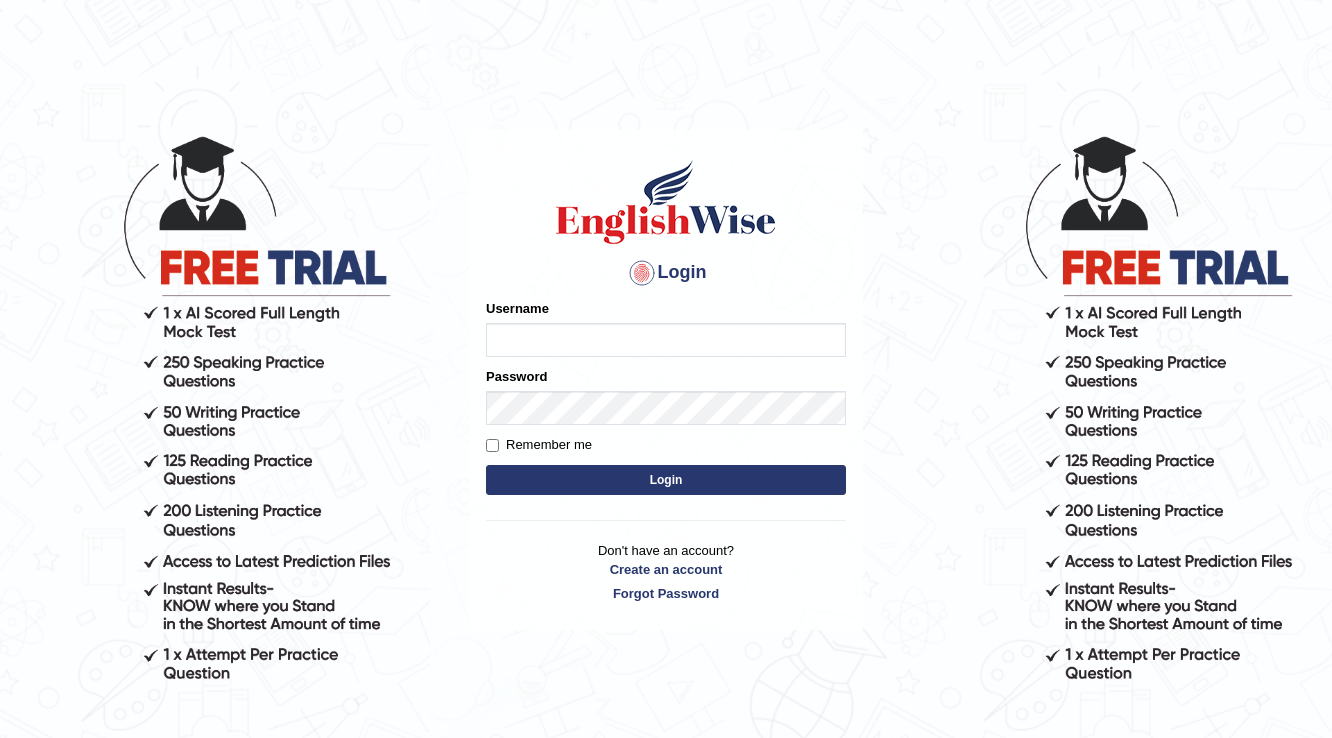 scroll, scrollTop: 0, scrollLeft: 0, axis: both 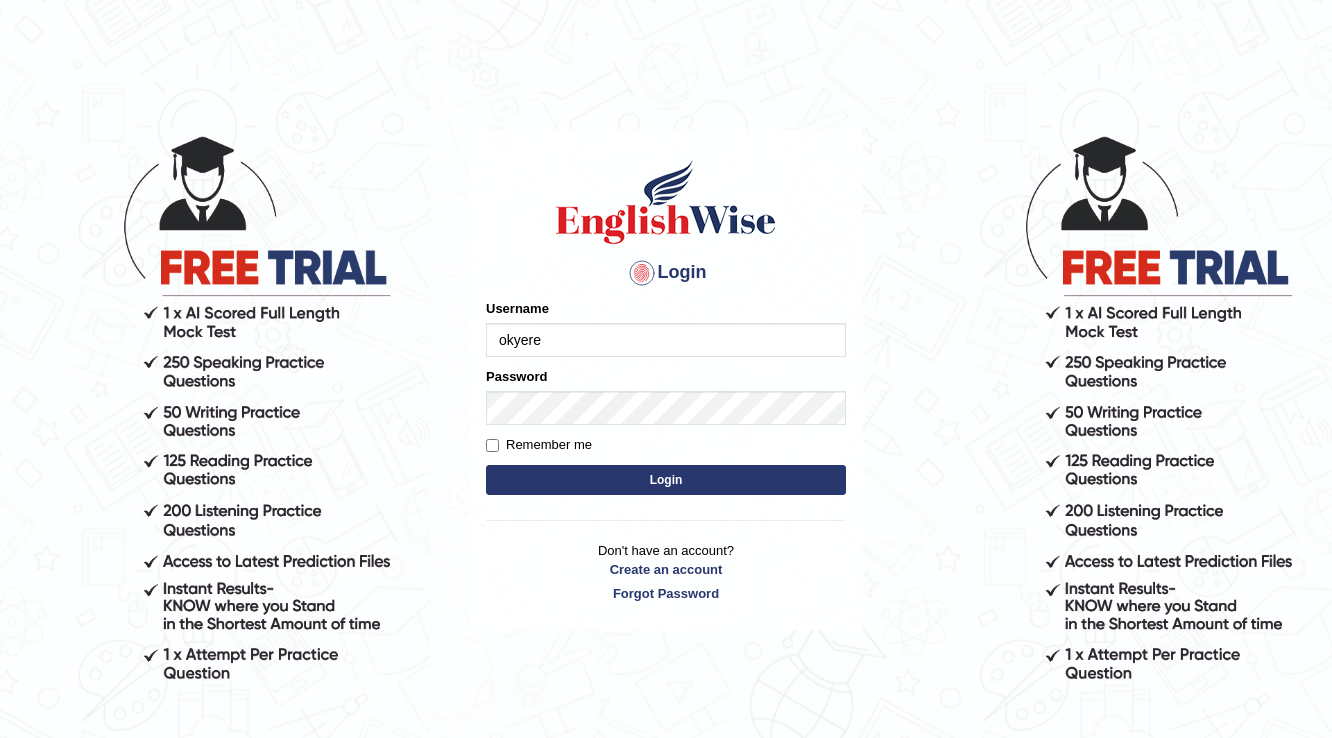 type on "okyere" 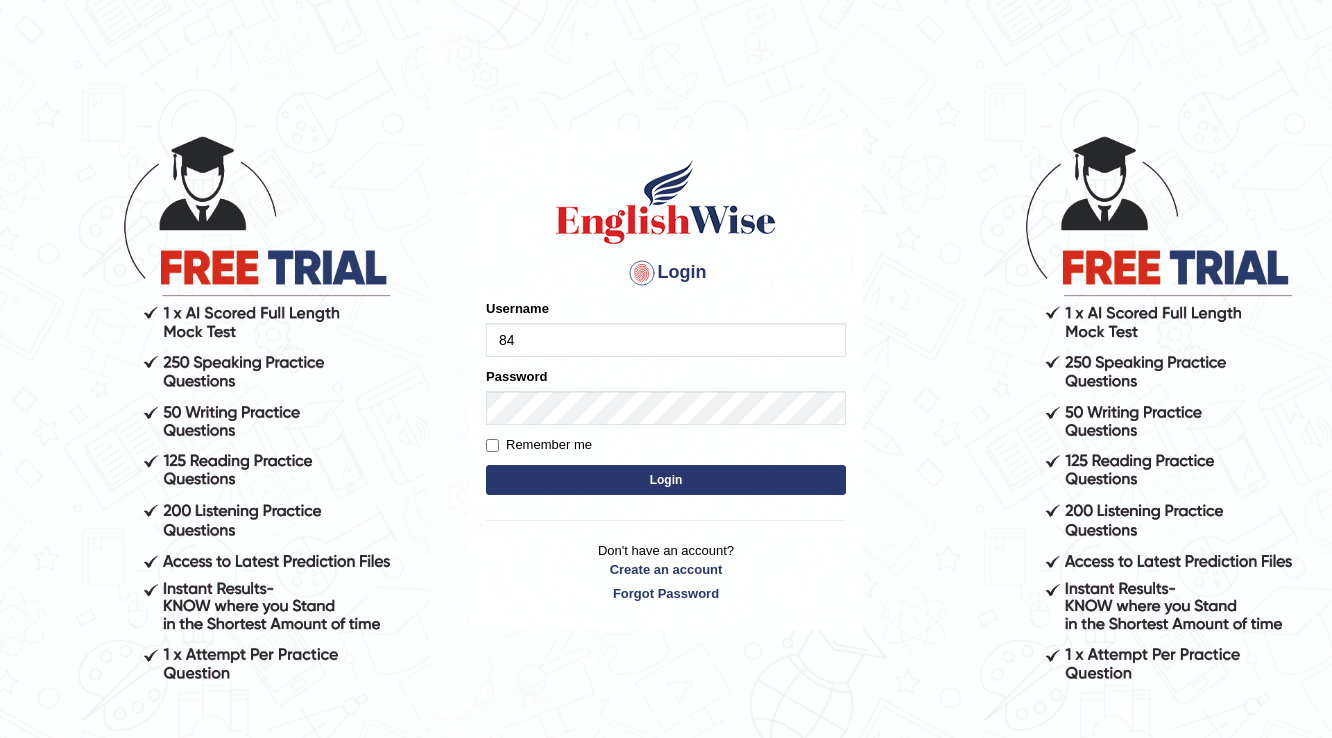 scroll, scrollTop: 0, scrollLeft: 0, axis: both 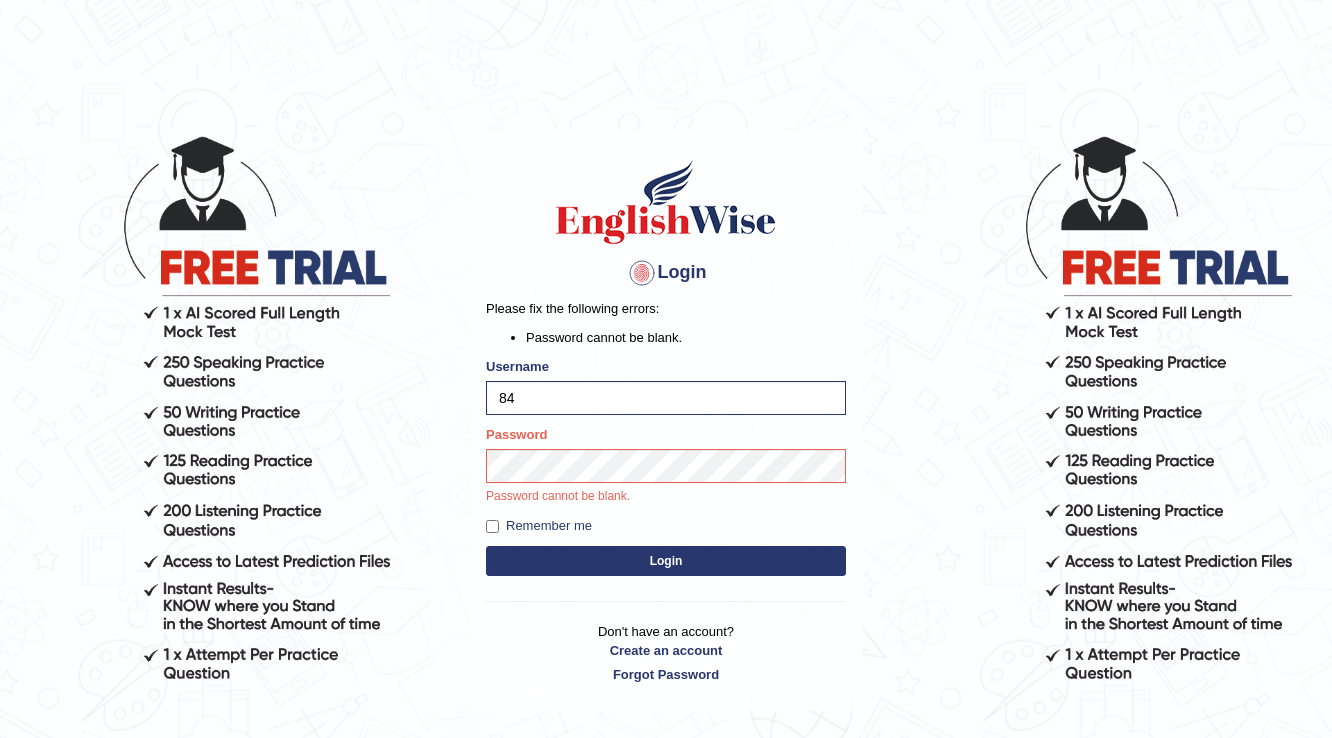 click on "84" at bounding box center (666, 398) 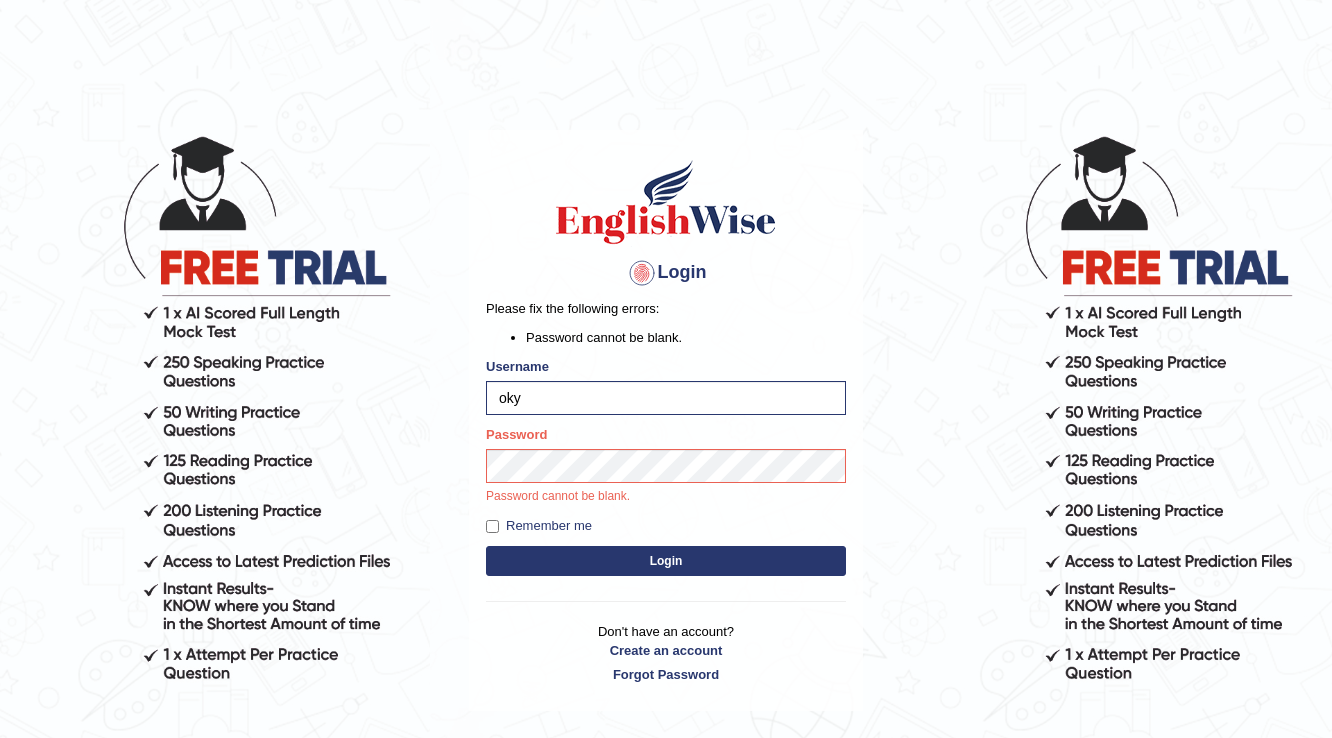 type on "okyere" 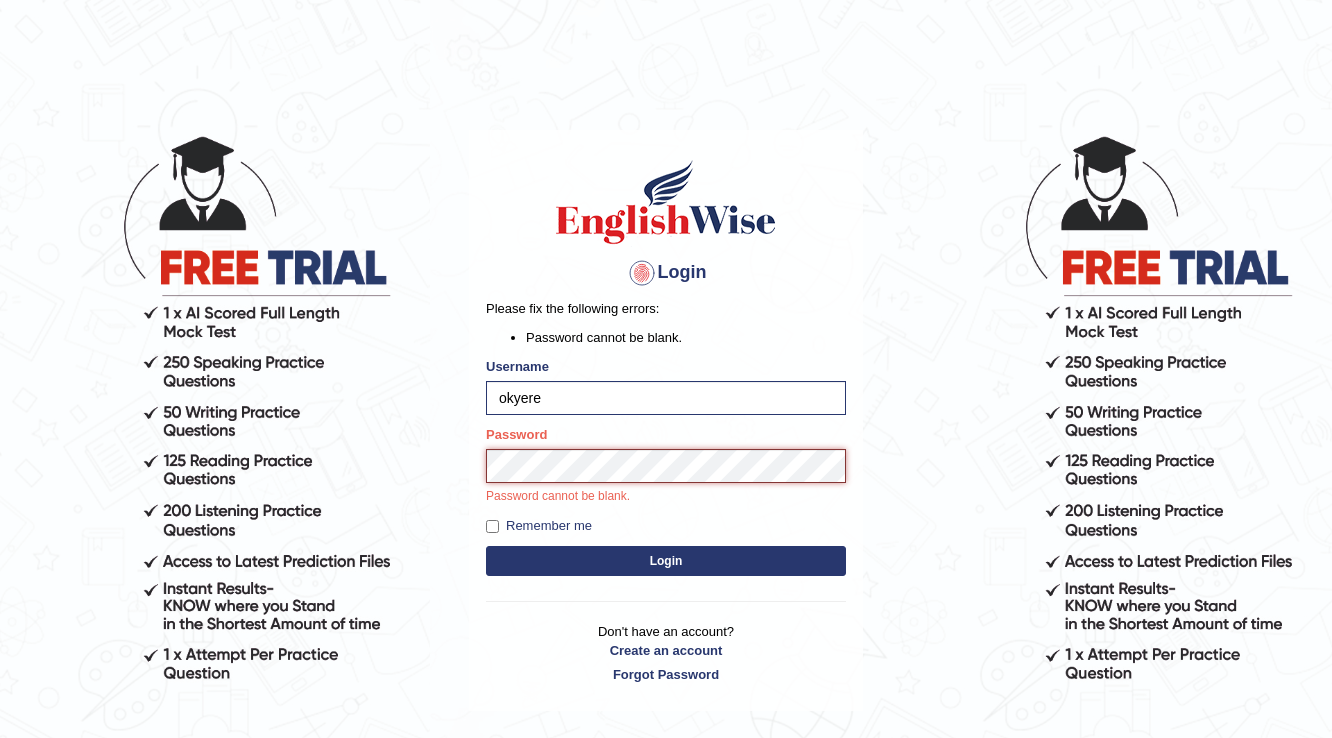 click on "Login" at bounding box center [666, 561] 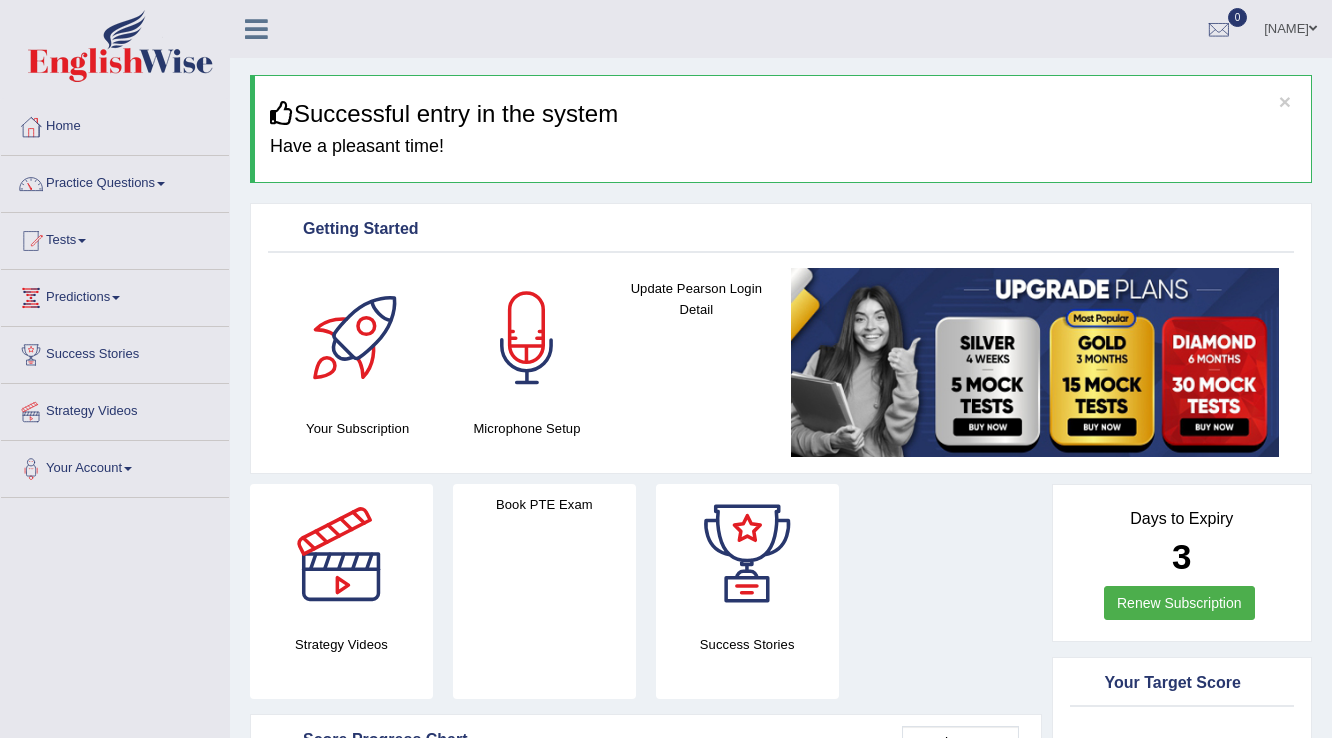 scroll, scrollTop: 0, scrollLeft: 0, axis: both 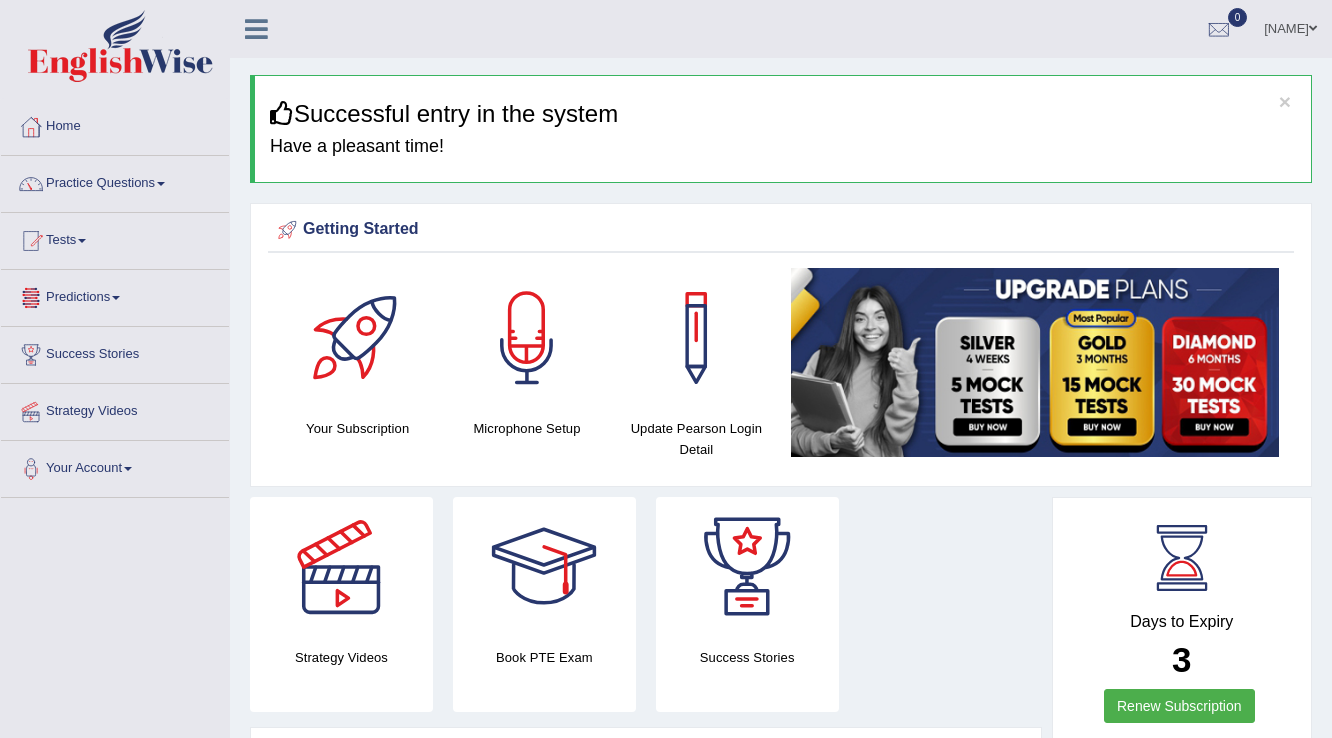 click on "Predictions" at bounding box center (115, 295) 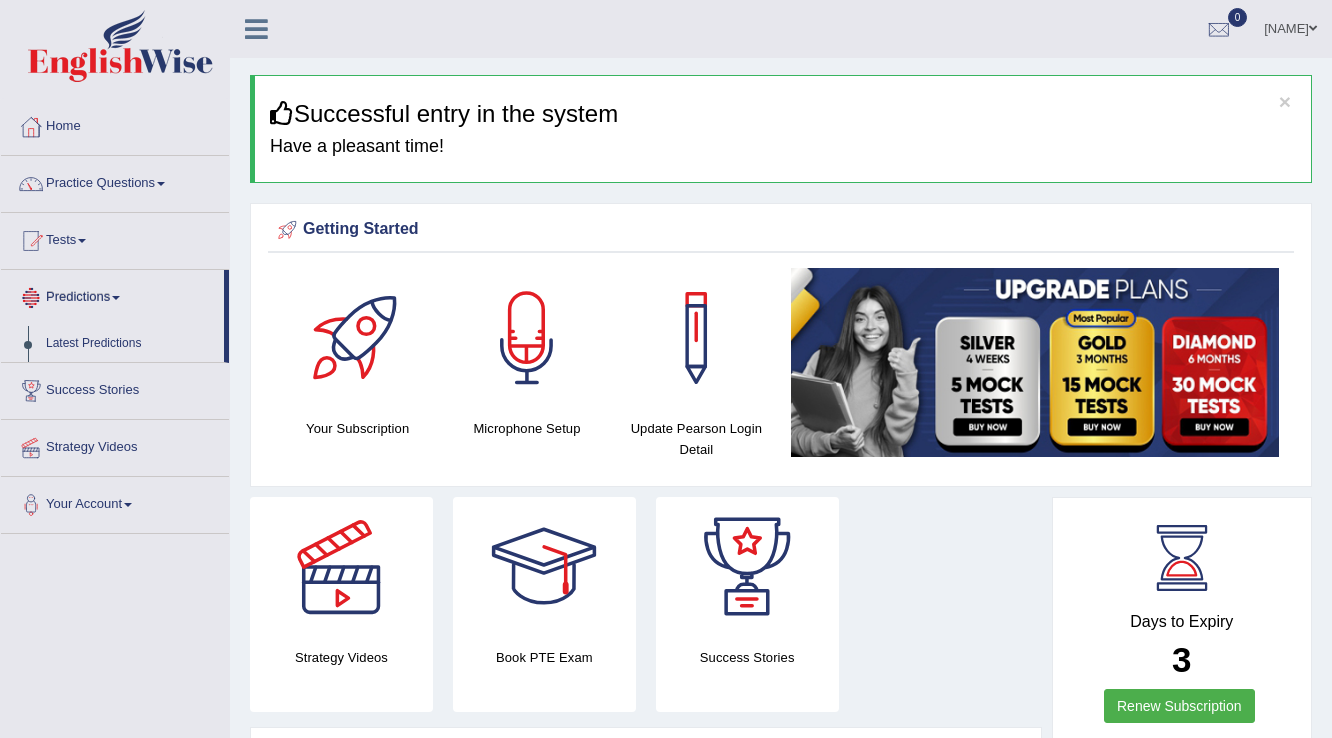 click at bounding box center [116, 298] 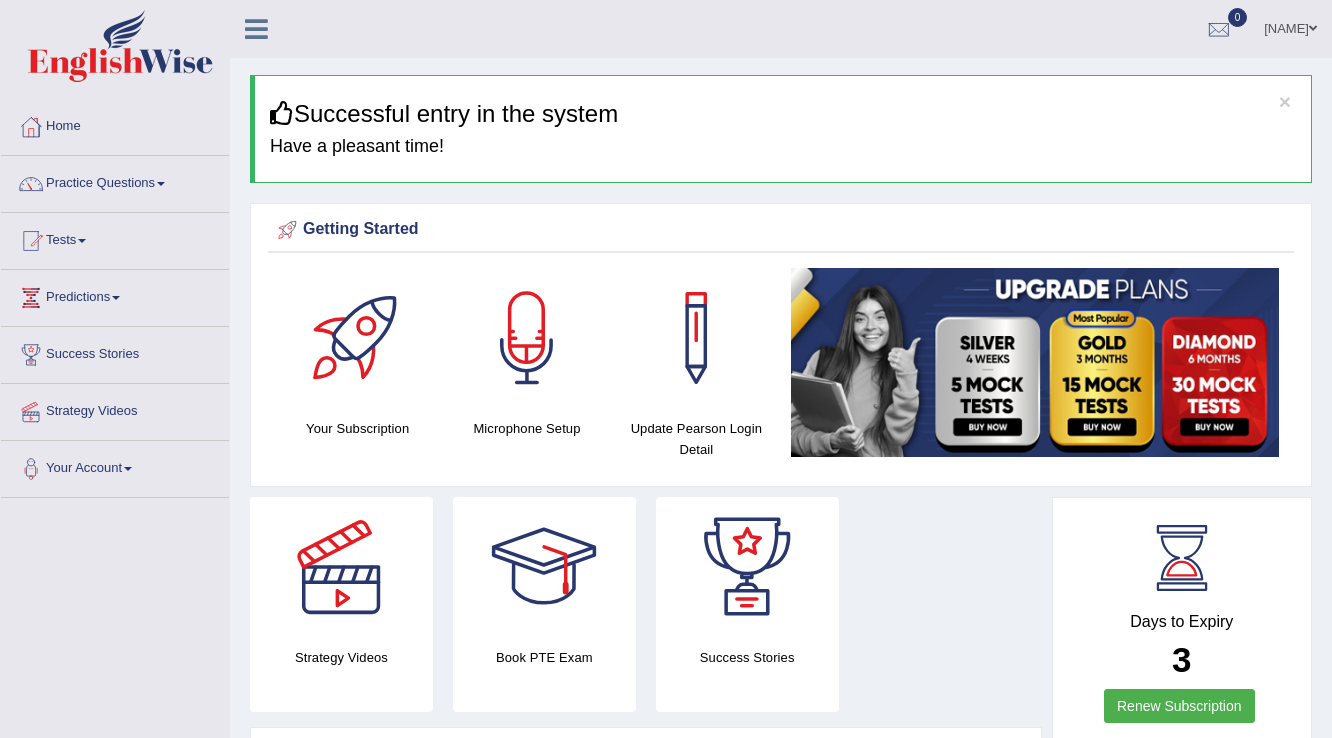 click at bounding box center (116, 298) 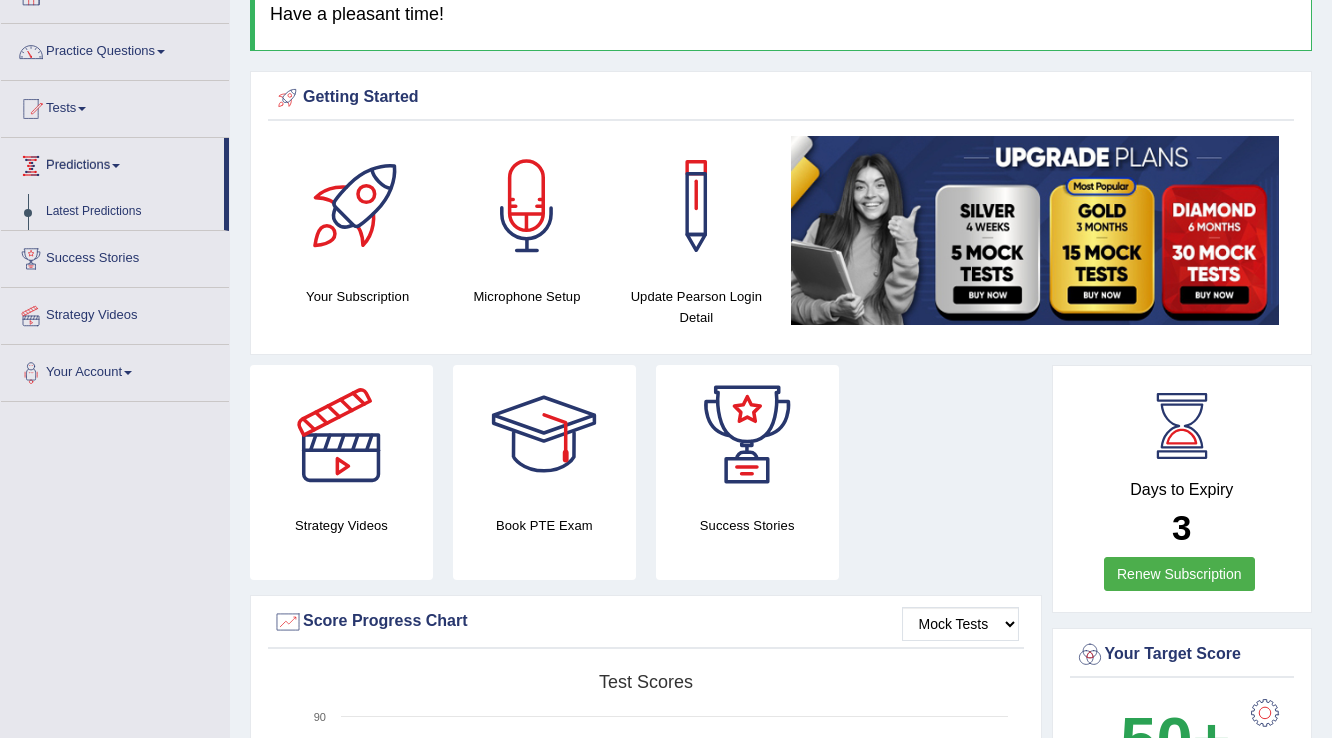 scroll, scrollTop: 80, scrollLeft: 0, axis: vertical 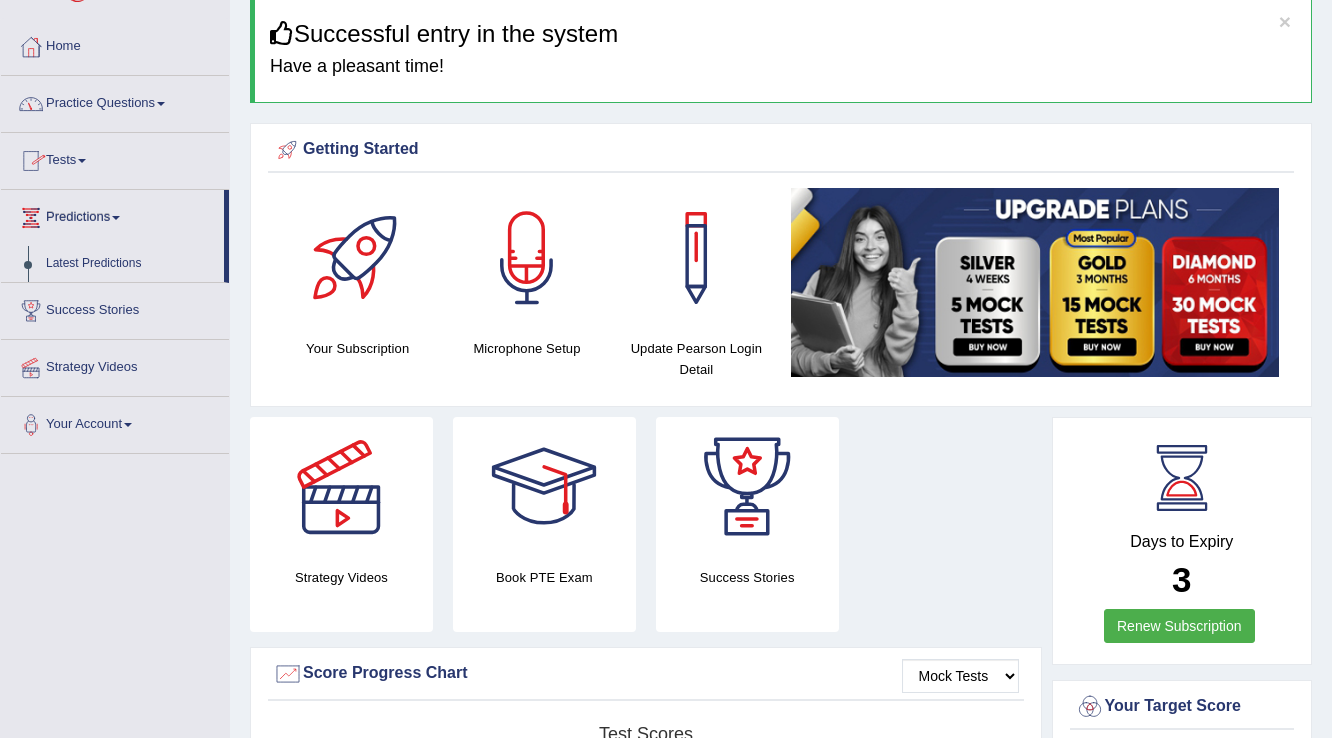 click at bounding box center [161, 104] 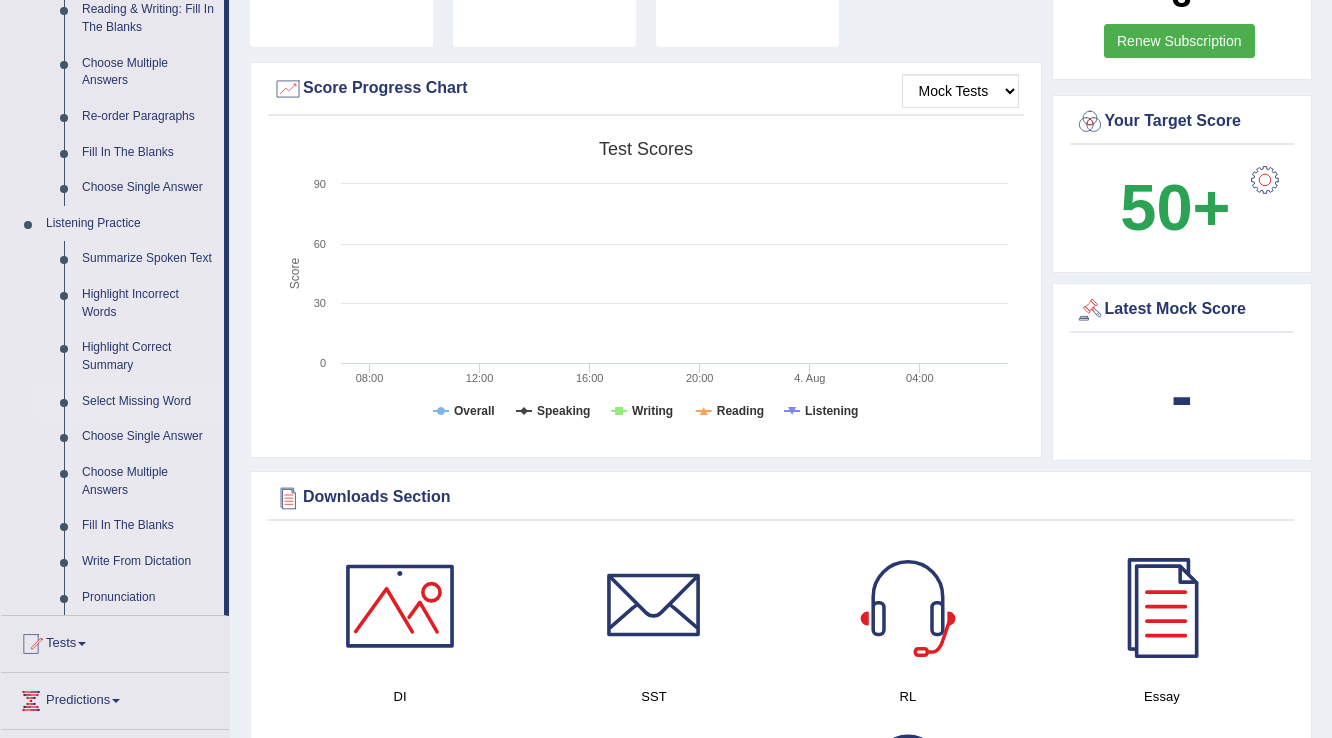 scroll, scrollTop: 640, scrollLeft: 0, axis: vertical 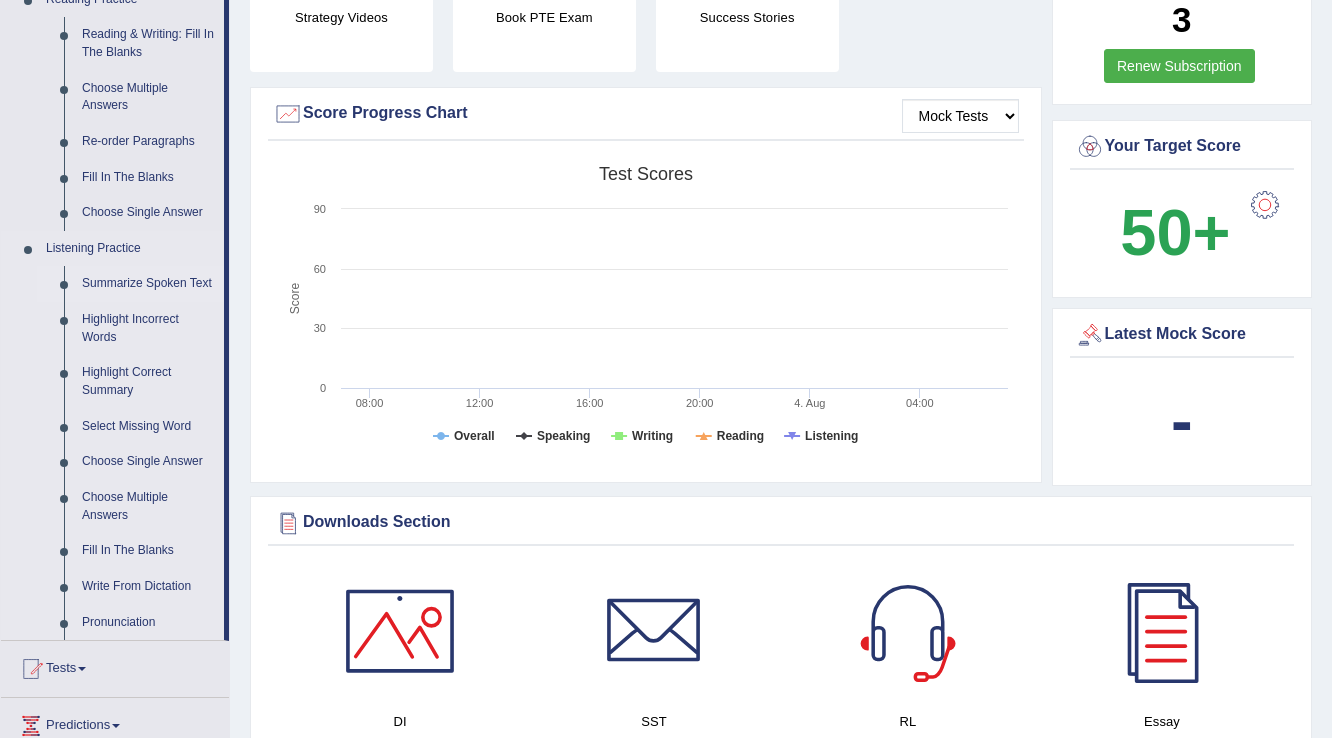 click on "Summarize Spoken Text" at bounding box center (148, 284) 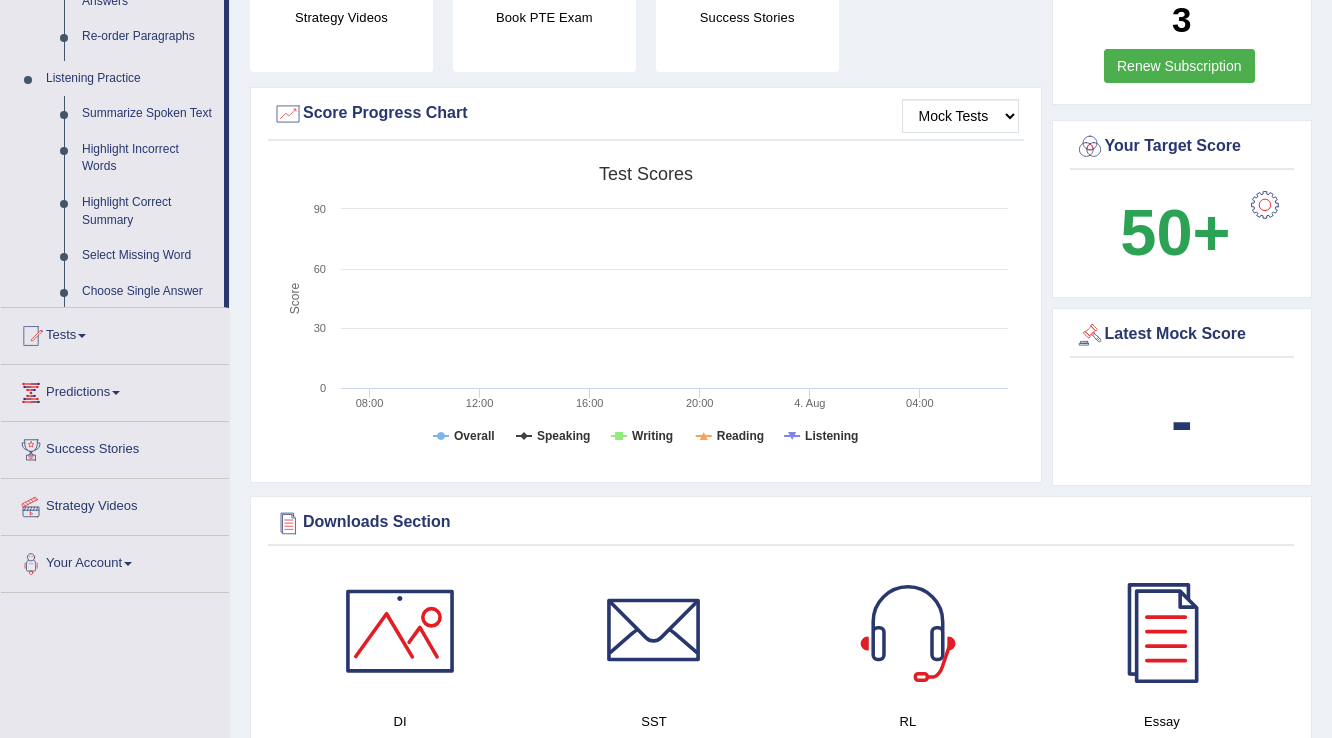 scroll, scrollTop: 247, scrollLeft: 0, axis: vertical 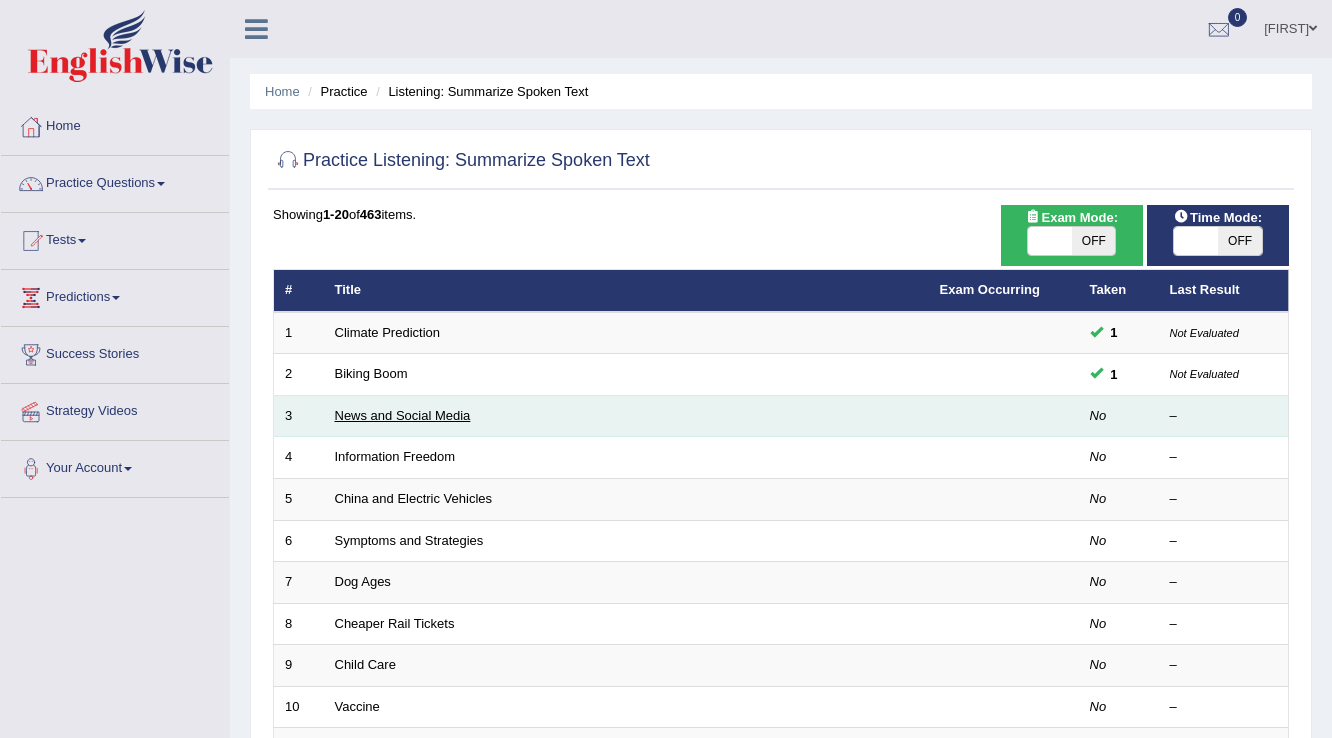 click on "News and Social Media" at bounding box center (403, 415) 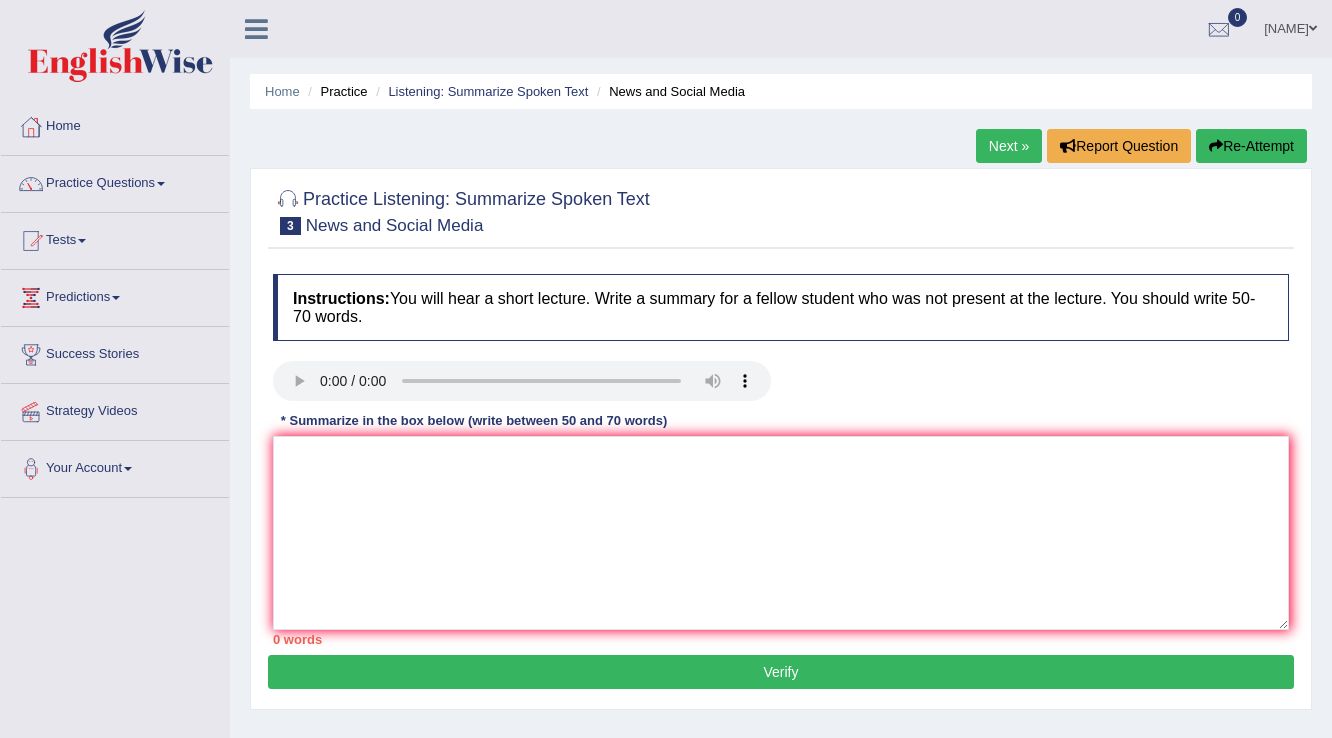 scroll, scrollTop: 0, scrollLeft: 0, axis: both 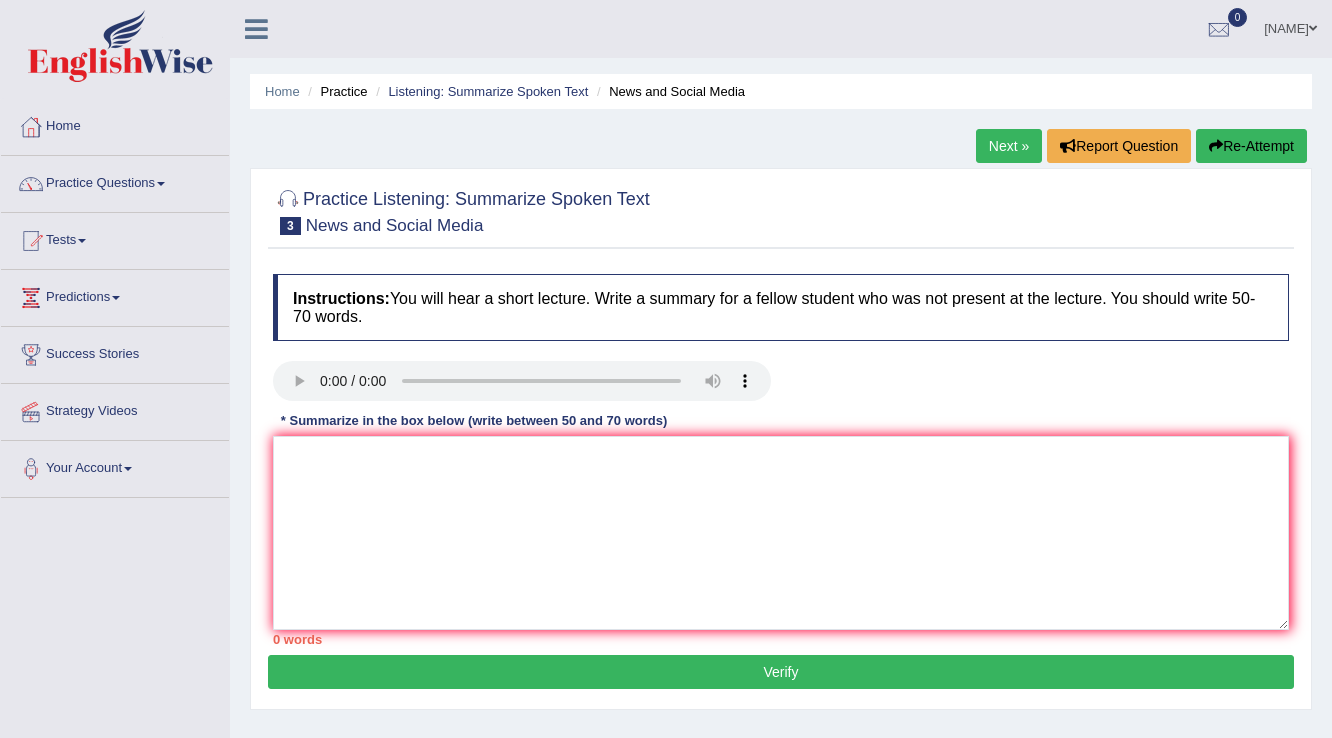 type 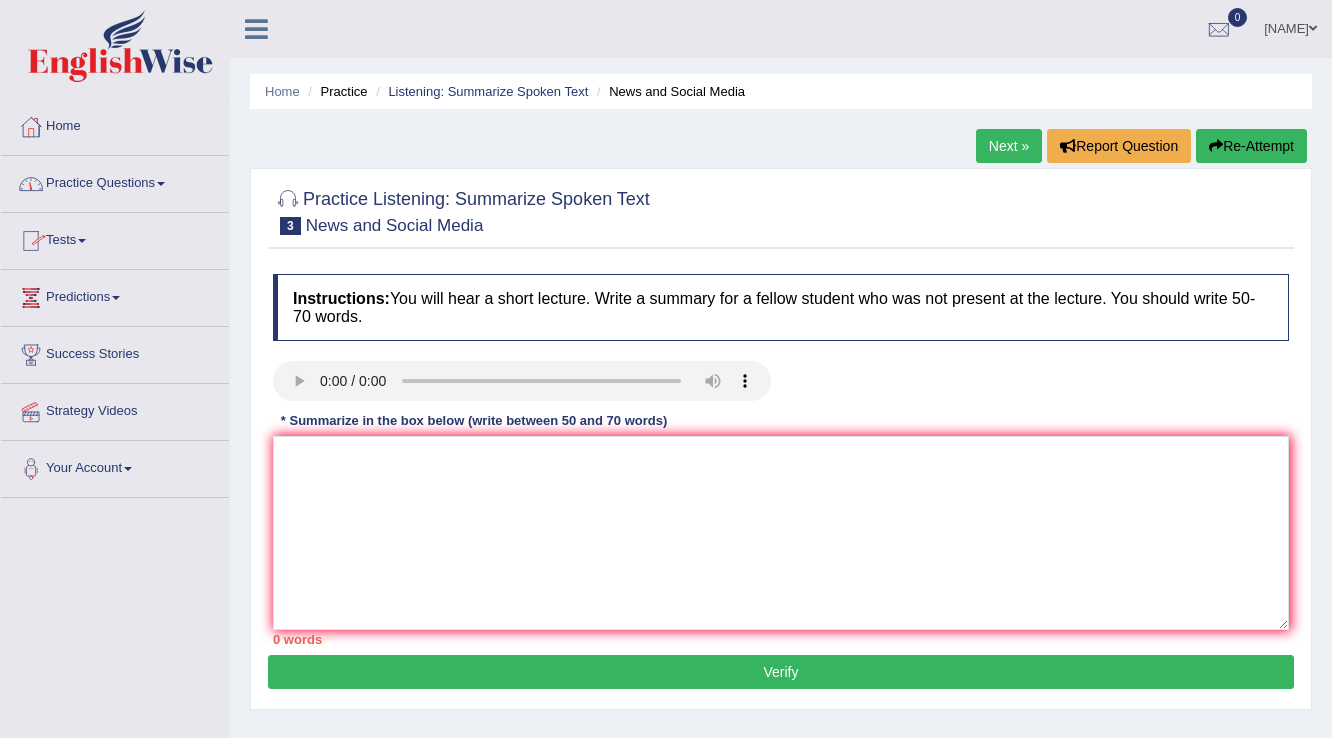 click at bounding box center (161, 184) 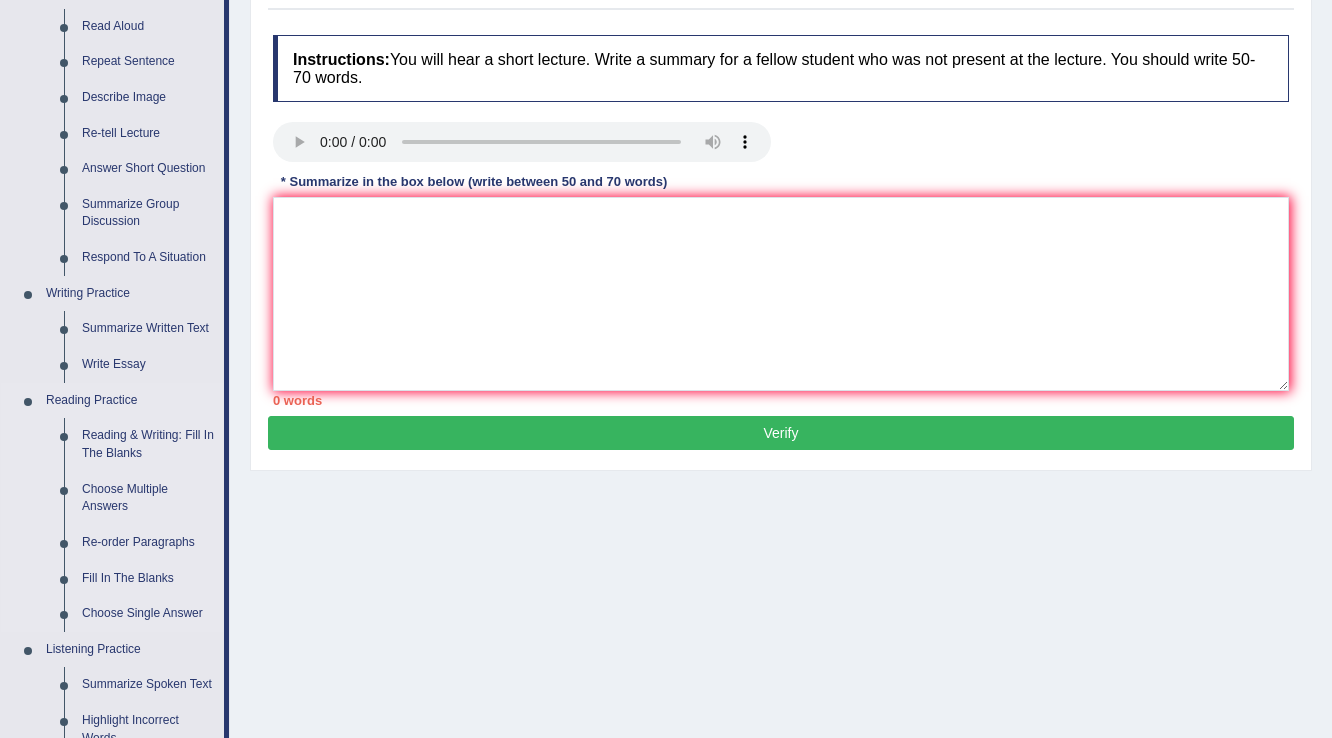 scroll, scrollTop: 240, scrollLeft: 0, axis: vertical 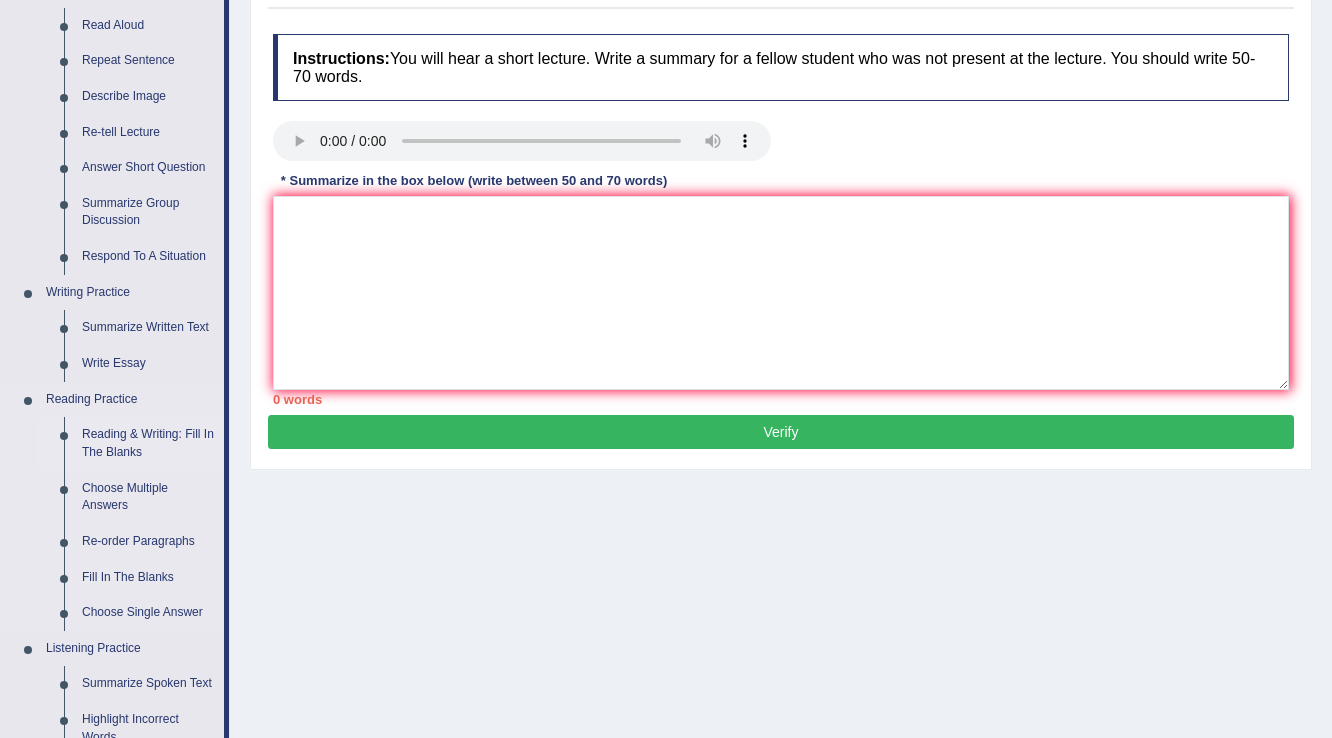 click on "Reading & Writing: Fill In The Blanks" at bounding box center (148, 443) 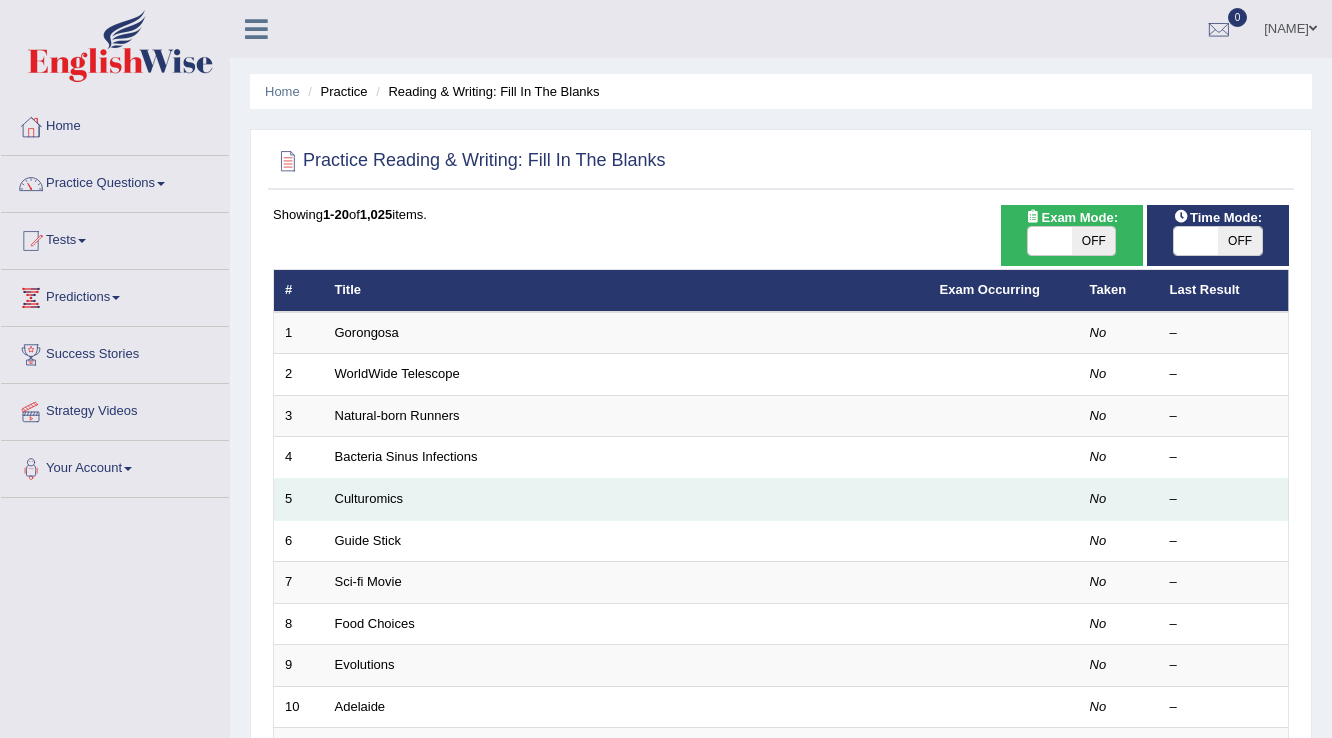 scroll, scrollTop: 0, scrollLeft: 0, axis: both 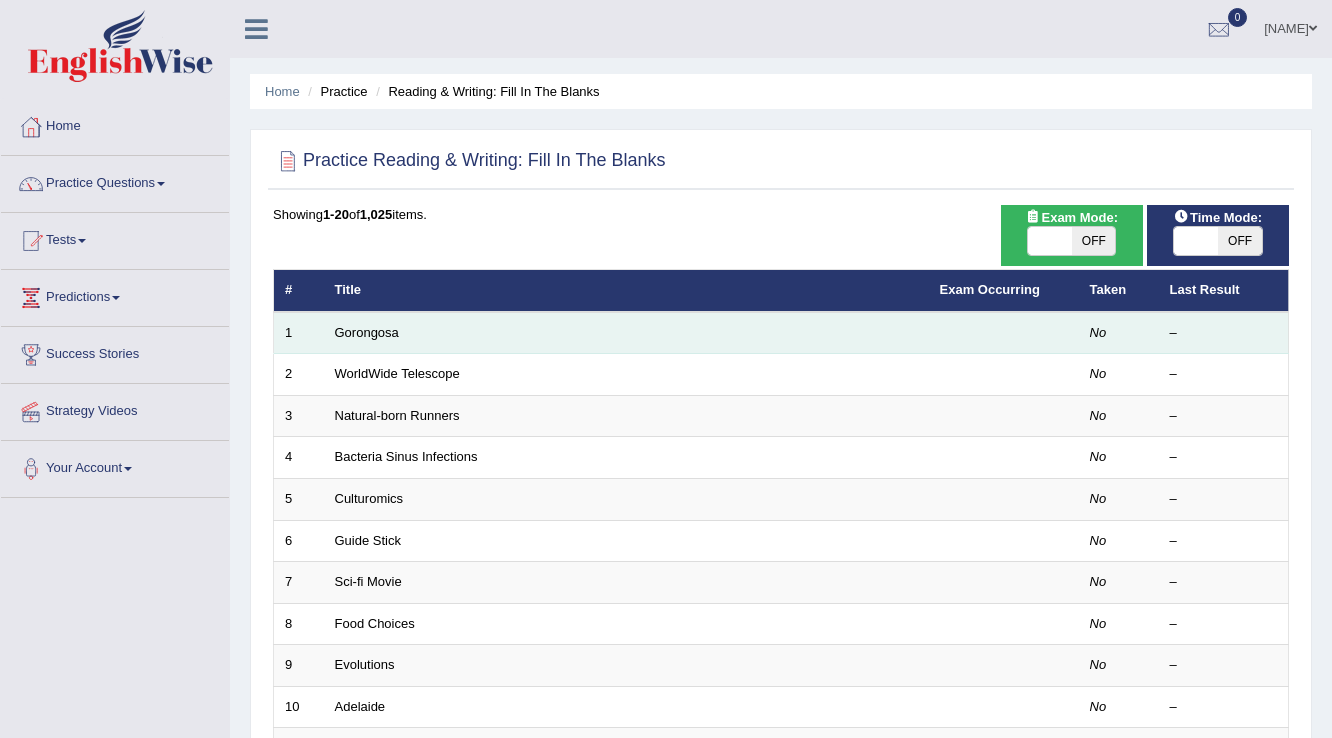 click on "Gorongosa" at bounding box center (626, 333) 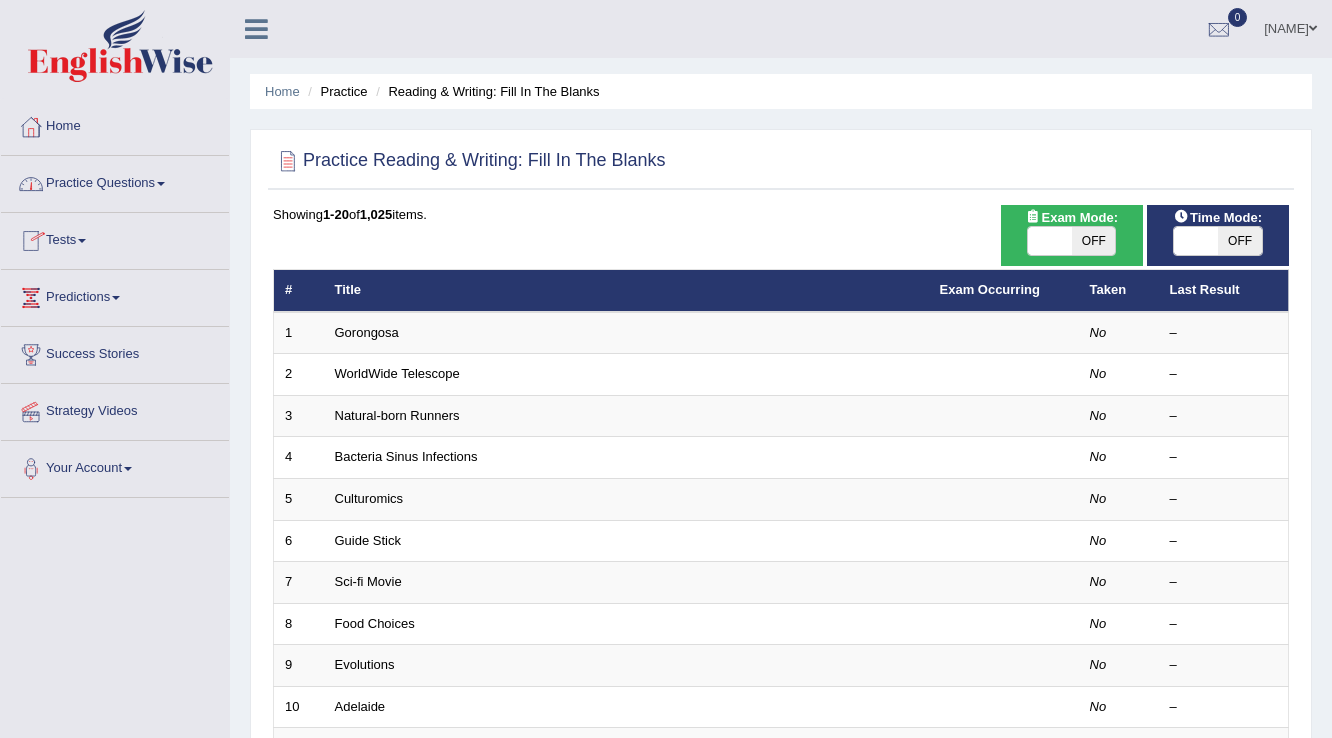 click at bounding box center [161, 184] 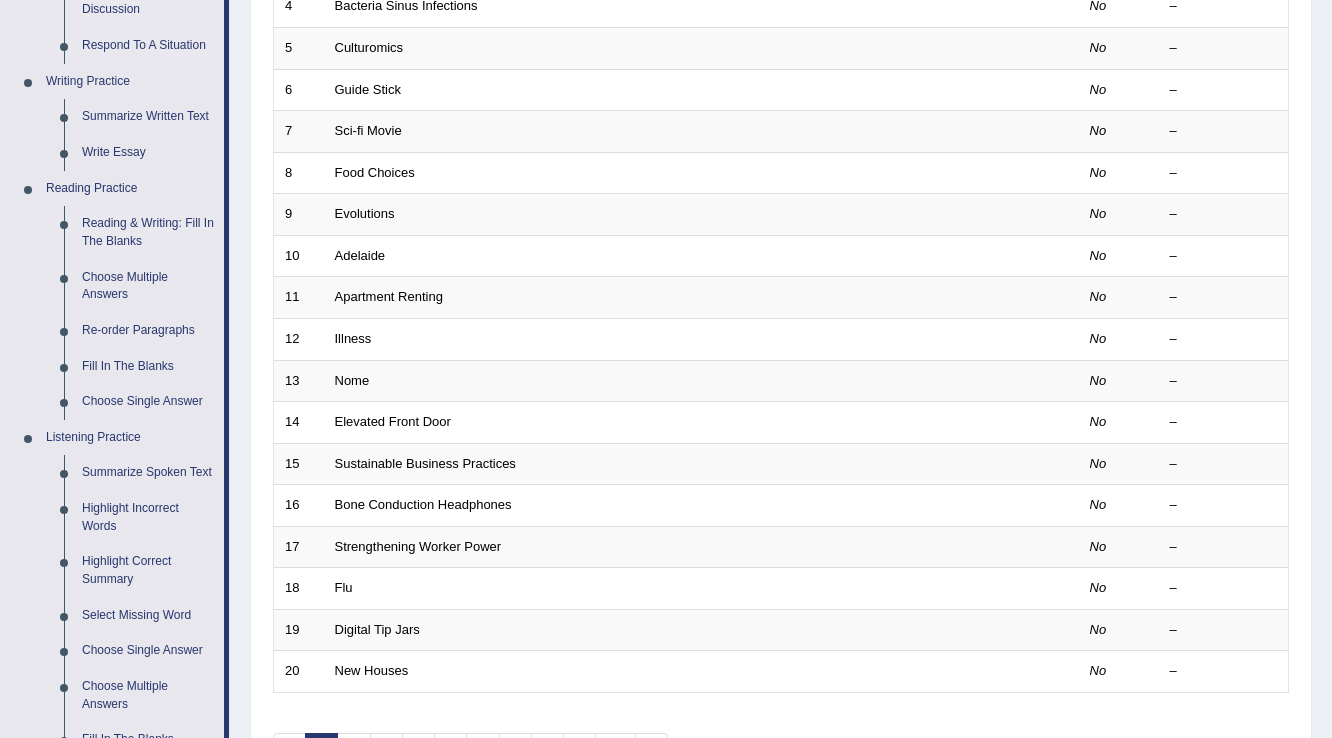 scroll, scrollTop: 480, scrollLeft: 0, axis: vertical 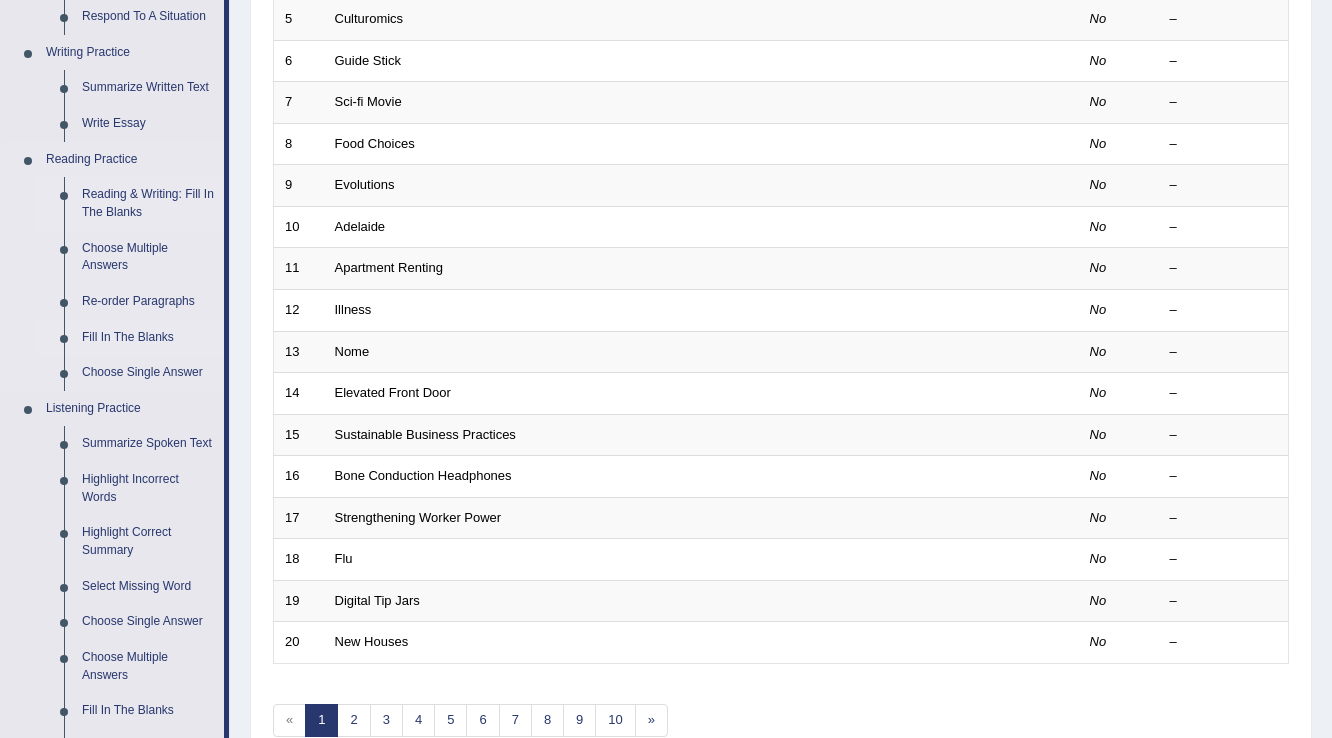 click on "Fill In The Blanks" at bounding box center (148, 338) 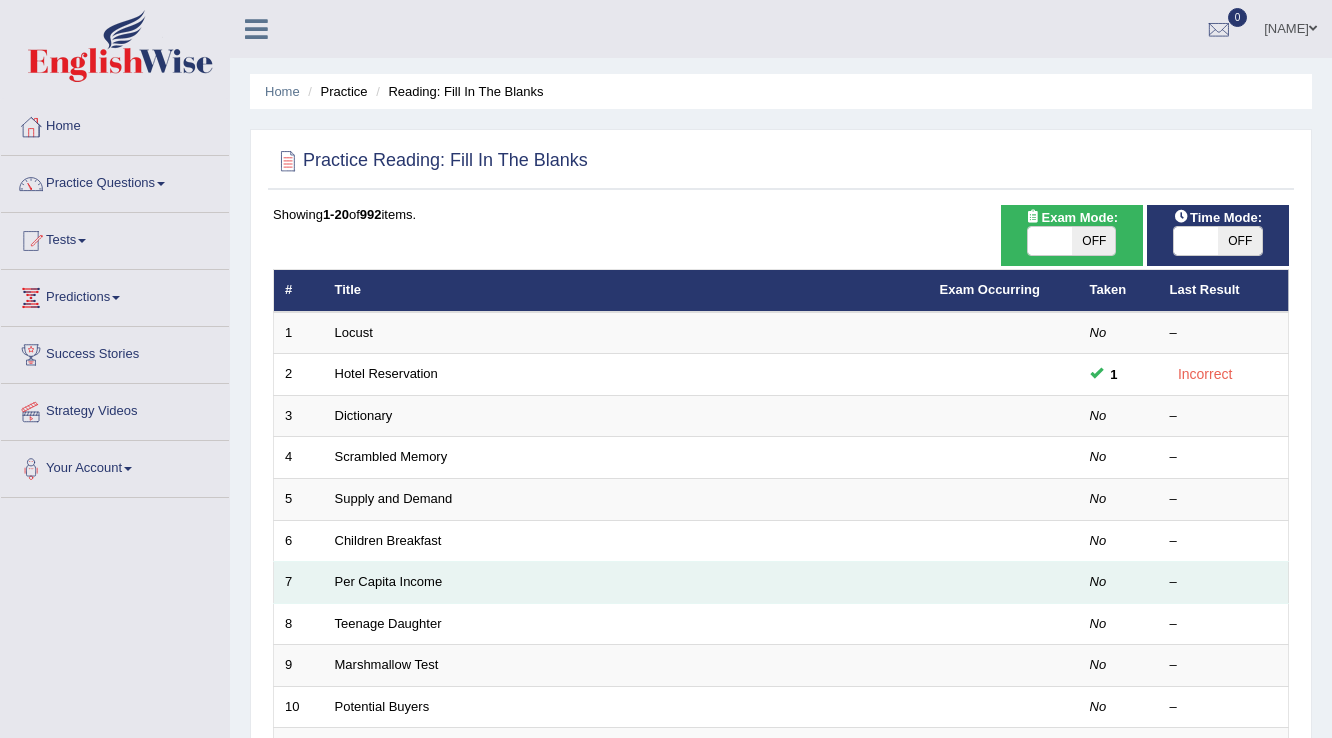 scroll, scrollTop: 0, scrollLeft: 0, axis: both 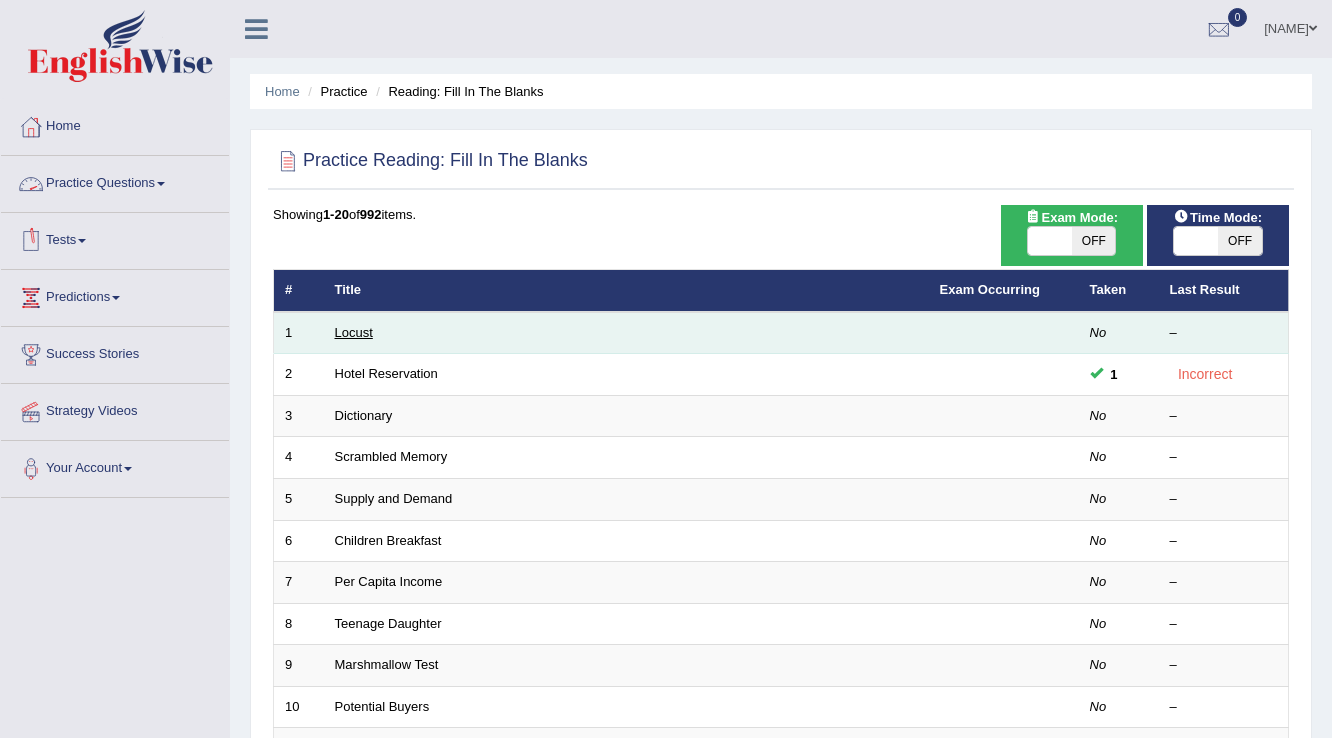 click on "Locust" at bounding box center [354, 332] 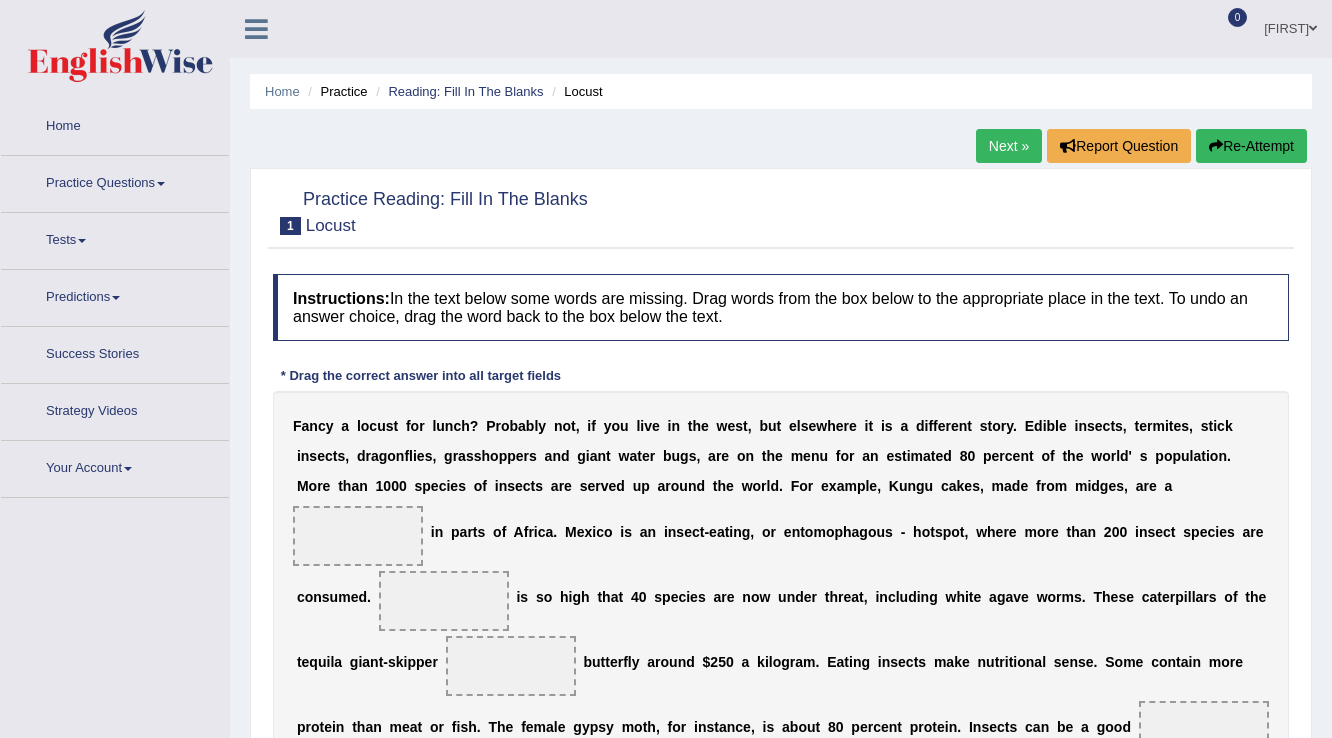 scroll, scrollTop: 0, scrollLeft: 0, axis: both 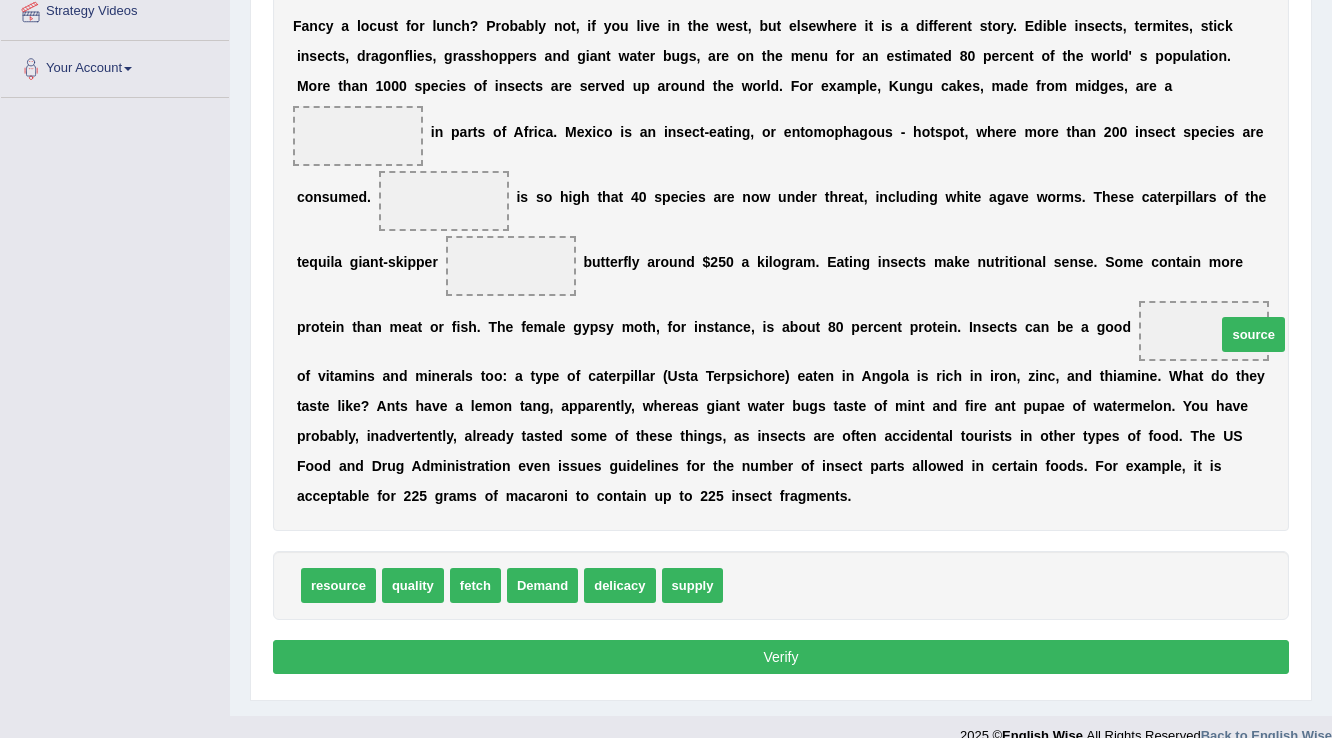drag, startPoint x: 773, startPoint y: 582, endPoint x: 1242, endPoint y: 334, distance: 530.5328 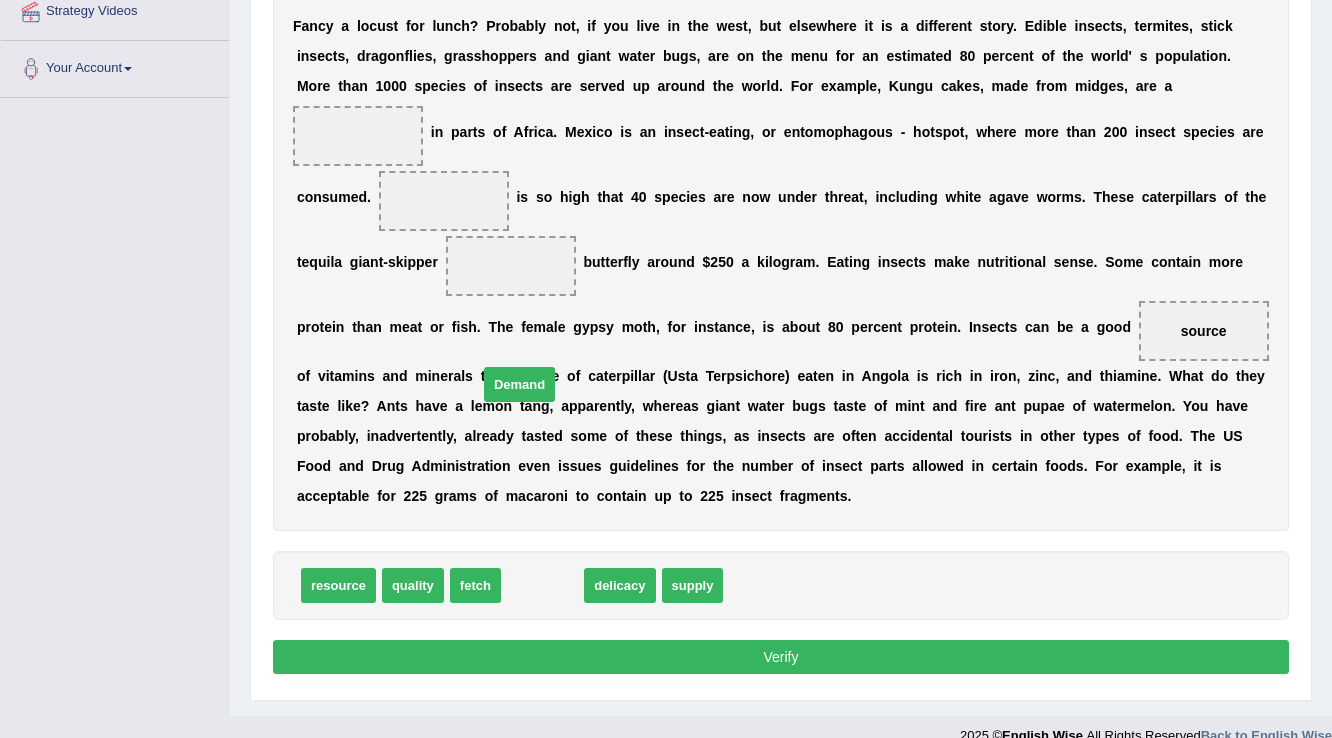 drag, startPoint x: 531, startPoint y: 578, endPoint x: 525, endPoint y: 269, distance: 309.05826 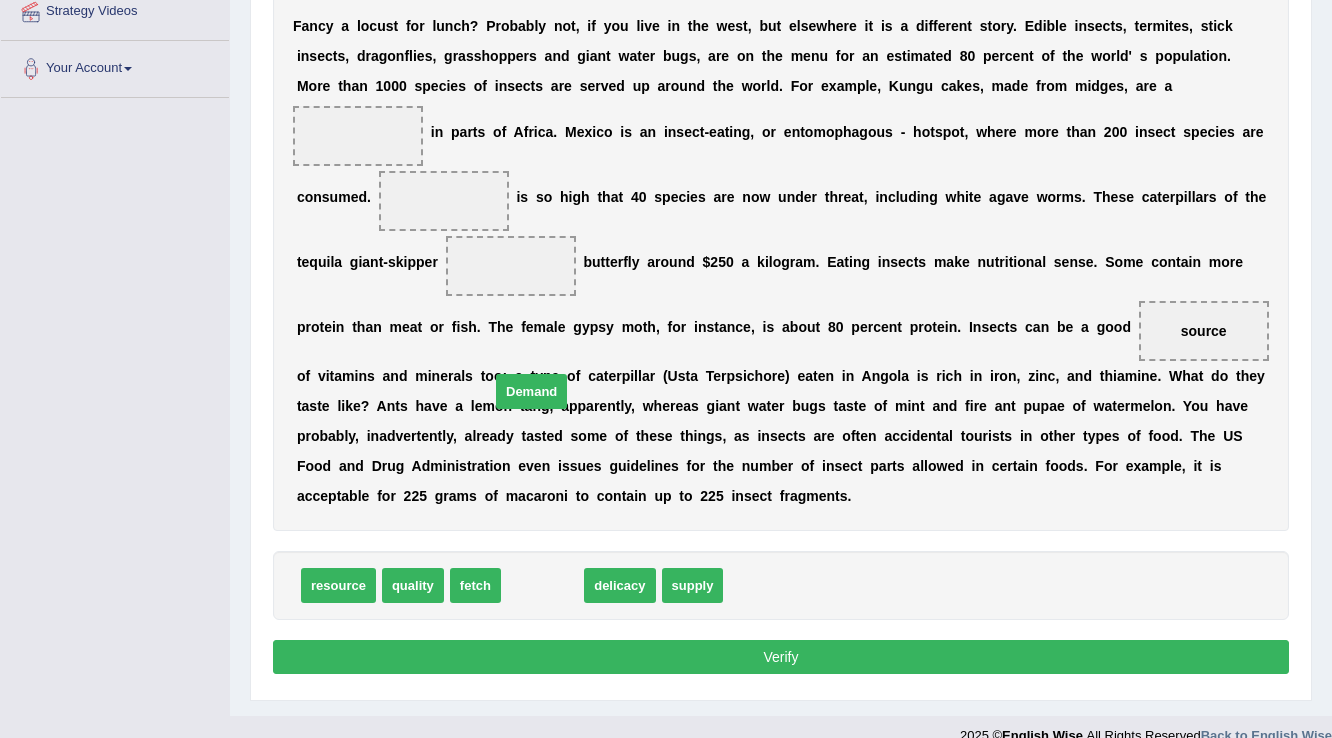 click on "F a n c y    a    l o c u s t    f o r    l u n c h ?    P r o b a b l y    n o t ,    i f    y o u    l i v e    i n    t h e    w e s t ,    b u t    e l s e w h e r e    i t    i s    a    d i f f e r e n t    s t o r y .    E d i b l e    i n s e c t s ,    t e r m i t e s ,    s t i c k    i n s e c t s ,    d r a g o n f l i e s ,    g r a s s h o p p e r s    a n d    g i a n t    w a t e r    b u g s ,    a r e    o n    t h e    m e n u    f o r    a n    e s t i m a t e d    8 0    p e r c e n t    o f    t h e    w o r l d '    s    p o p u l a t i o n .    M o r e    t h a n    1 0 0 0    s p e c i e s    o f    i n s e c t s    a r e    s e r v e d    u p    a r o u n d    t h e    w o r l d .    F o r    e x a m p l e ,    K u n g u    c a k e s ,    m a d e    f r o m    m i d g e s ,    a r e    a       i n    p a r t s    o f    A f r i c a .    M e x i c o    i s    a n    i n s e c t - e a t i n g ,    o r    e n t" at bounding box center [781, 261] 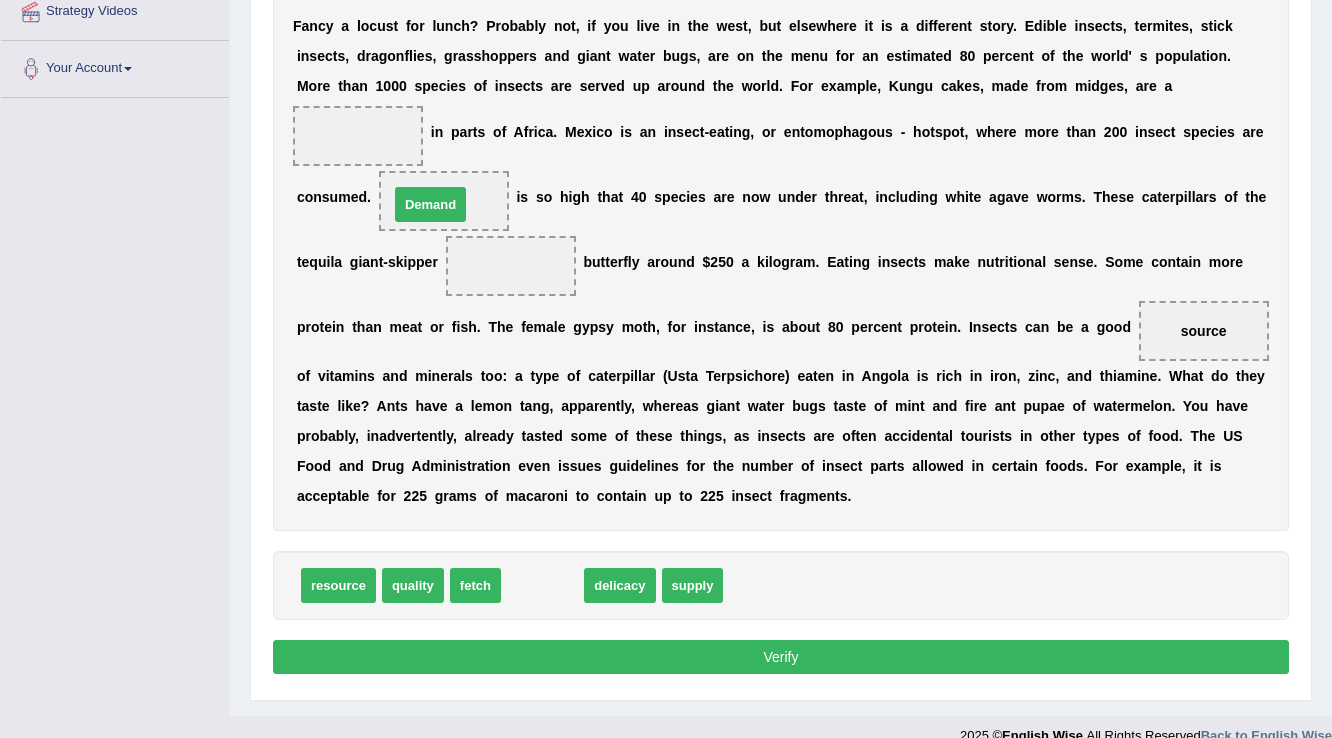 drag, startPoint x: 548, startPoint y: 576, endPoint x: 436, endPoint y: 195, distance: 397.12088 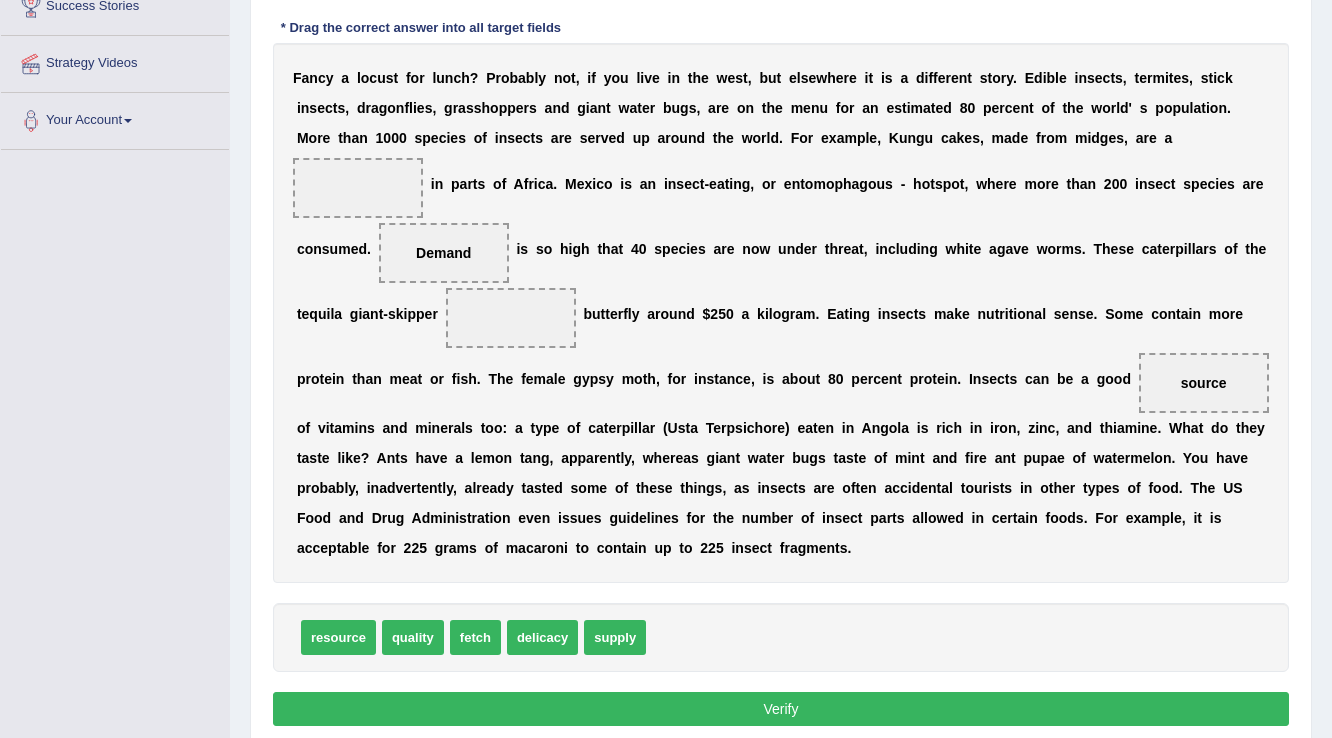 scroll, scrollTop: 320, scrollLeft: 0, axis: vertical 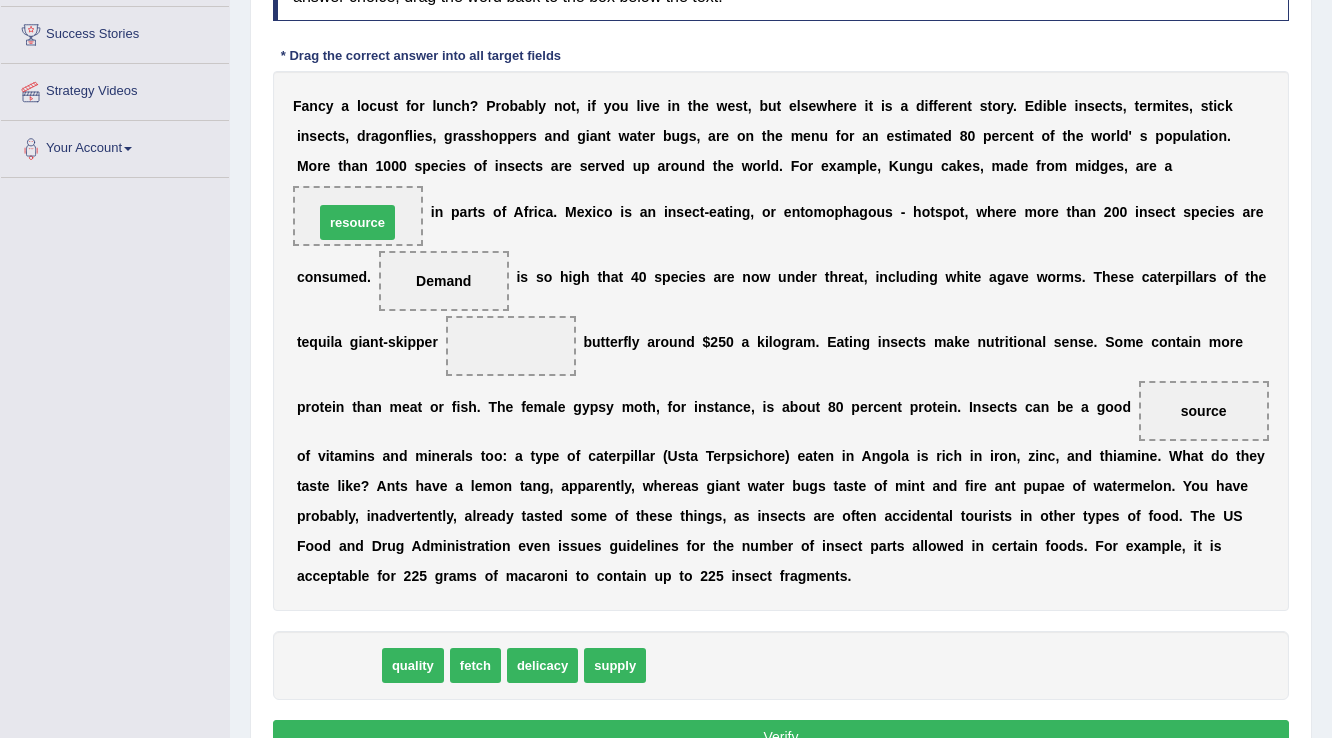 drag, startPoint x: 340, startPoint y: 659, endPoint x: 359, endPoint y: 214, distance: 445.40543 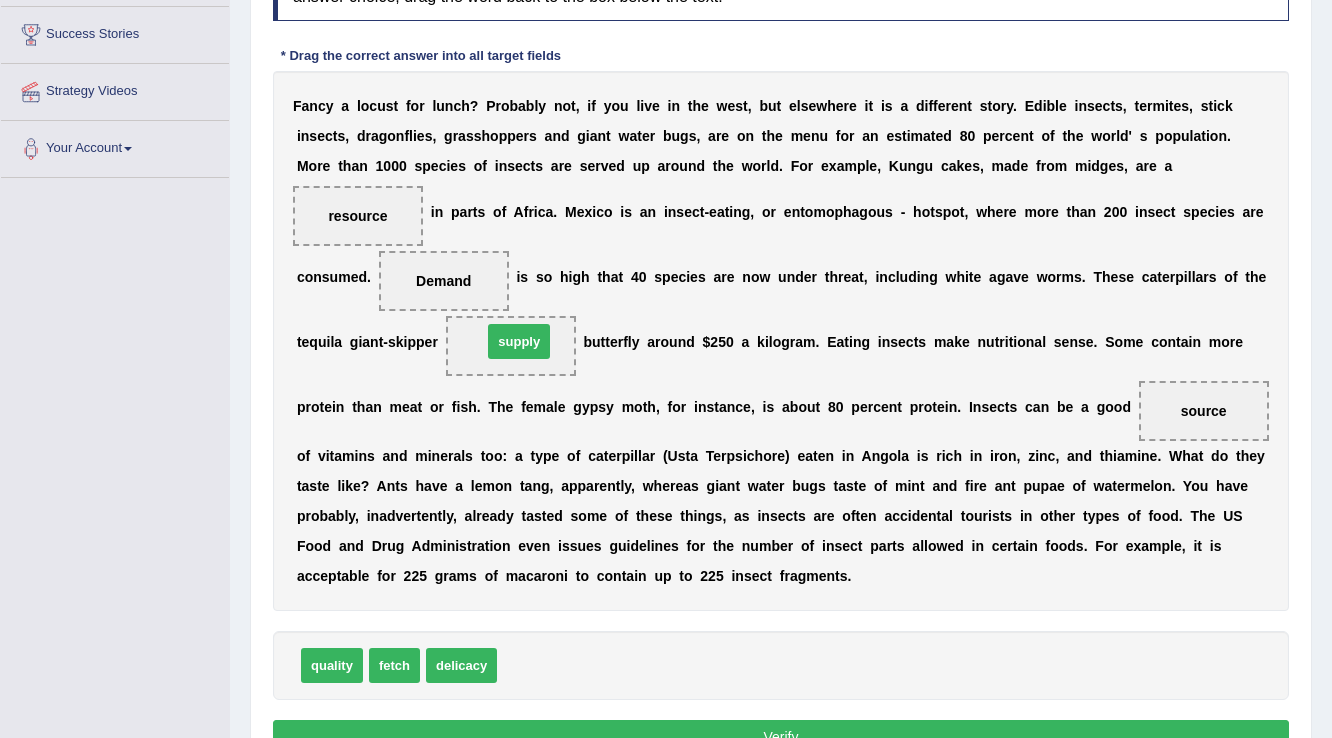 drag, startPoint x: 533, startPoint y: 672, endPoint x: 518, endPoint y: 348, distance: 324.34705 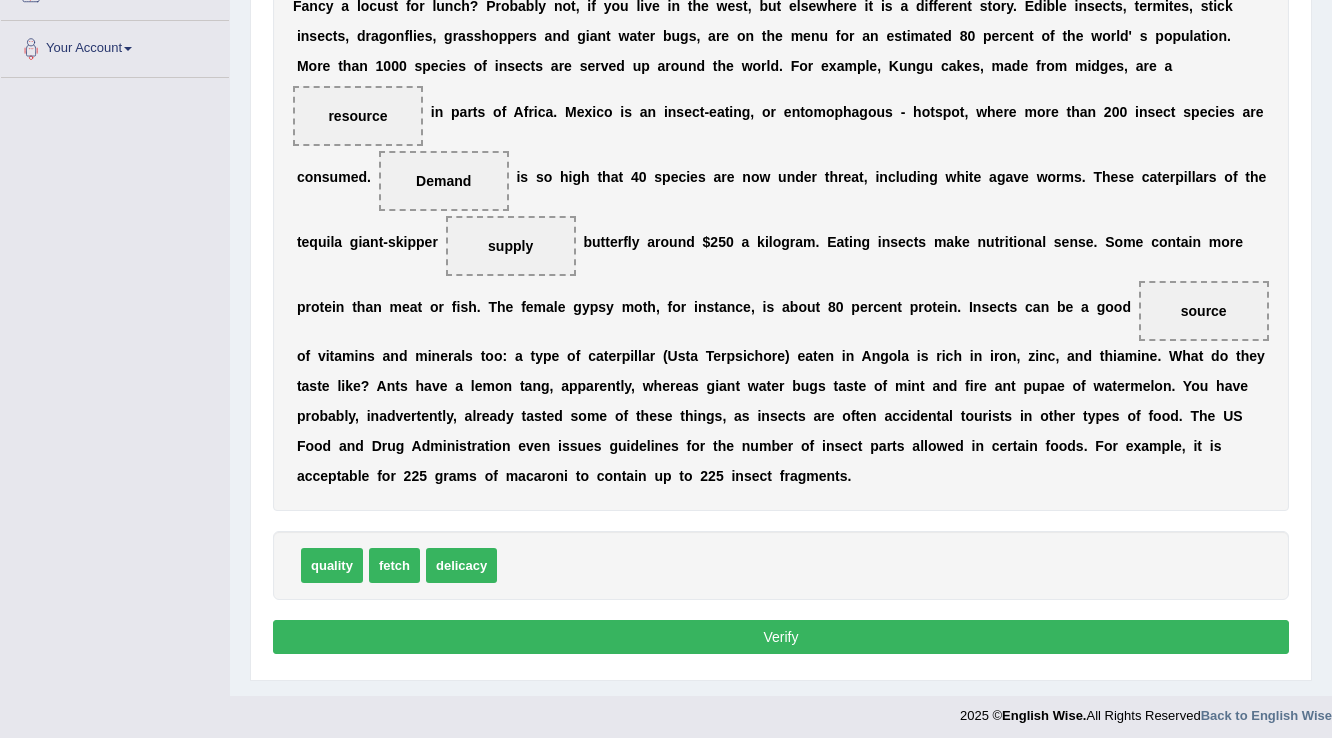 scroll, scrollTop: 424, scrollLeft: 0, axis: vertical 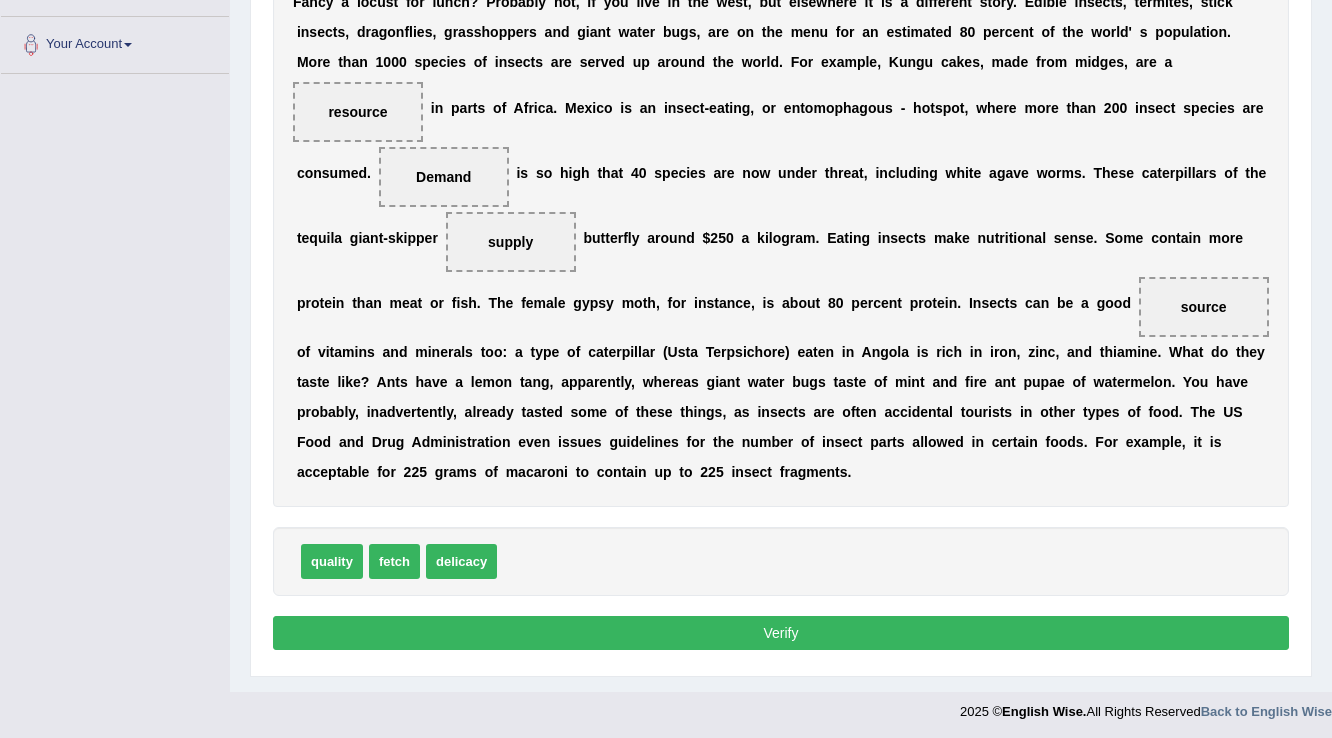 click on "Verify" at bounding box center (781, 633) 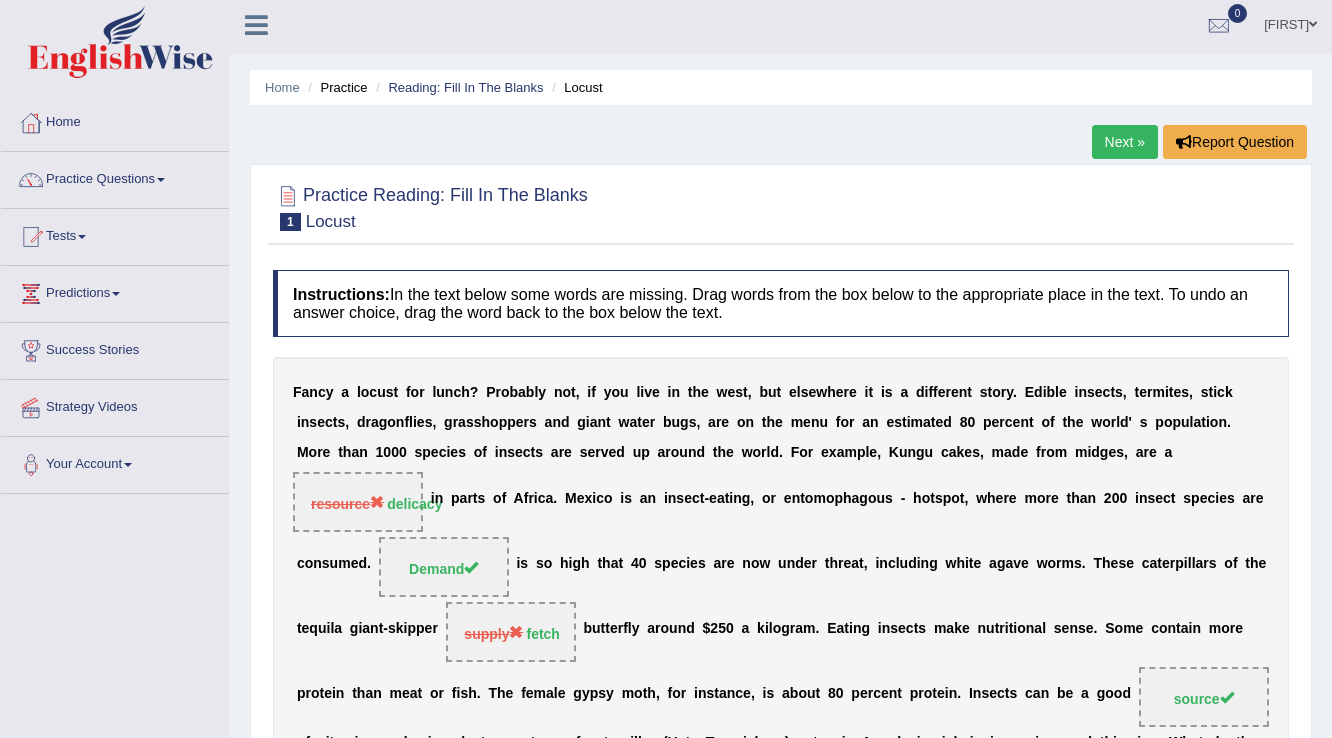 scroll, scrollTop: 0, scrollLeft: 0, axis: both 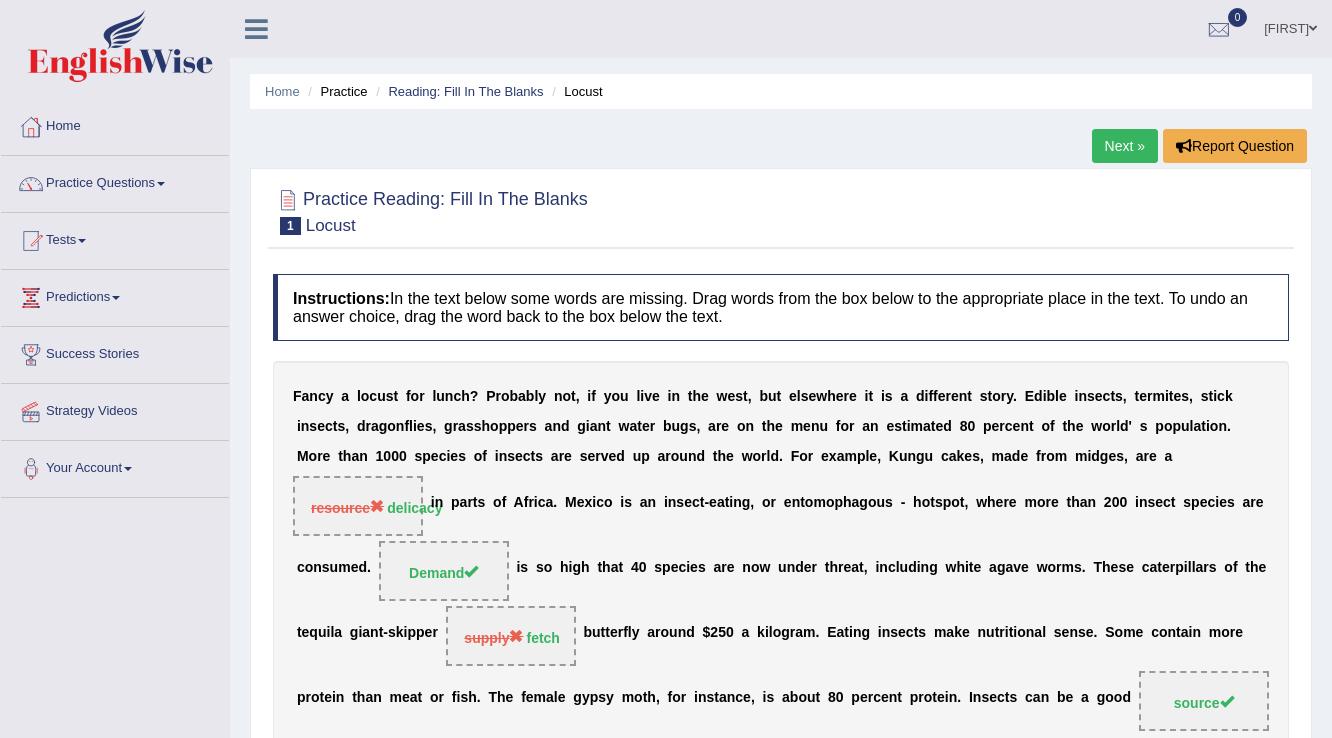 click on "Next »" at bounding box center (1125, 146) 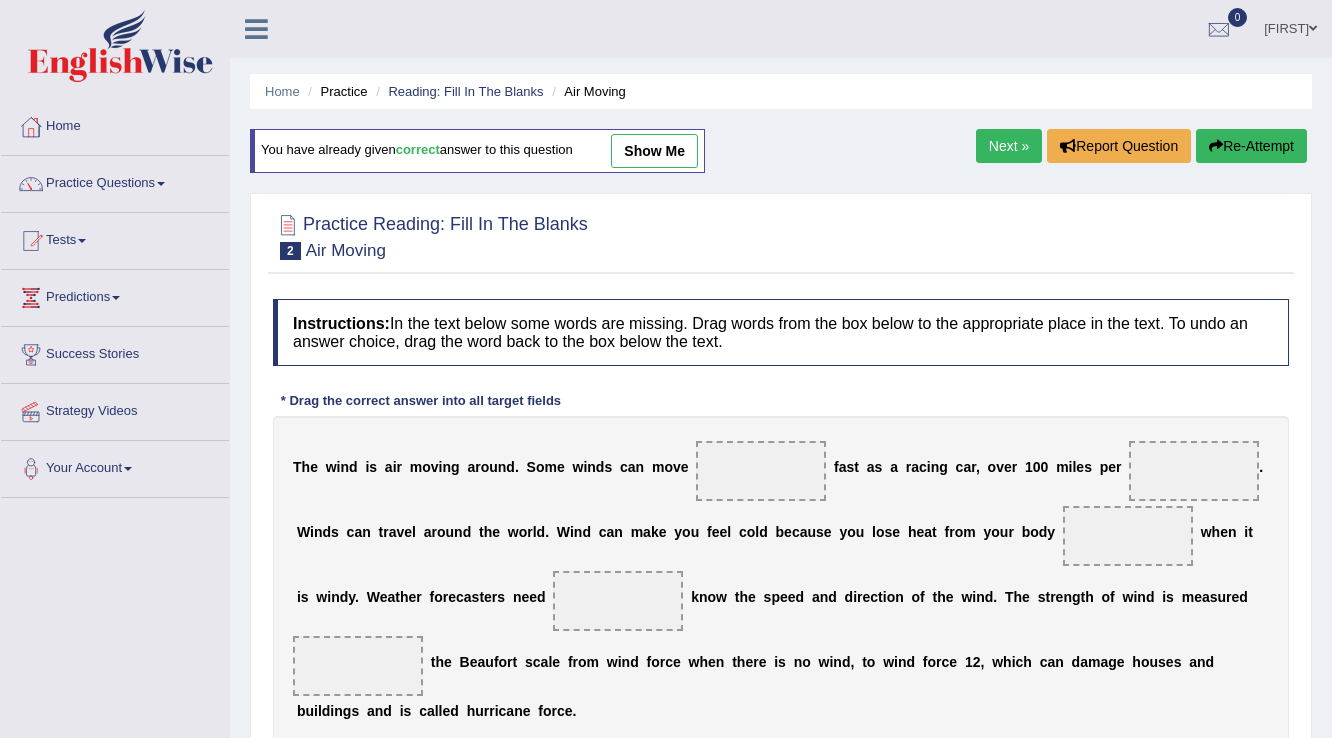 scroll, scrollTop: 0, scrollLeft: 0, axis: both 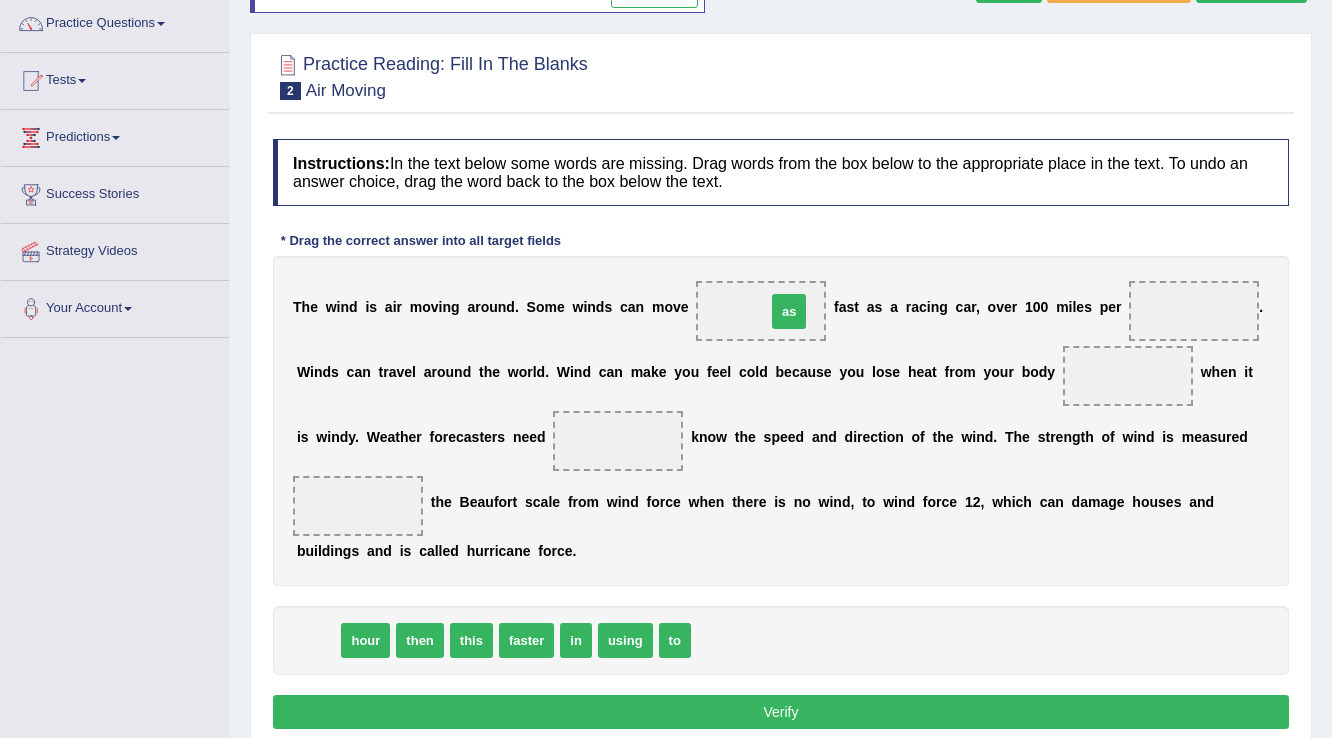 drag, startPoint x: 308, startPoint y: 637, endPoint x: 779, endPoint y: 308, distance: 574.52765 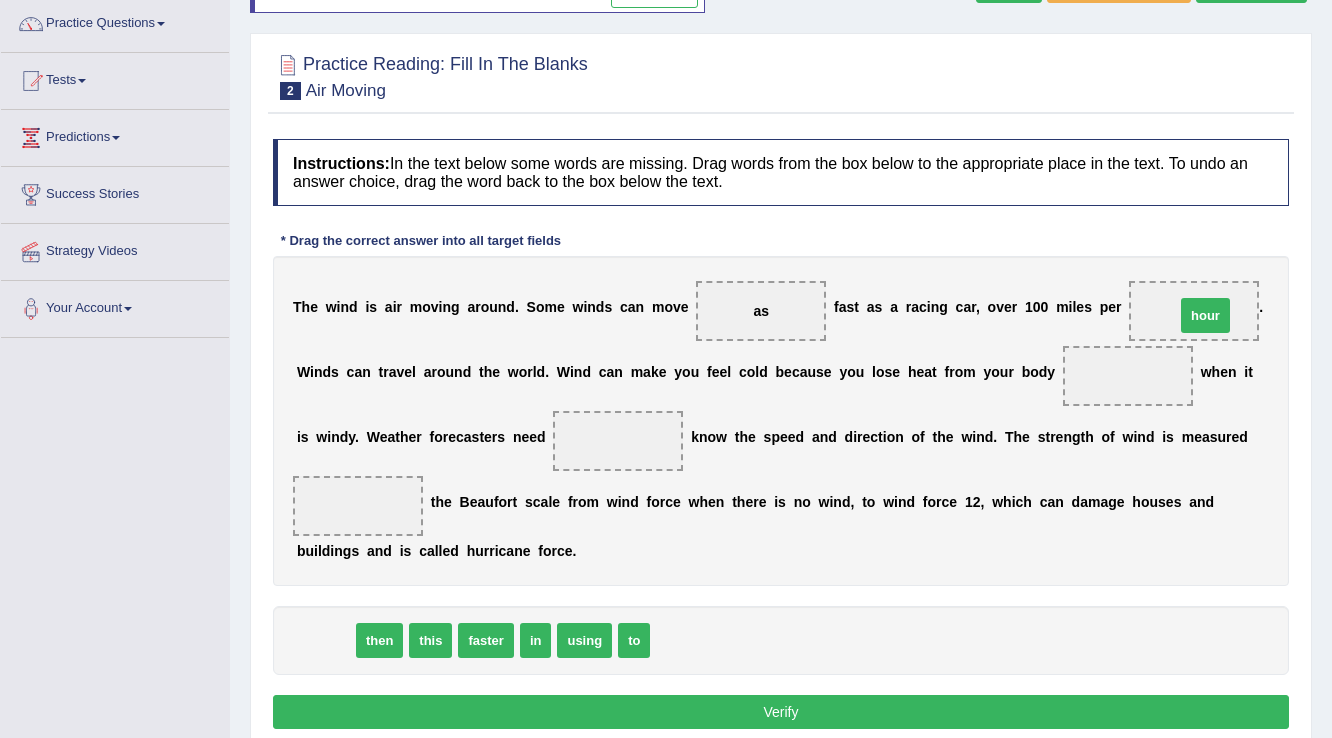 drag, startPoint x: 332, startPoint y: 640, endPoint x: 1212, endPoint y: 315, distance: 938.0965 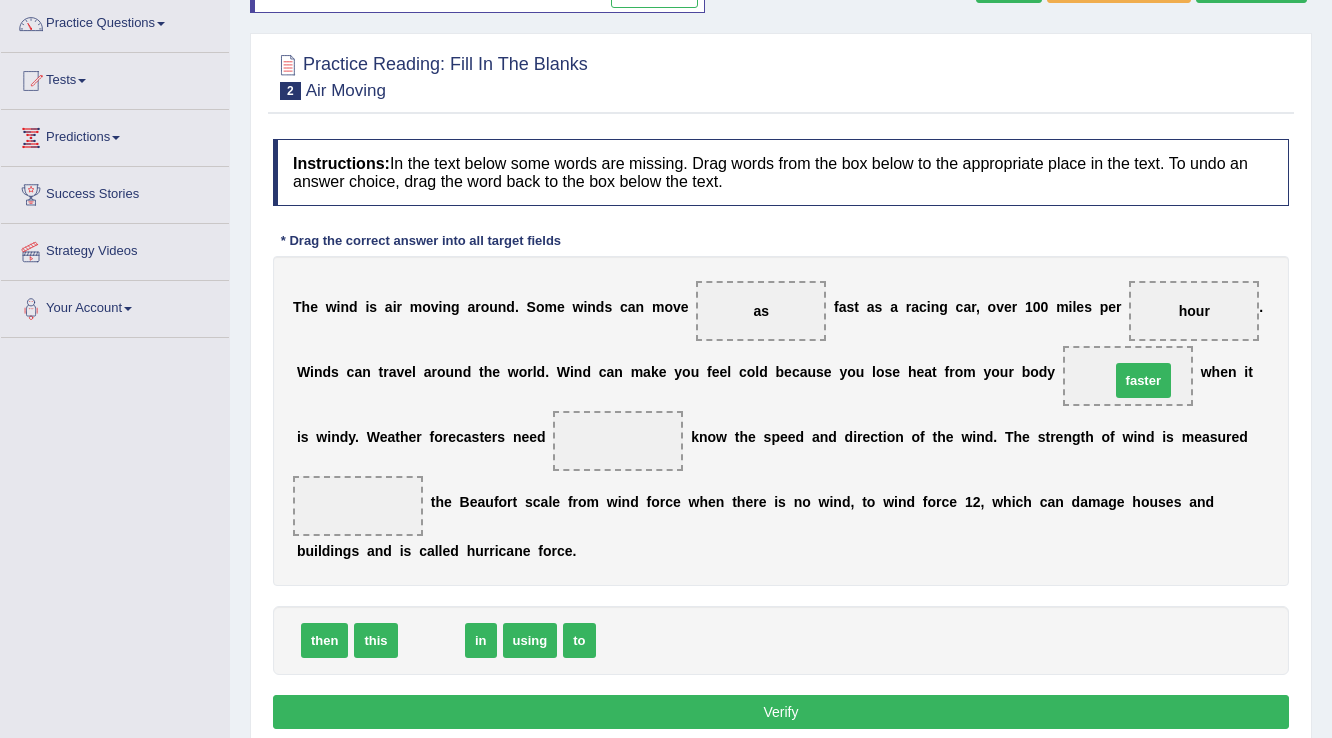 drag, startPoint x: 447, startPoint y: 636, endPoint x: 1159, endPoint y: 376, distance: 757.9868 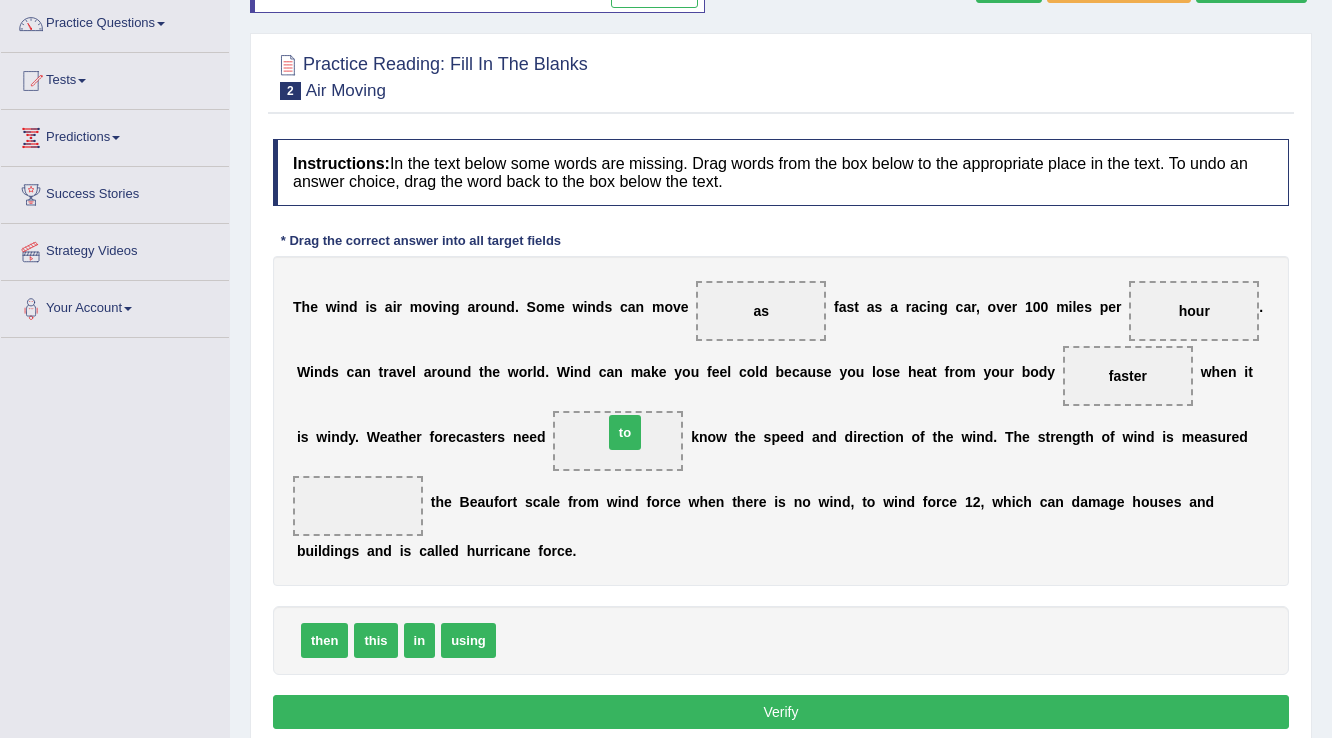 drag, startPoint x: 521, startPoint y: 636, endPoint x: 626, endPoint y: 428, distance: 233 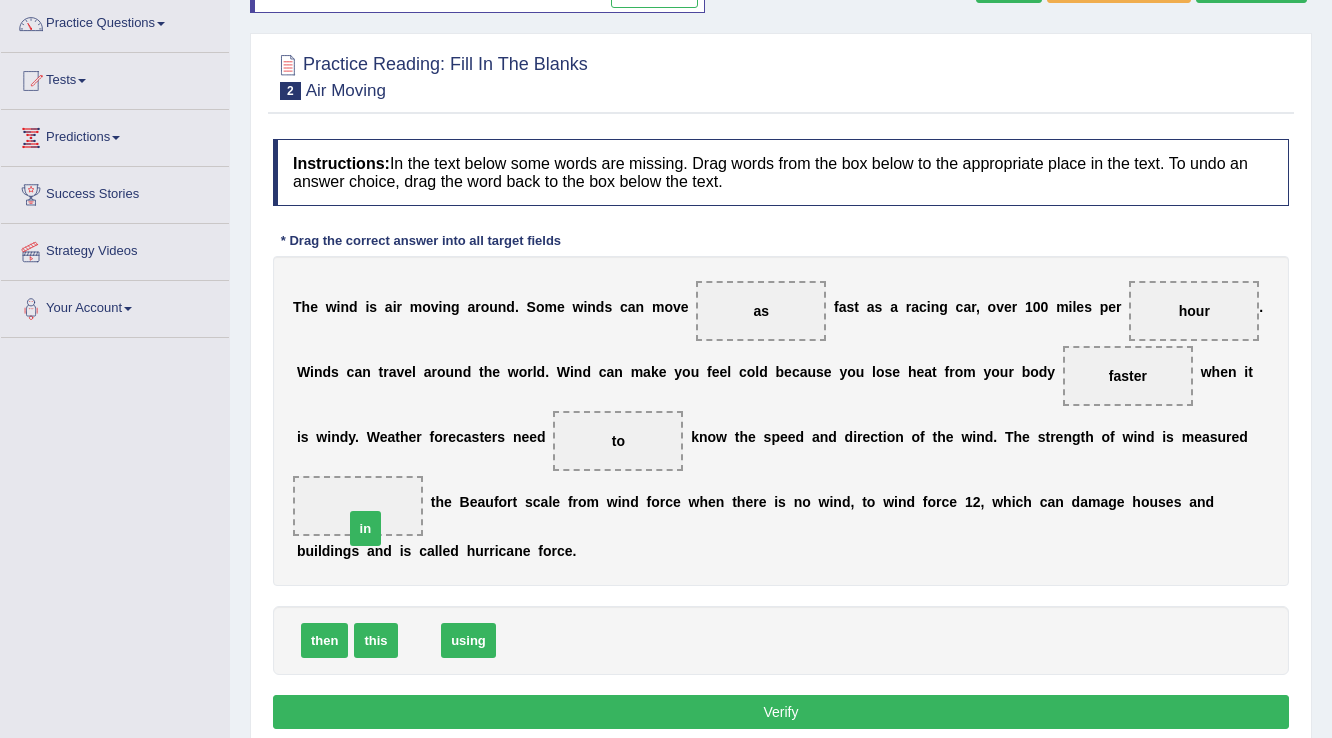 drag, startPoint x: 420, startPoint y: 638, endPoint x: 364, endPoint y: 512, distance: 137.884 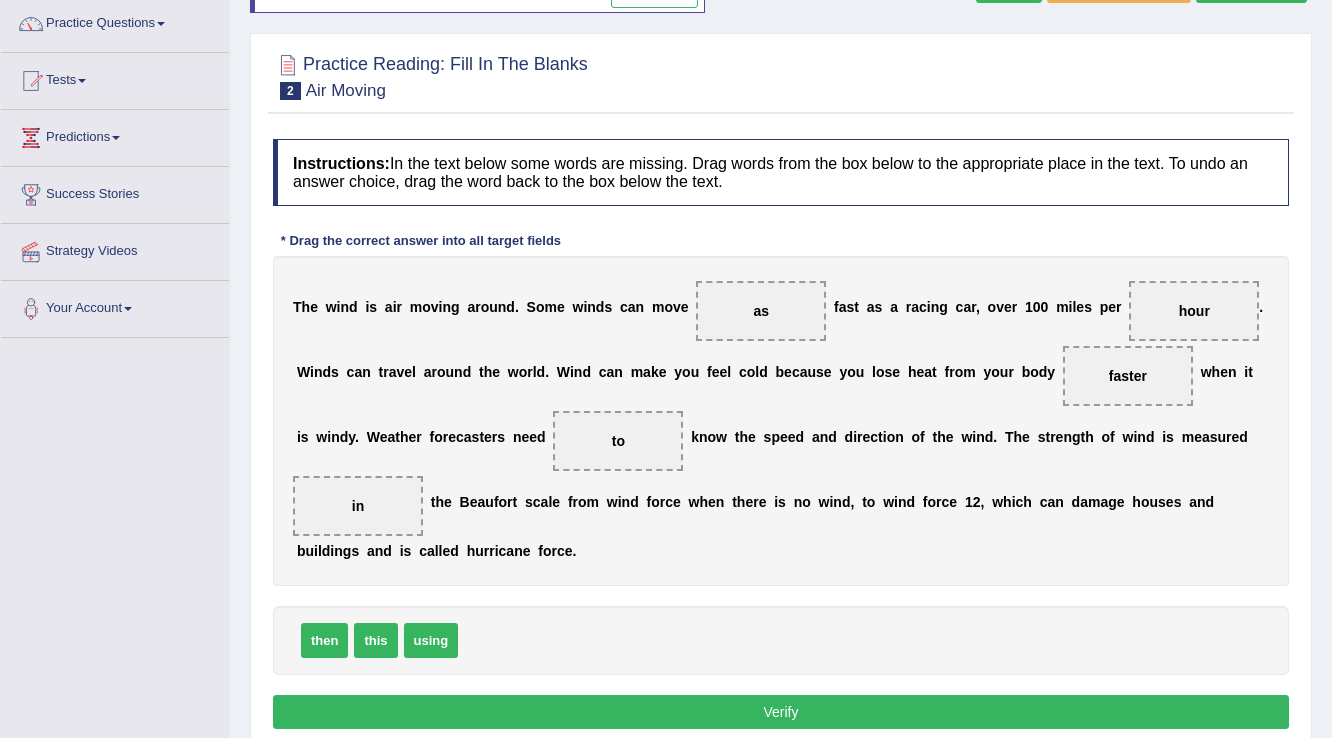 click on "Verify" at bounding box center (781, 712) 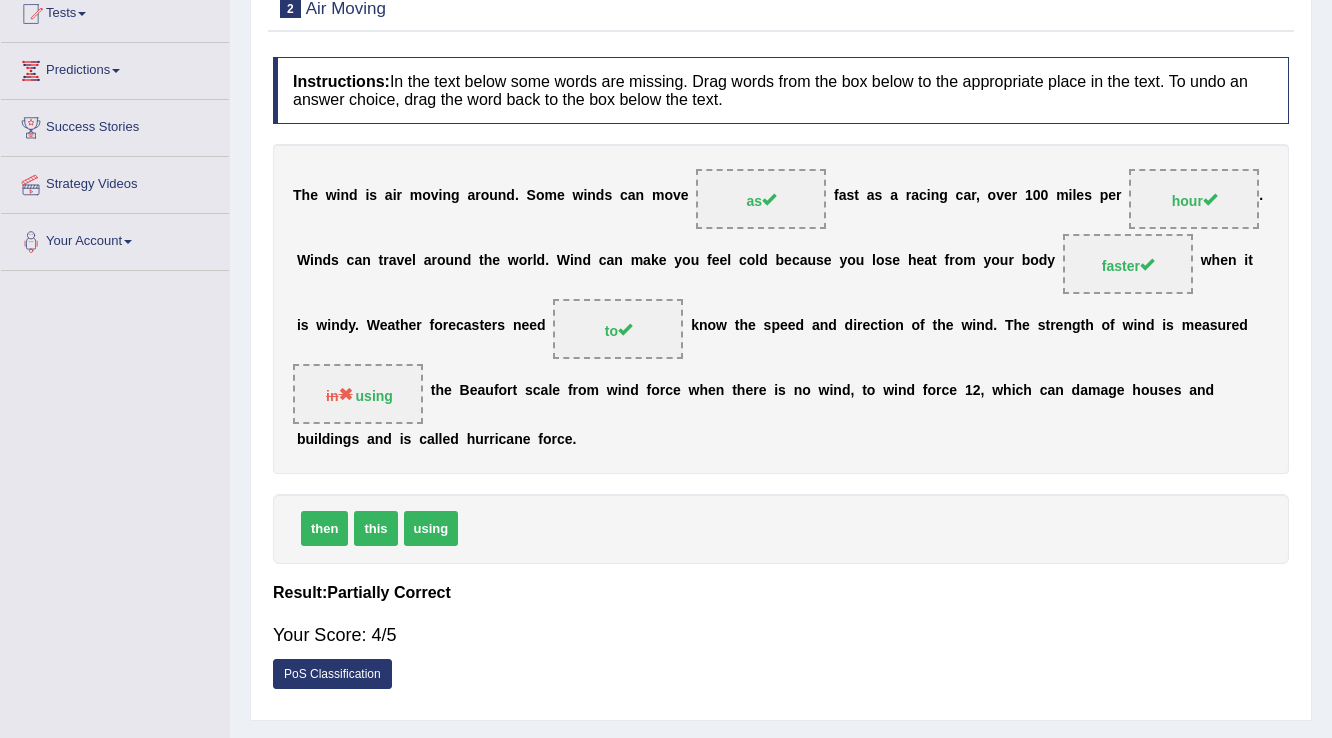 scroll, scrollTop: 72, scrollLeft: 0, axis: vertical 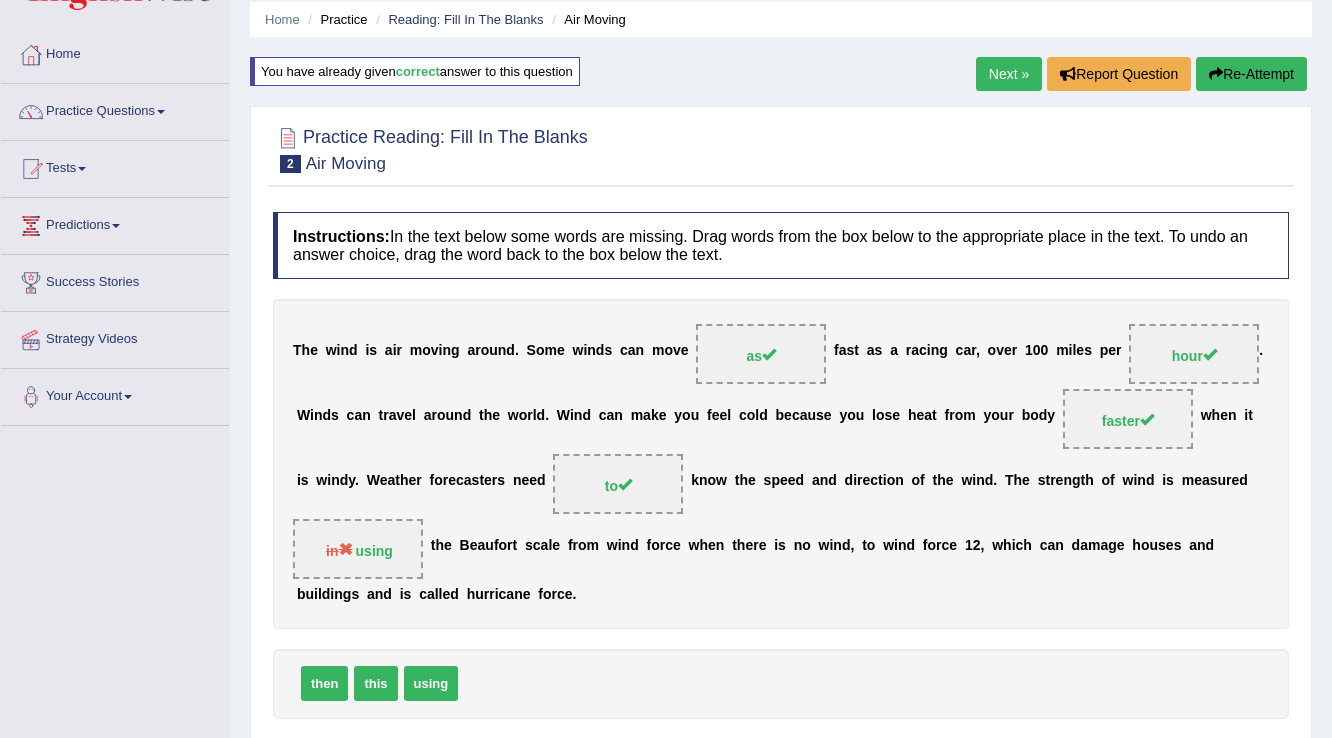 click on "Next »" at bounding box center (1009, 74) 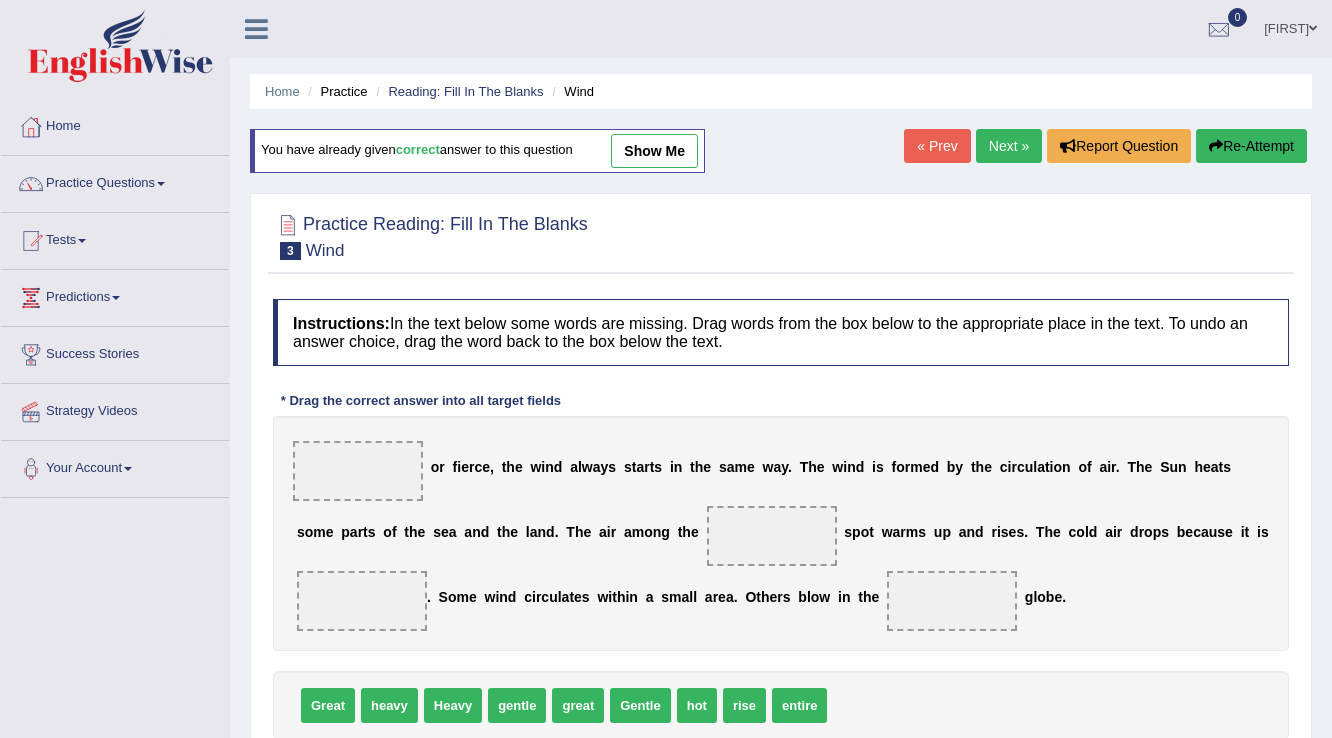 scroll, scrollTop: 0, scrollLeft: 0, axis: both 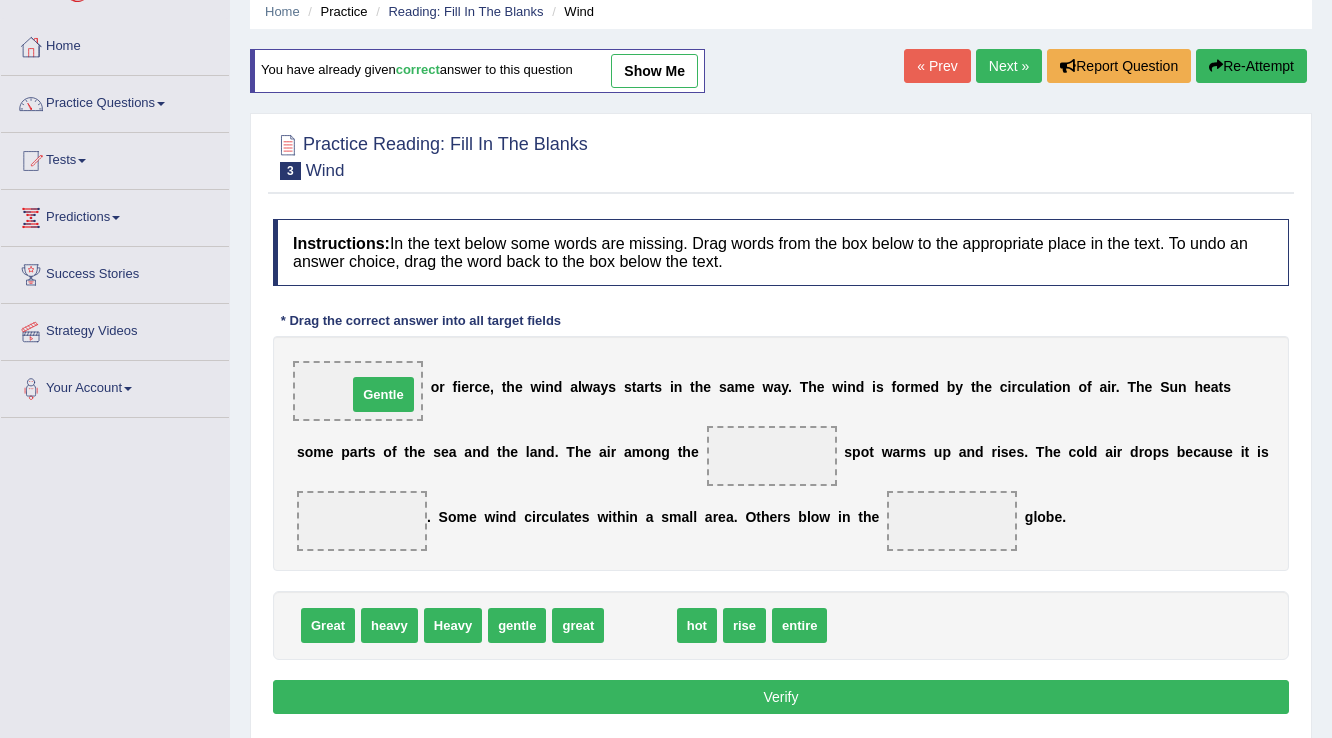 drag, startPoint x: 643, startPoint y: 627, endPoint x: 386, endPoint y: 396, distance: 345.55753 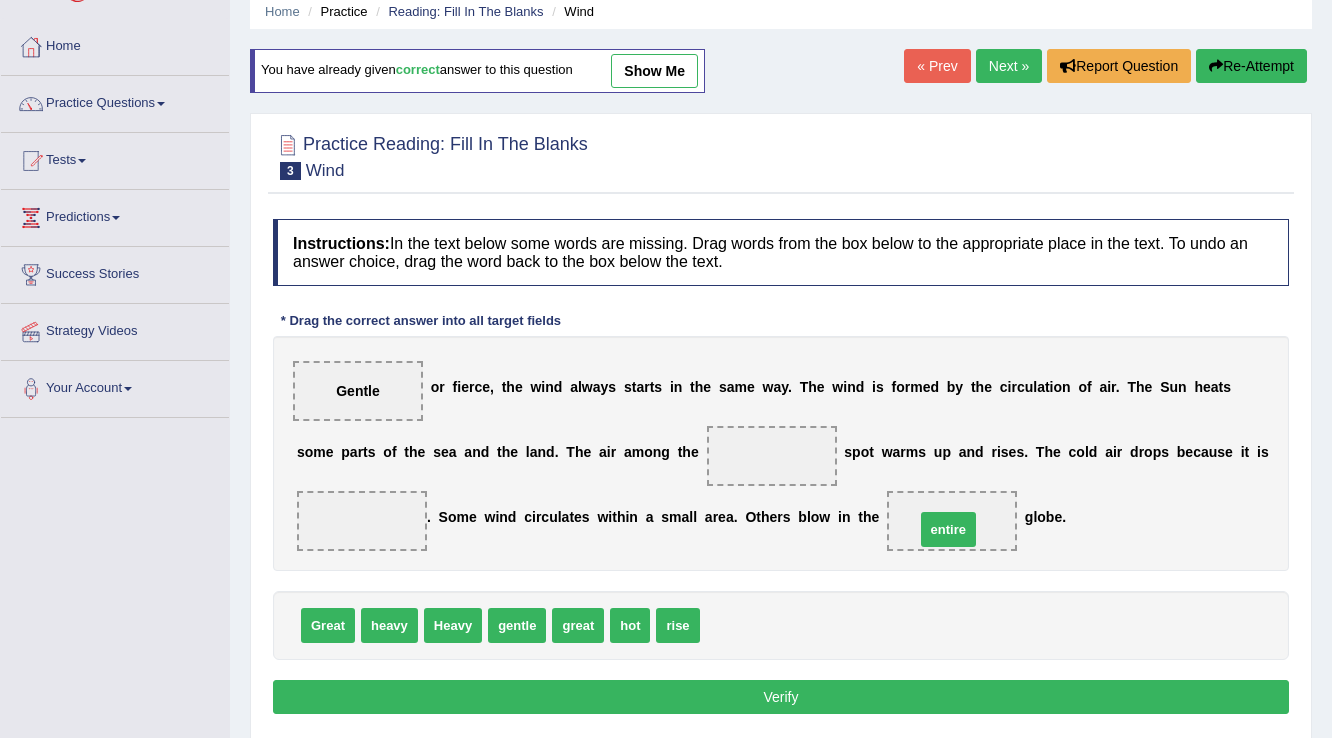 drag, startPoint x: 736, startPoint y: 620, endPoint x: 951, endPoint y: 524, distance: 235.45912 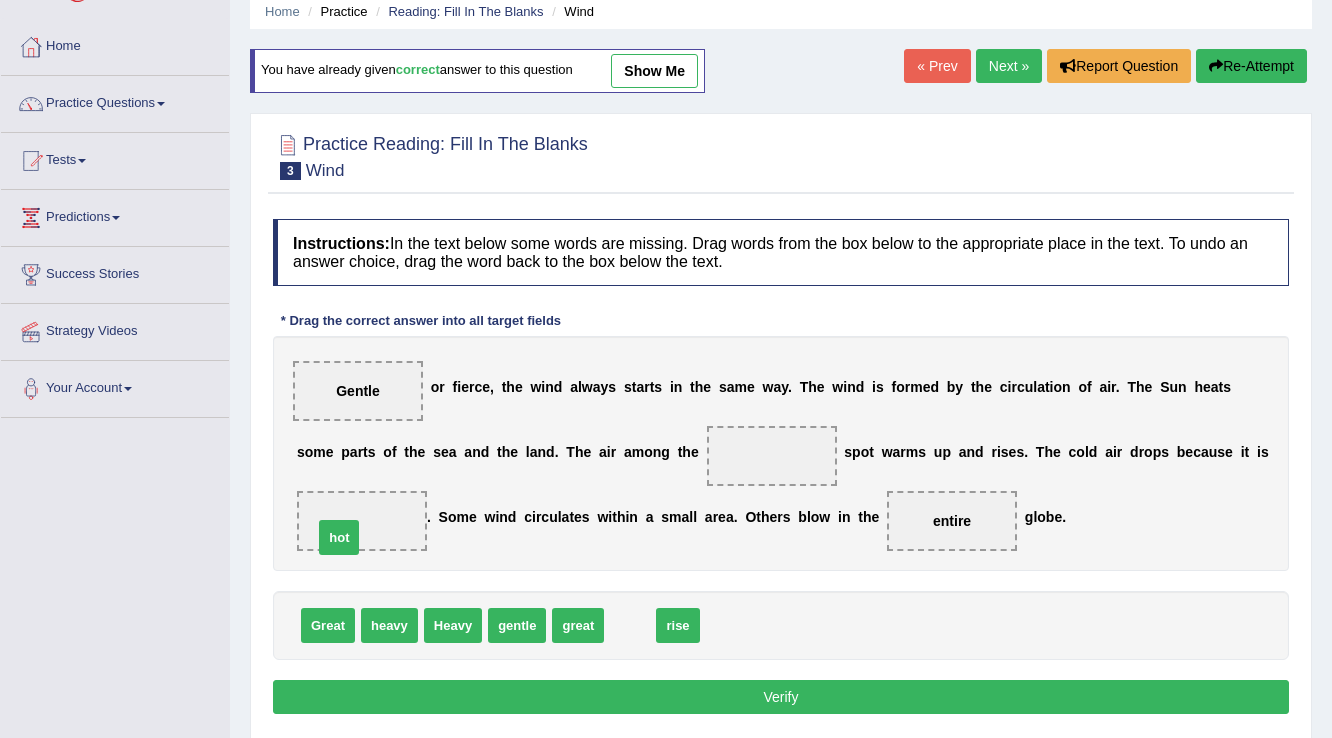 drag, startPoint x: 634, startPoint y: 624, endPoint x: 343, endPoint y: 535, distance: 304.30576 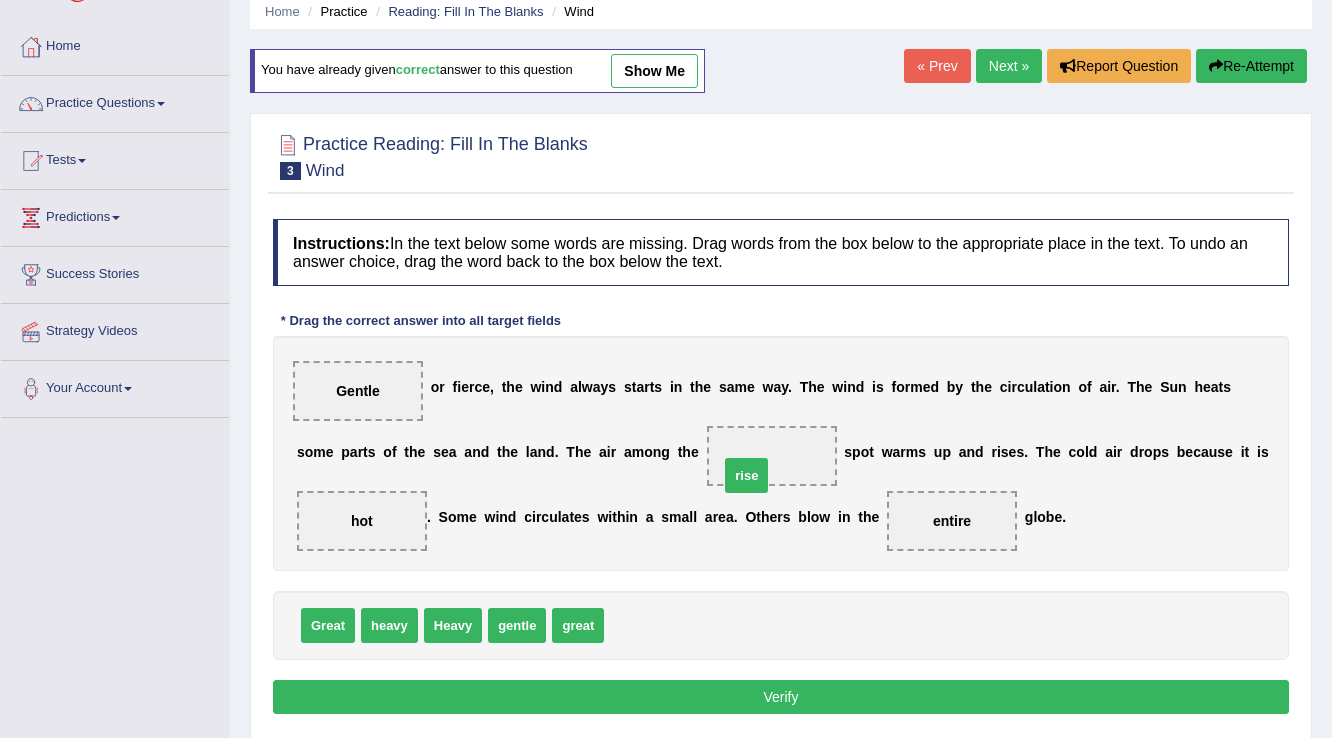 drag, startPoint x: 625, startPoint y: 624, endPoint x: 742, endPoint y: 472, distance: 191.81502 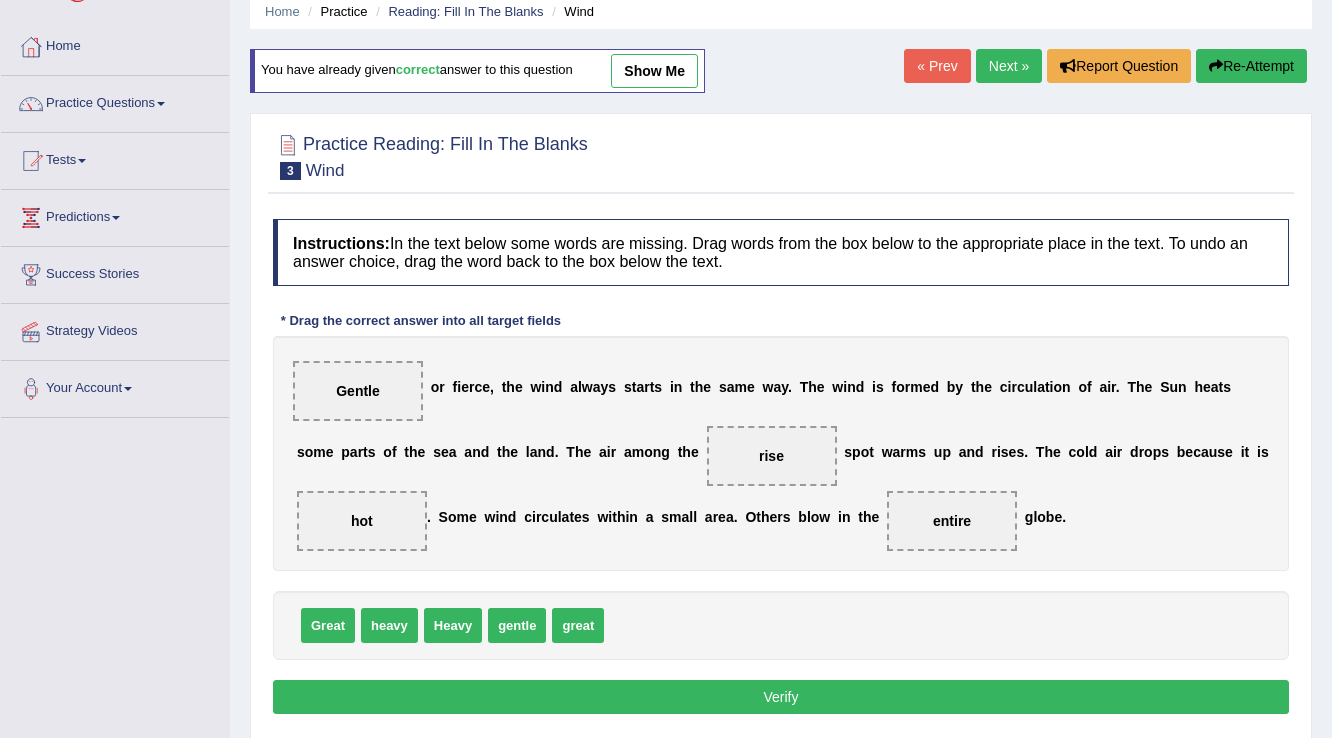 click on "Verify" at bounding box center [781, 697] 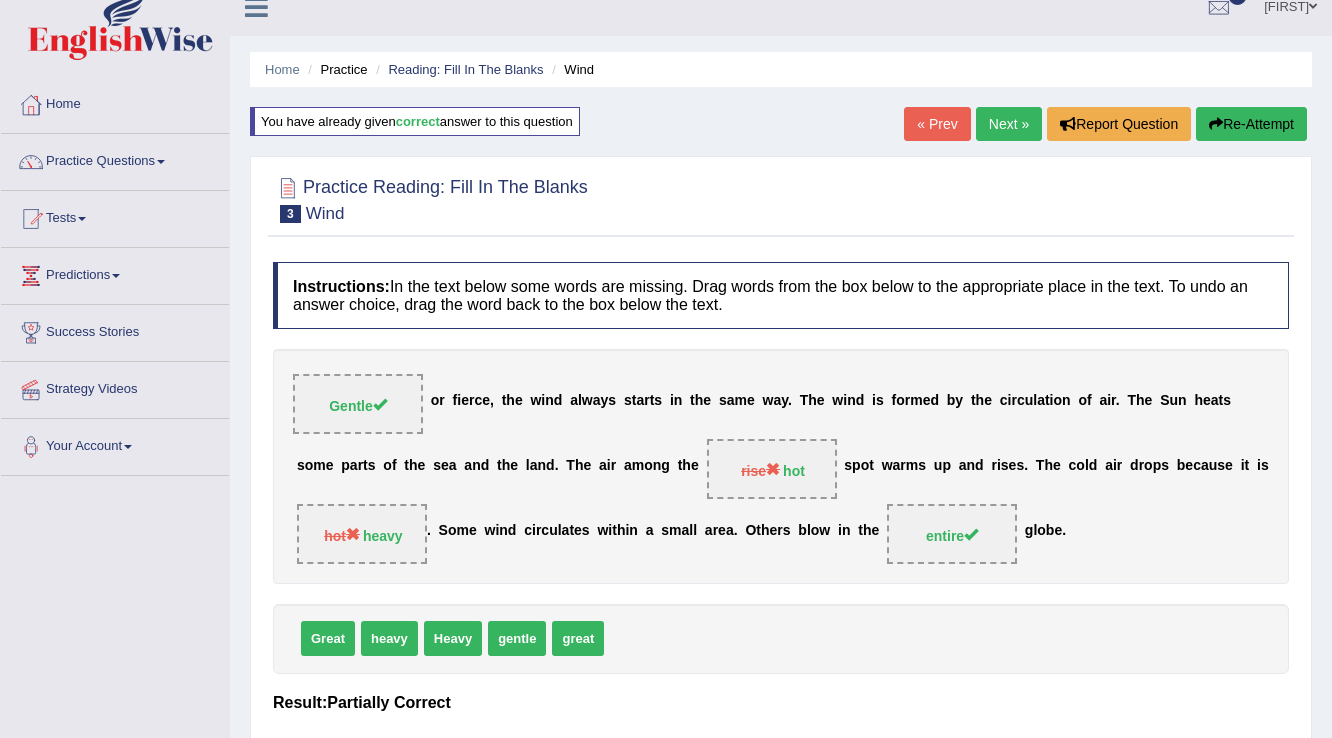 scroll, scrollTop: 0, scrollLeft: 0, axis: both 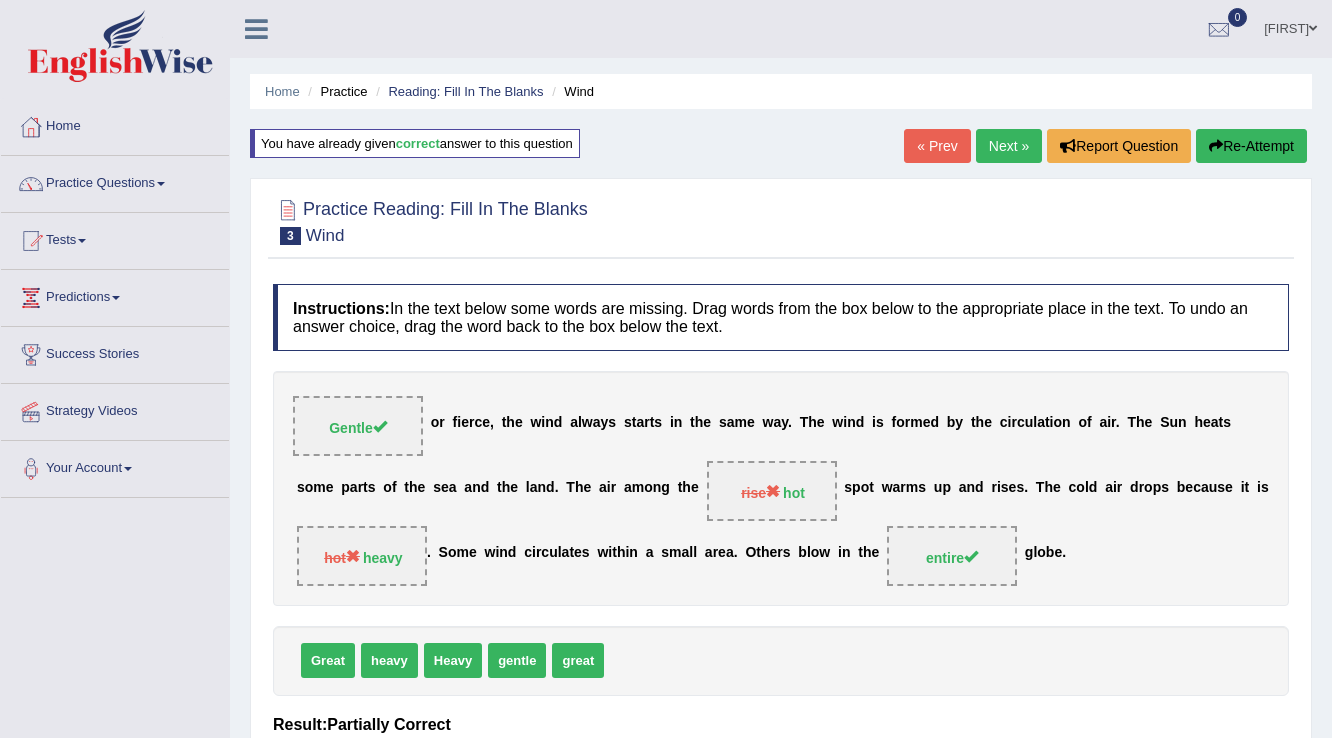 click on "Next »" at bounding box center [1009, 146] 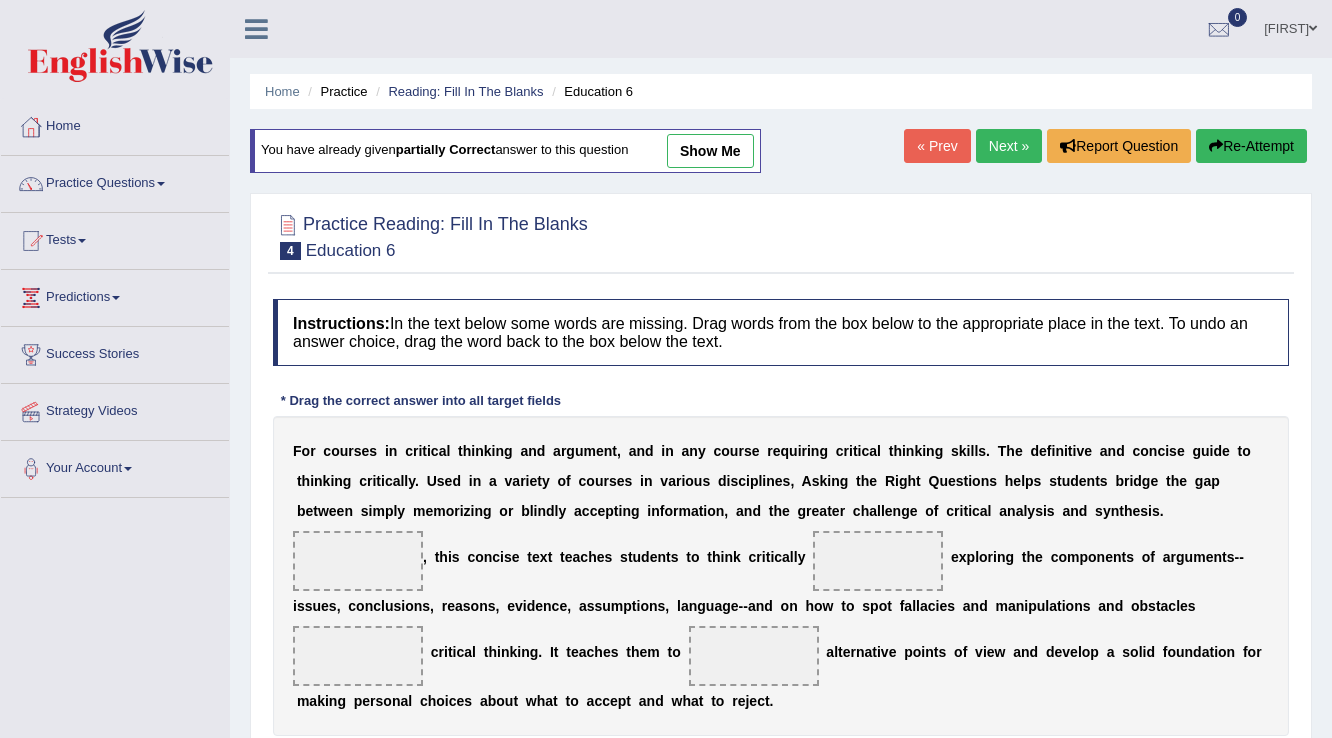 scroll, scrollTop: 0, scrollLeft: 0, axis: both 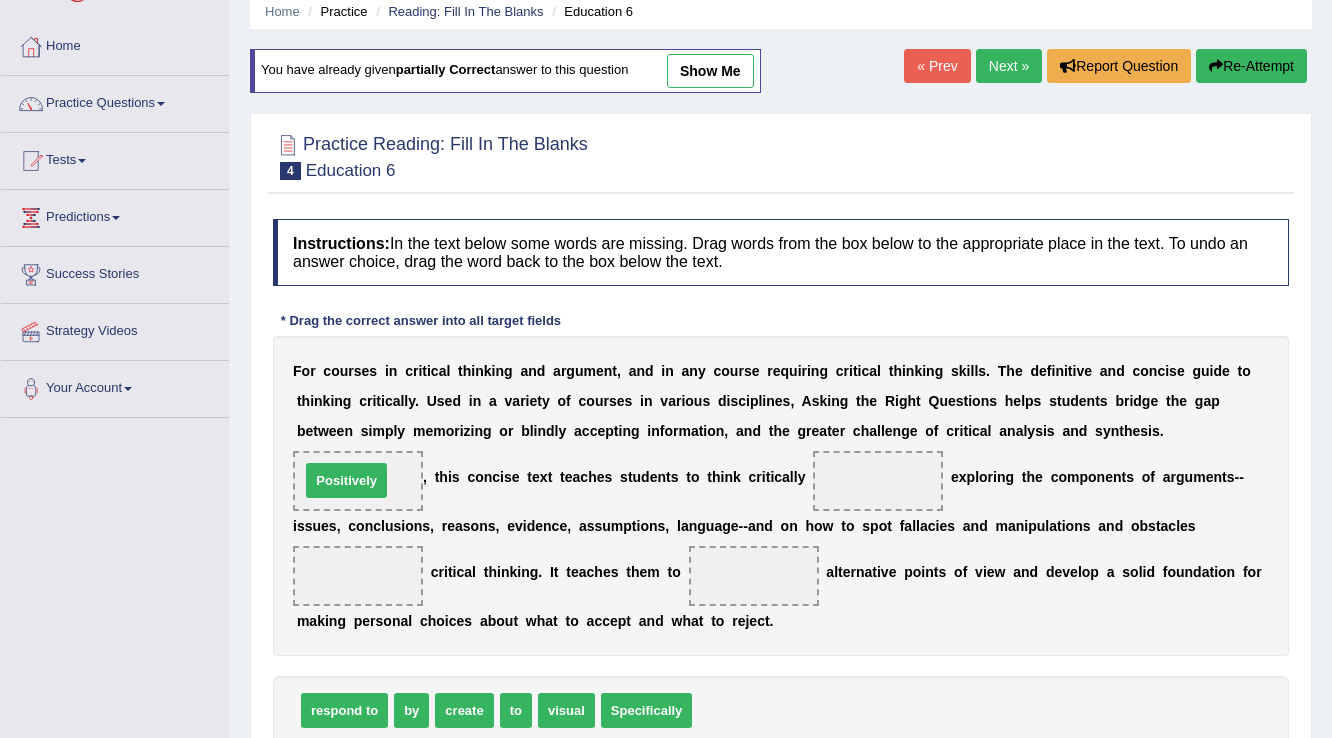 drag, startPoint x: 739, startPoint y: 710, endPoint x: 358, endPoint y: 488, distance: 440.95917 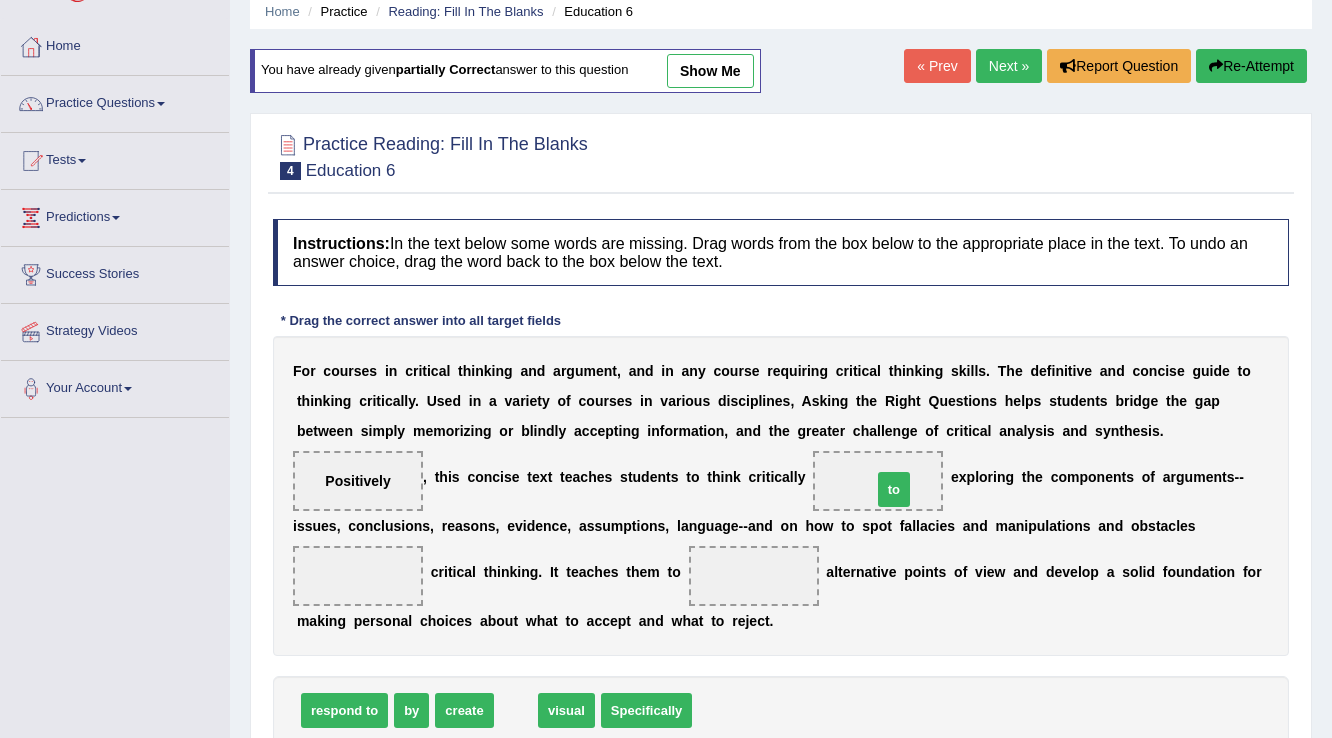 drag, startPoint x: 514, startPoint y: 706, endPoint x: 892, endPoint y: 485, distance: 437.86414 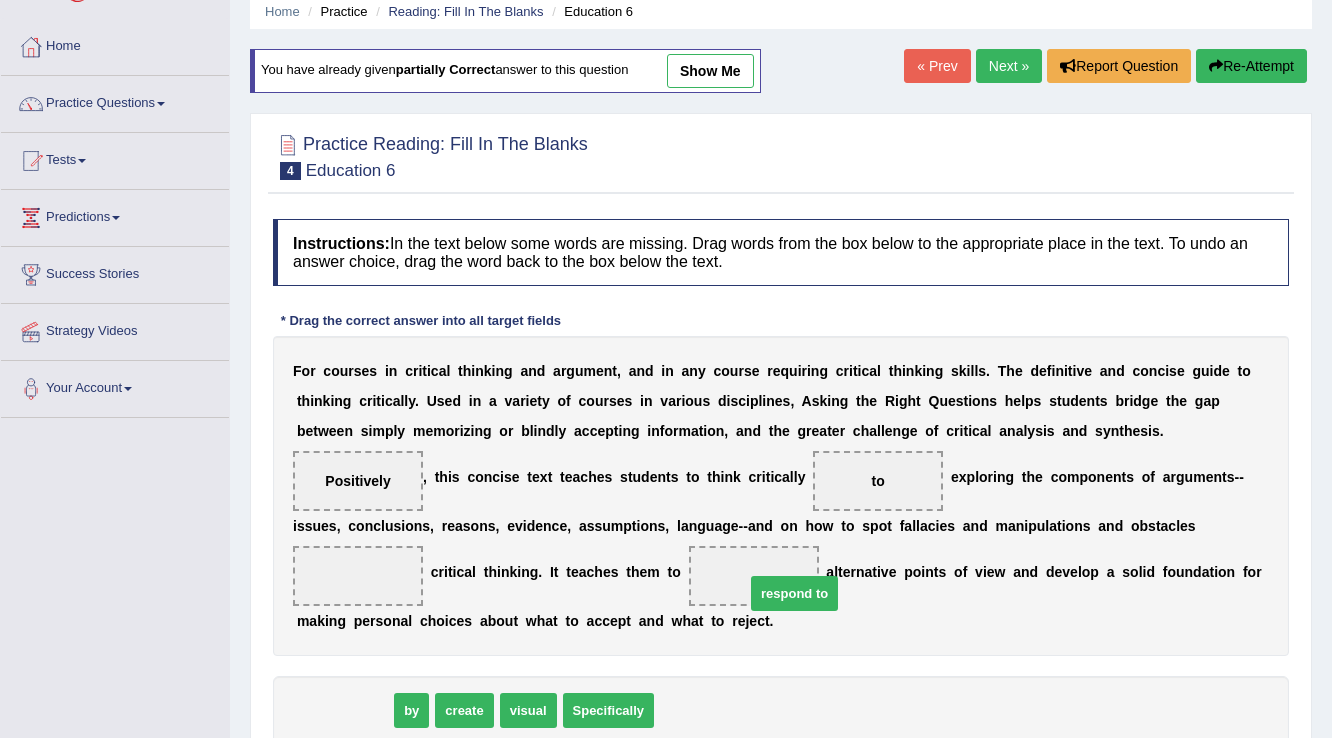 drag, startPoint x: 356, startPoint y: 708, endPoint x: 796, endPoint y: 589, distance: 455.80807 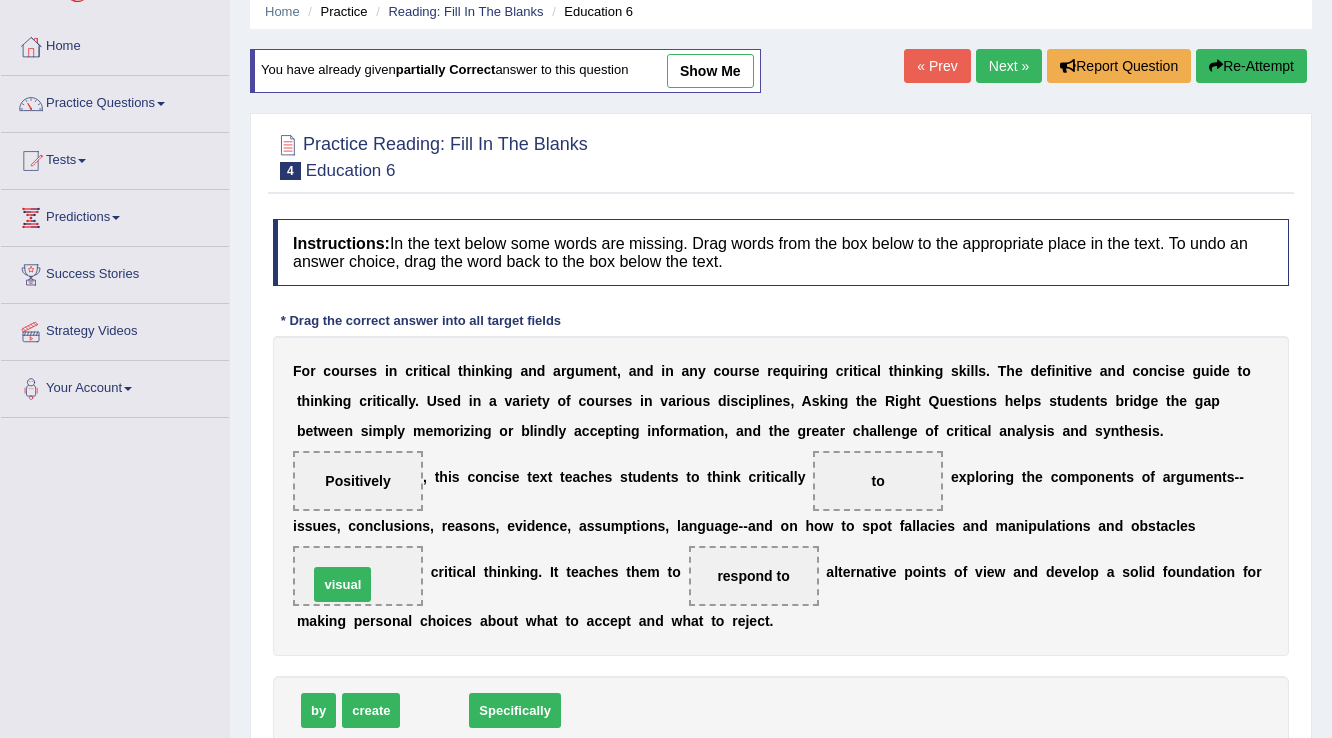 drag, startPoint x: 436, startPoint y: 707, endPoint x: 344, endPoint y: 581, distance: 156.01282 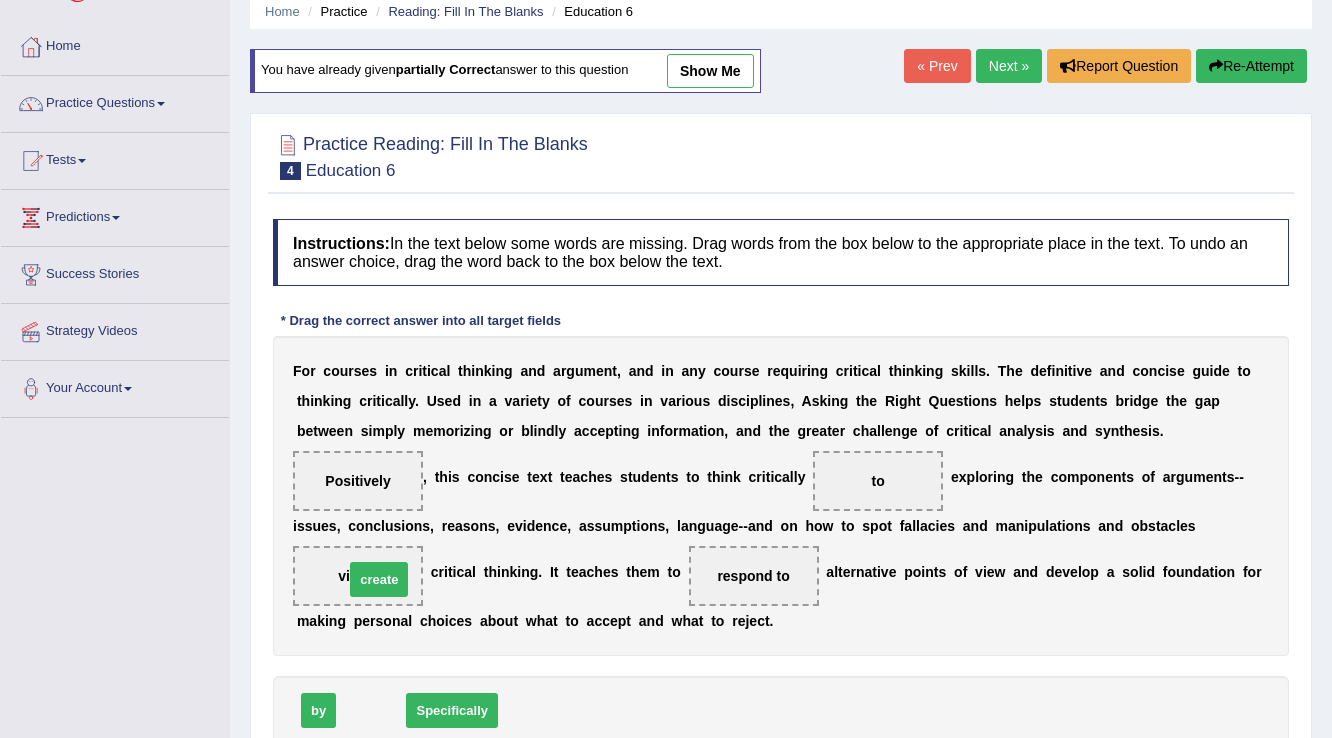 drag, startPoint x: 366, startPoint y: 708, endPoint x: 368, endPoint y: 576, distance: 132.01515 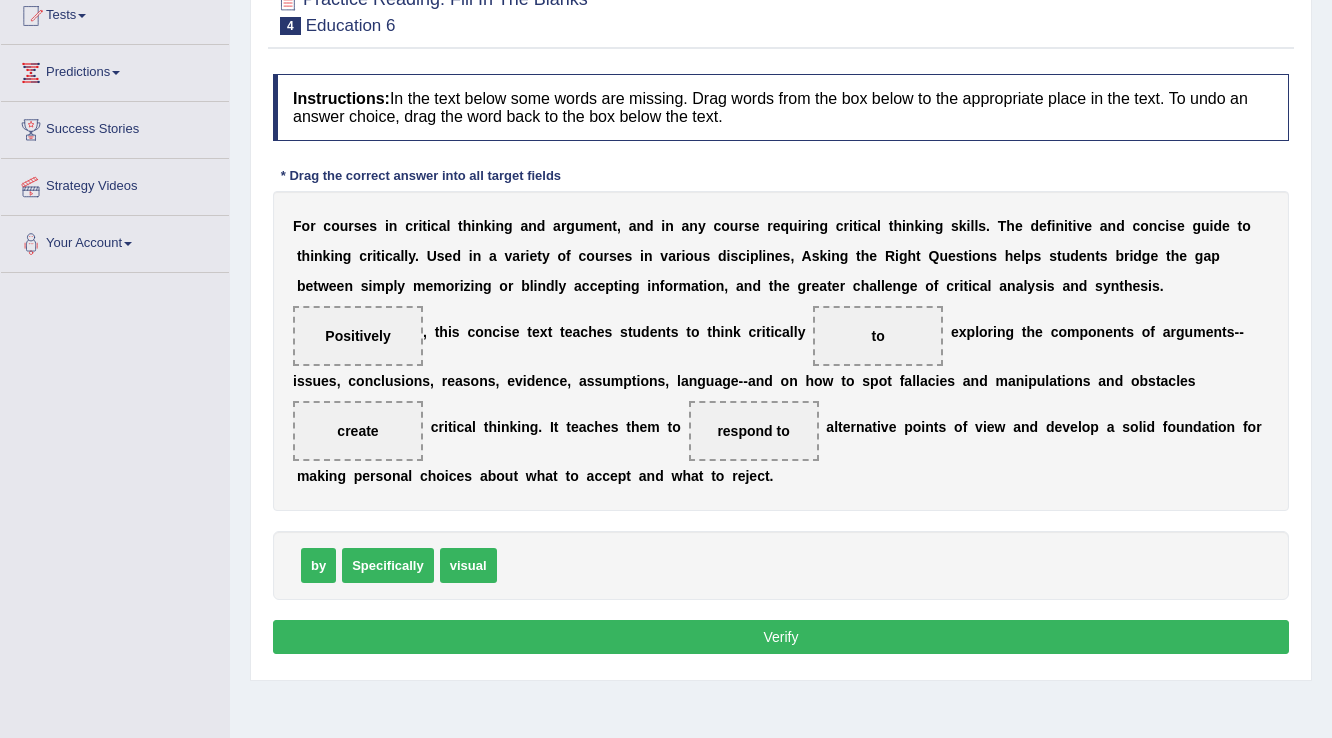 scroll, scrollTop: 240, scrollLeft: 0, axis: vertical 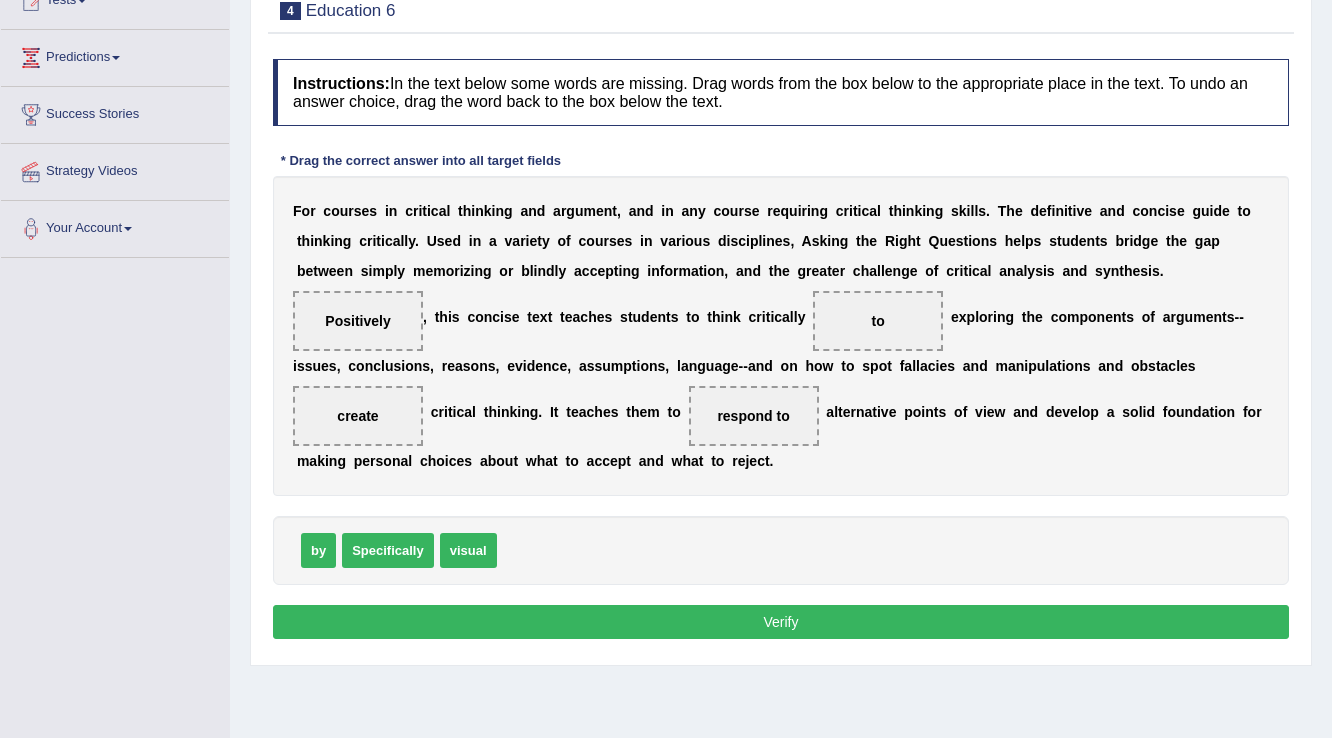 click on "Verify" at bounding box center (781, 622) 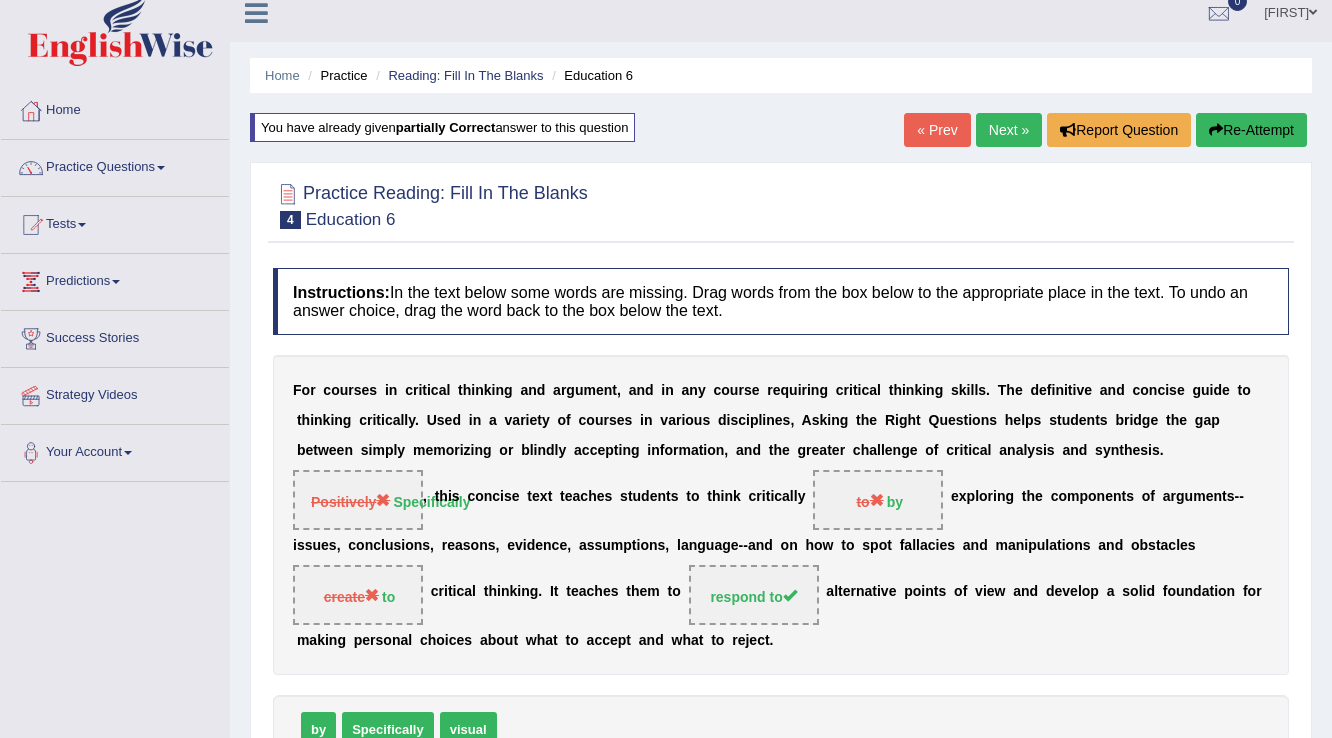 scroll, scrollTop: 0, scrollLeft: 0, axis: both 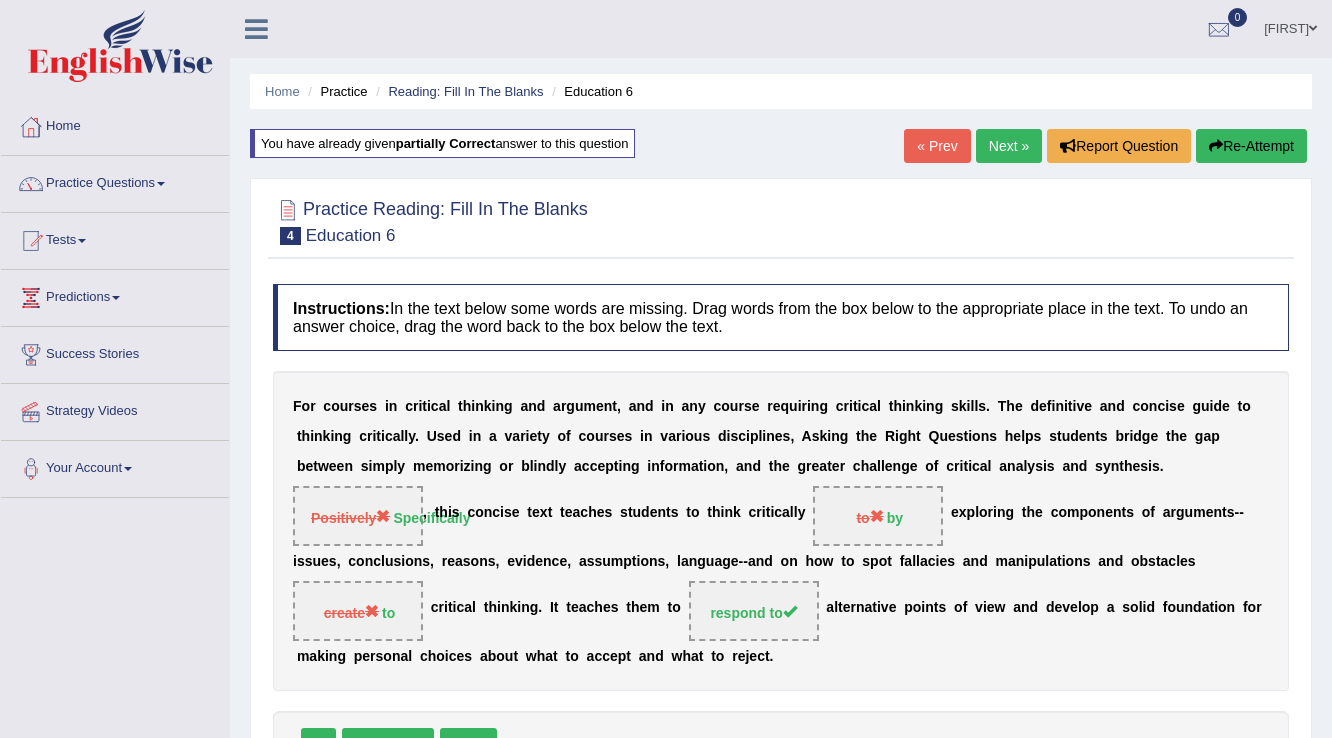 click on "Next »" at bounding box center [1009, 146] 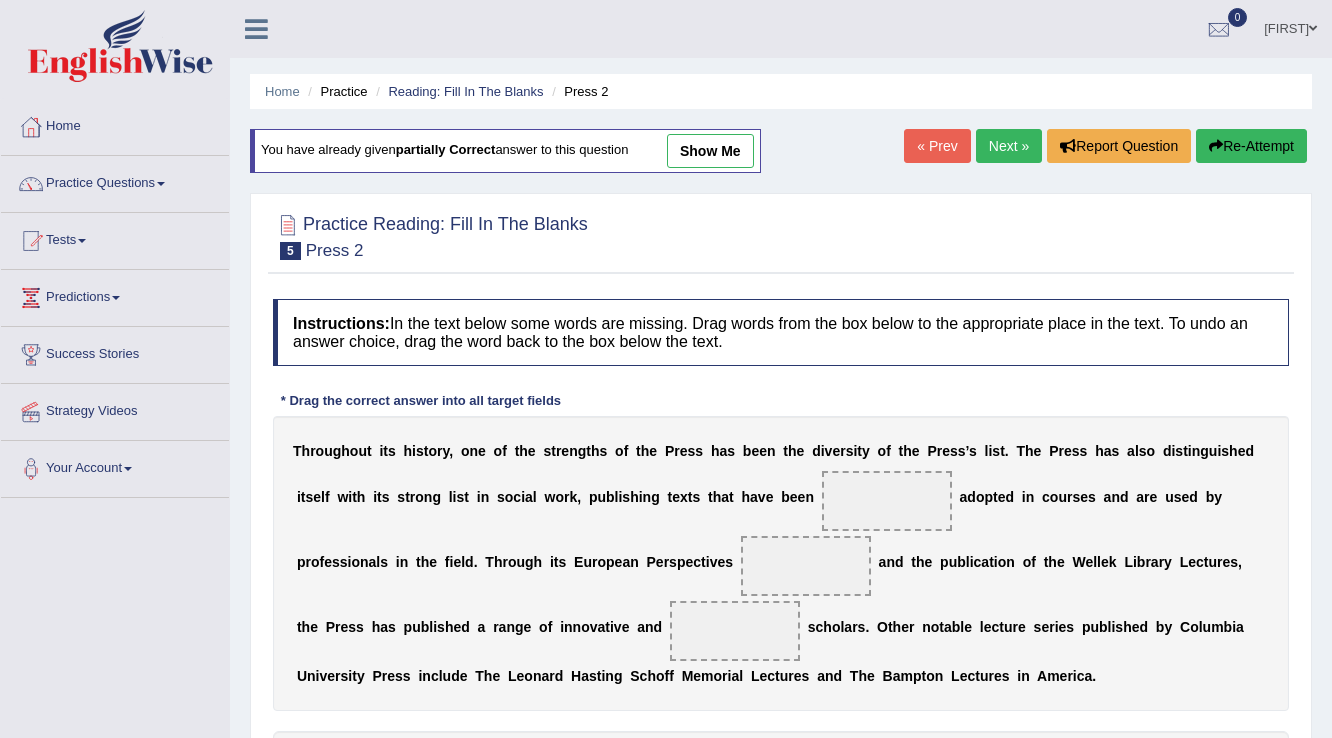 scroll, scrollTop: 0, scrollLeft: 0, axis: both 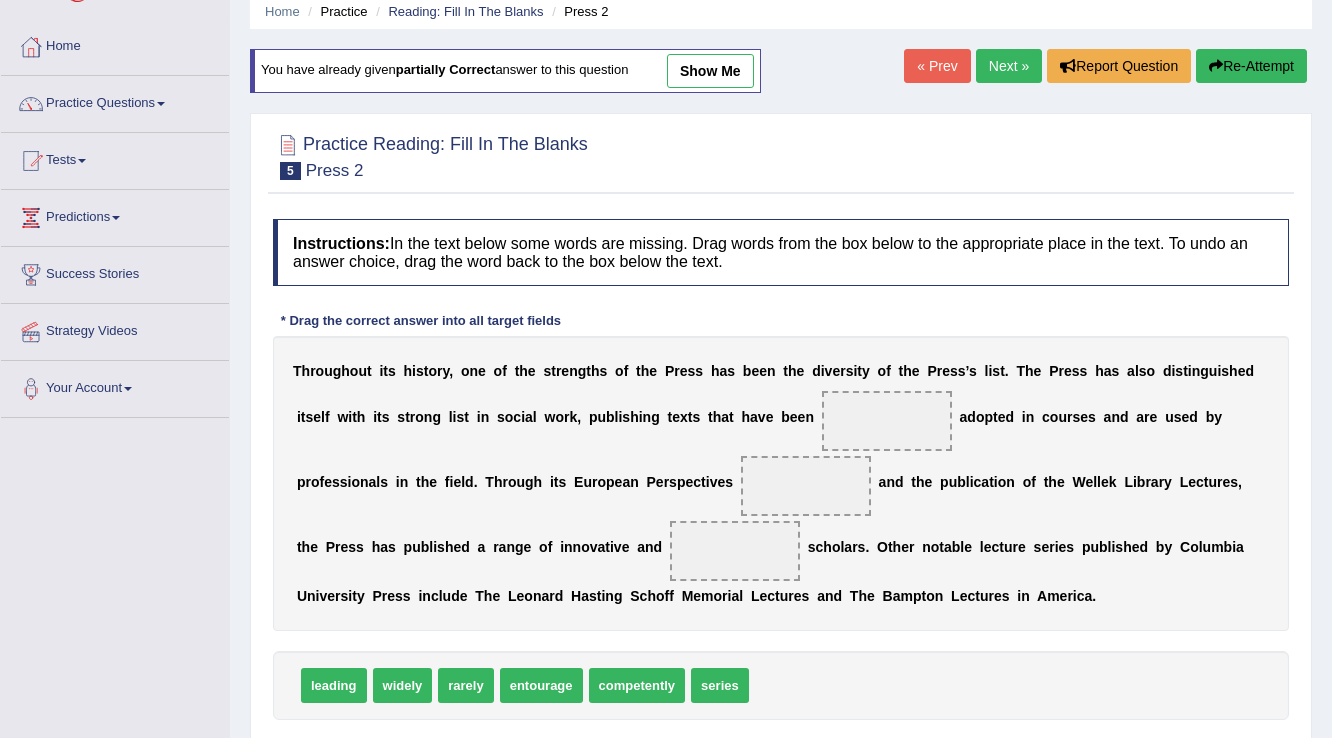 click on "widely" at bounding box center [403, 685] 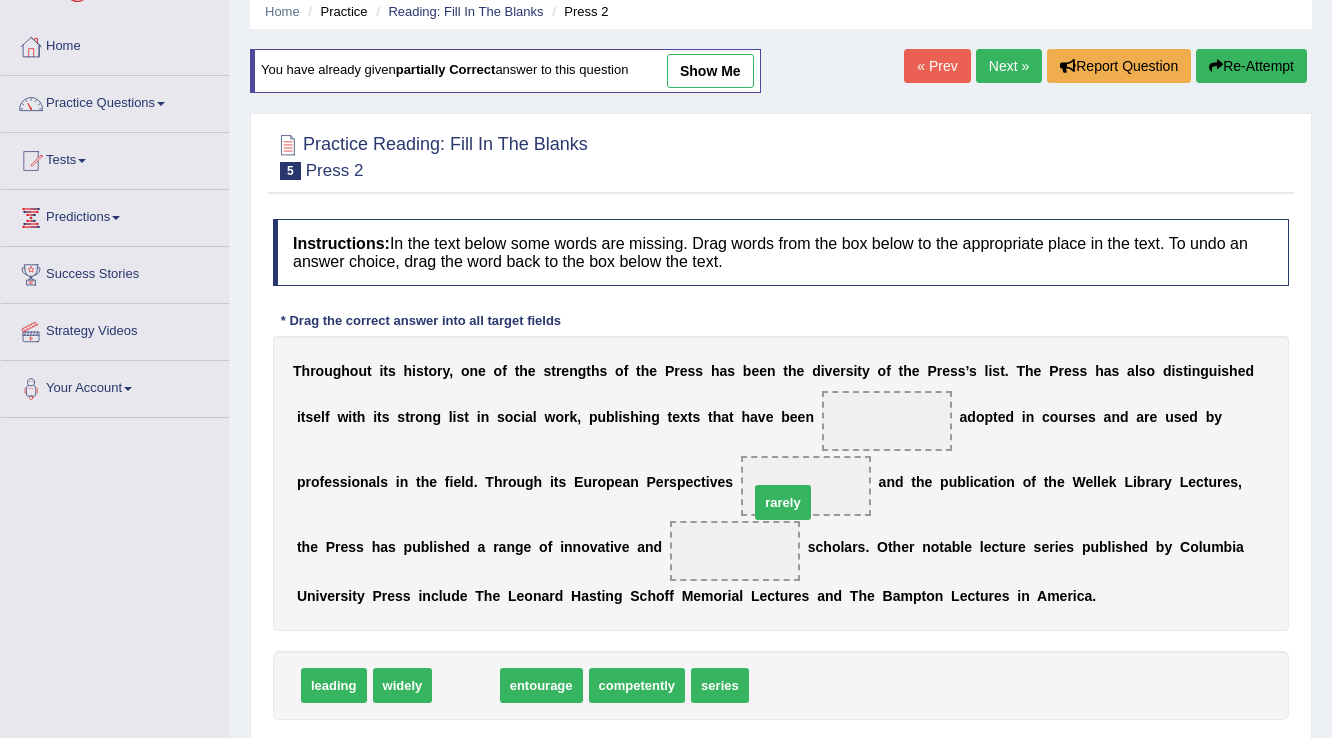 drag, startPoint x: 465, startPoint y: 684, endPoint x: 785, endPoint y: 499, distance: 369.6282 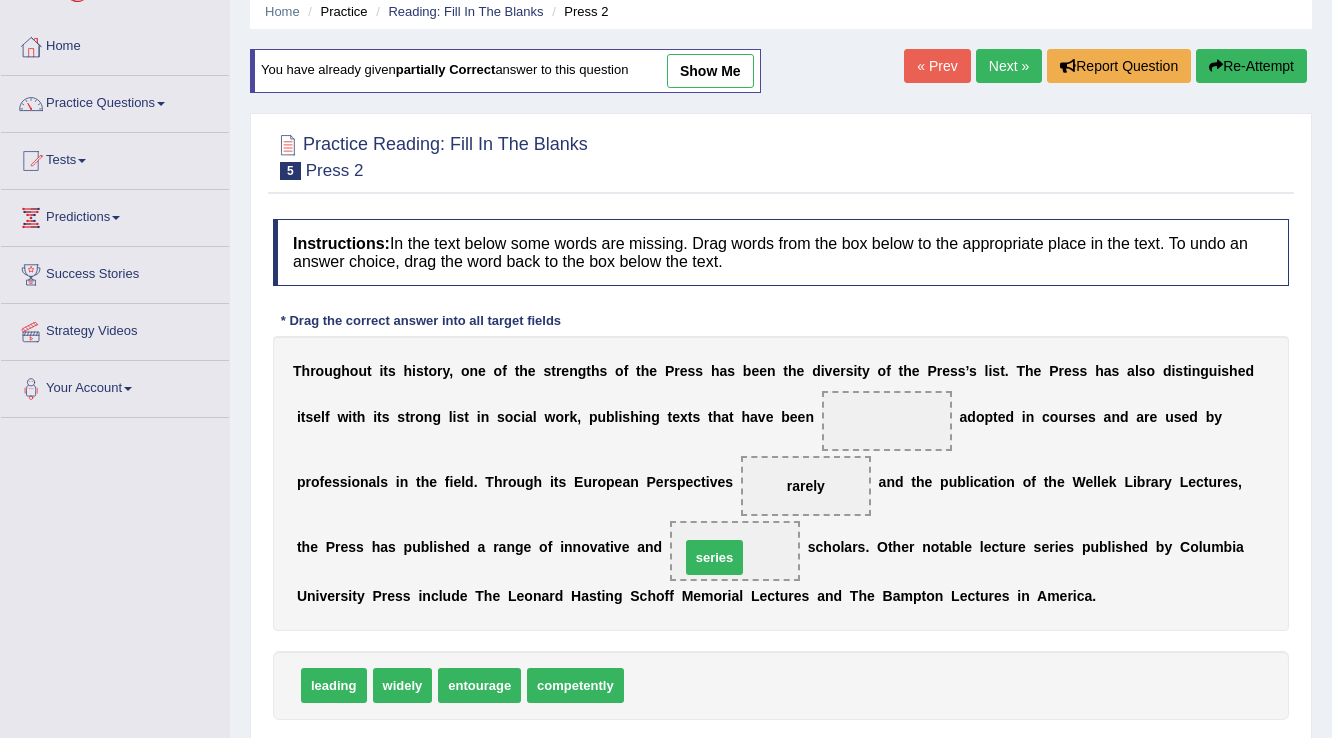 drag, startPoint x: 672, startPoint y: 680, endPoint x: 728, endPoint y: 552, distance: 139.71399 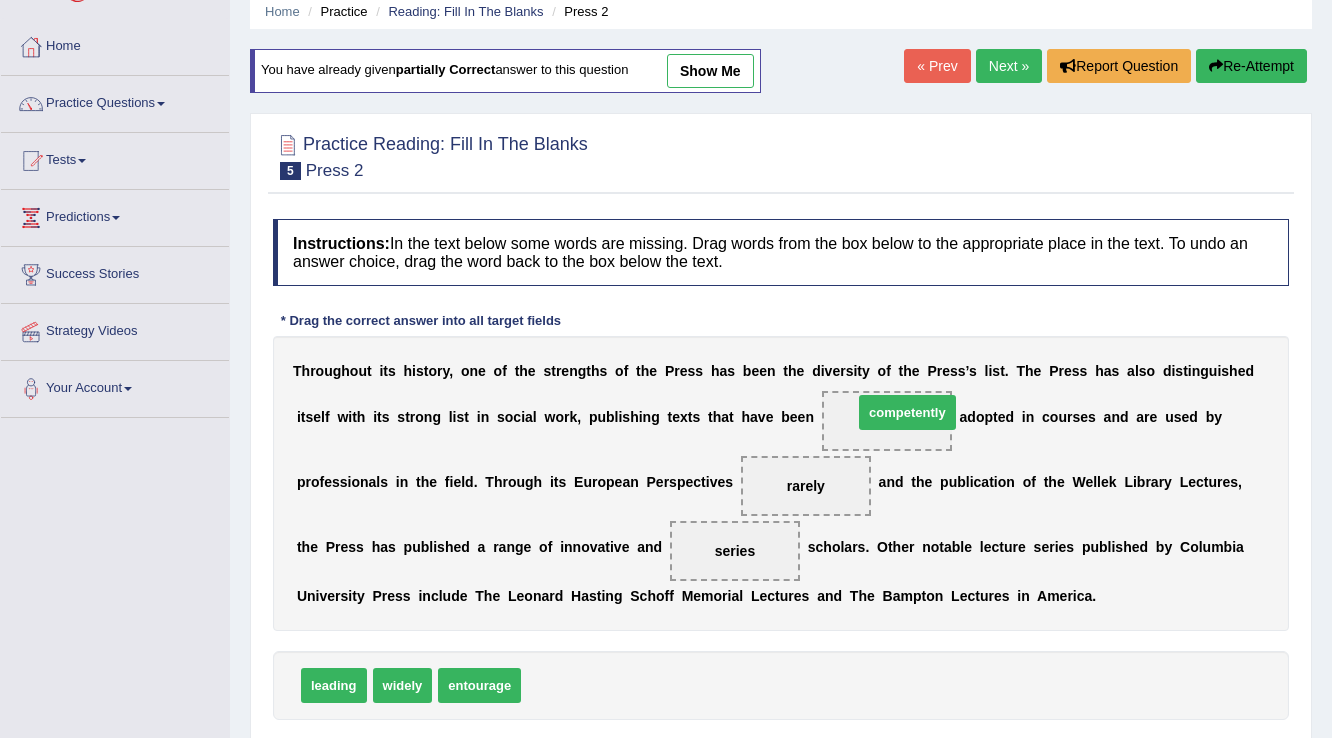 drag, startPoint x: 567, startPoint y: 685, endPoint x: 899, endPoint y: 412, distance: 429.82904 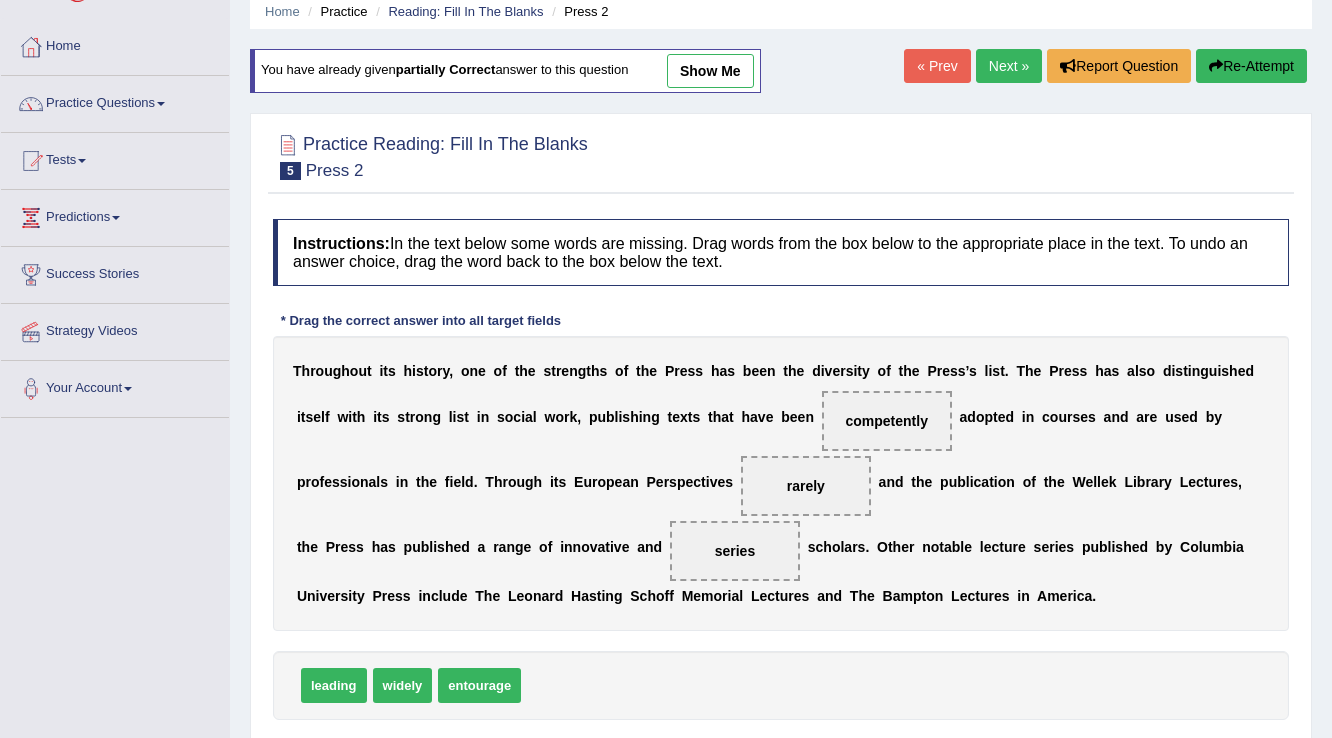 scroll, scrollTop: 160, scrollLeft: 0, axis: vertical 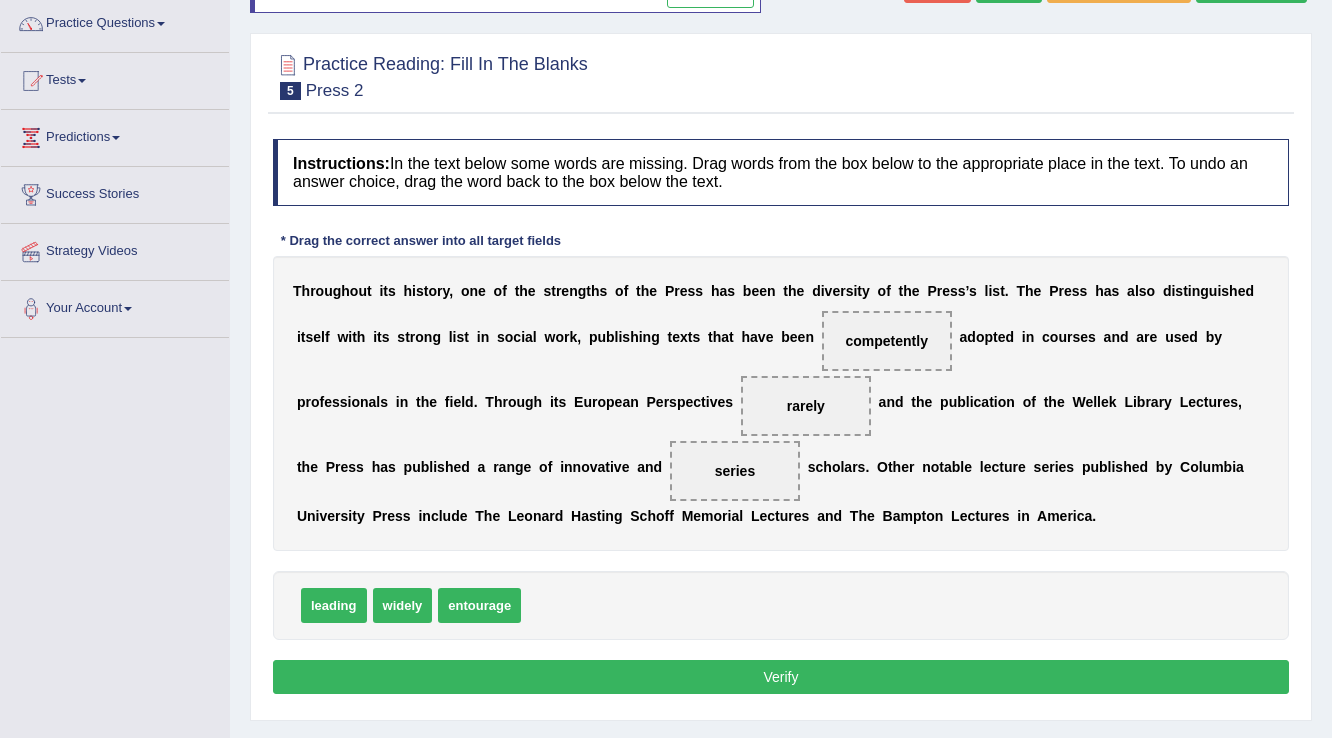 click on "Verify" at bounding box center (781, 677) 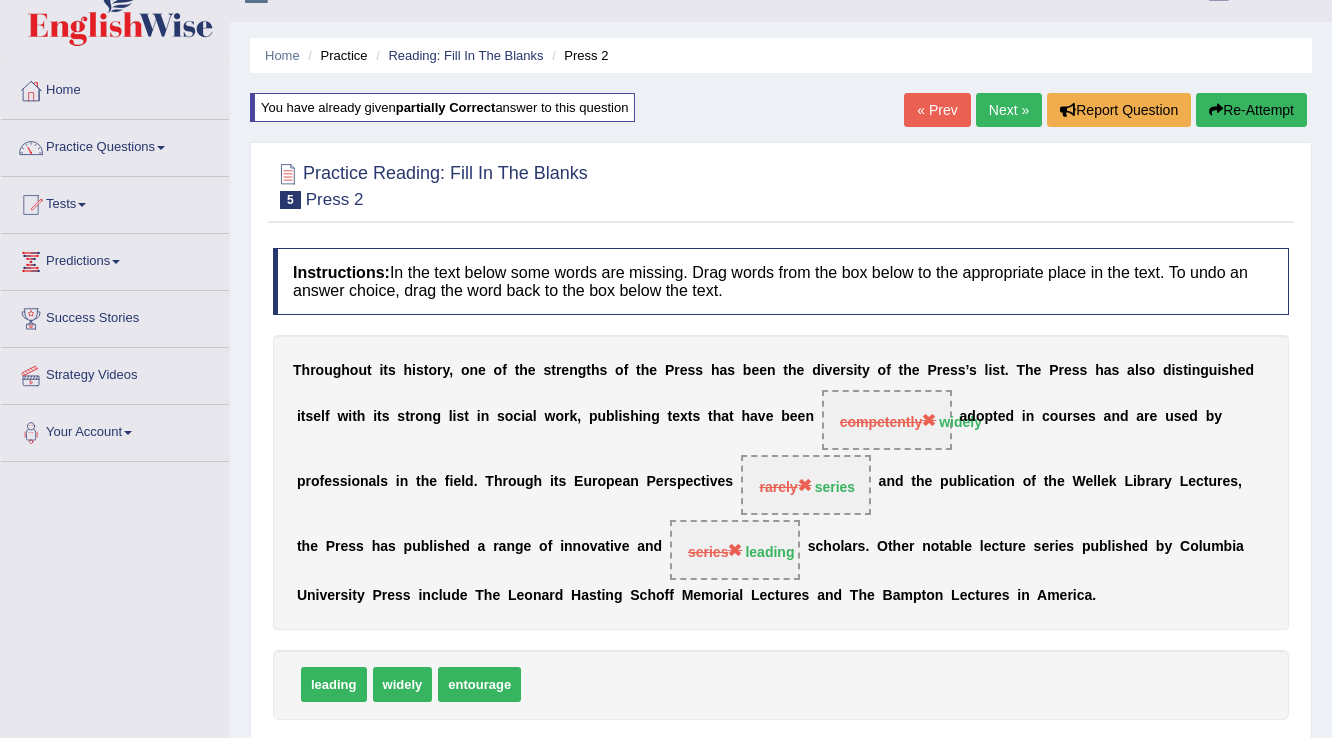 scroll, scrollTop: 0, scrollLeft: 0, axis: both 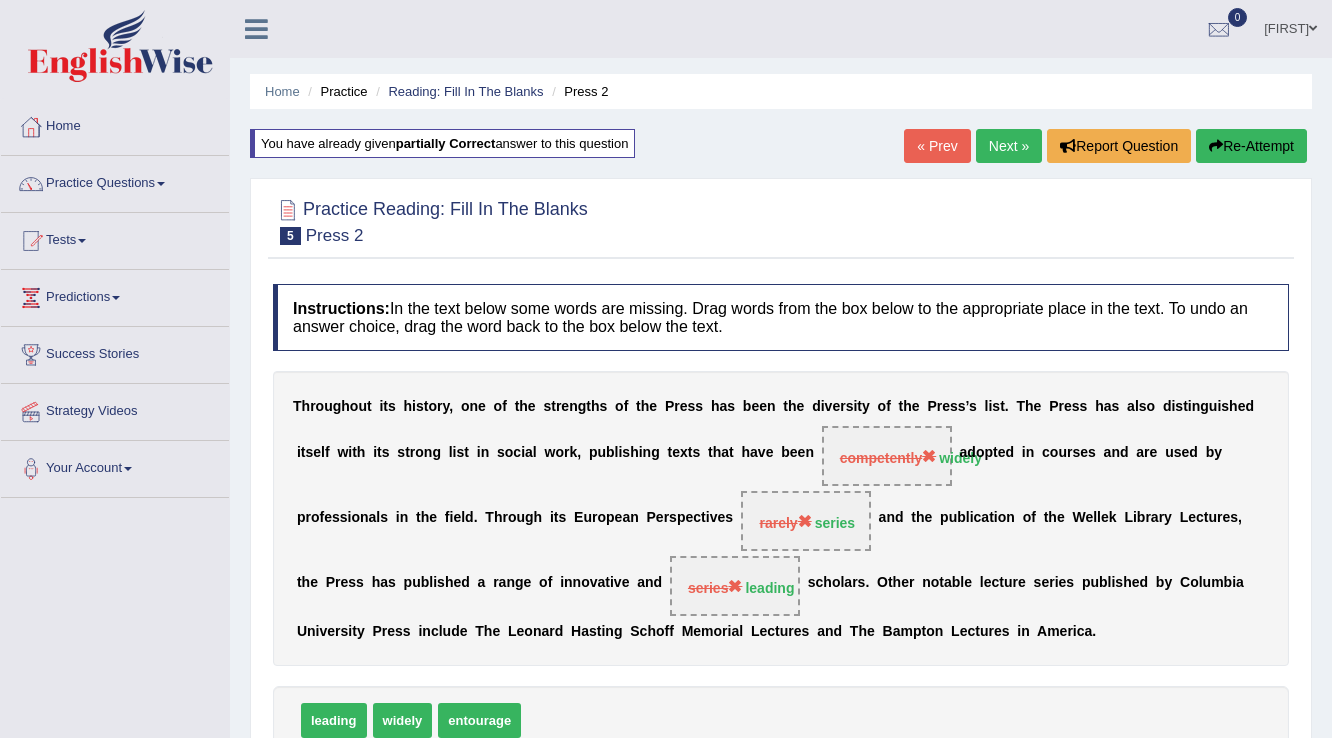 click on "Next »" at bounding box center [1009, 146] 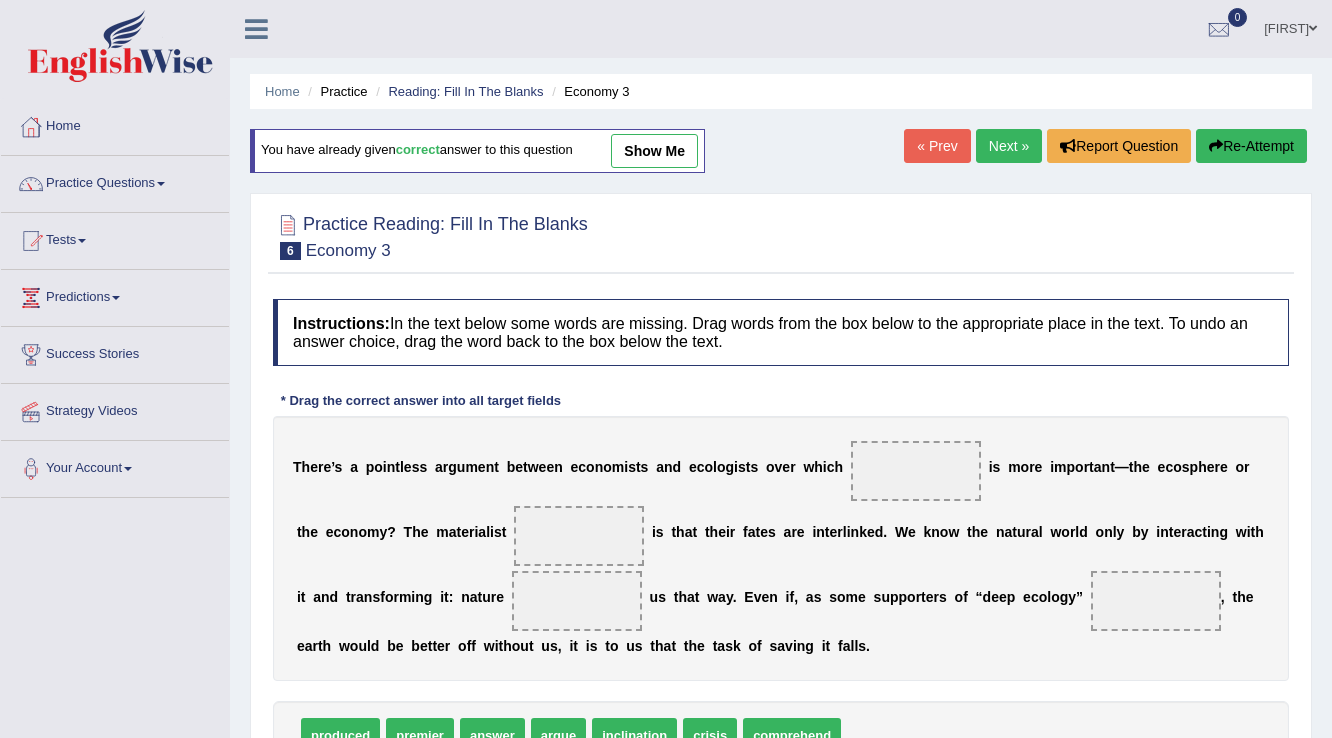 scroll, scrollTop: 0, scrollLeft: 0, axis: both 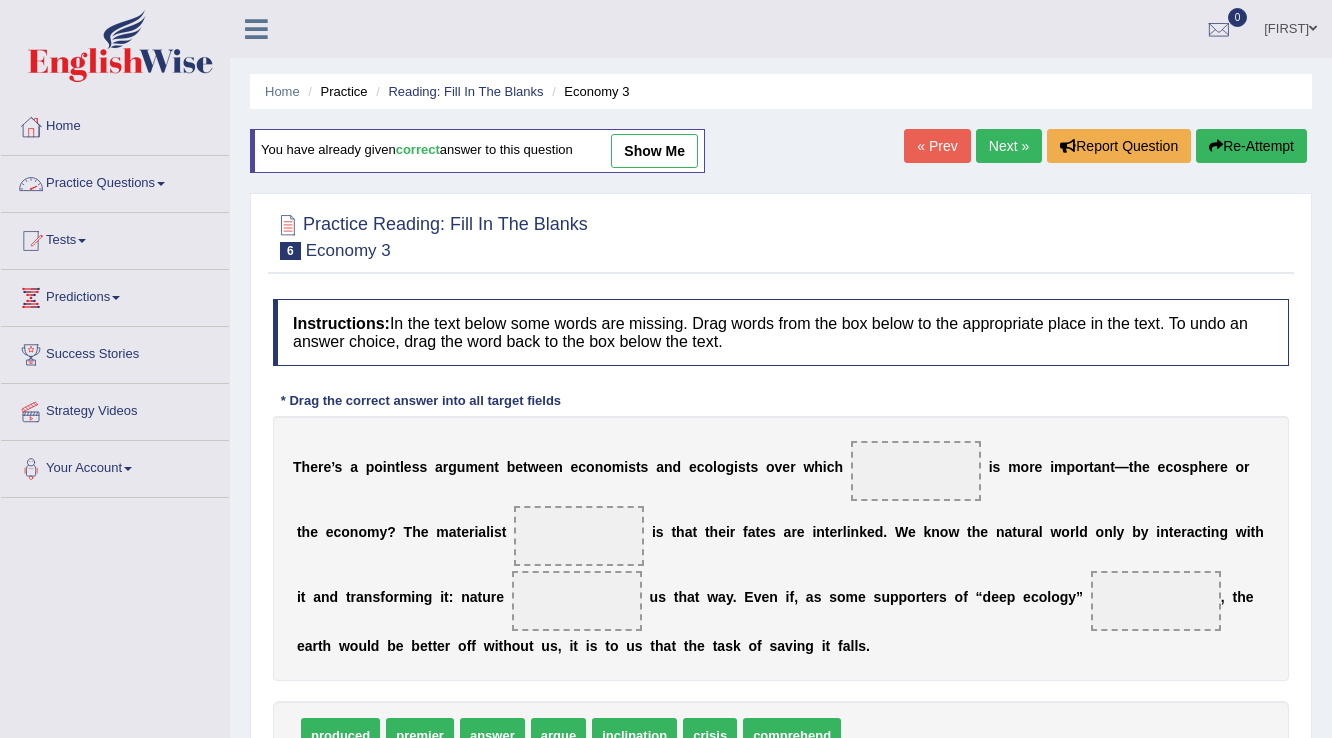 click at bounding box center [161, 184] 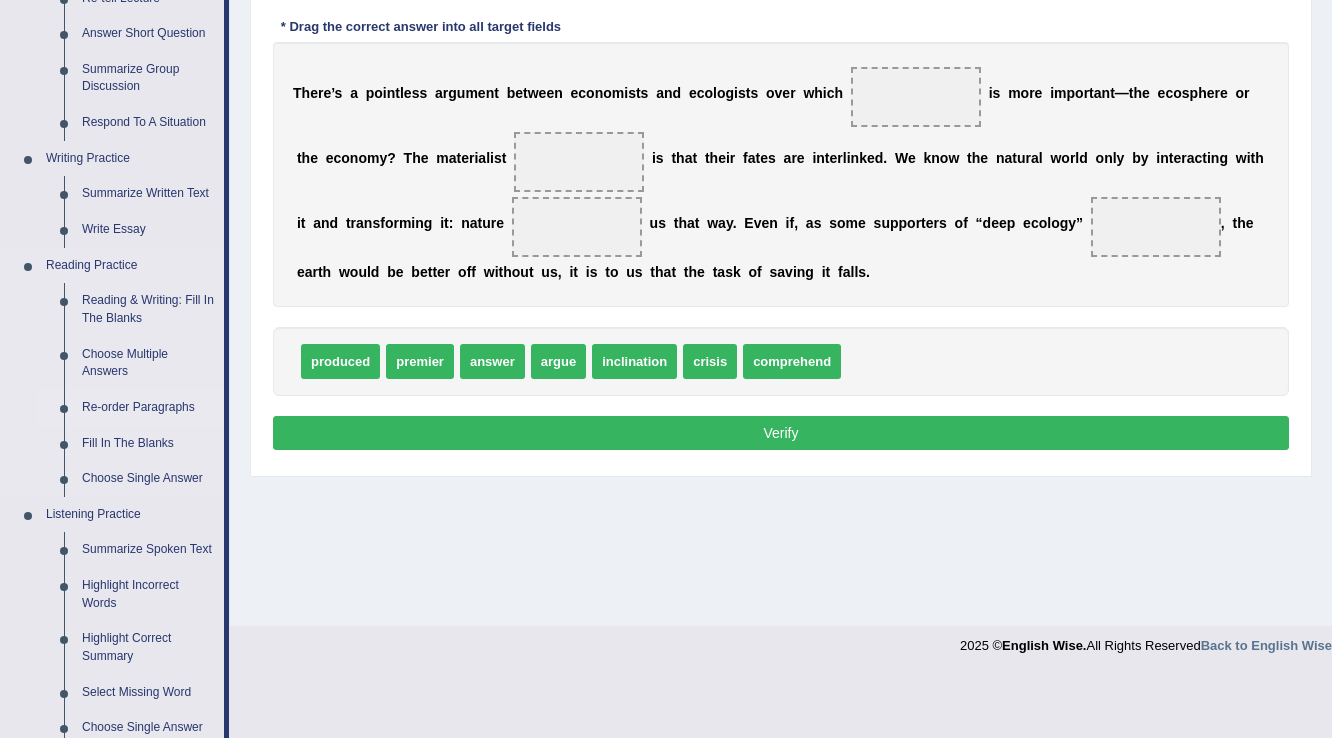scroll, scrollTop: 400, scrollLeft: 0, axis: vertical 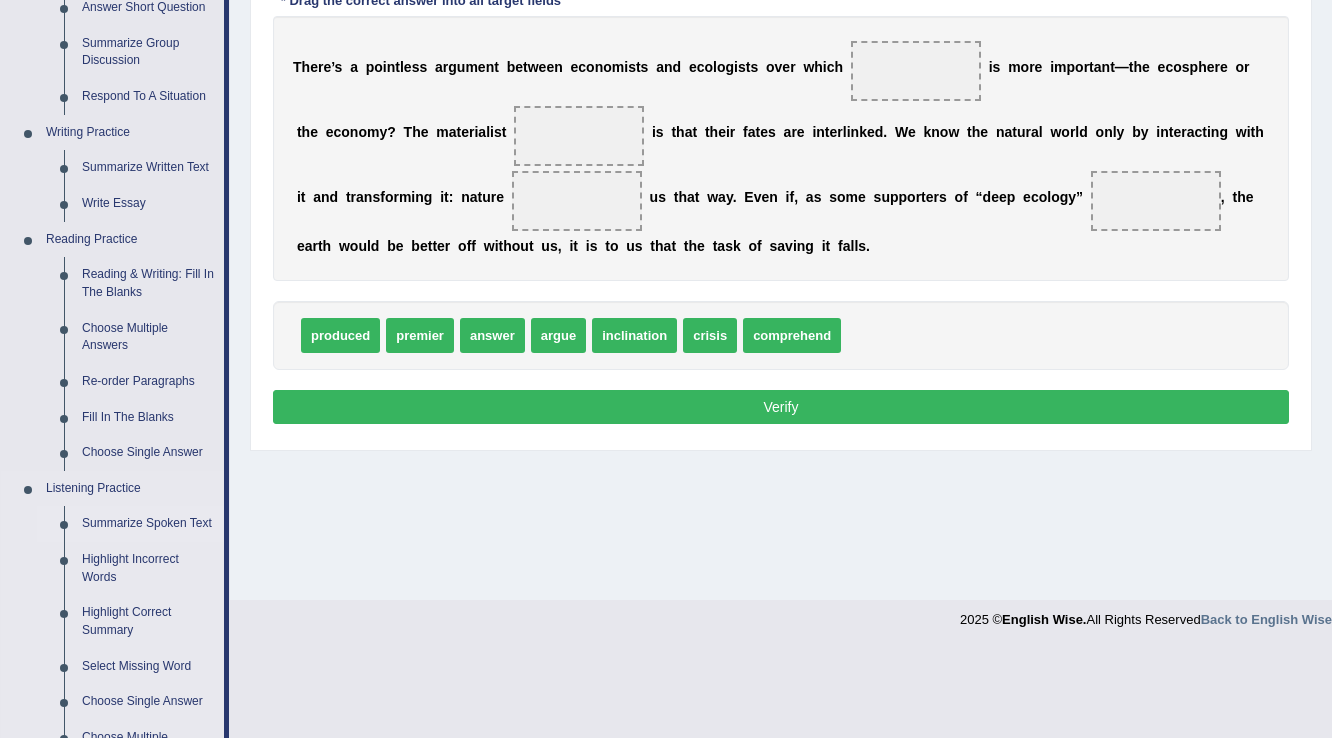 click on "Summarize Spoken Text" at bounding box center [148, 524] 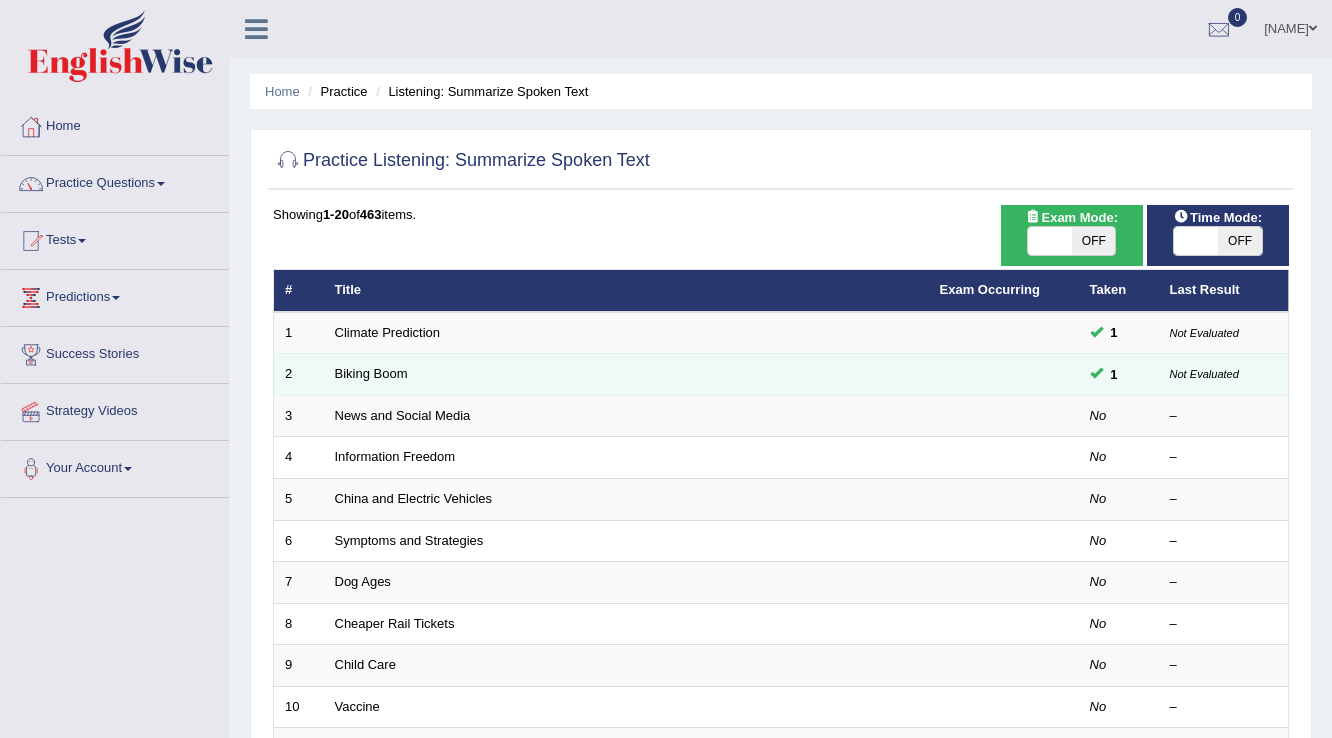 scroll, scrollTop: 0, scrollLeft: 0, axis: both 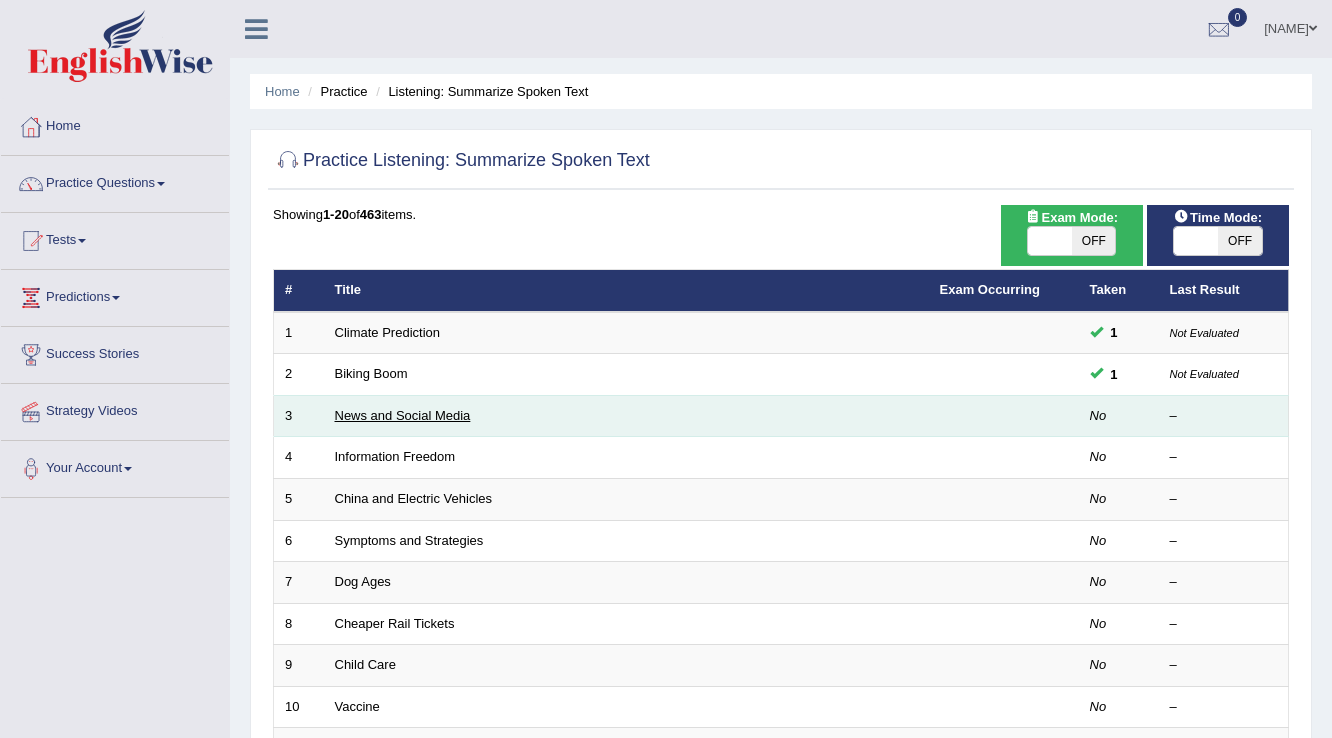 click on "News and Social Media" at bounding box center [403, 415] 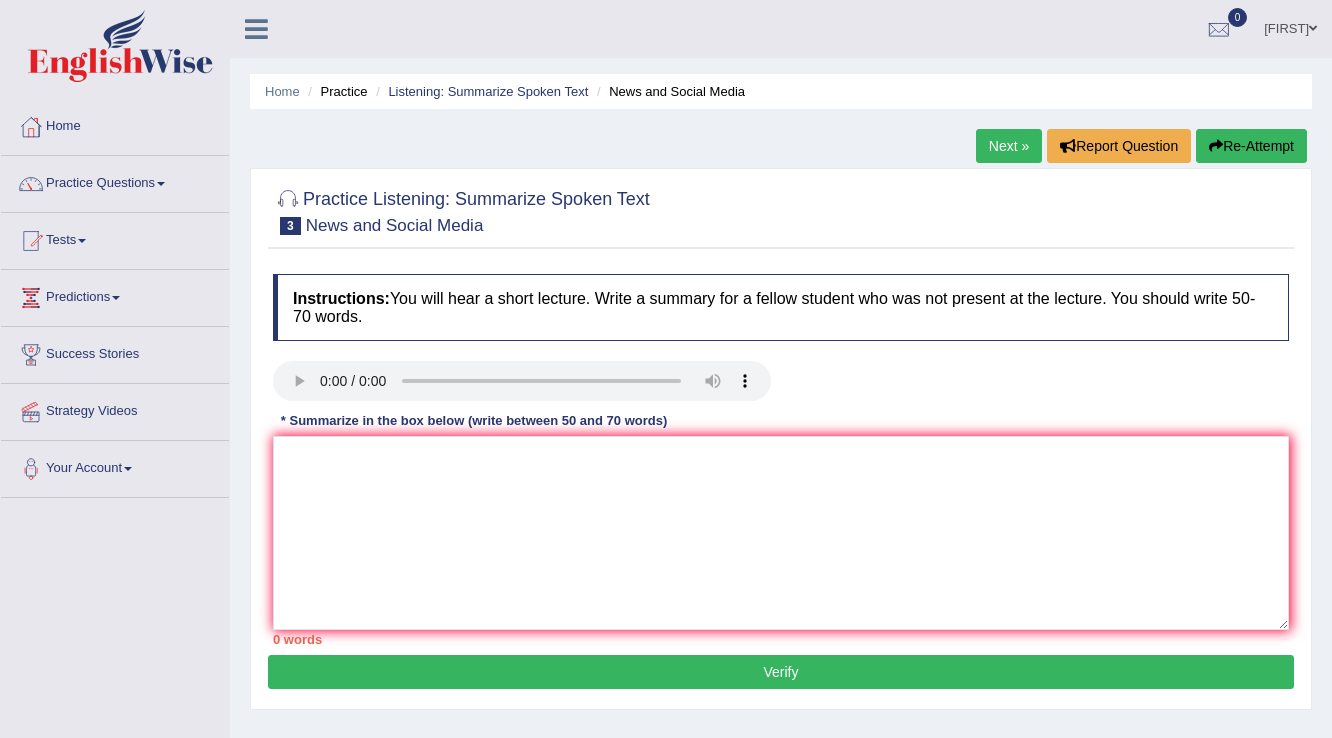 scroll, scrollTop: 0, scrollLeft: 0, axis: both 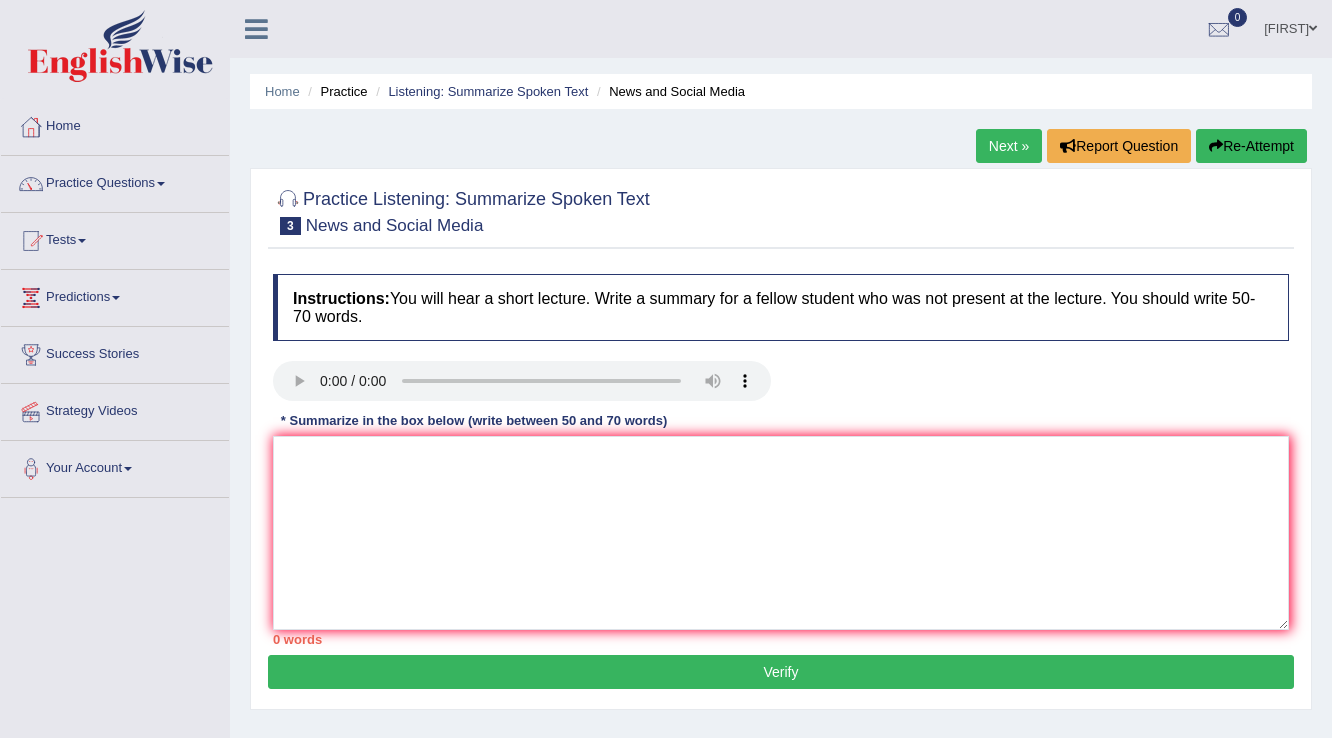 type 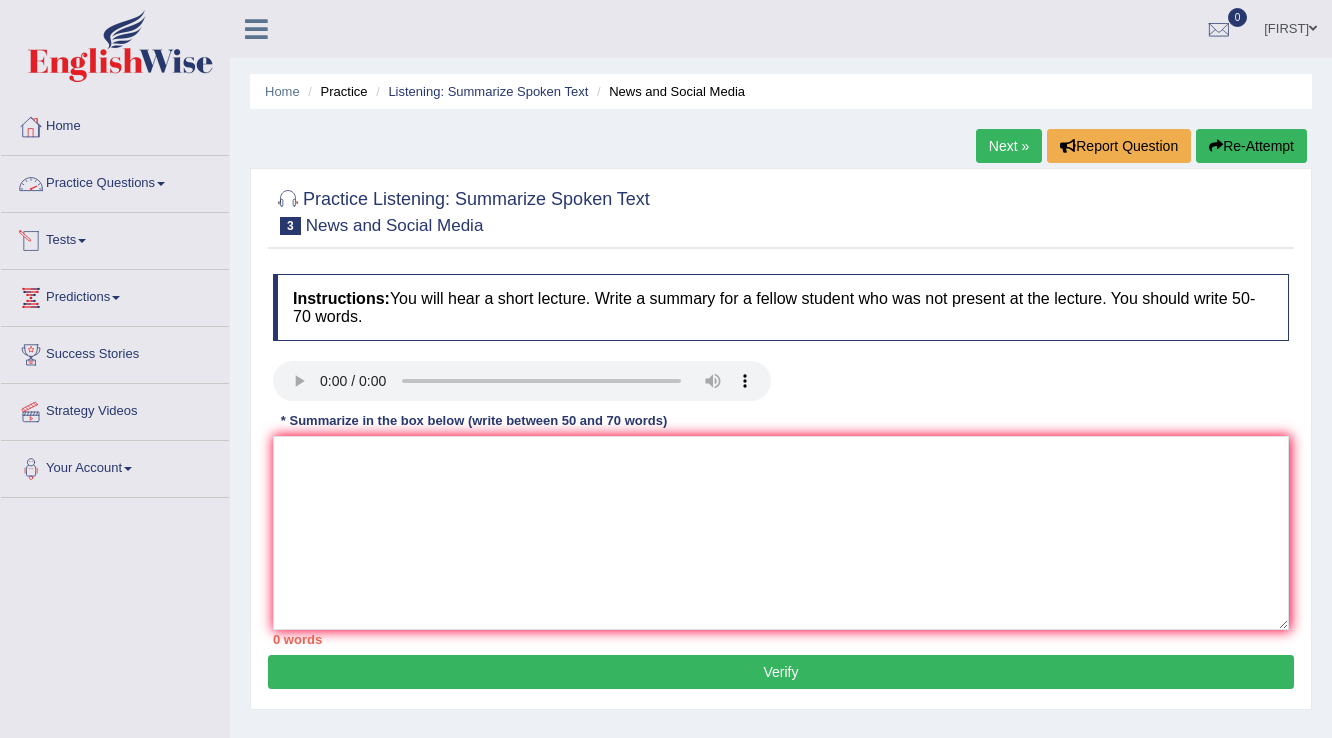 click at bounding box center (161, 184) 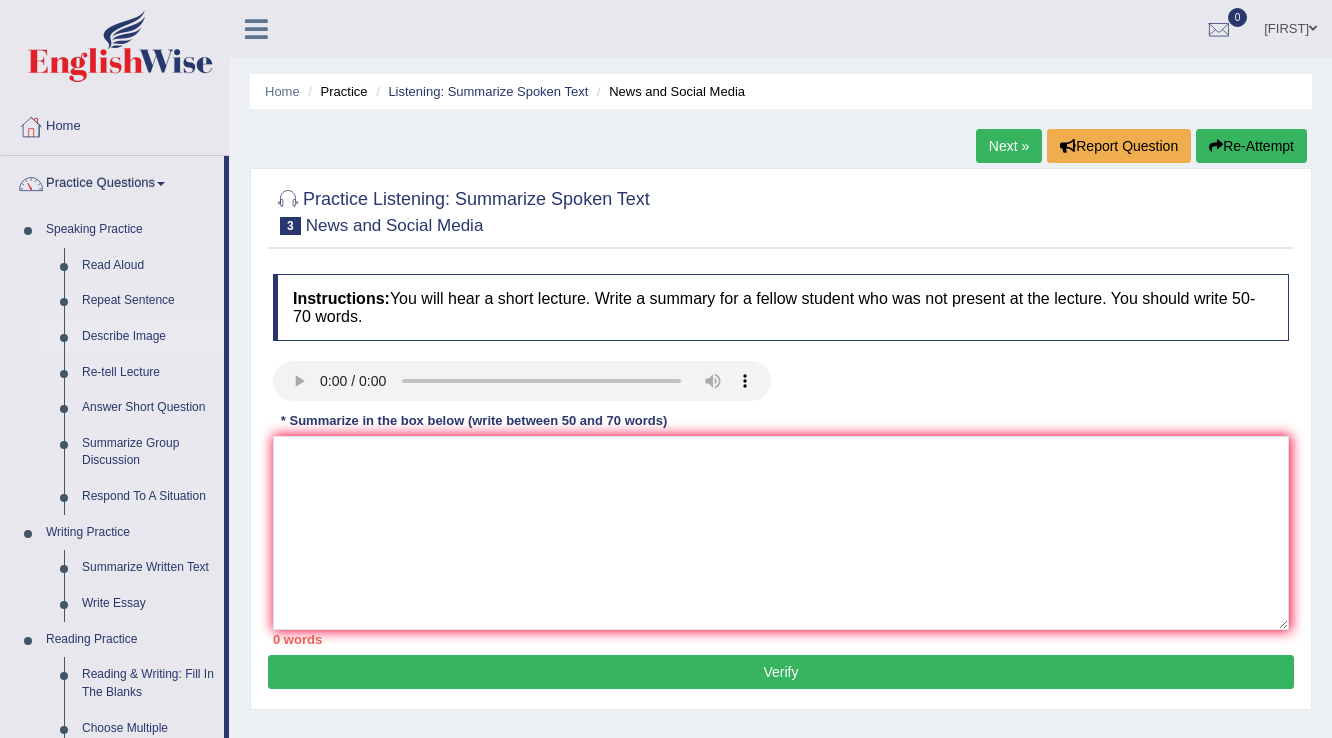 click on "Describe Image" at bounding box center [148, 337] 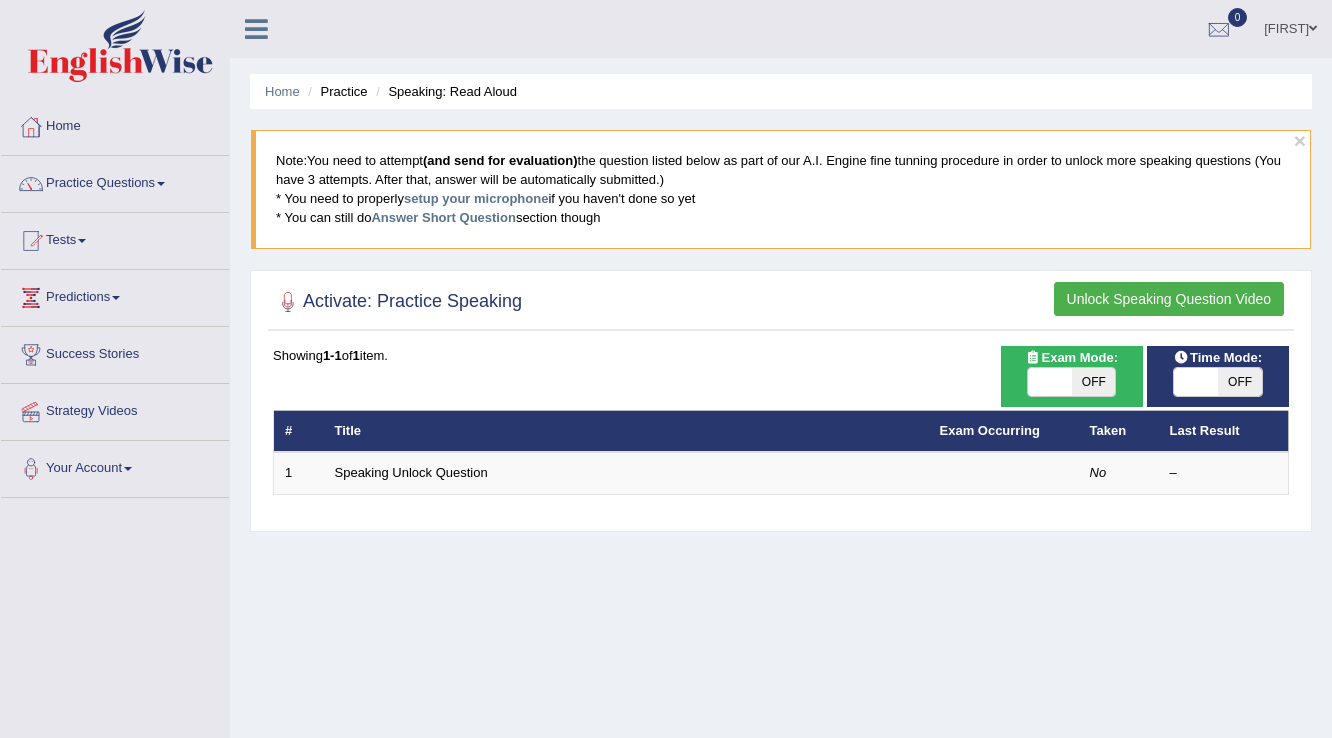 scroll, scrollTop: 0, scrollLeft: 0, axis: both 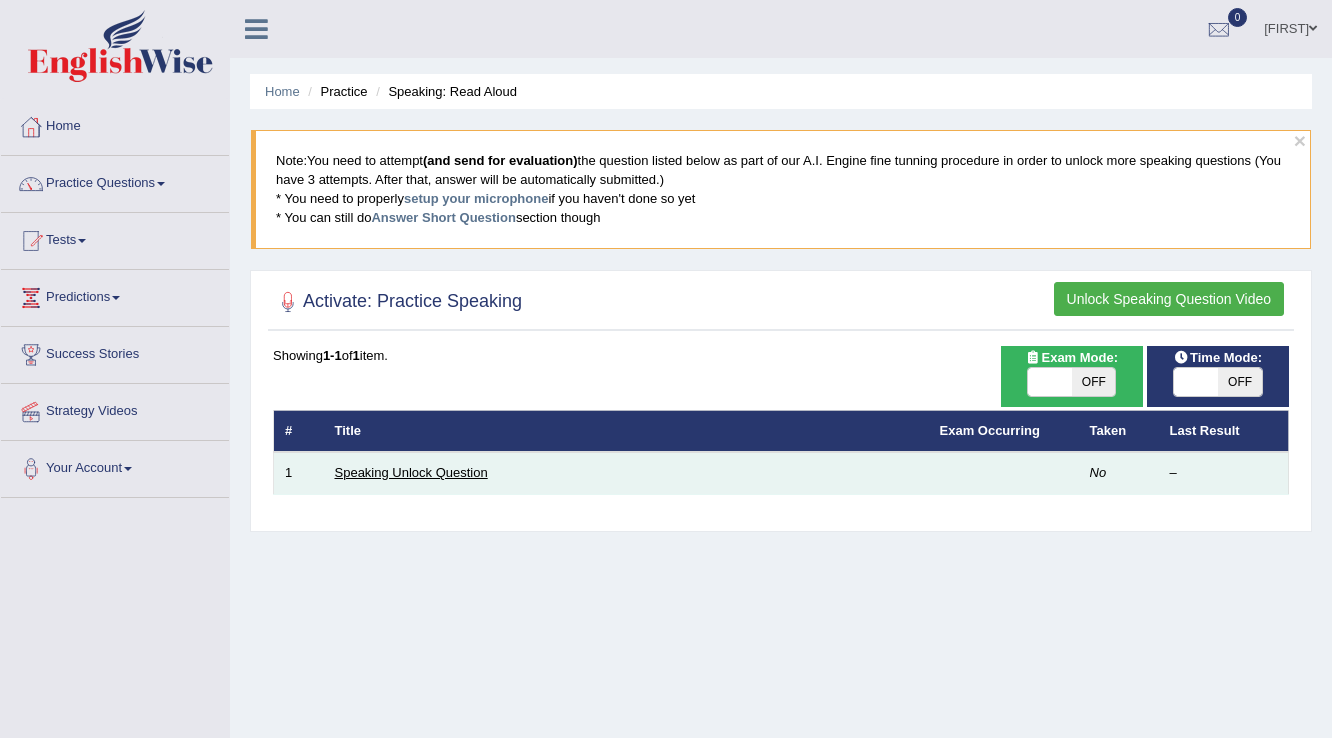 click on "Speaking Unlock Question" at bounding box center [411, 472] 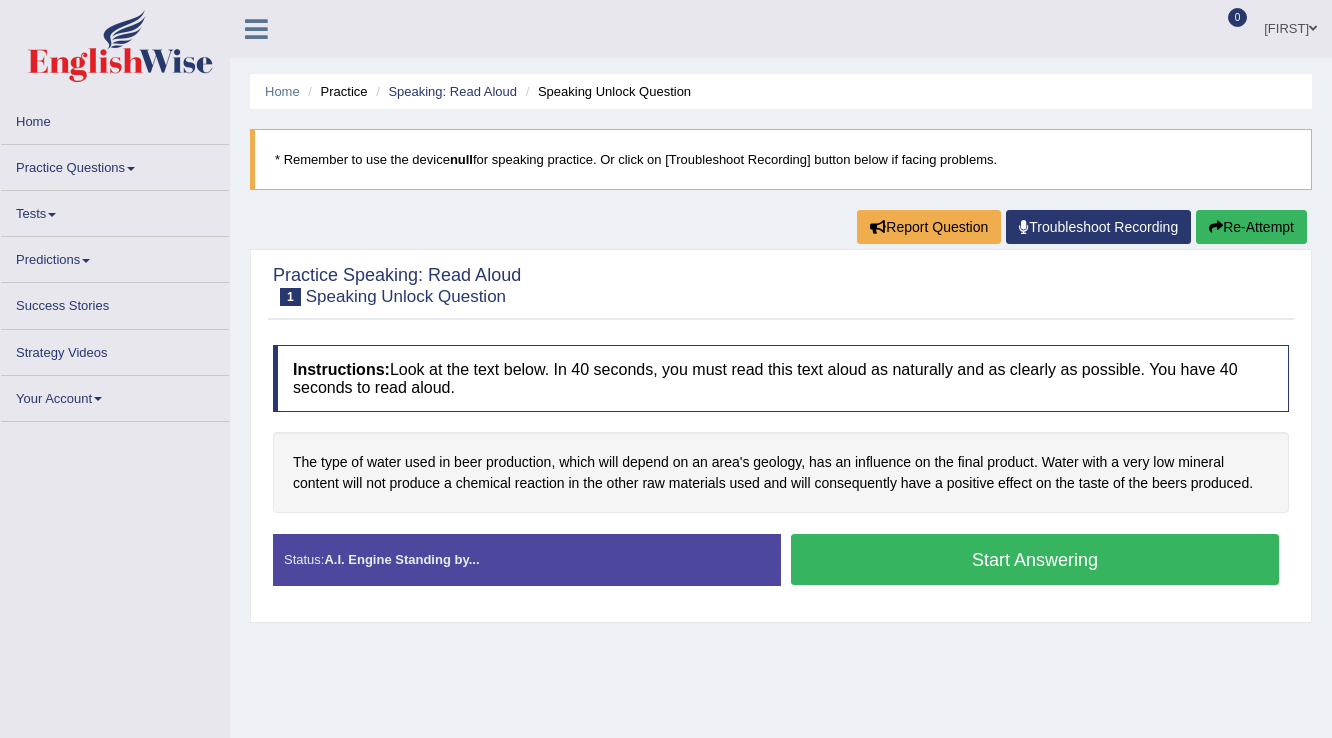 scroll, scrollTop: 0, scrollLeft: 0, axis: both 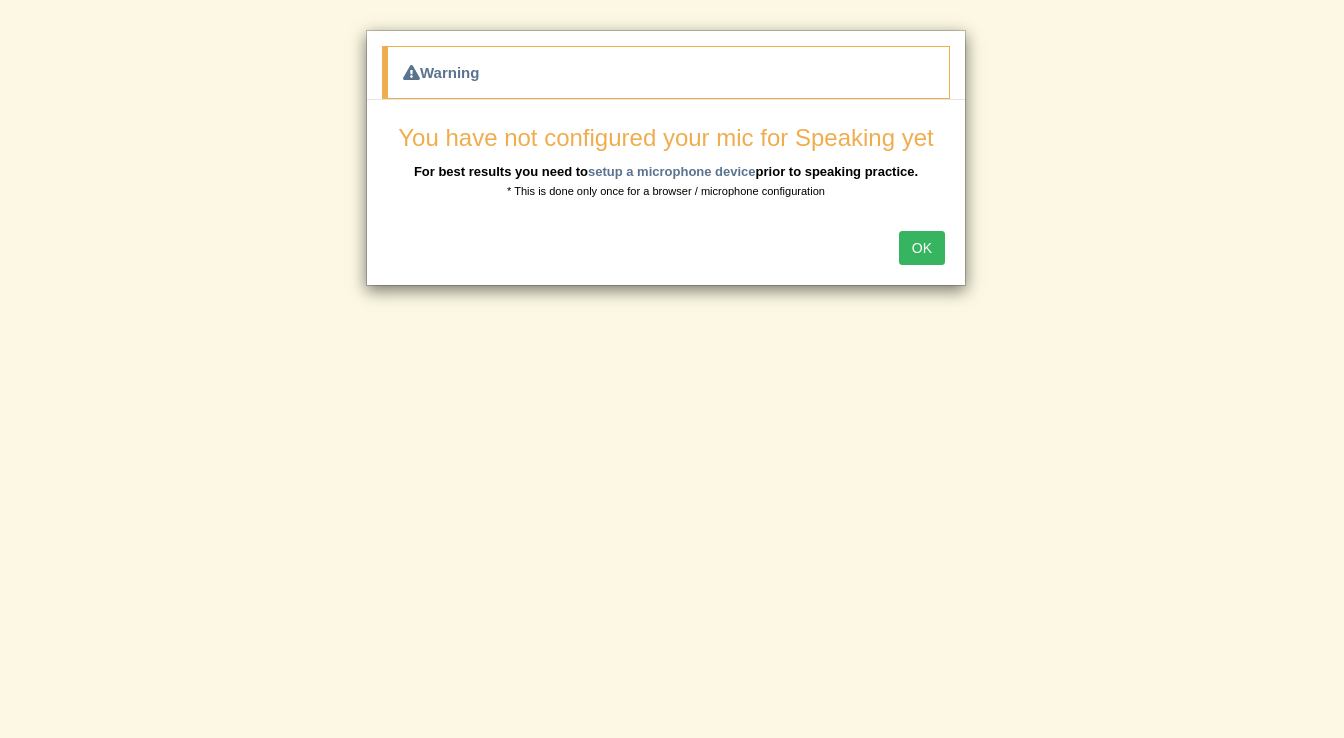 click on "OK" at bounding box center [922, 248] 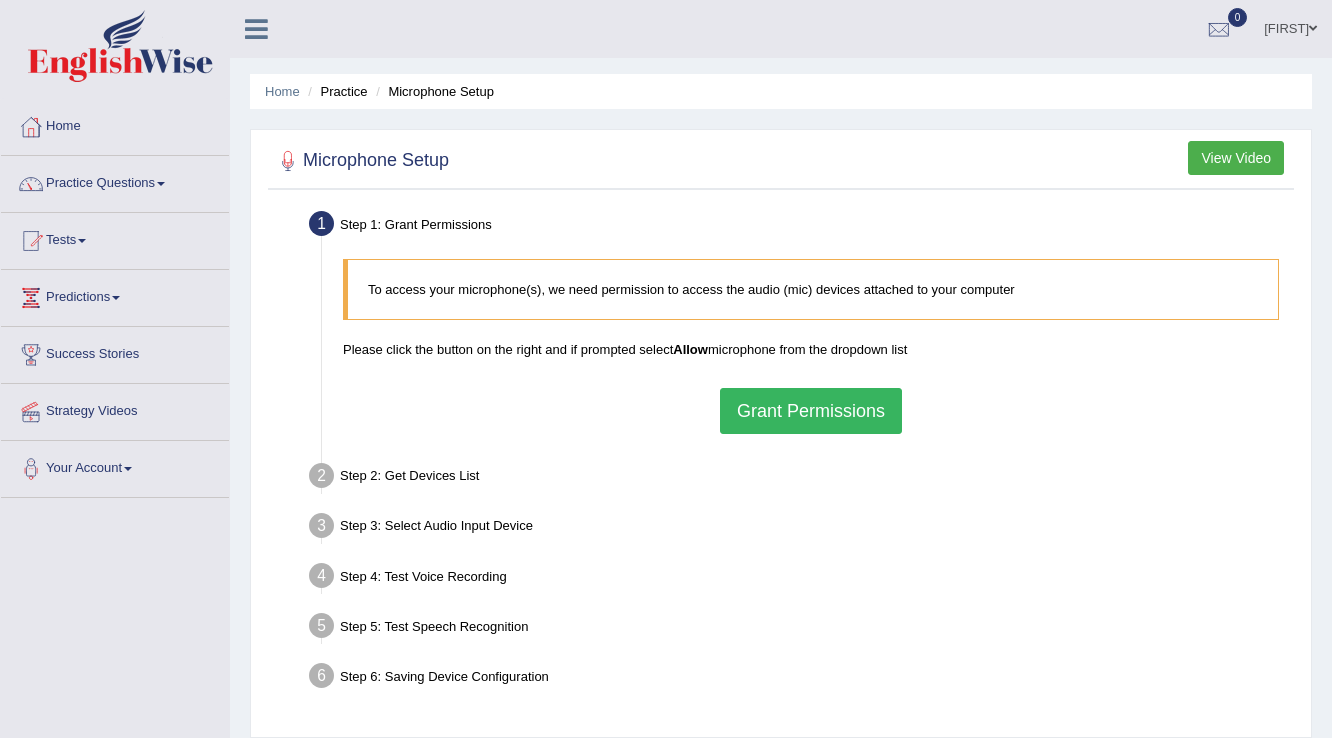 scroll, scrollTop: 0, scrollLeft: 0, axis: both 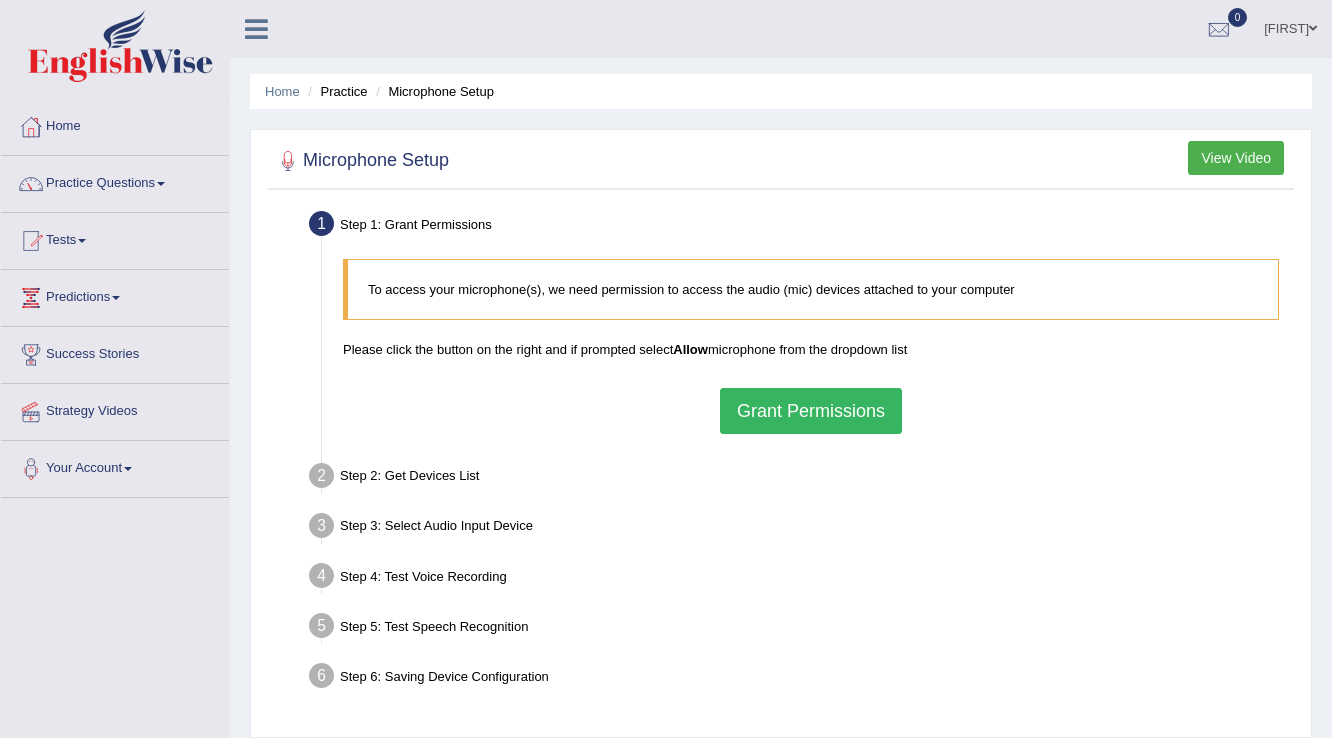 click on "Grant Permissions" at bounding box center [811, 411] 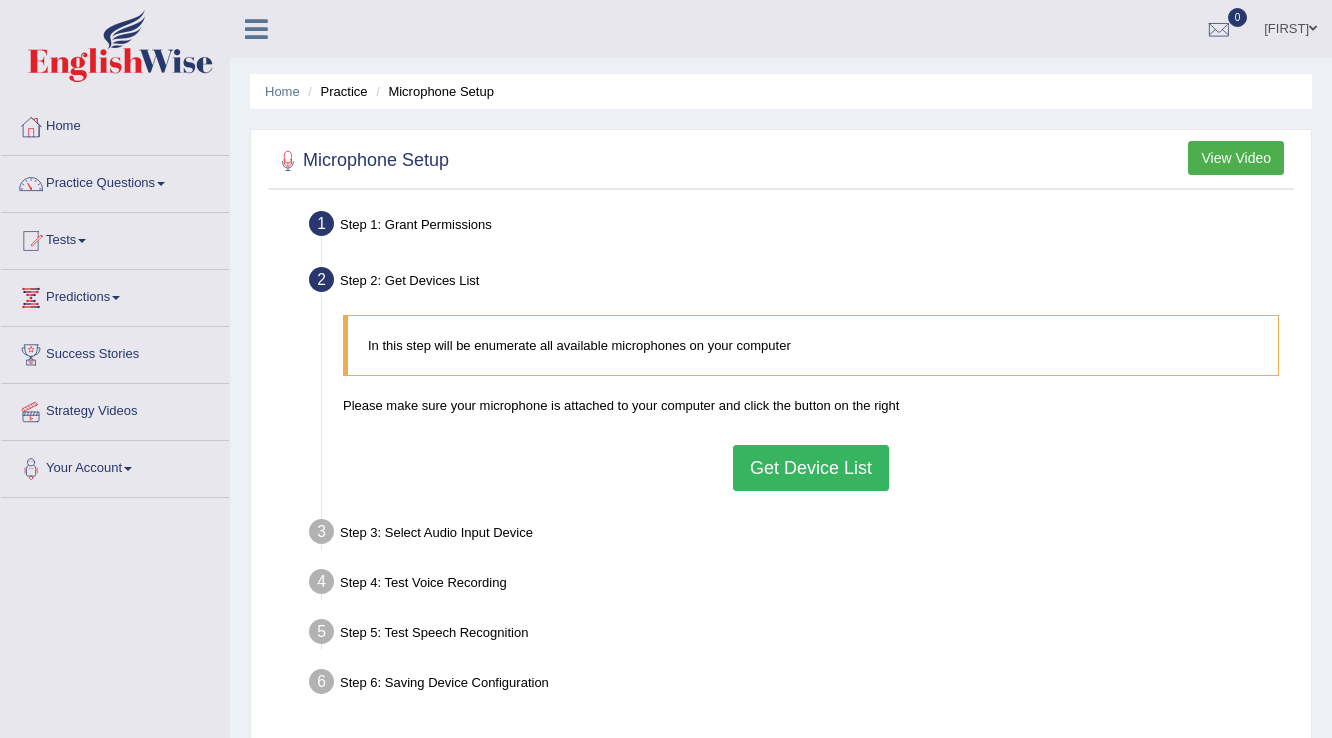 click on "View Video" at bounding box center [1236, 158] 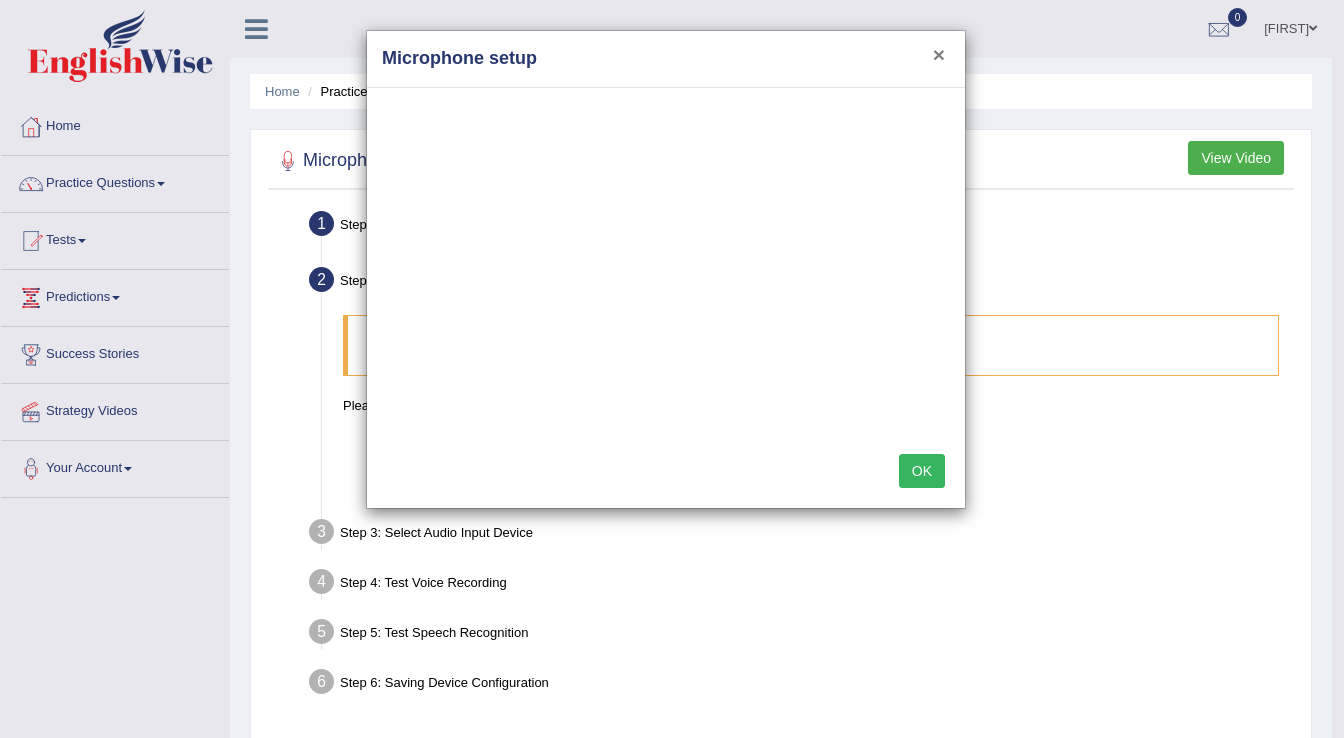 click on "×" at bounding box center (939, 54) 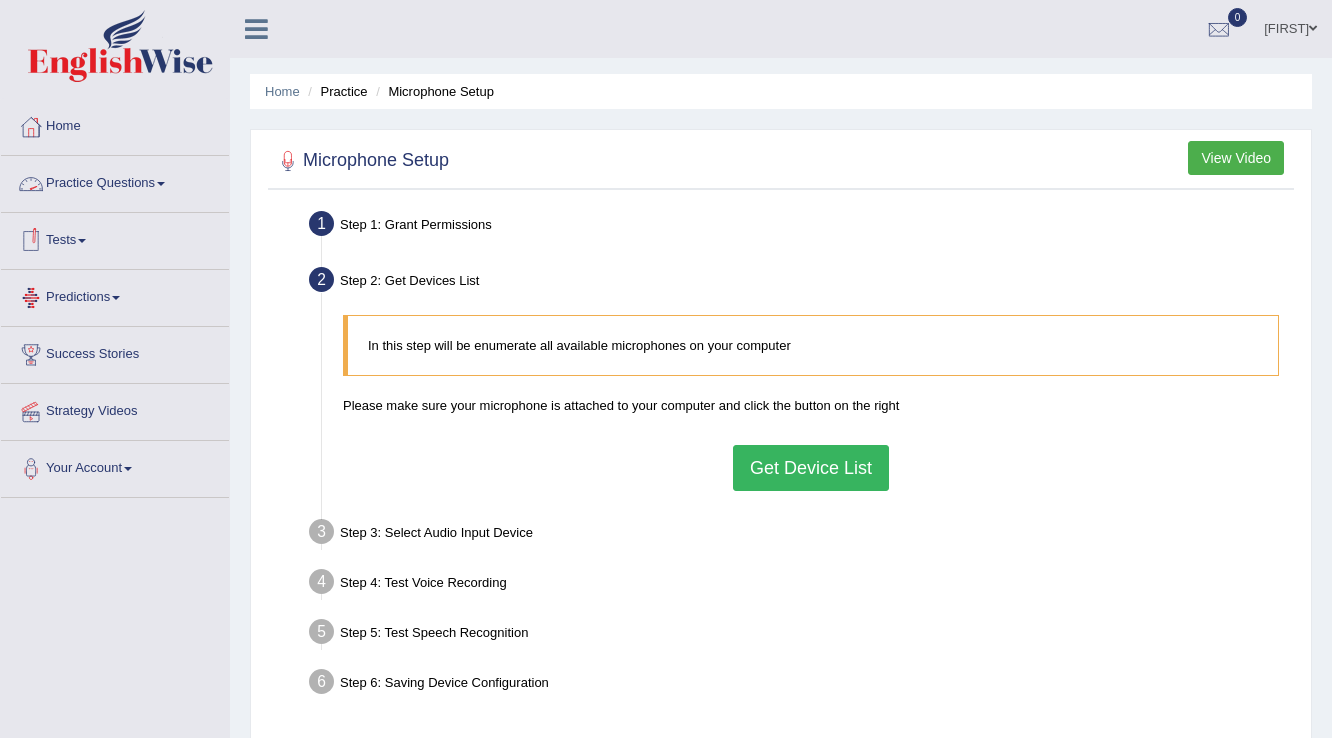 click on "Practice Questions" at bounding box center (115, 181) 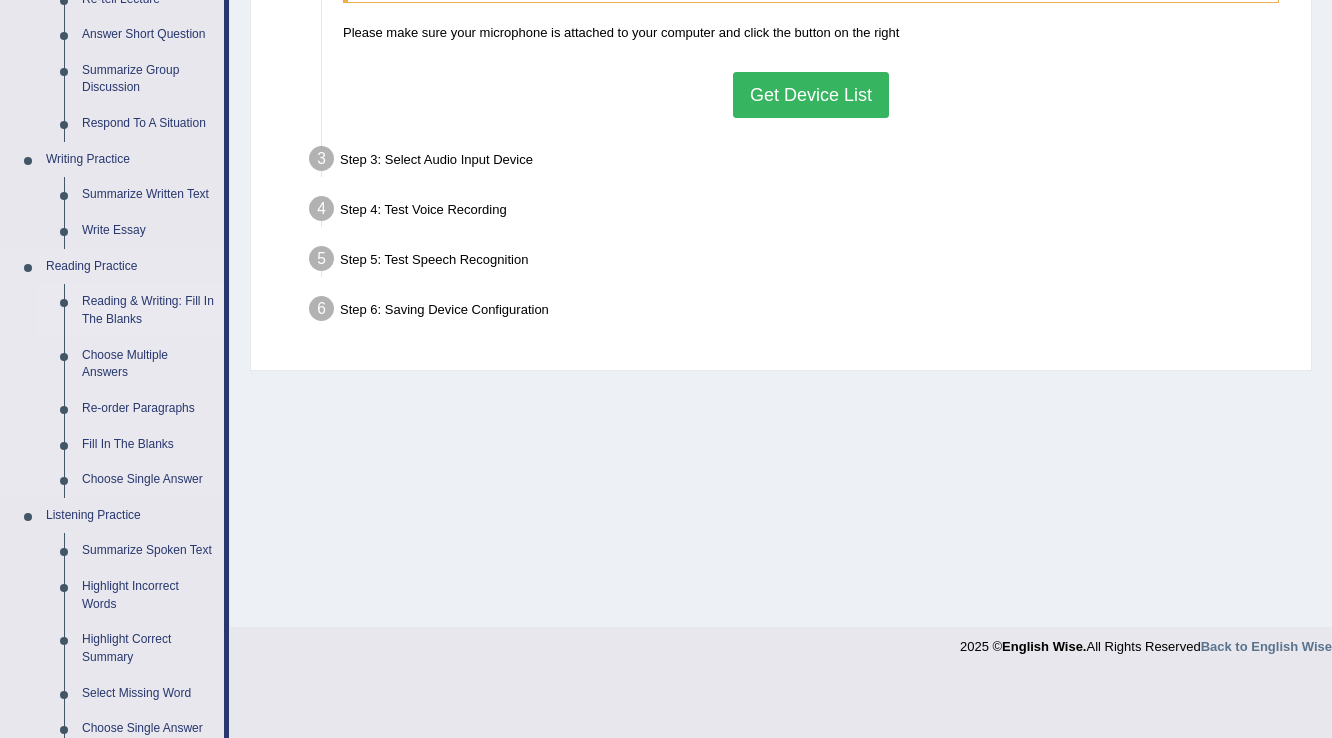 scroll, scrollTop: 400, scrollLeft: 0, axis: vertical 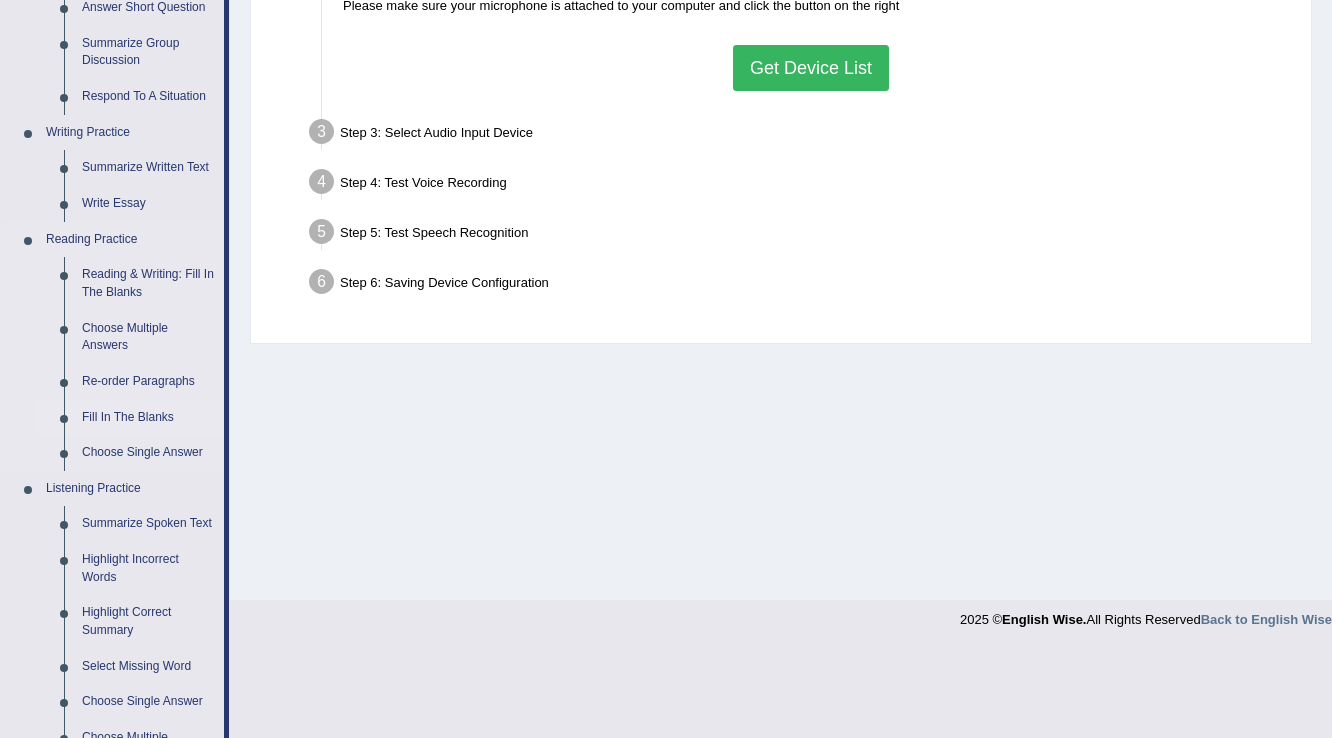 click on "Fill In The Blanks" at bounding box center [148, 418] 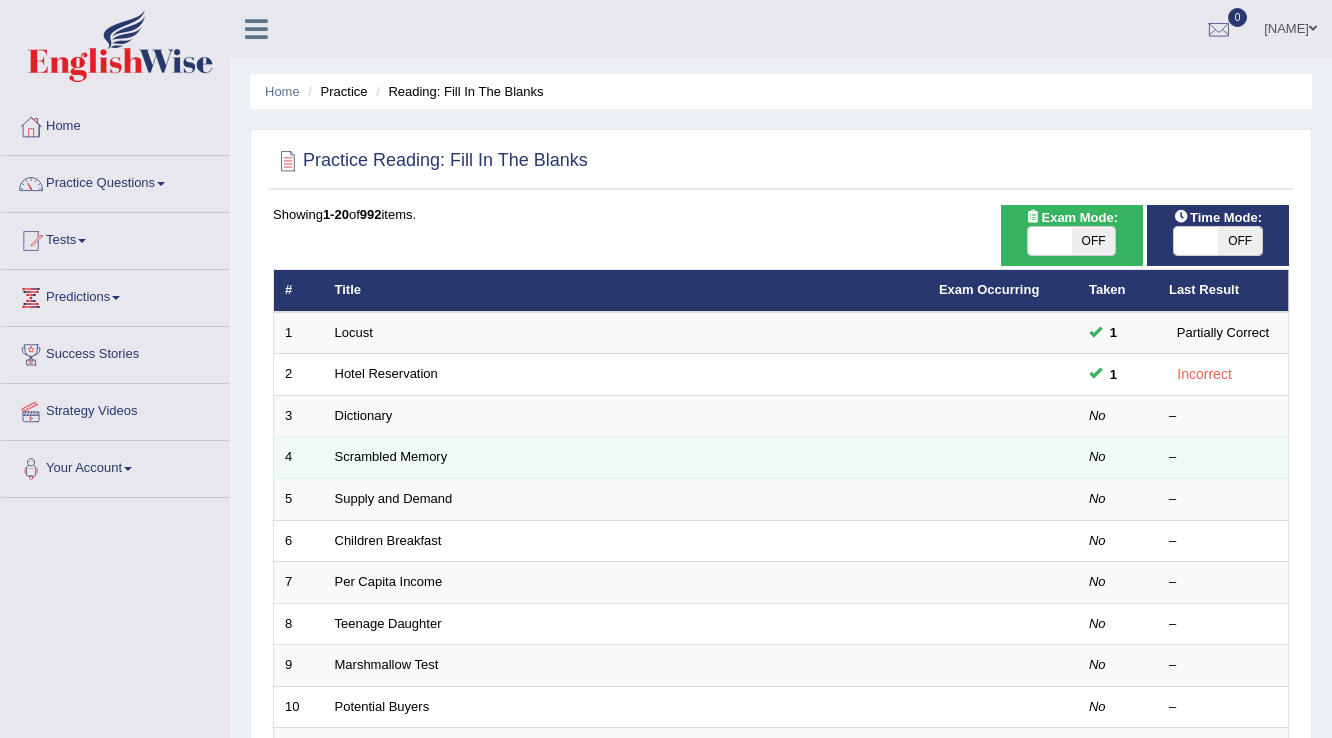 scroll, scrollTop: 0, scrollLeft: 0, axis: both 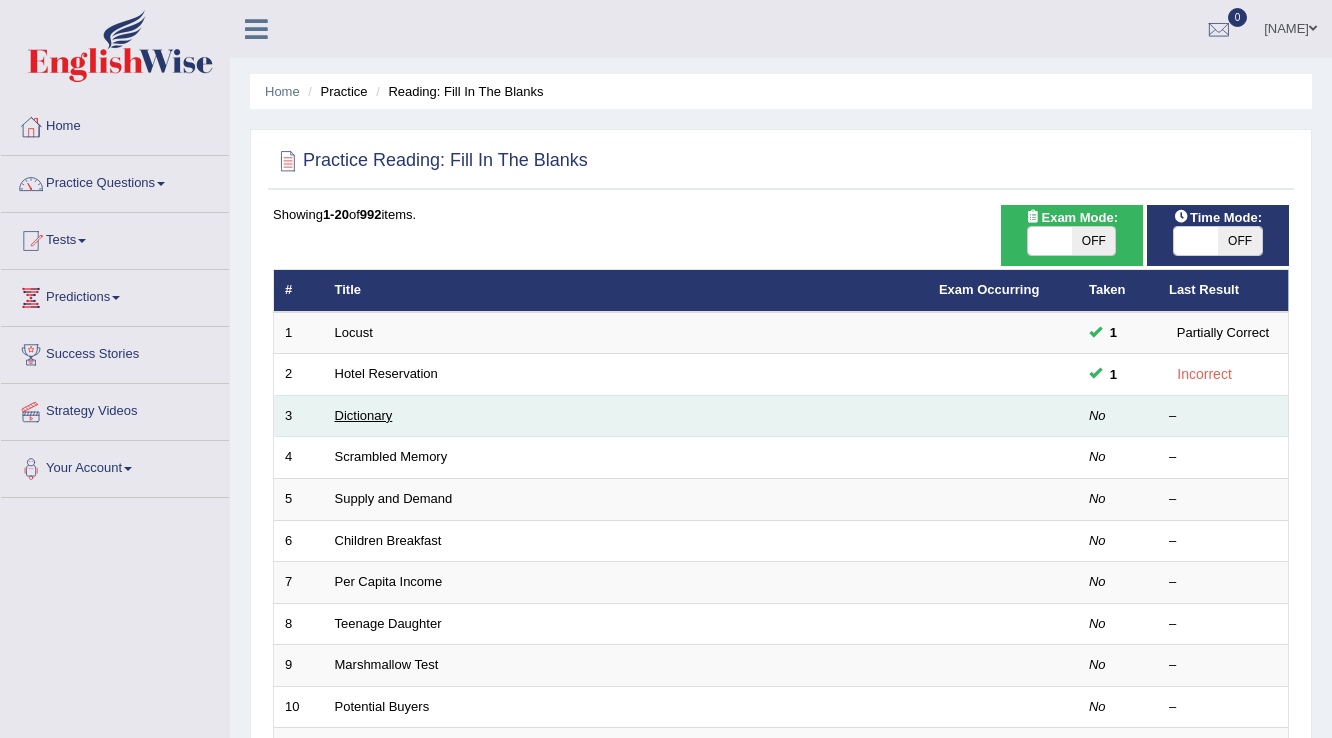 click on "Dictionary" at bounding box center (364, 415) 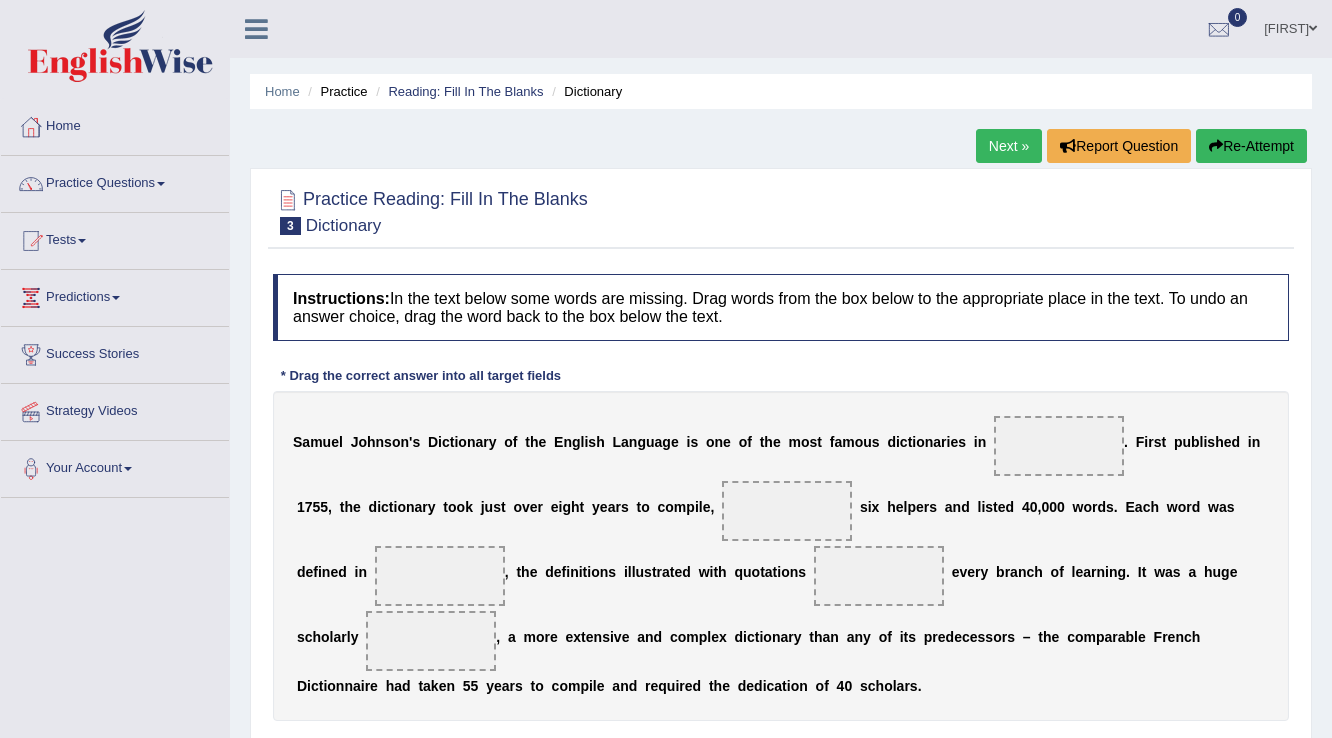 scroll, scrollTop: 0, scrollLeft: 0, axis: both 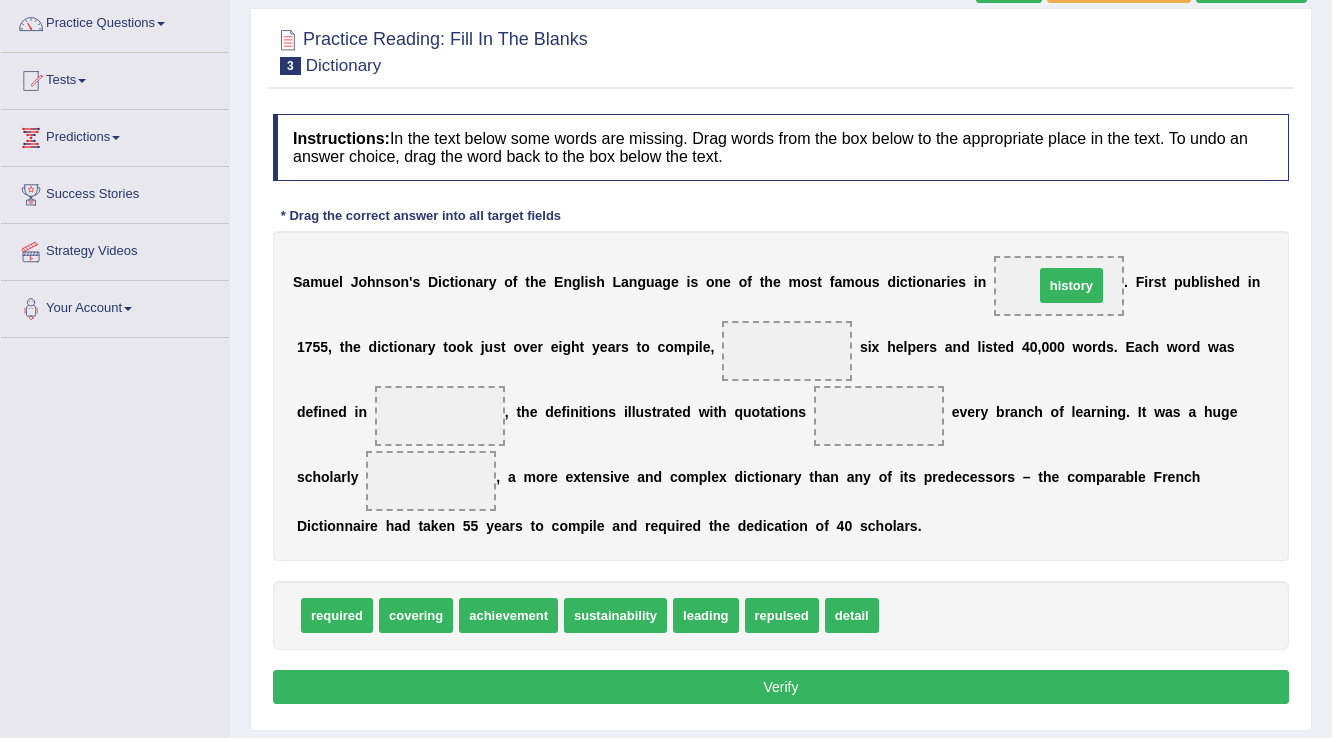 drag, startPoint x: 918, startPoint y: 616, endPoint x: 1073, endPoint y: 286, distance: 364.5888 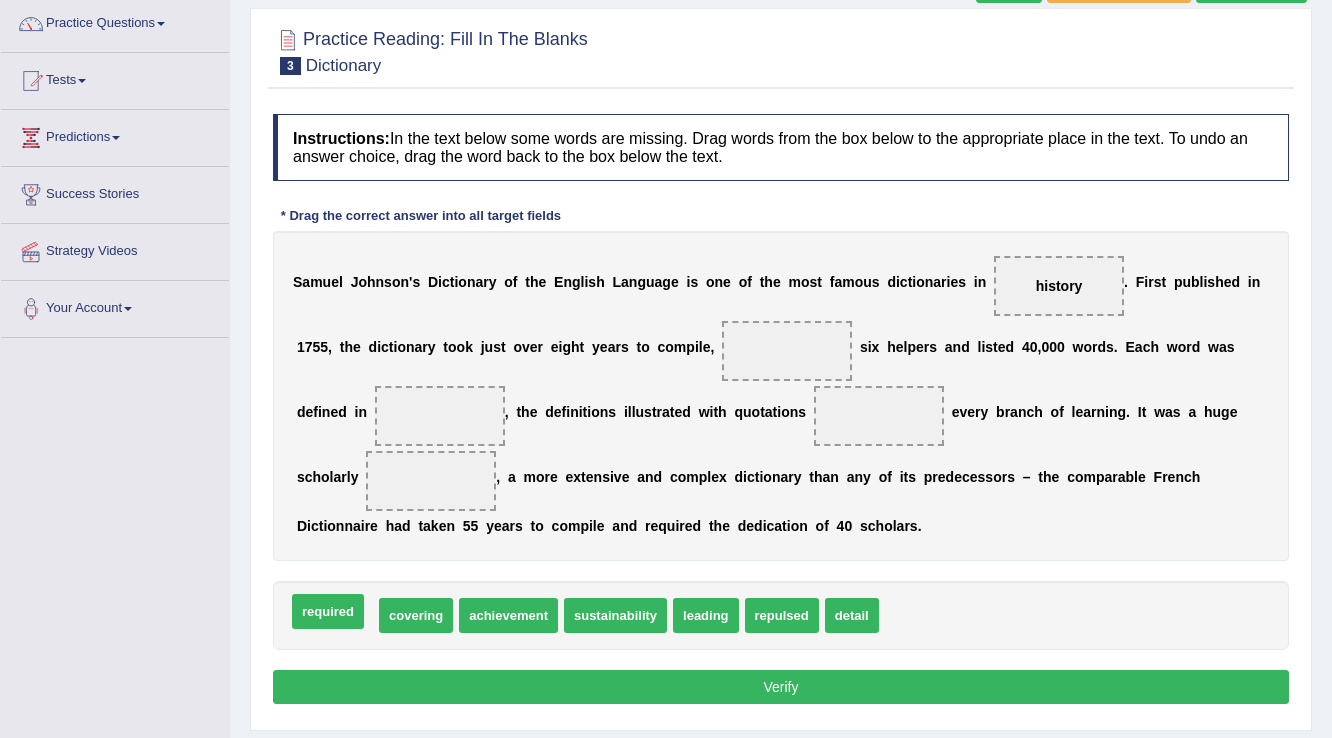 drag, startPoint x: 329, startPoint y: 619, endPoint x: 320, endPoint y: 614, distance: 10.29563 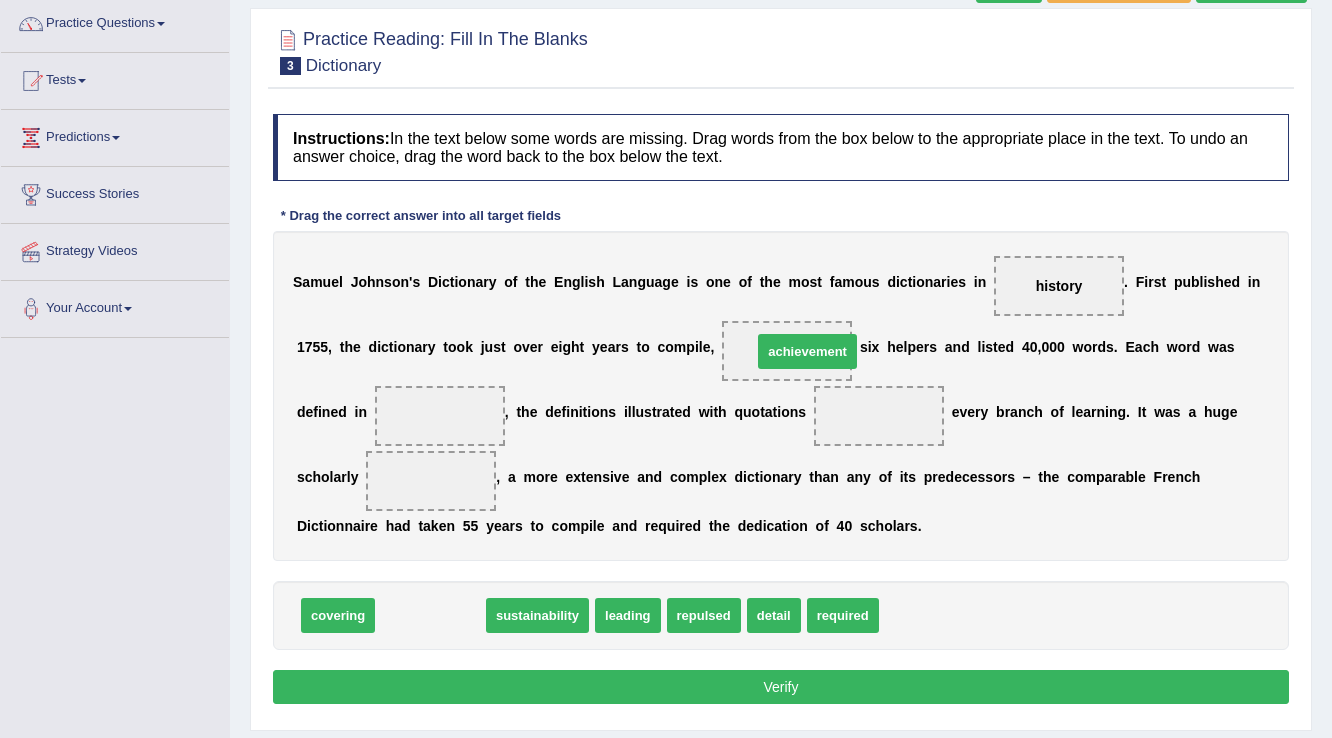drag, startPoint x: 458, startPoint y: 615, endPoint x: 832, endPoint y: 350, distance: 458.36777 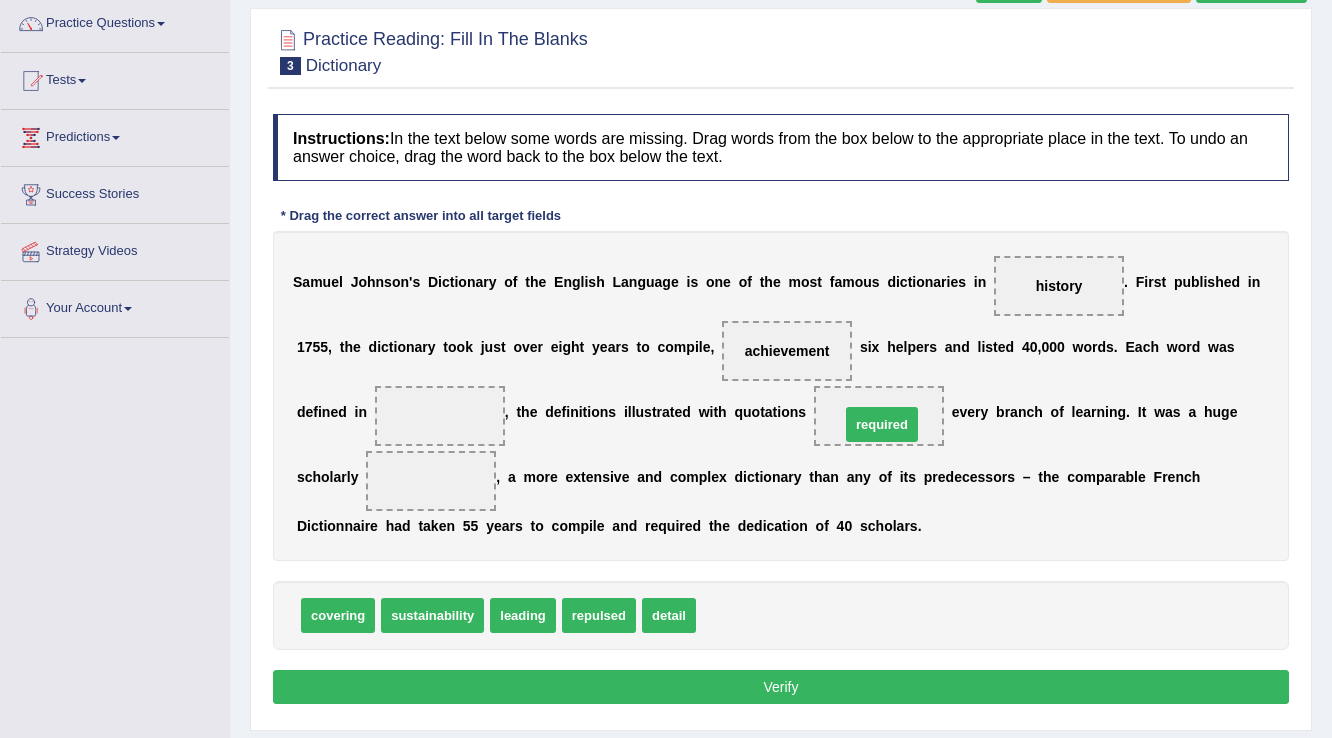 drag, startPoint x: 741, startPoint y: 619, endPoint x: 885, endPoint y: 428, distance: 239.20076 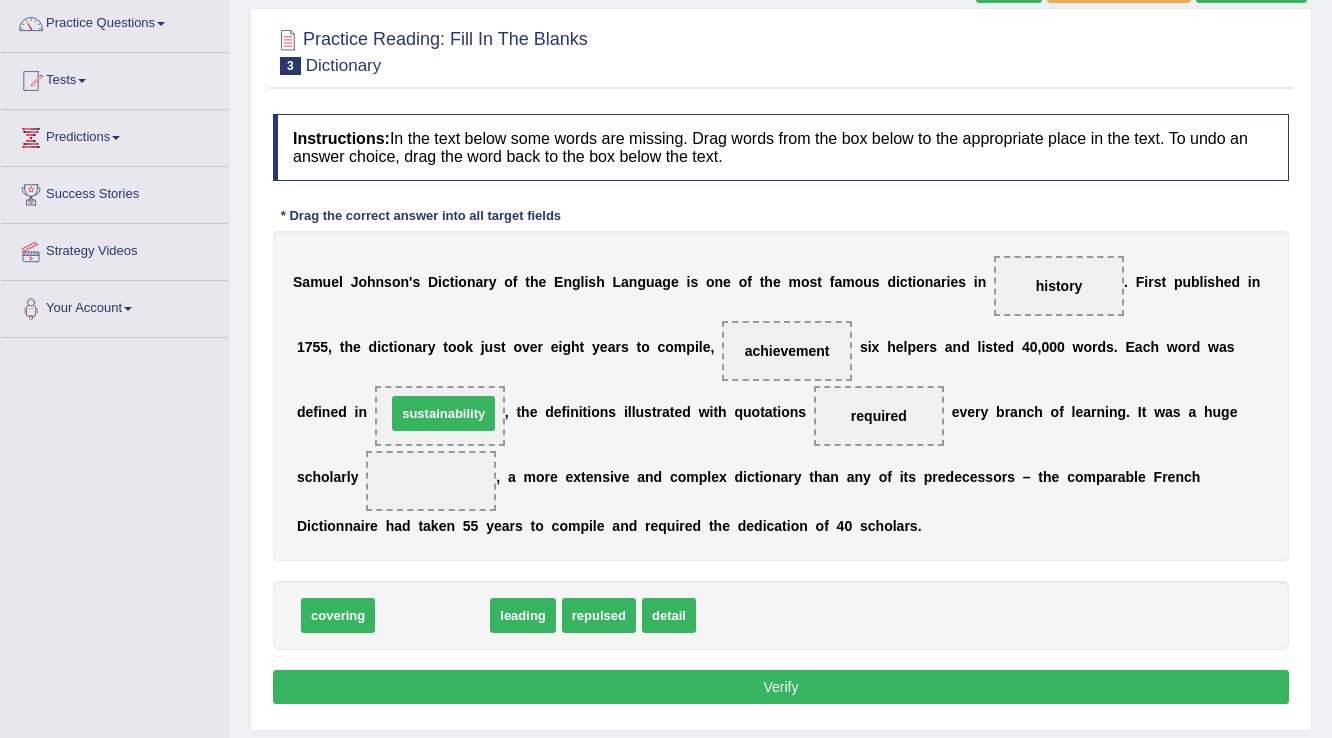 drag, startPoint x: 464, startPoint y: 614, endPoint x: 475, endPoint y: 410, distance: 204.29636 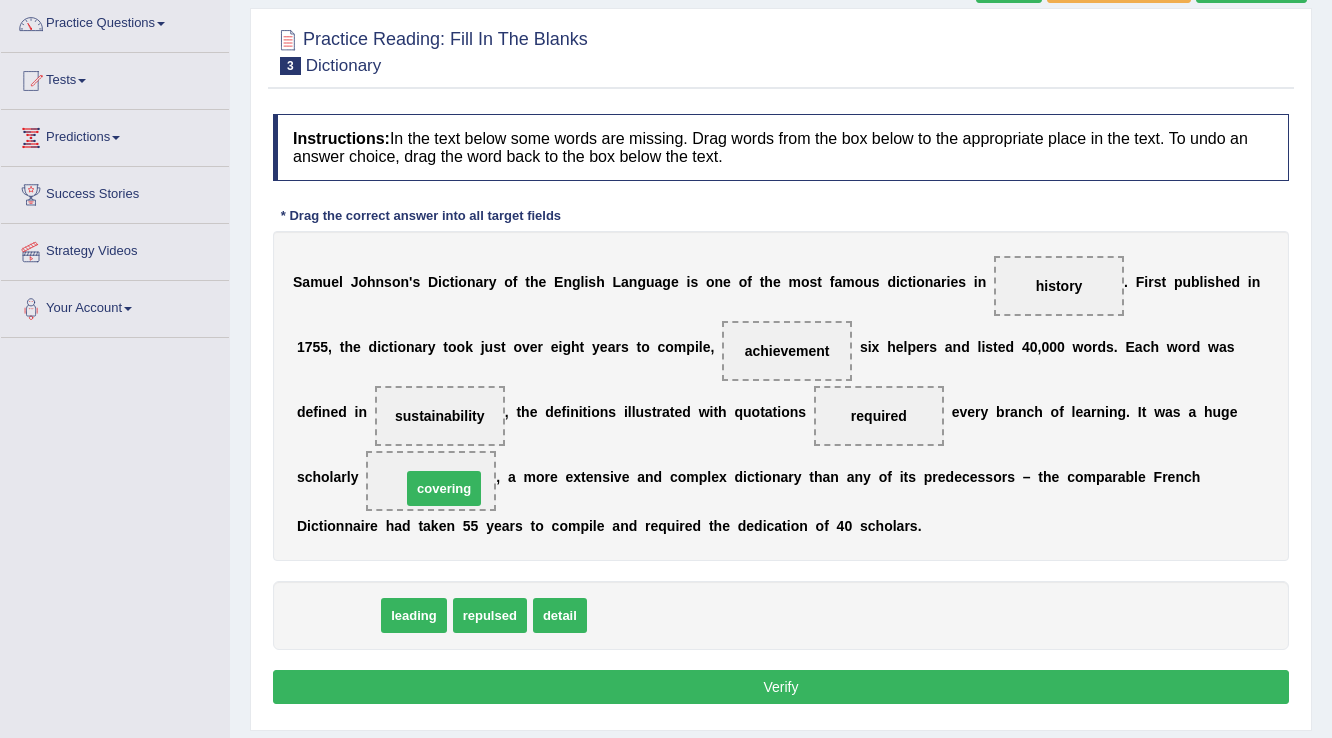drag, startPoint x: 364, startPoint y: 615, endPoint x: 470, endPoint y: 486, distance: 166.96407 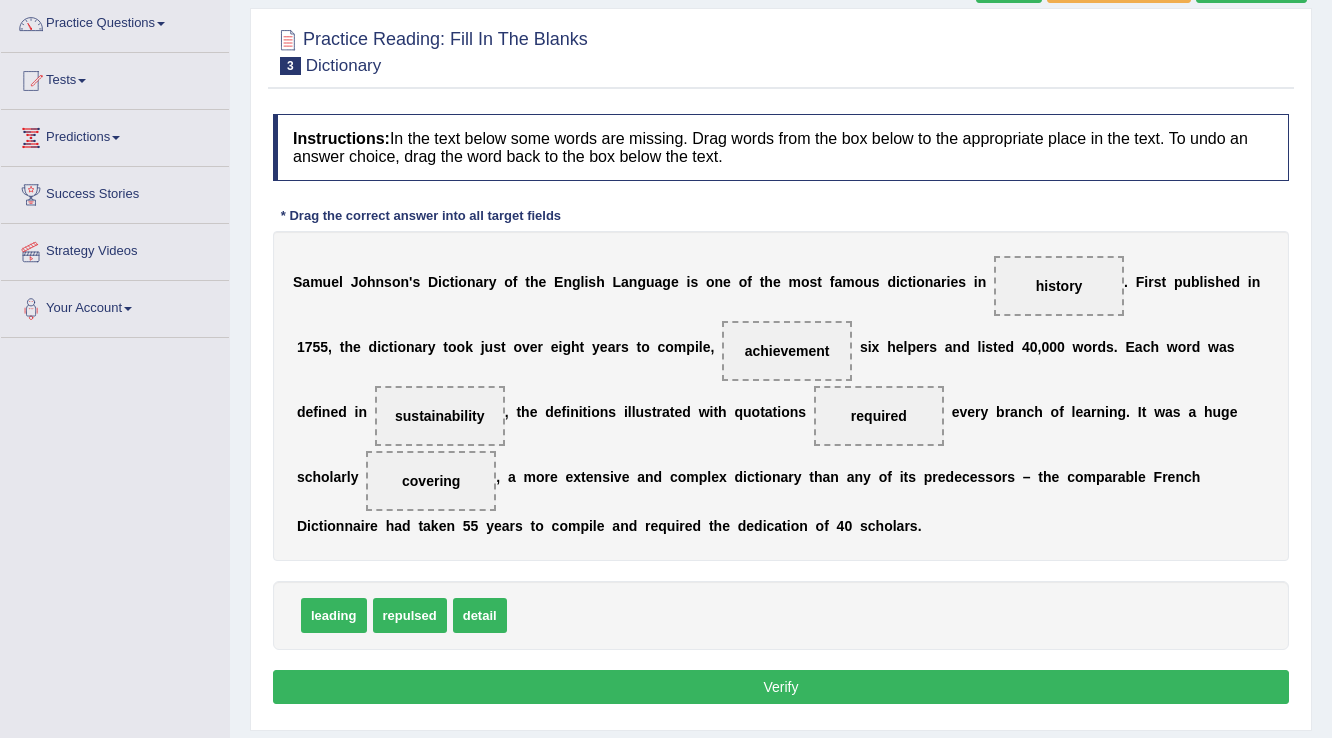 click on "Verify" at bounding box center (781, 687) 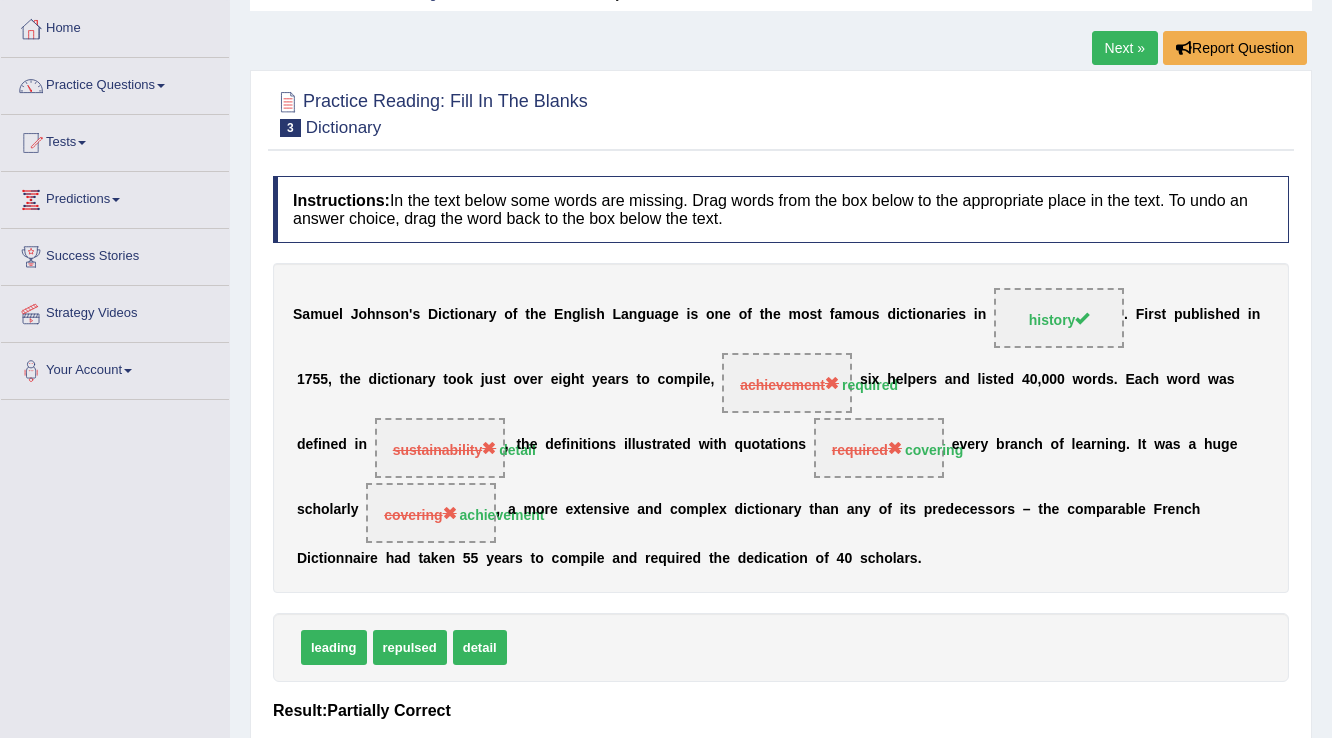 scroll, scrollTop: 0, scrollLeft: 0, axis: both 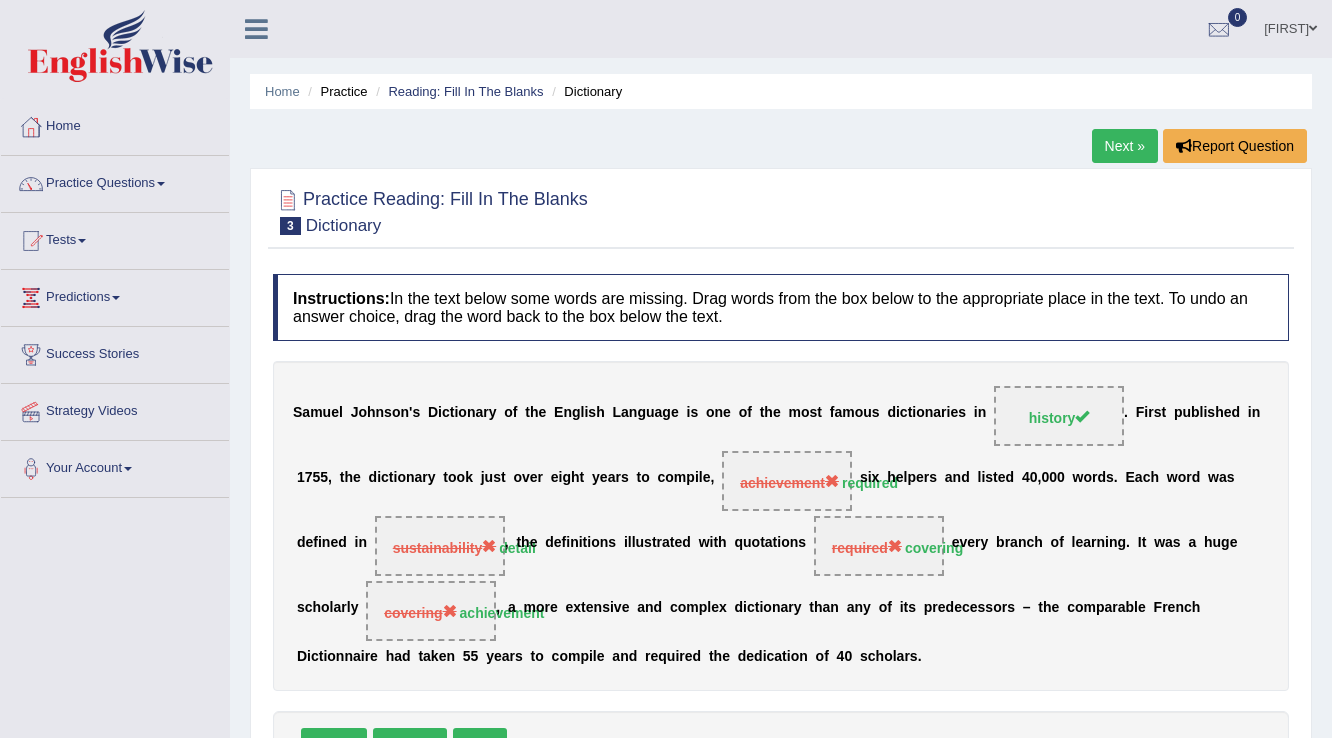 click on "Next »" at bounding box center [1125, 146] 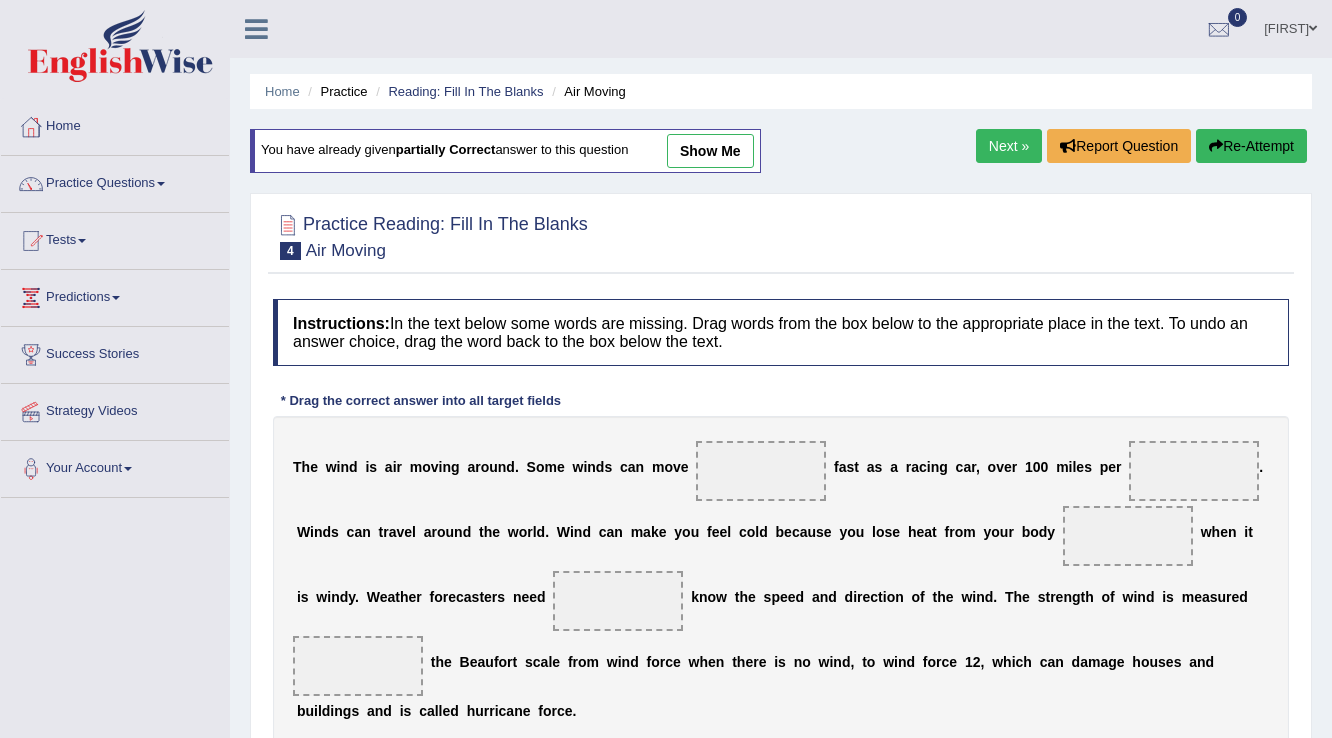 scroll, scrollTop: 0, scrollLeft: 0, axis: both 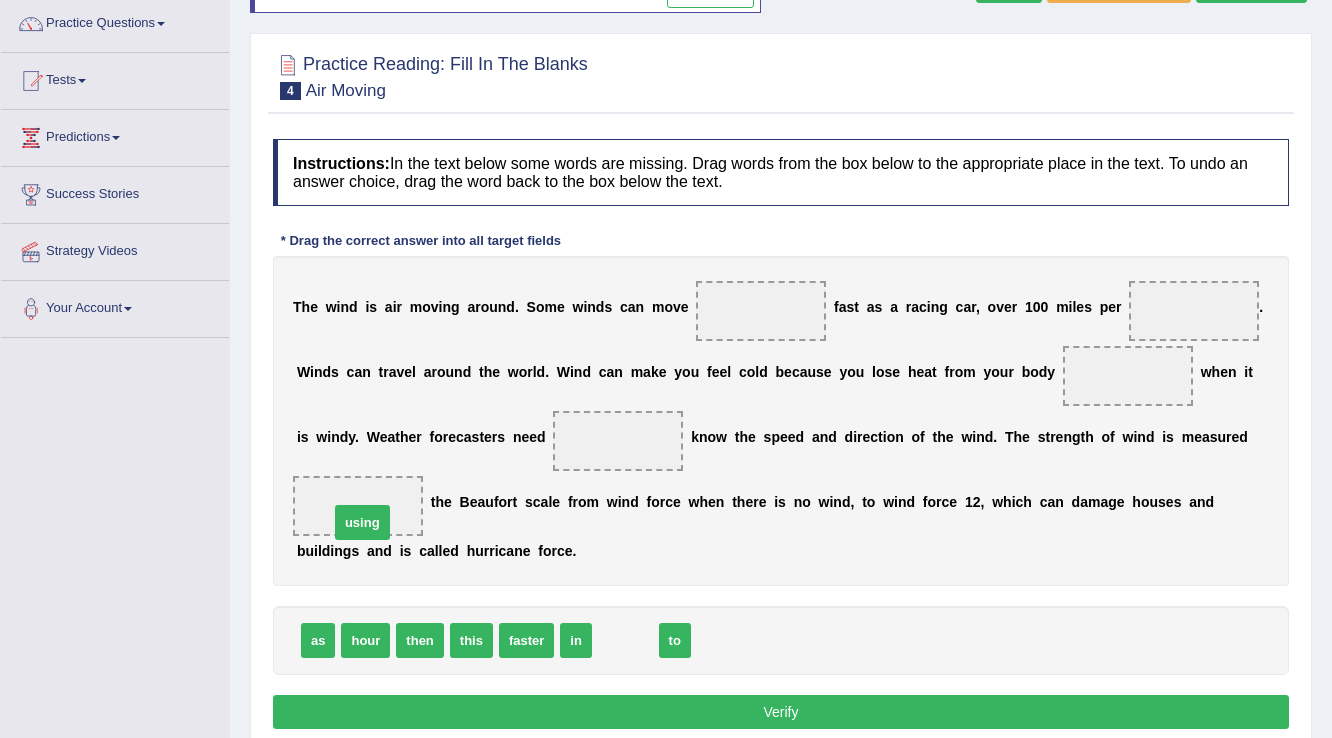 drag, startPoint x: 623, startPoint y: 630, endPoint x: 358, endPoint y: 509, distance: 291.3177 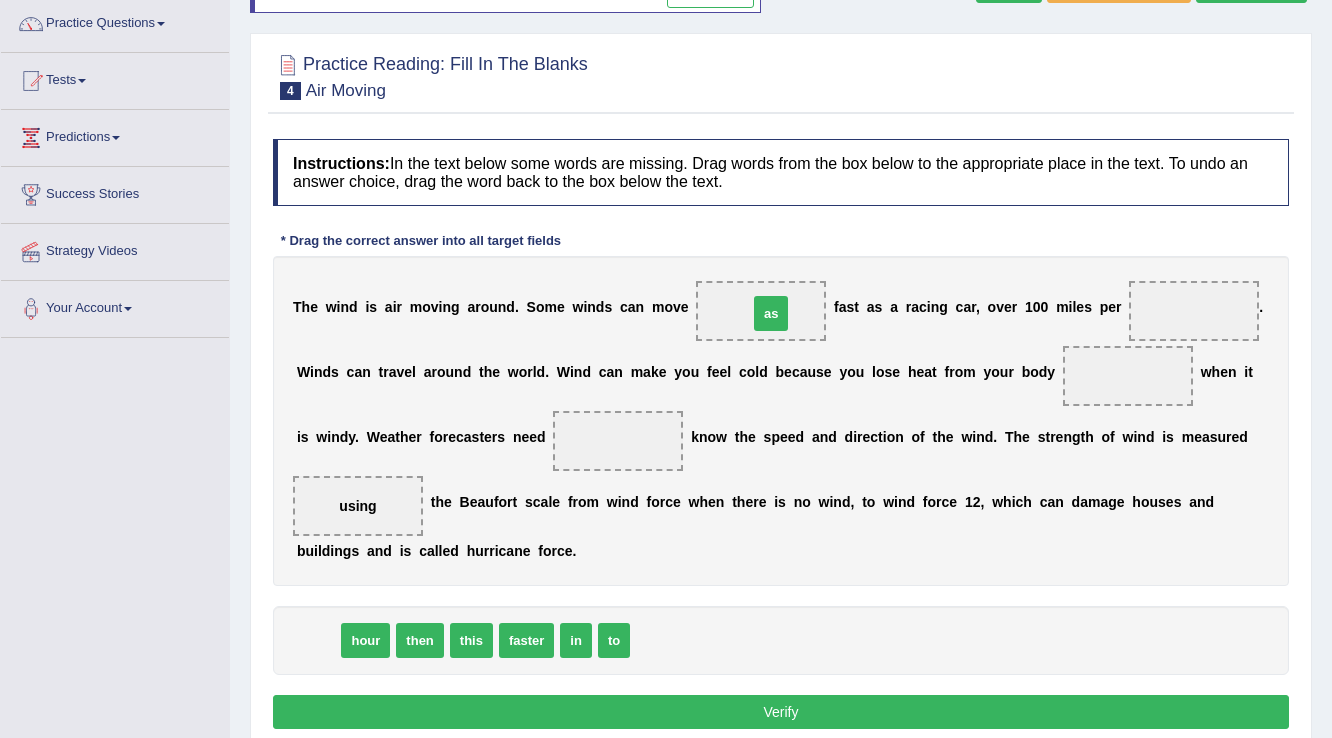 drag, startPoint x: 314, startPoint y: 632, endPoint x: 767, endPoint y: 305, distance: 558.6931 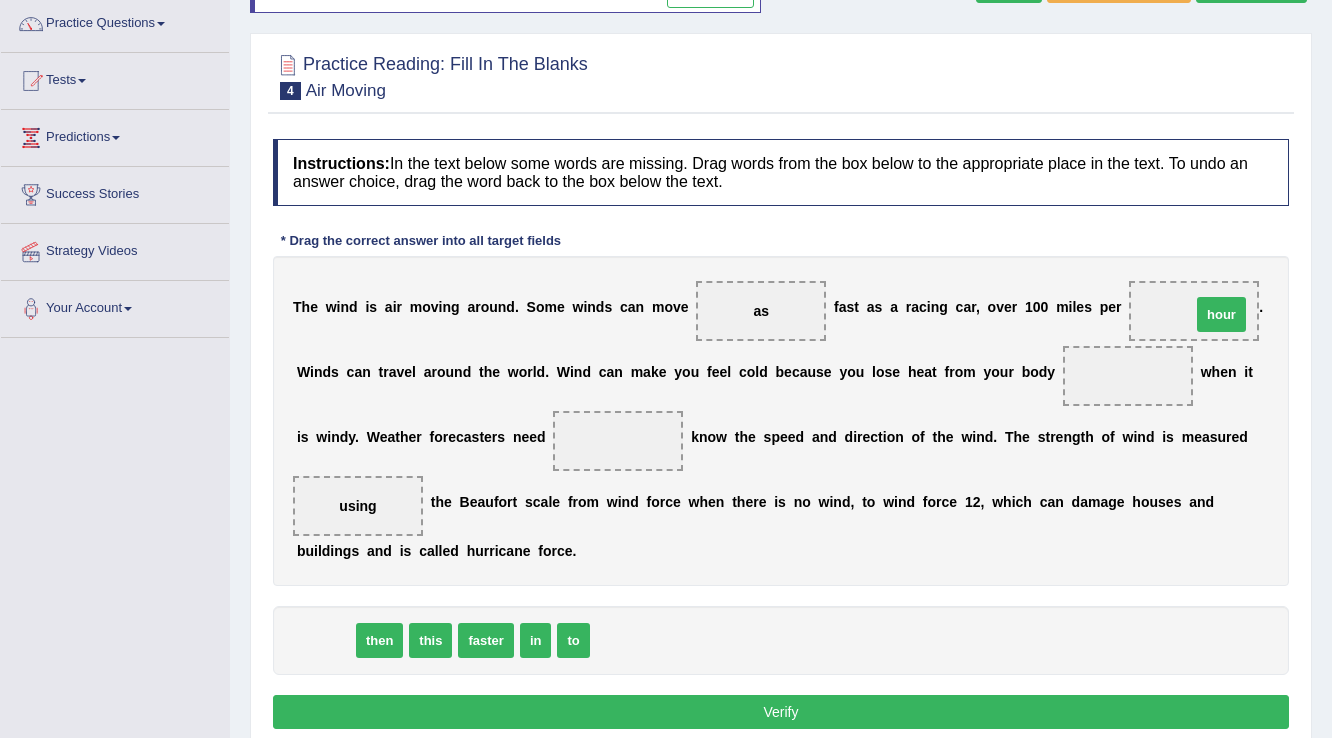 drag, startPoint x: 340, startPoint y: 640, endPoint x: 1236, endPoint y: 314, distance: 953.46313 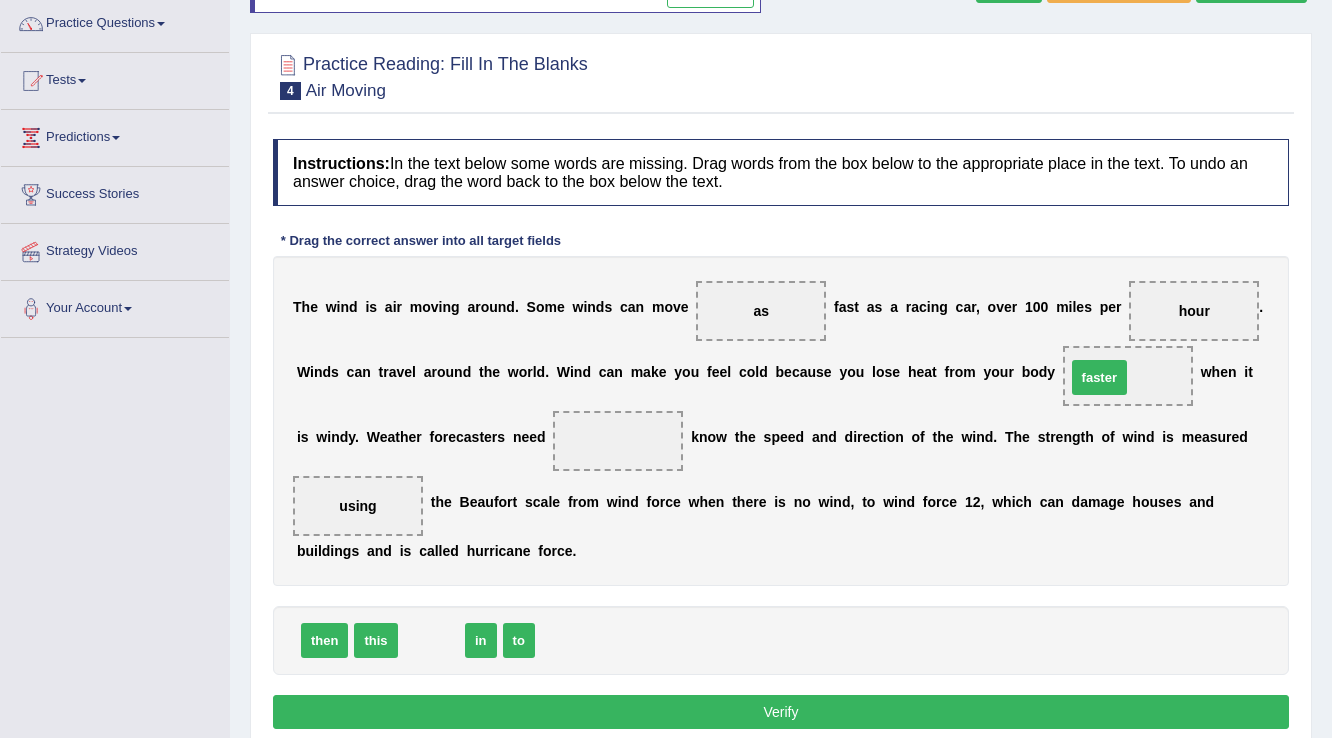 drag, startPoint x: 428, startPoint y: 642, endPoint x: 1106, endPoint y: 377, distance: 727.9485 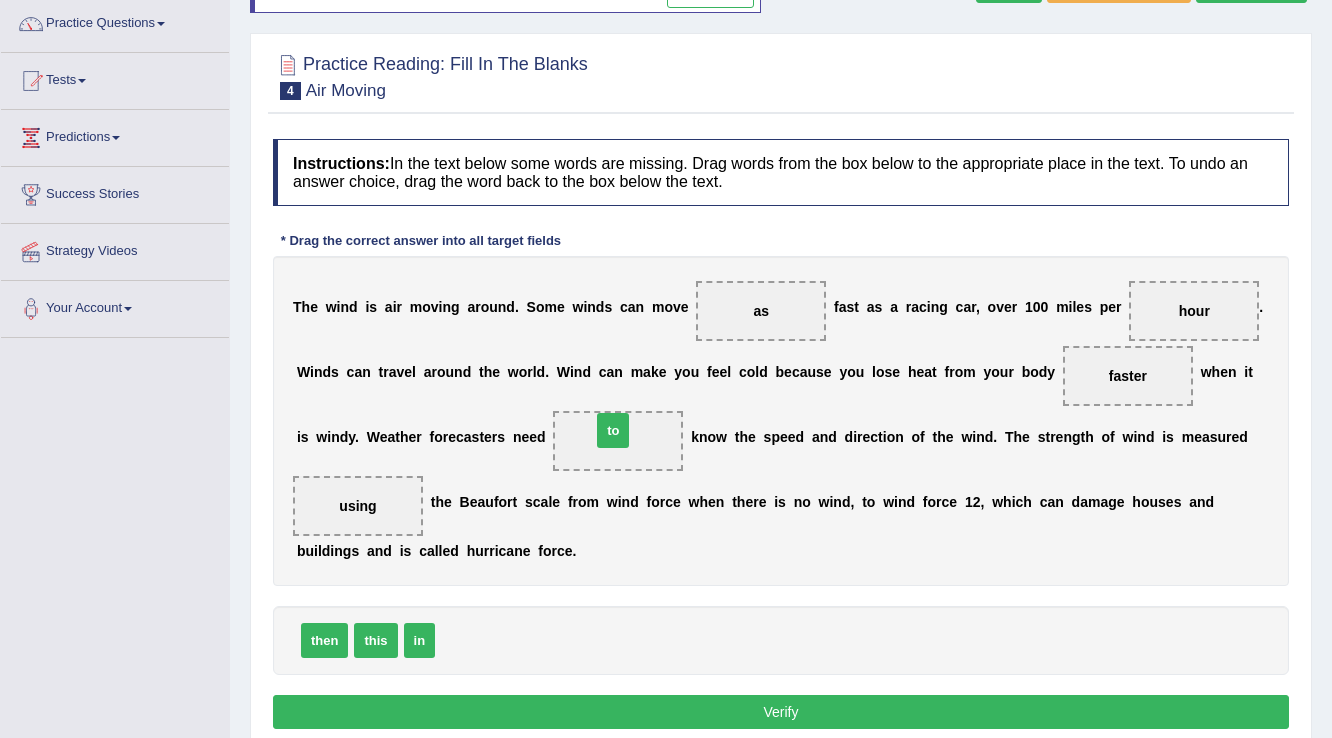 drag, startPoint x: 453, startPoint y: 632, endPoint x: 610, endPoint y: 422, distance: 262.20032 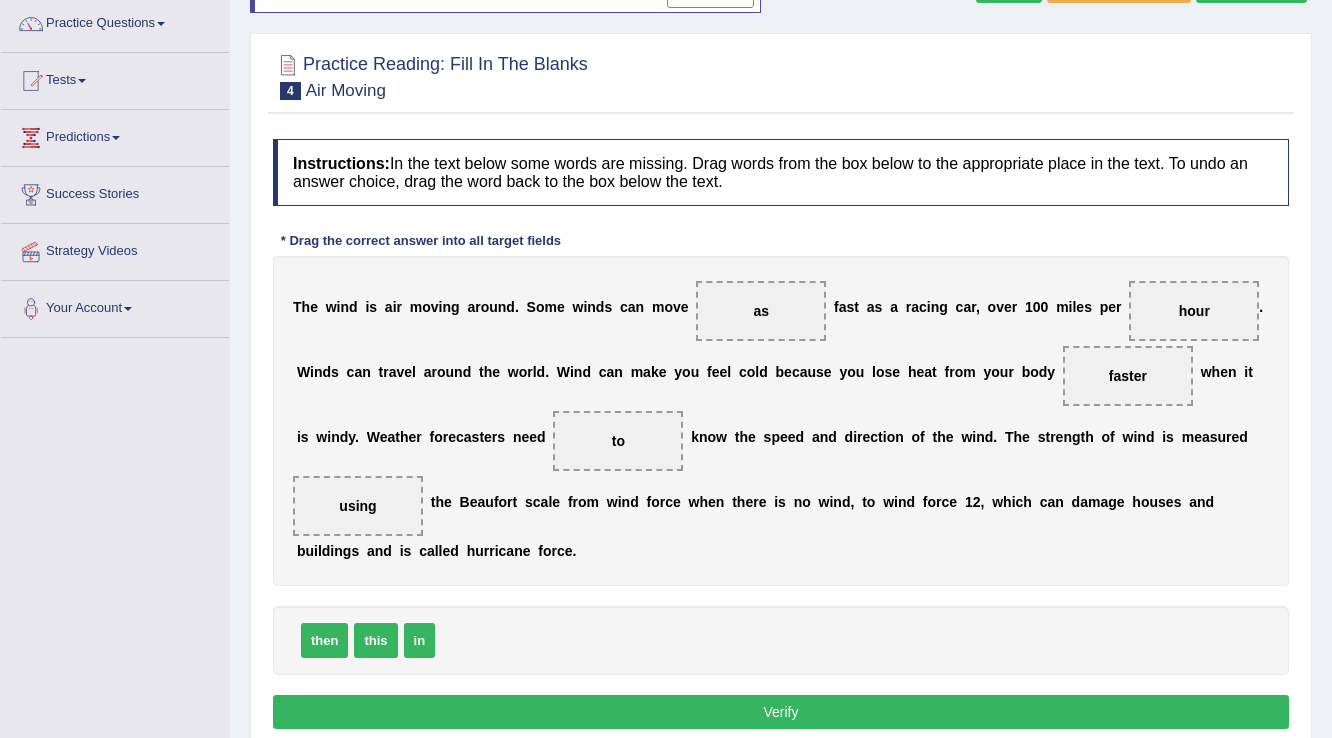 click on "Verify" at bounding box center (781, 712) 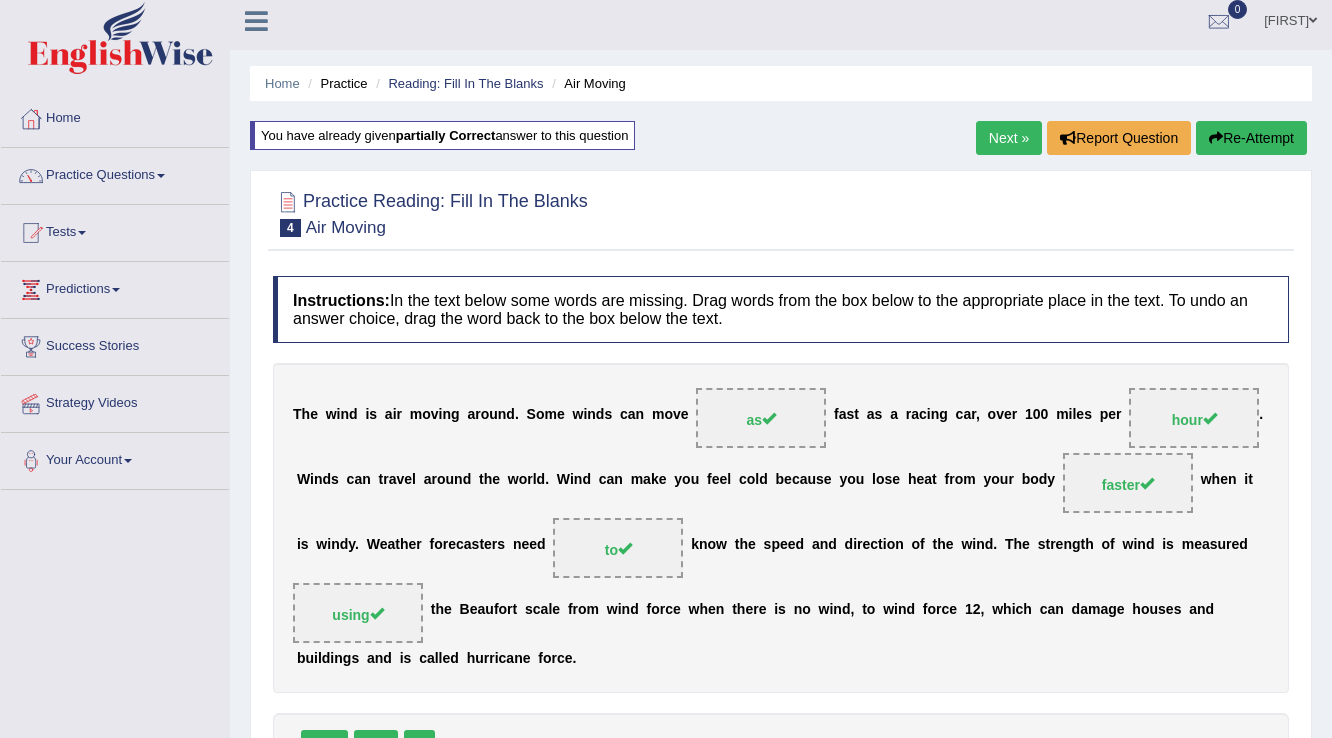 scroll, scrollTop: 0, scrollLeft: 0, axis: both 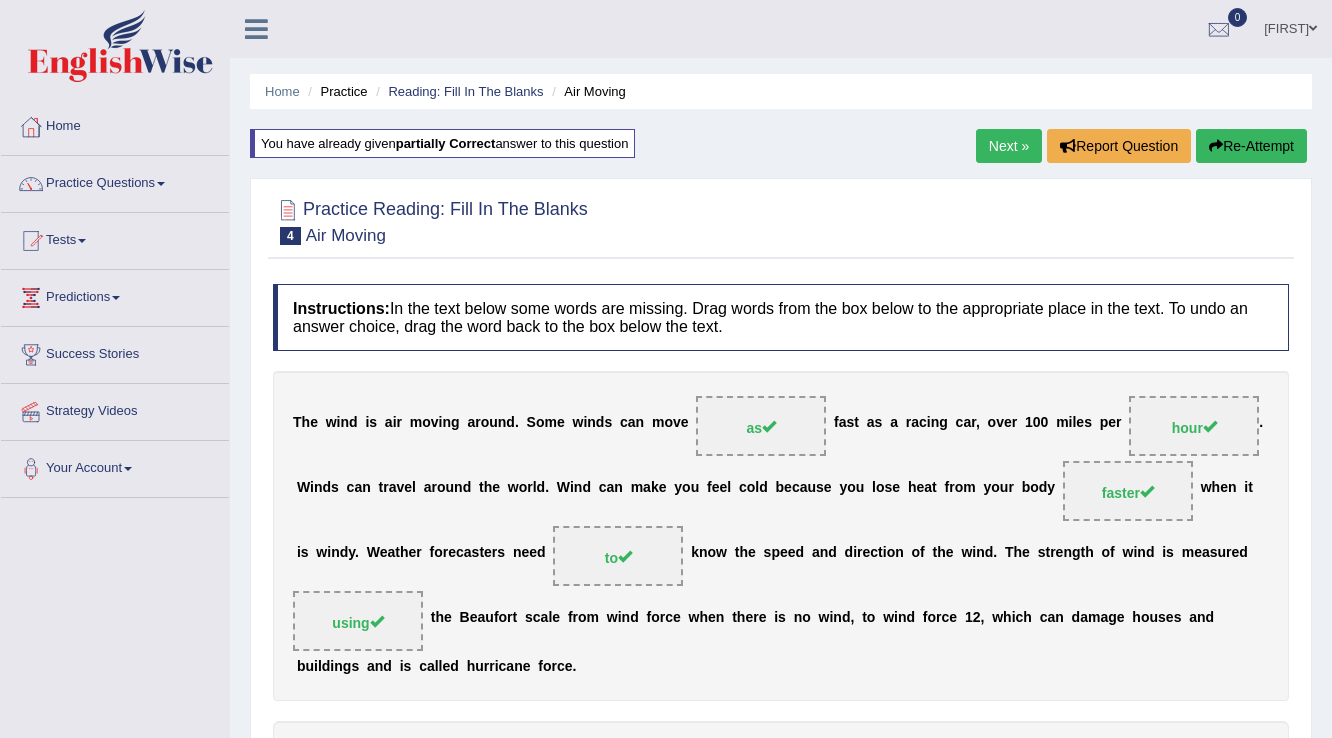 click on "Next »" at bounding box center (1009, 146) 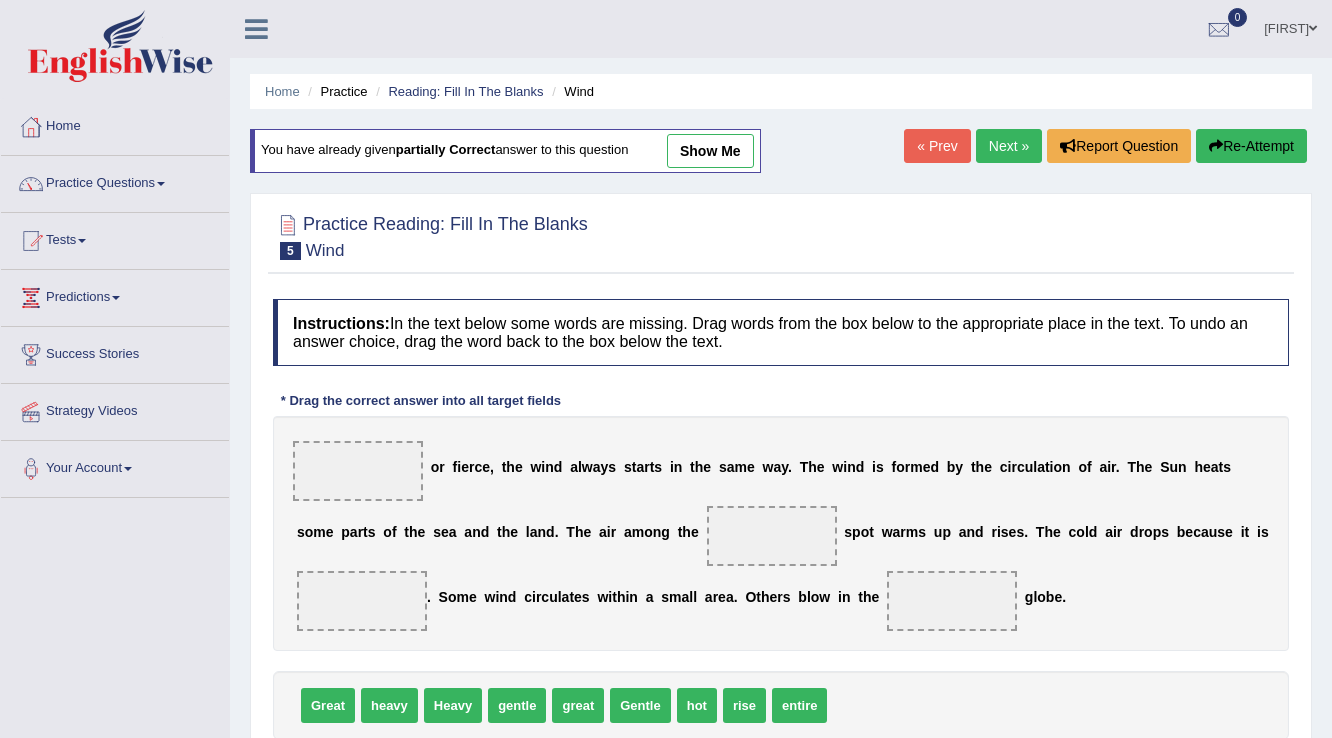 scroll, scrollTop: 0, scrollLeft: 0, axis: both 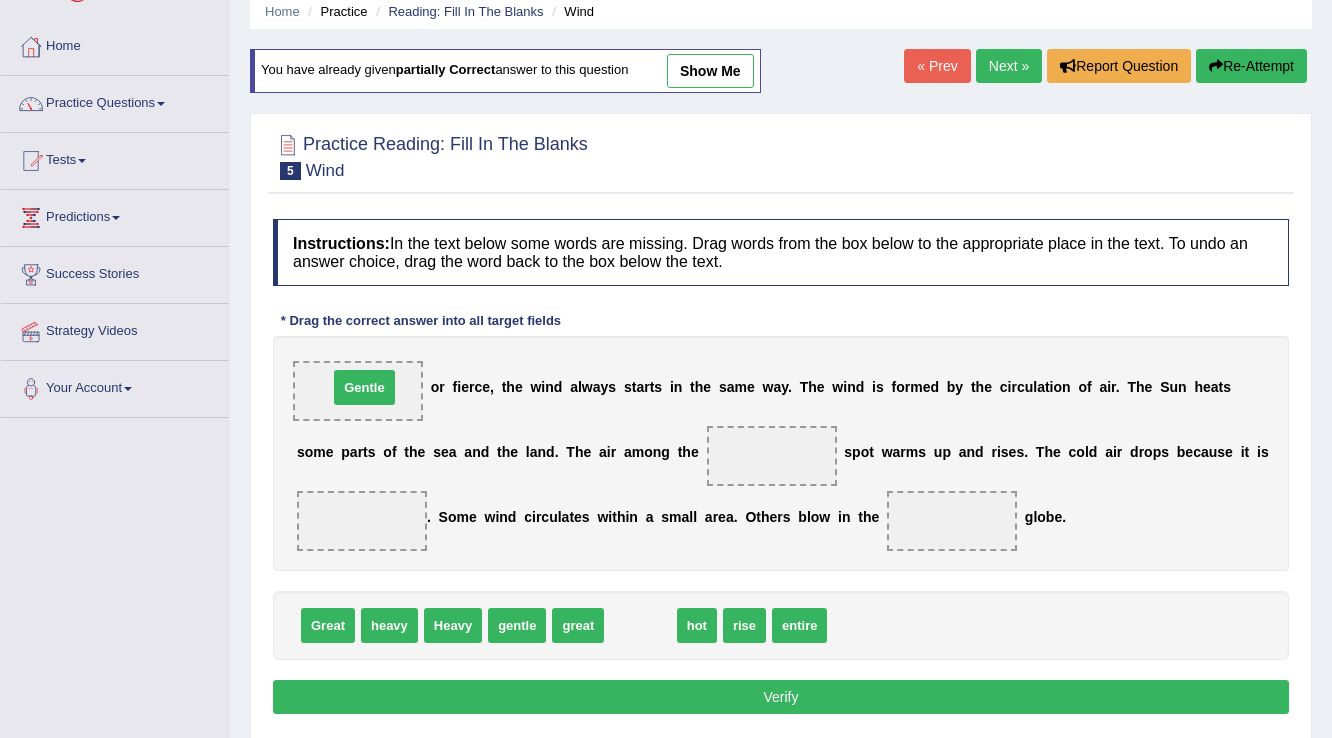drag, startPoint x: 654, startPoint y: 620, endPoint x: 378, endPoint y: 381, distance: 365.0986 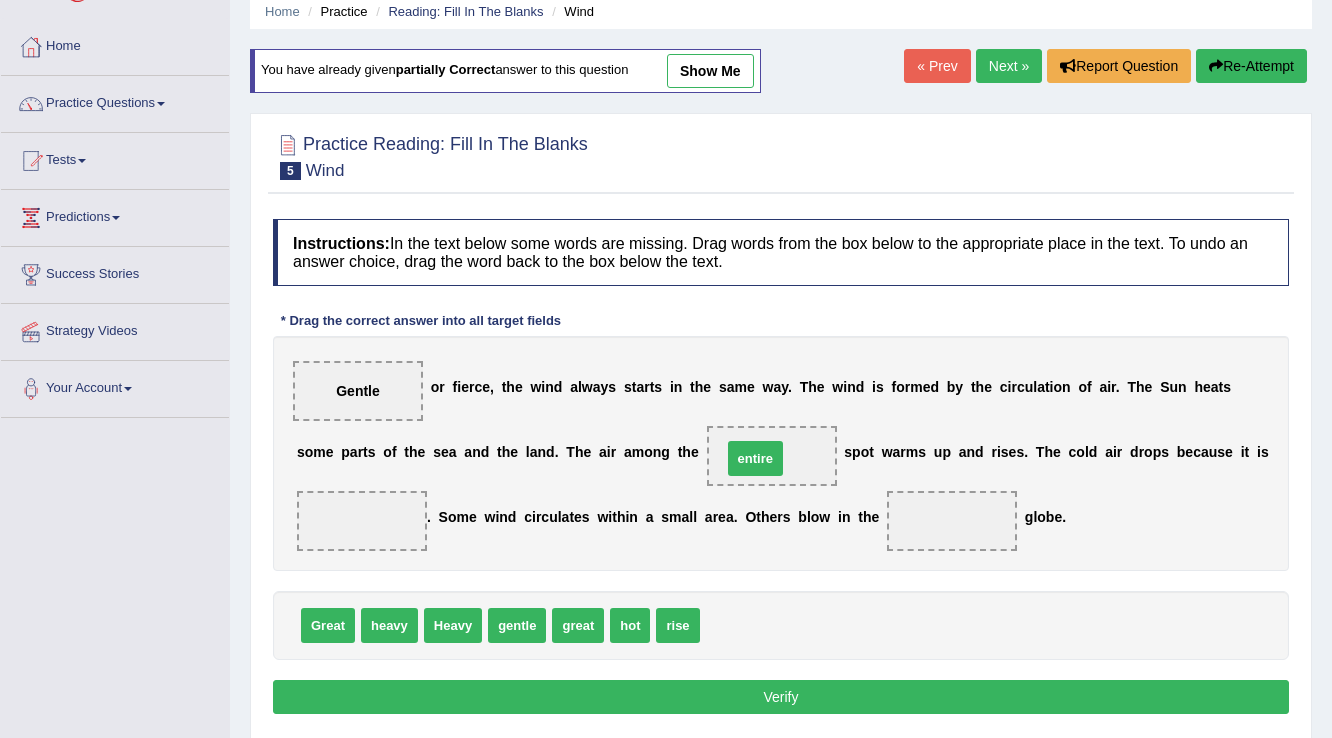 drag, startPoint x: 729, startPoint y: 620, endPoint x: 751, endPoint y: 453, distance: 168.44287 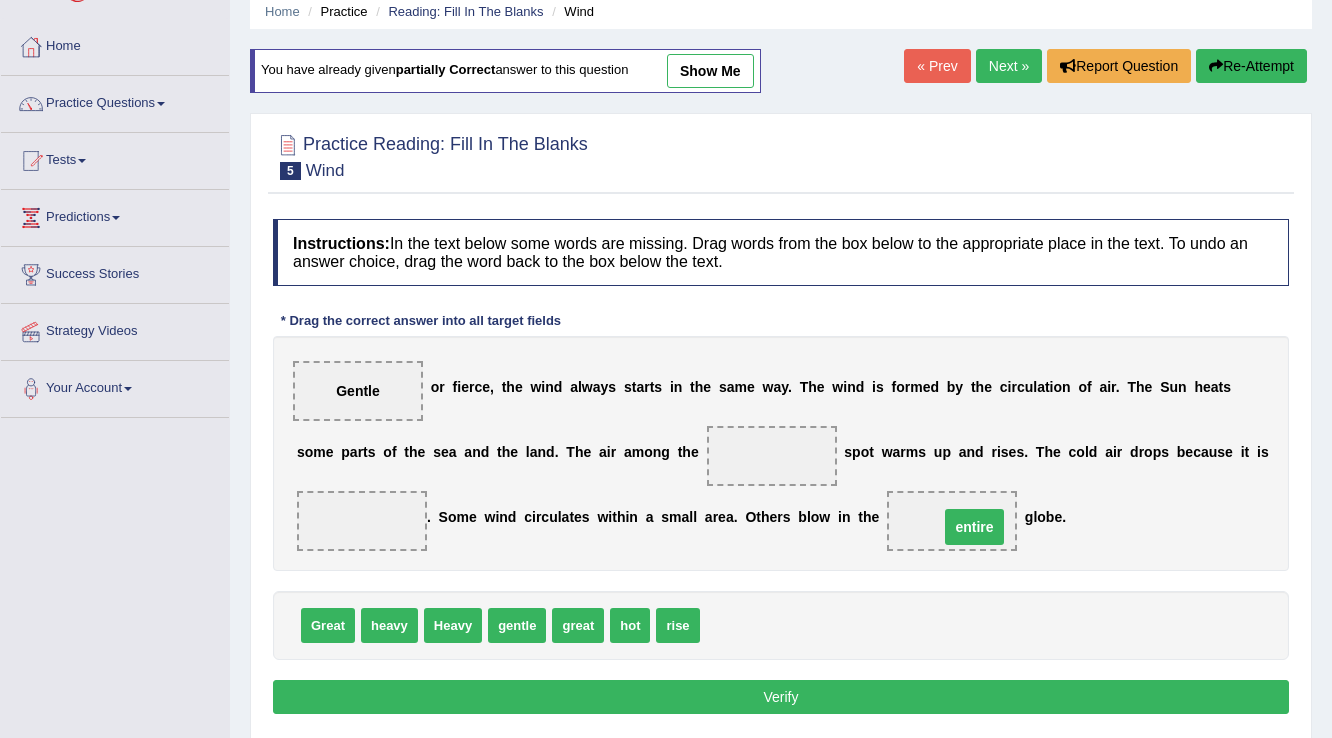 drag, startPoint x: 759, startPoint y: 448, endPoint x: 962, endPoint y: 519, distance: 215.05814 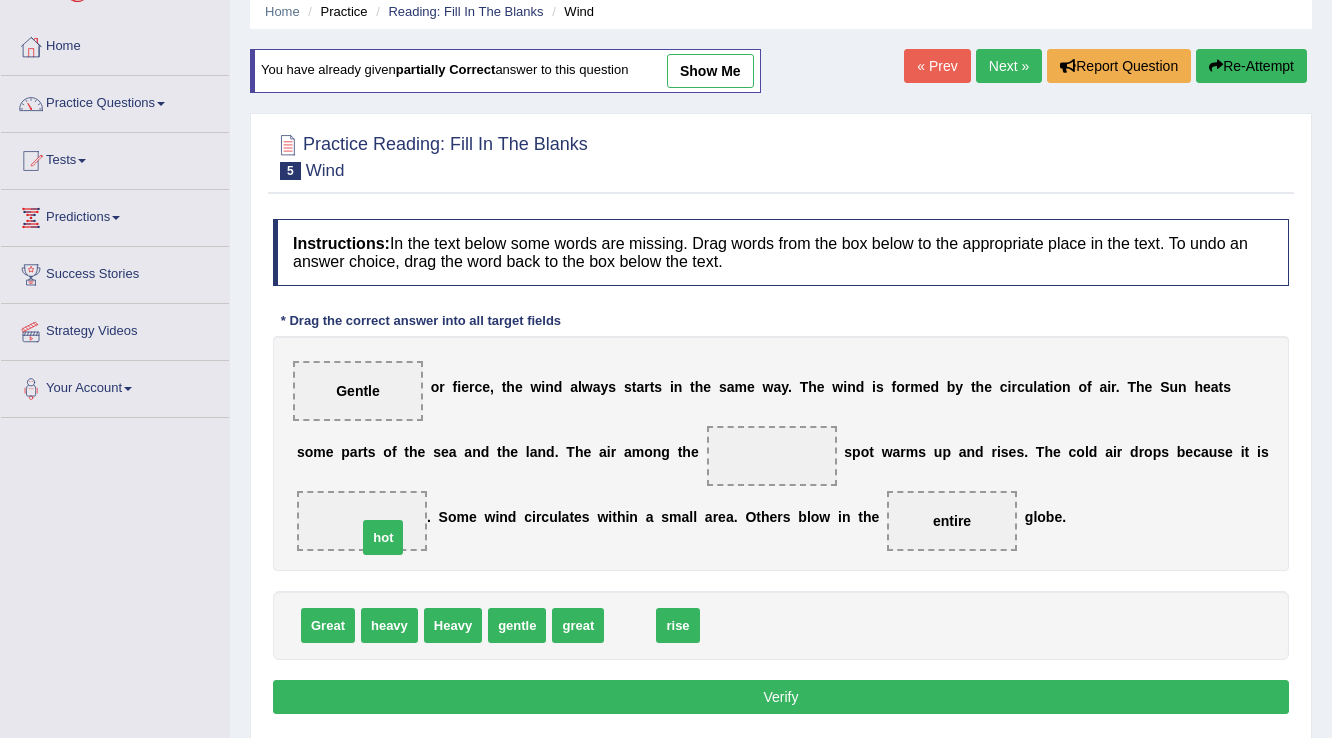 drag, startPoint x: 632, startPoint y: 625, endPoint x: 380, endPoint y: 535, distance: 267.58923 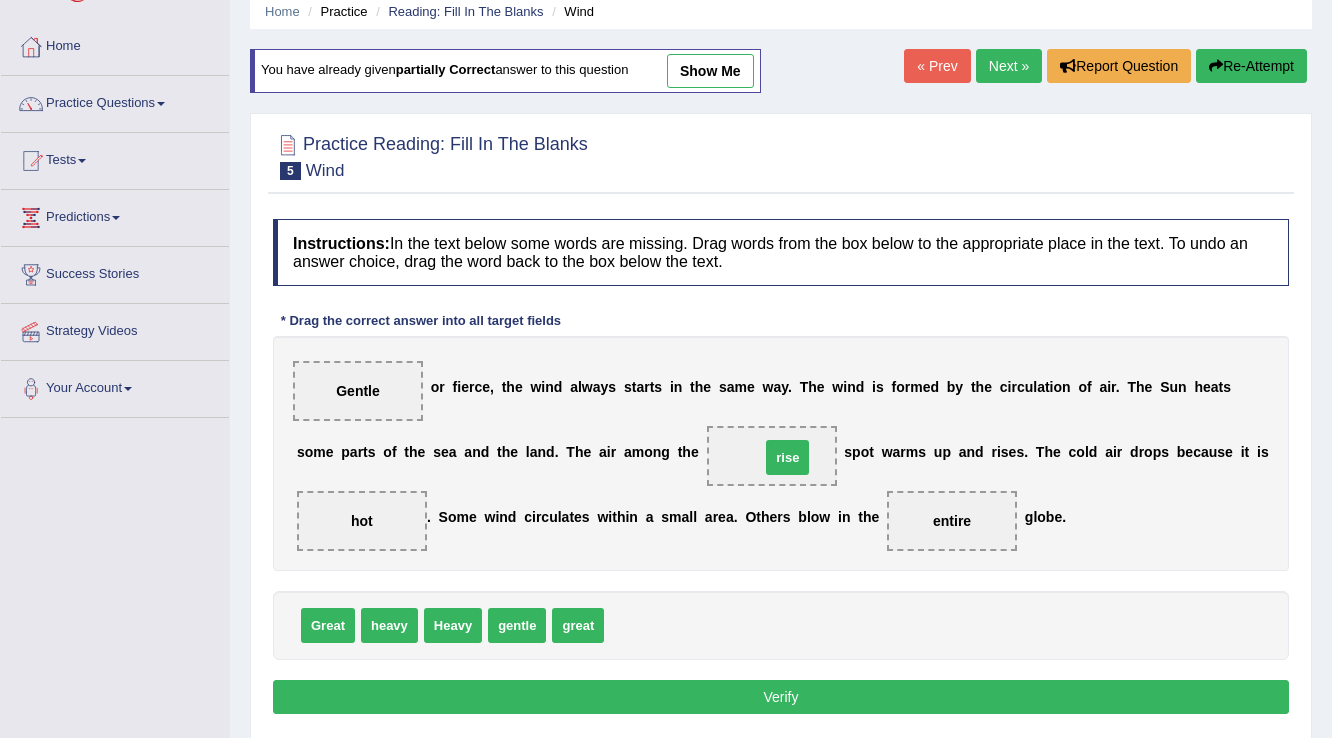 drag, startPoint x: 628, startPoint y: 622, endPoint x: 784, endPoint y: 454, distance: 229.25967 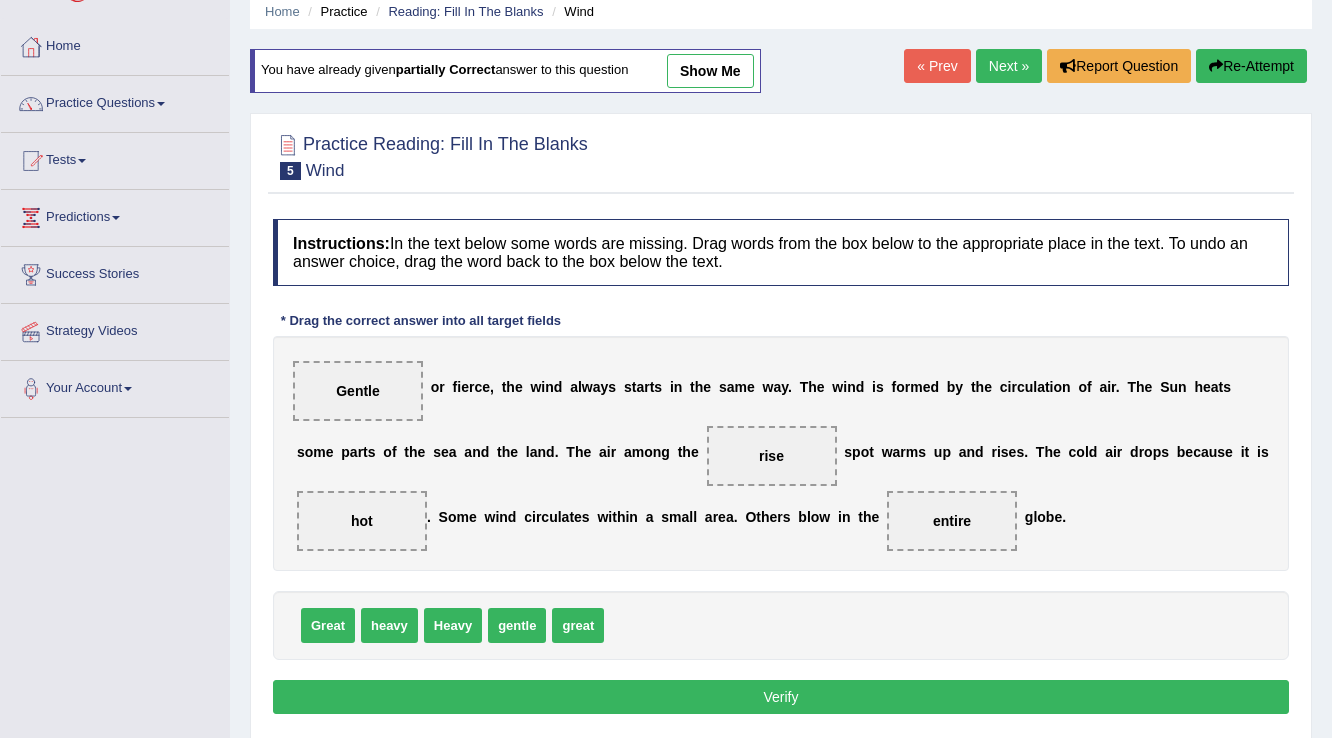 click on "Verify" at bounding box center [781, 697] 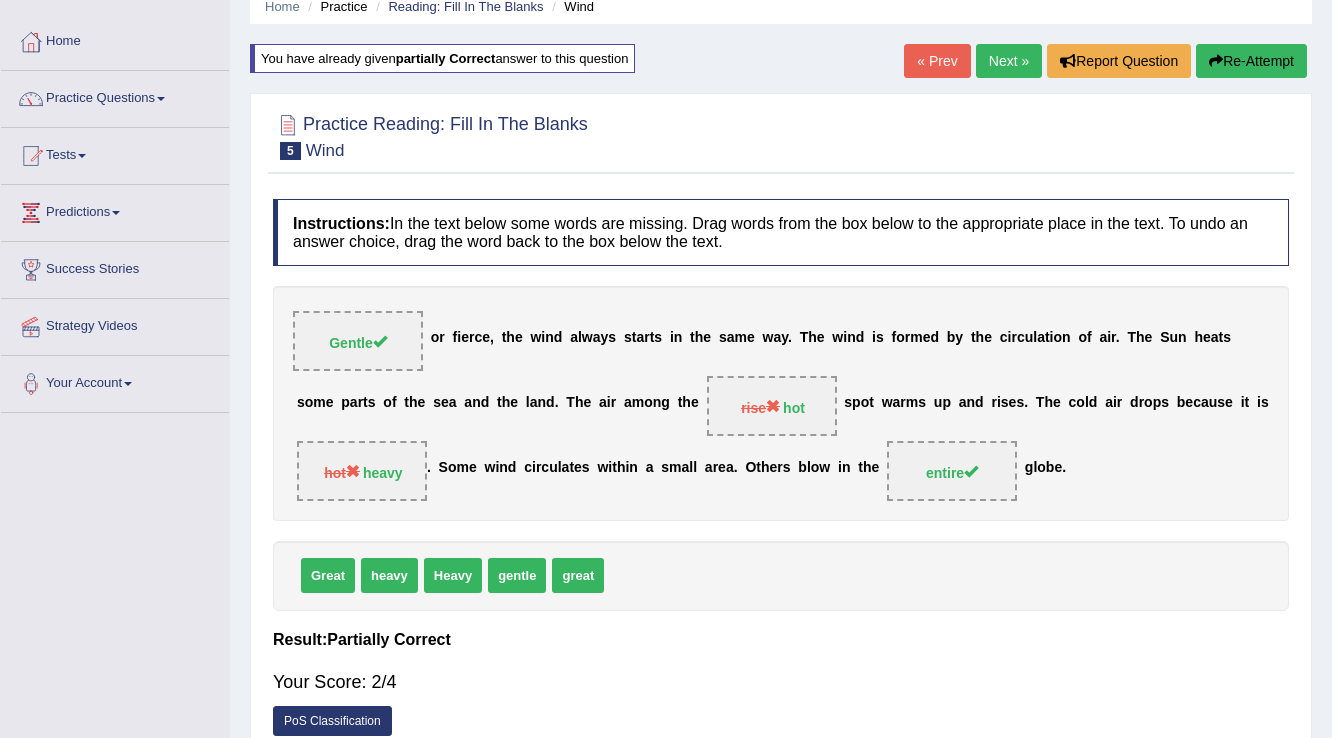 scroll, scrollTop: 0, scrollLeft: 0, axis: both 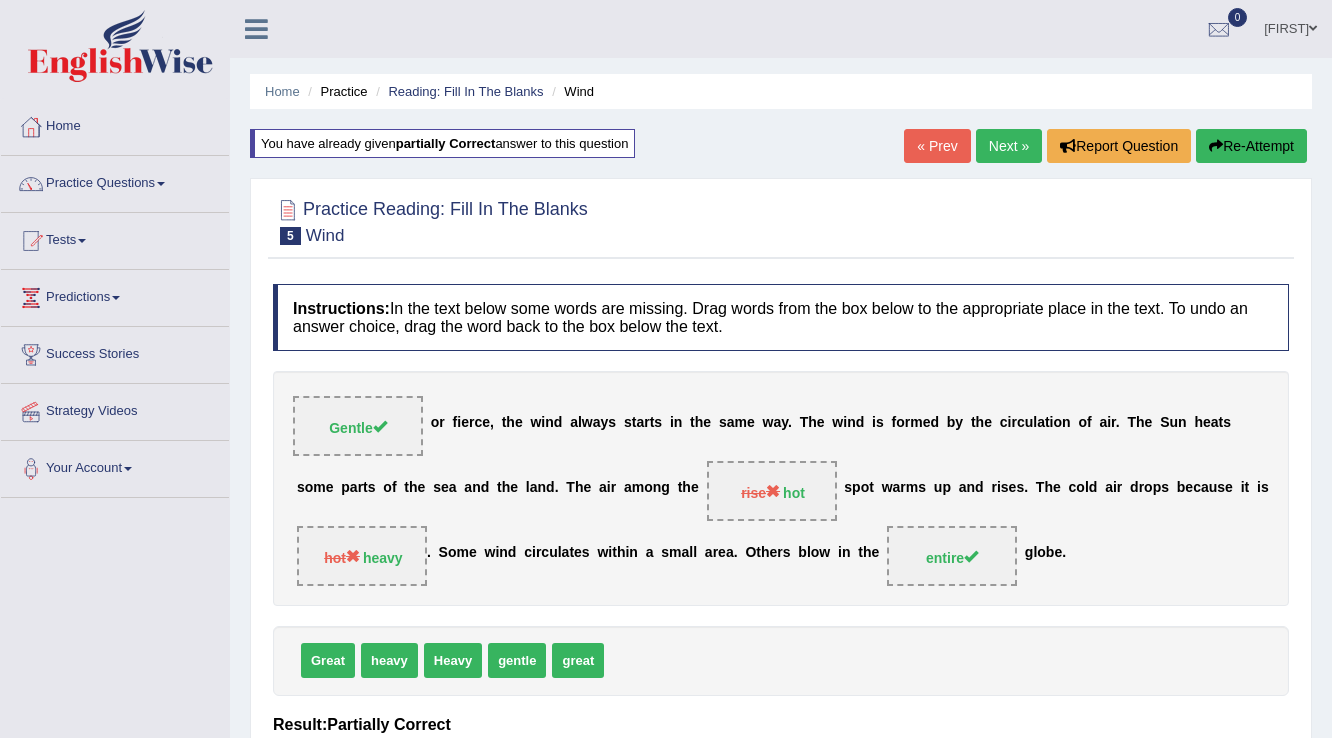 click on "Next »" at bounding box center (1009, 146) 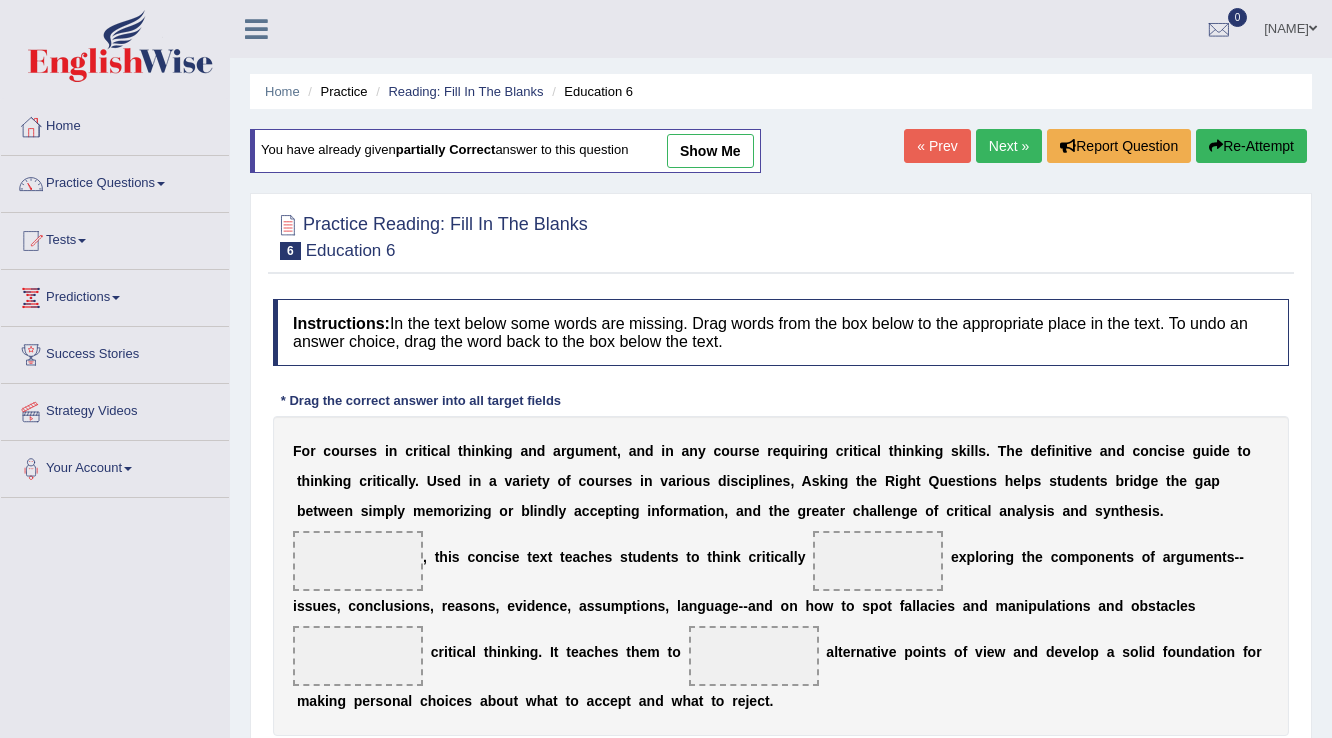 scroll, scrollTop: 0, scrollLeft: 0, axis: both 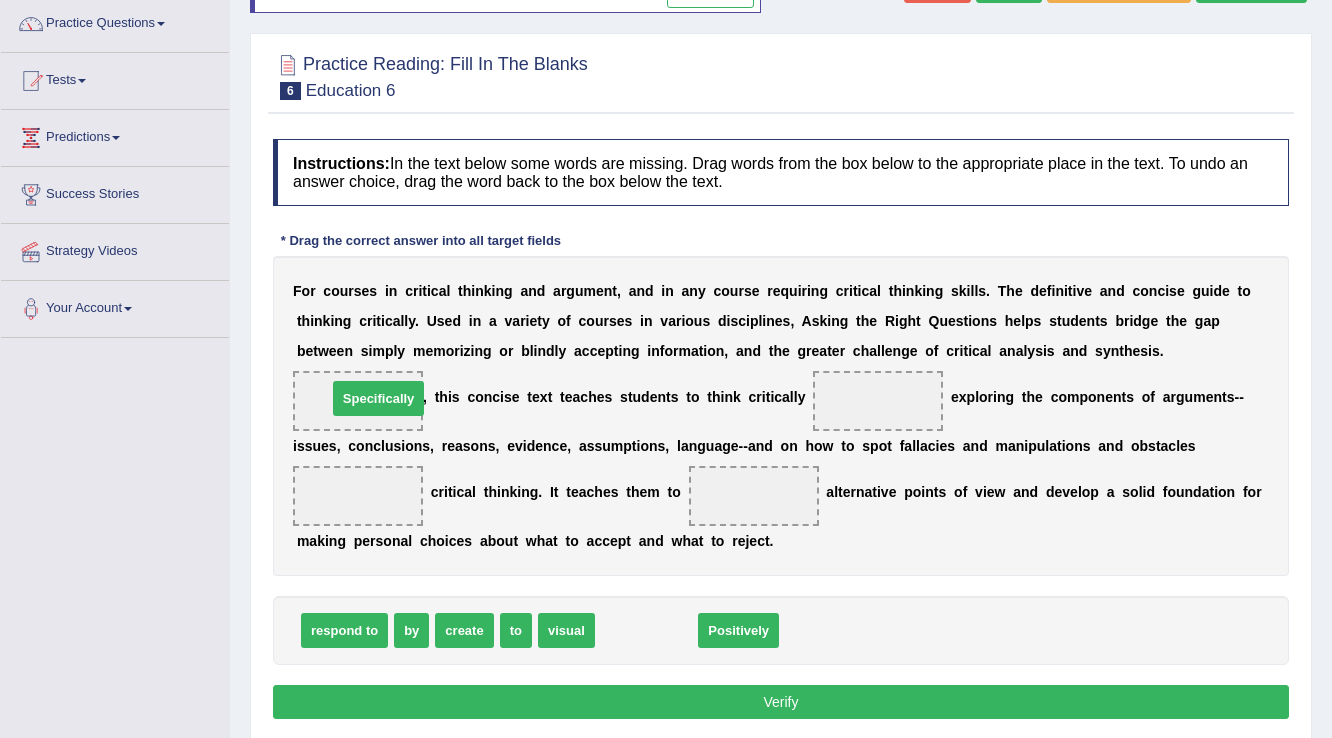 drag, startPoint x: 632, startPoint y: 633, endPoint x: 364, endPoint y: 400, distance: 355.12393 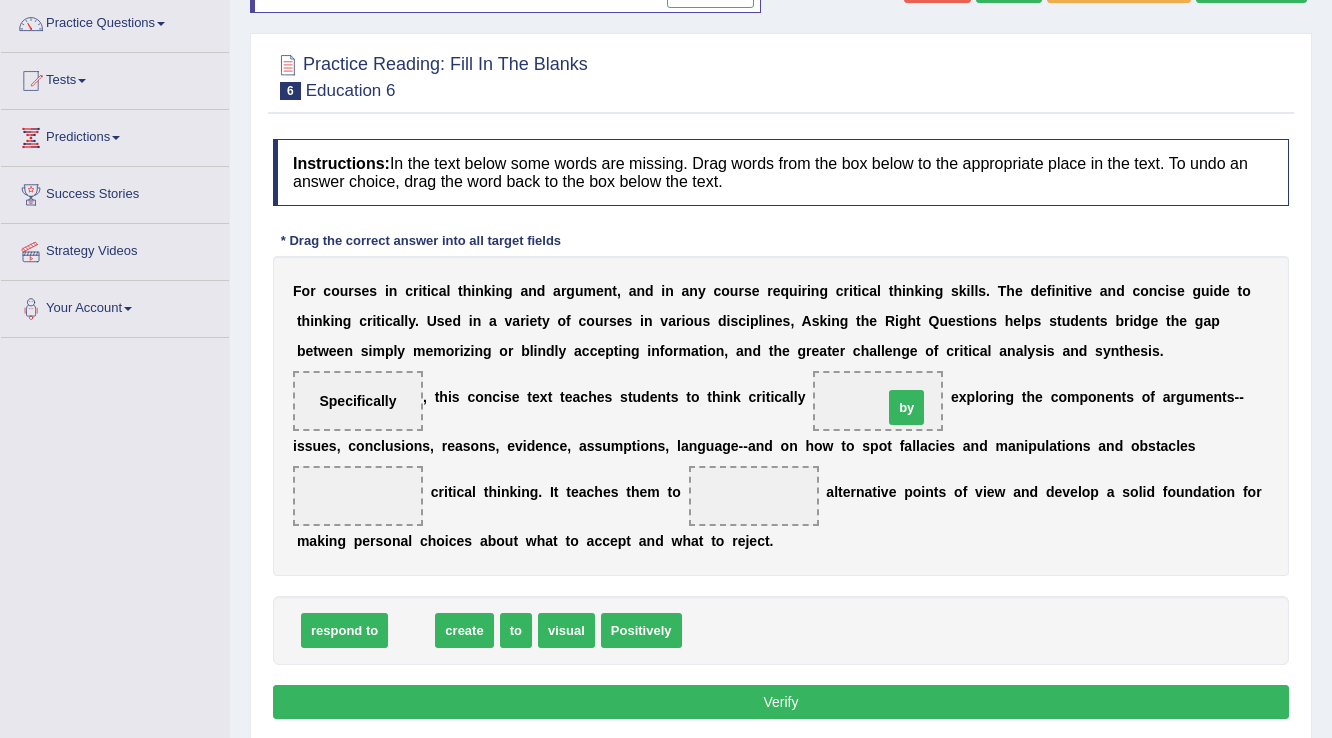 drag, startPoint x: 413, startPoint y: 632, endPoint x: 909, endPoint y: 409, distance: 543.8244 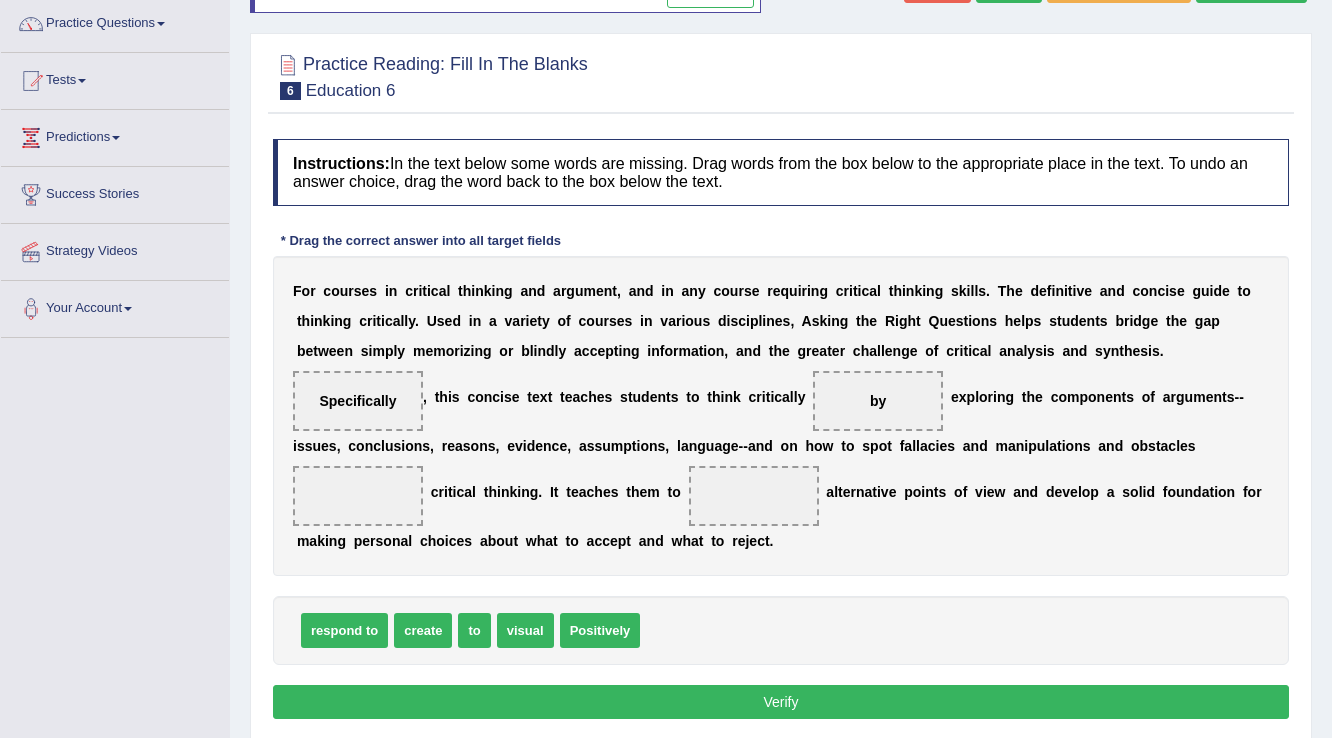 click on "to" at bounding box center (474, 630) 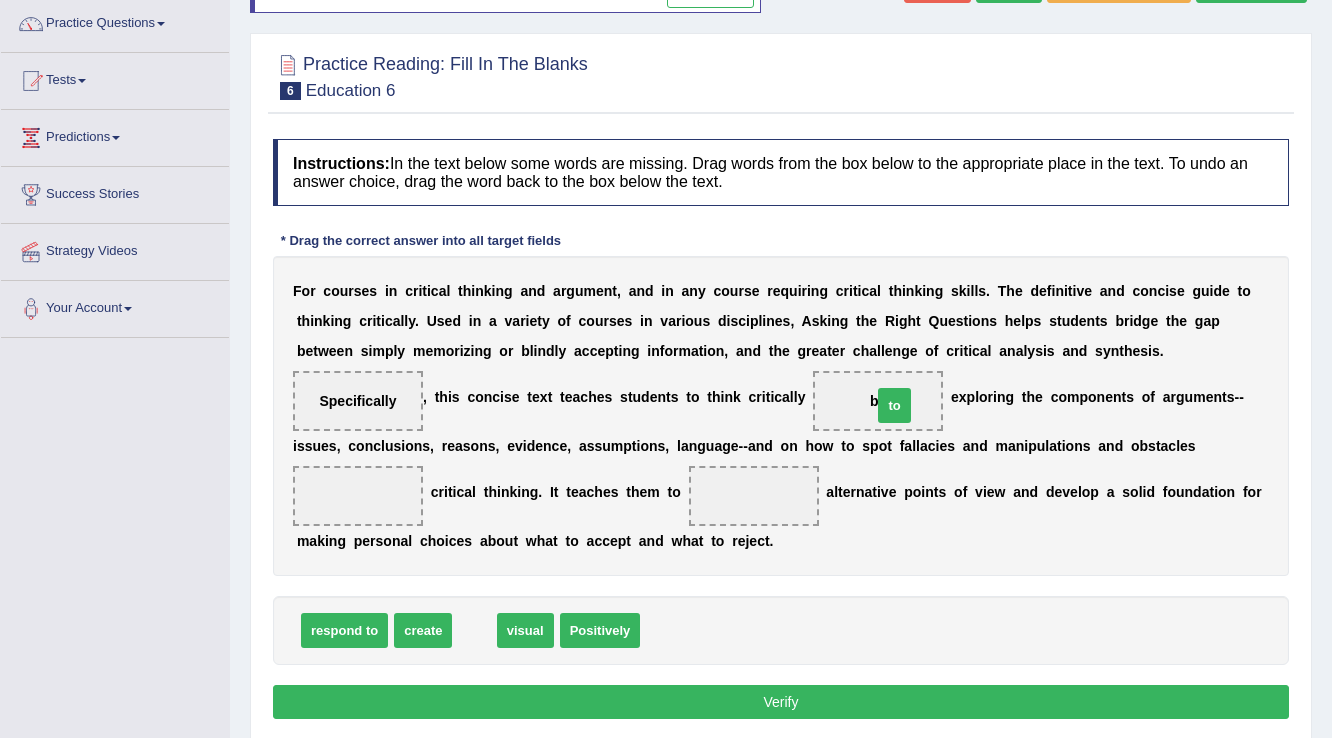 drag, startPoint x: 476, startPoint y: 624, endPoint x: 896, endPoint y: 398, distance: 476.94443 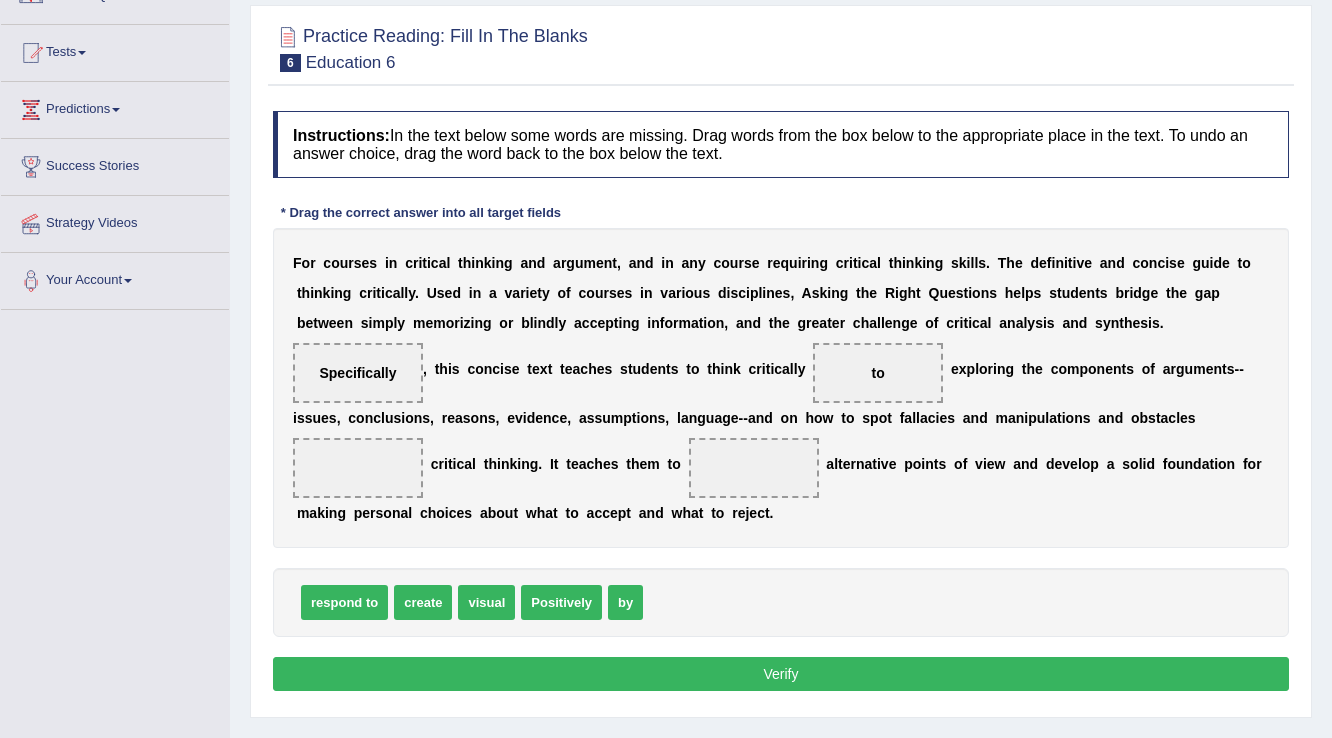 scroll, scrollTop: 160, scrollLeft: 0, axis: vertical 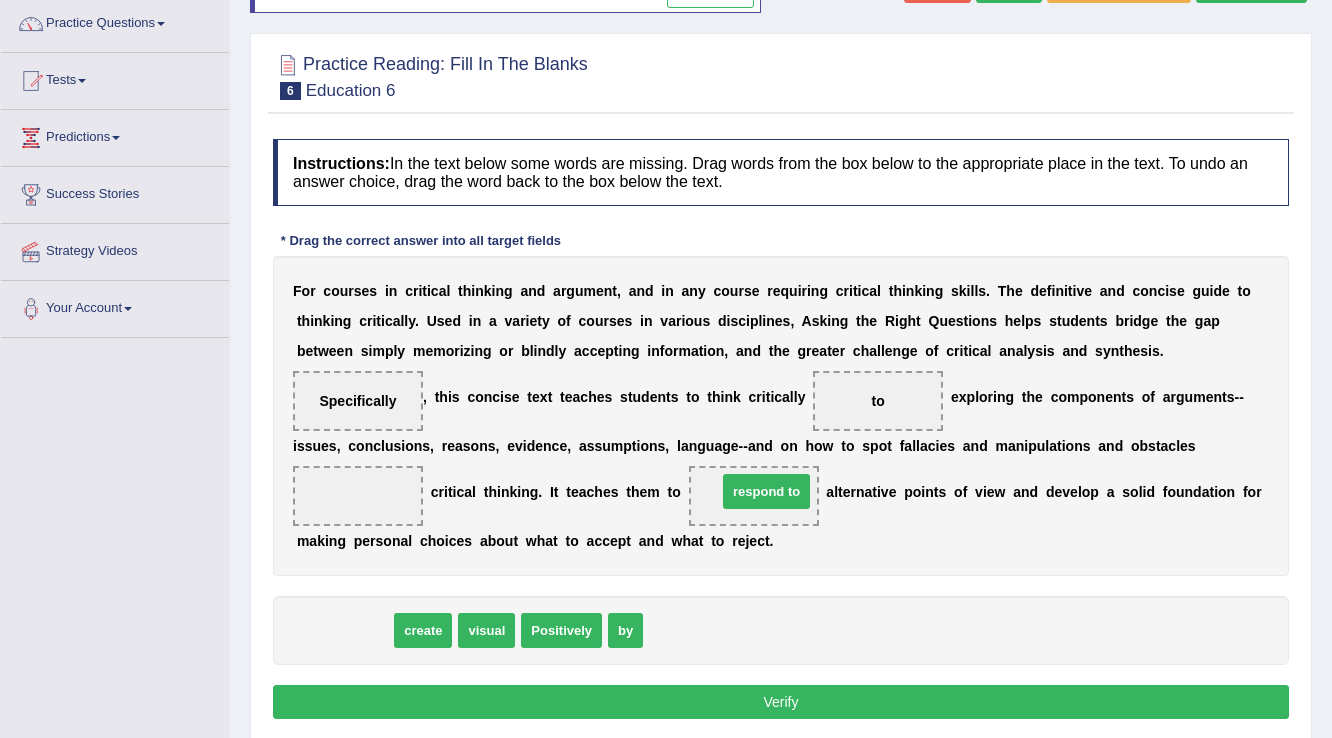 drag, startPoint x: 356, startPoint y: 629, endPoint x: 778, endPoint y: 490, distance: 444.30283 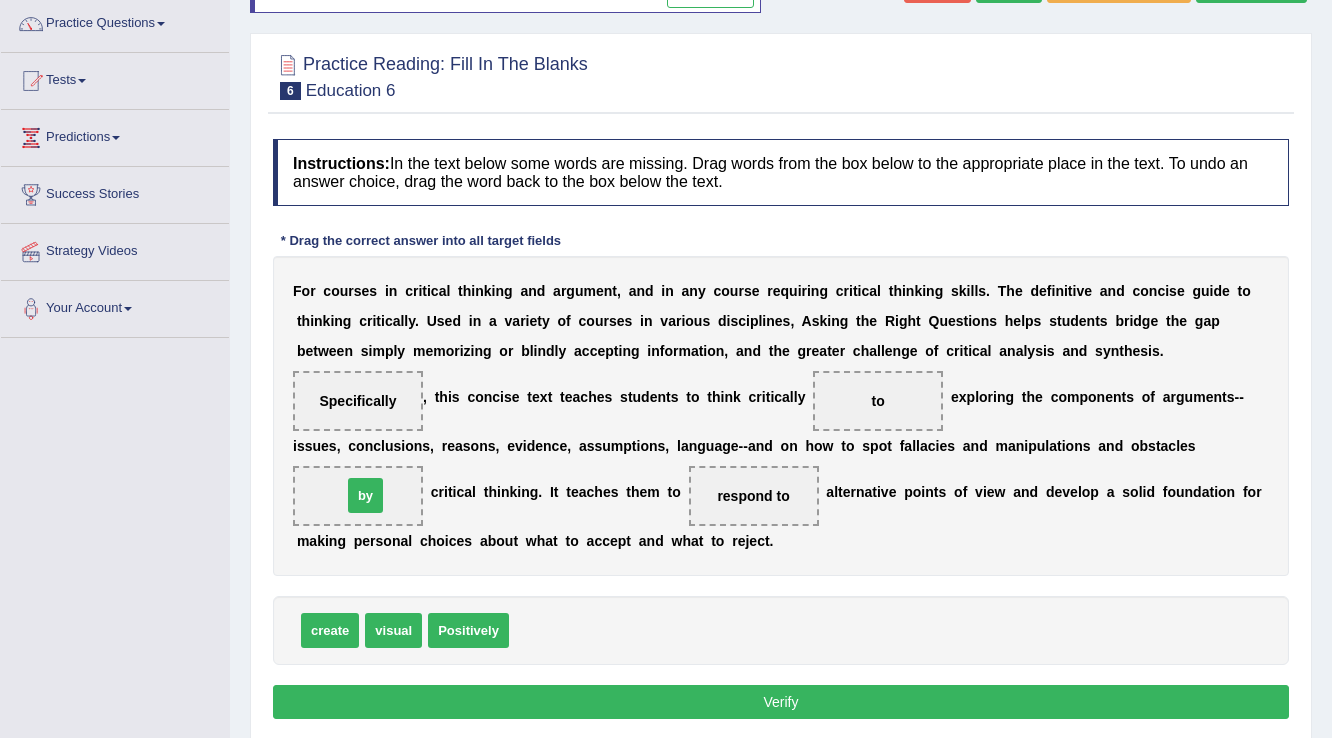 drag, startPoint x: 533, startPoint y: 628, endPoint x: 366, endPoint y: 493, distance: 214.7417 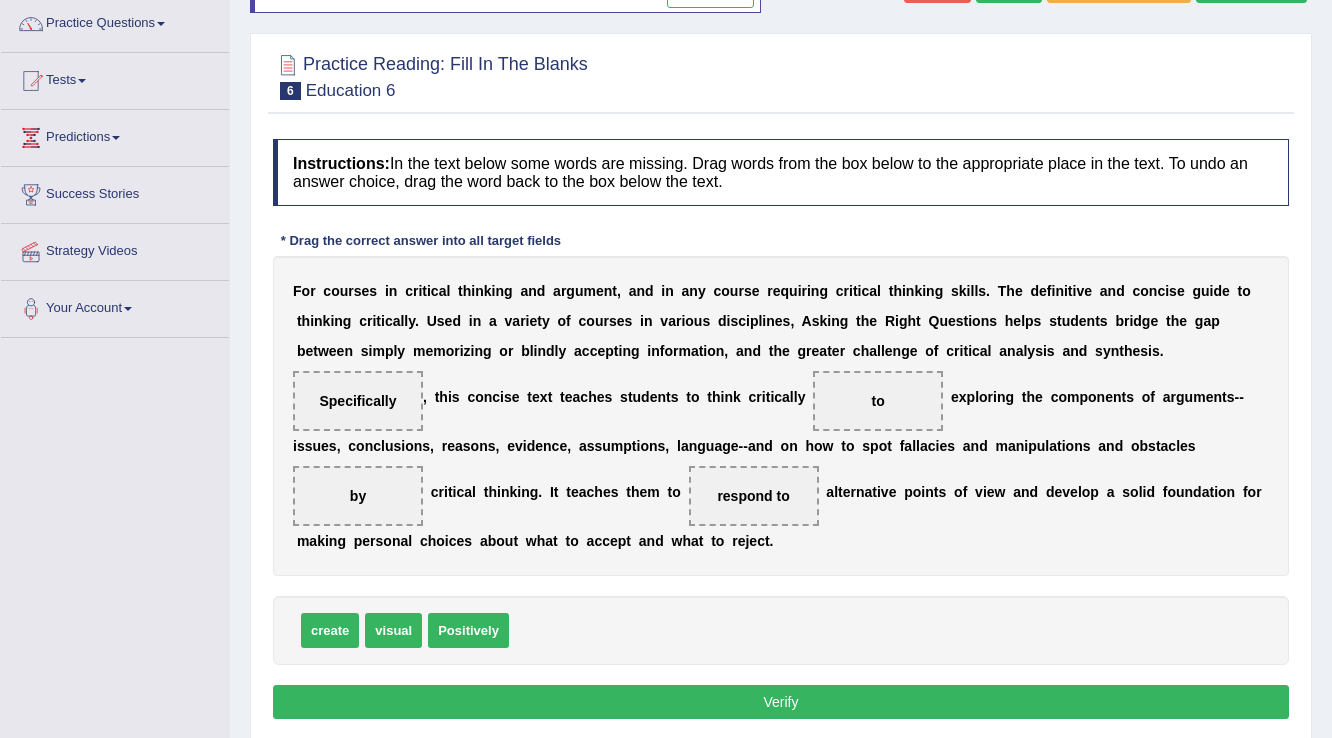 click on "Verify" at bounding box center [781, 702] 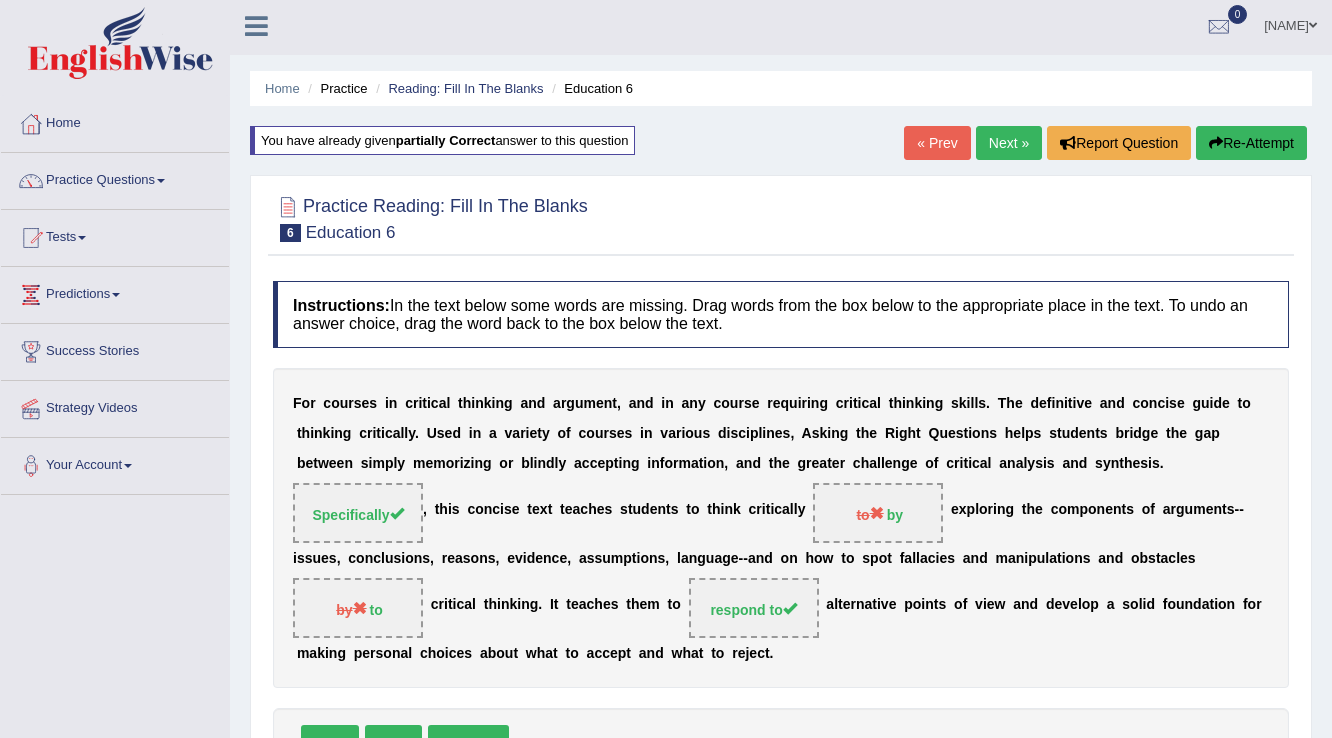 scroll, scrollTop: 0, scrollLeft: 0, axis: both 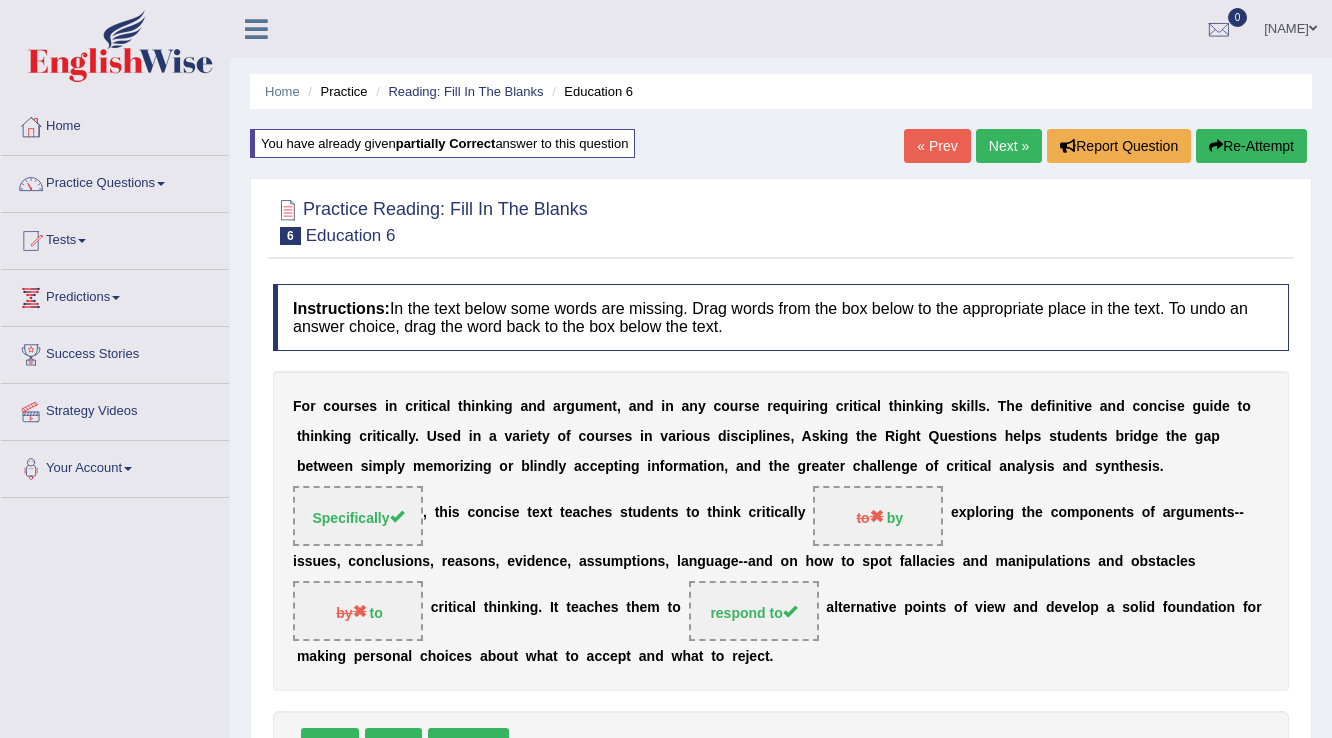 click on "Next »" at bounding box center [1009, 146] 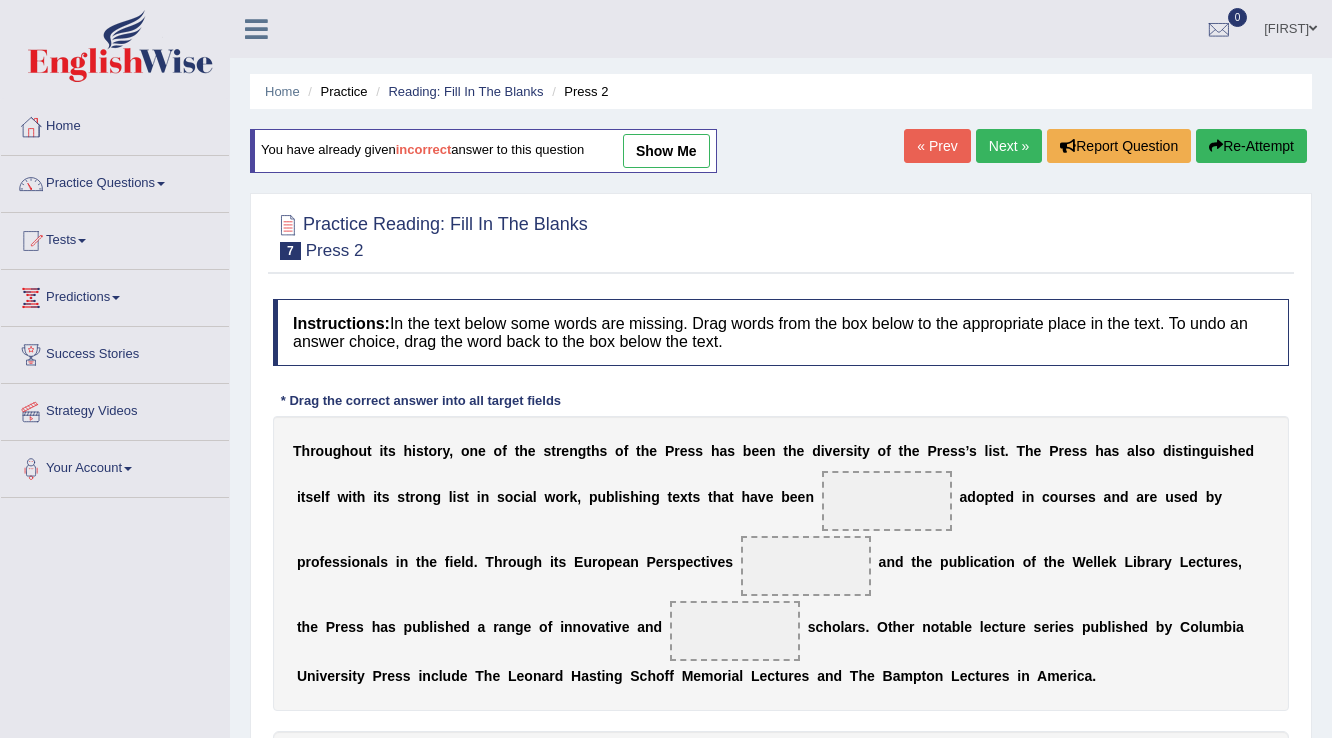 scroll, scrollTop: 0, scrollLeft: 0, axis: both 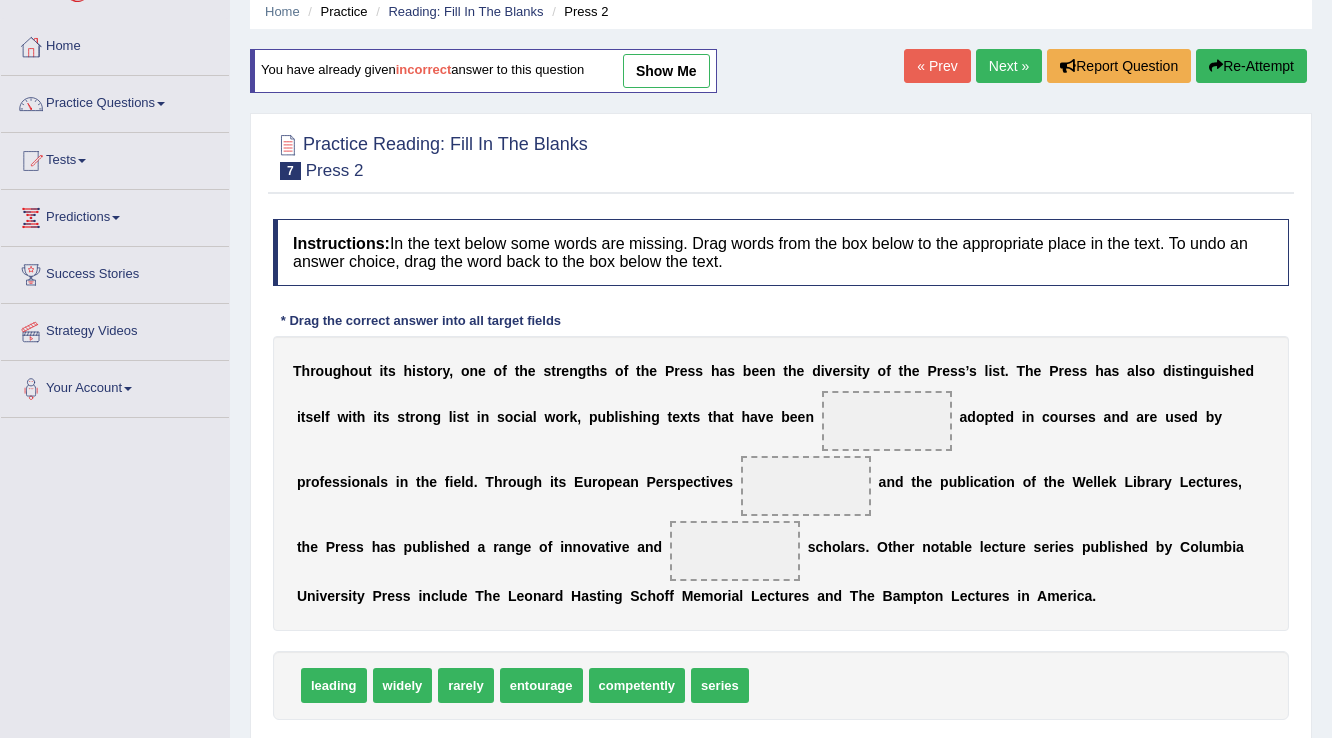 click on "show me" at bounding box center (666, 71) 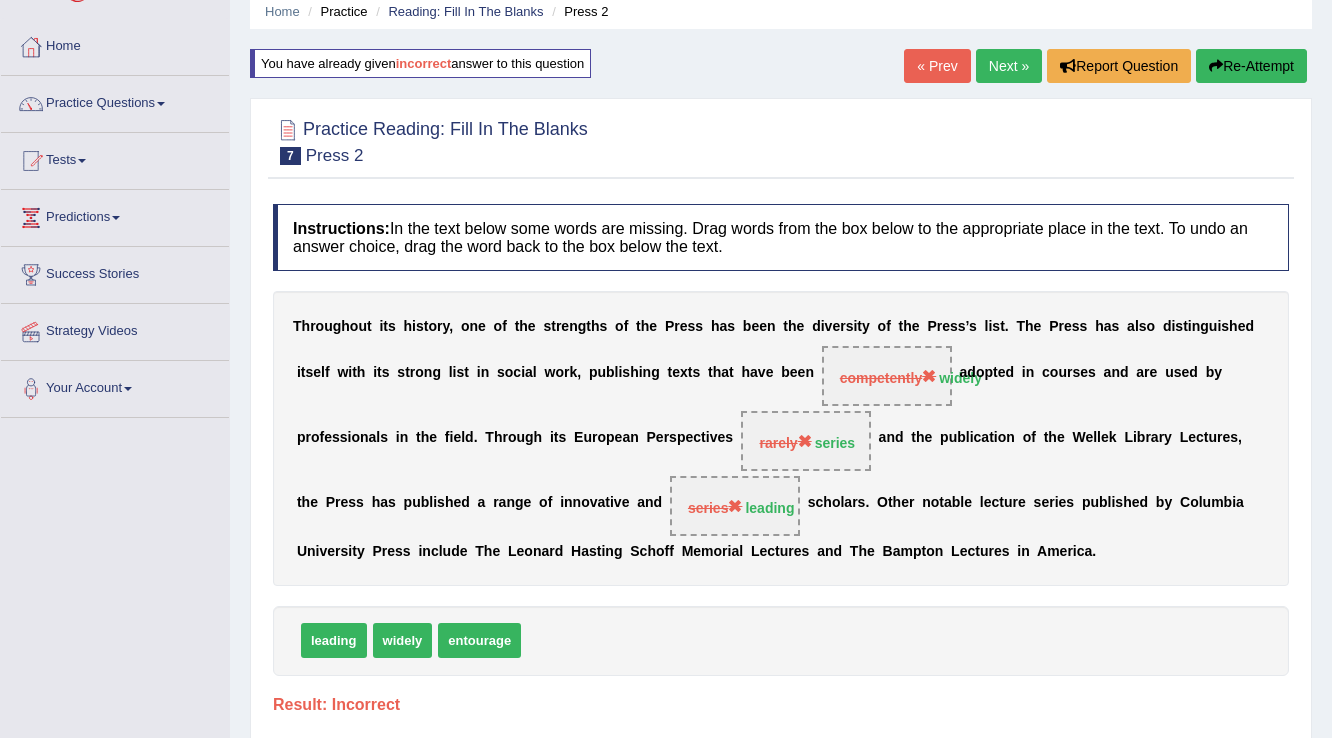 scroll, scrollTop: 0, scrollLeft: 0, axis: both 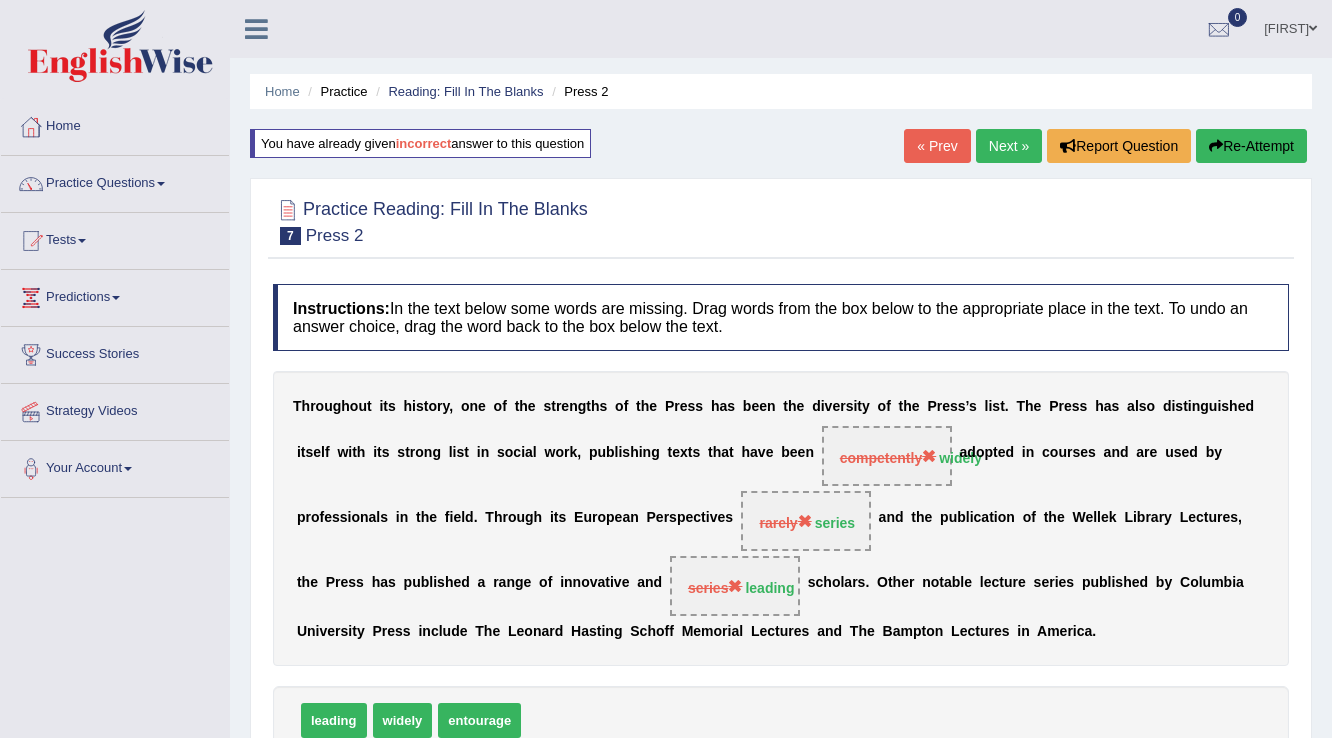 click on "Next »" at bounding box center [1009, 146] 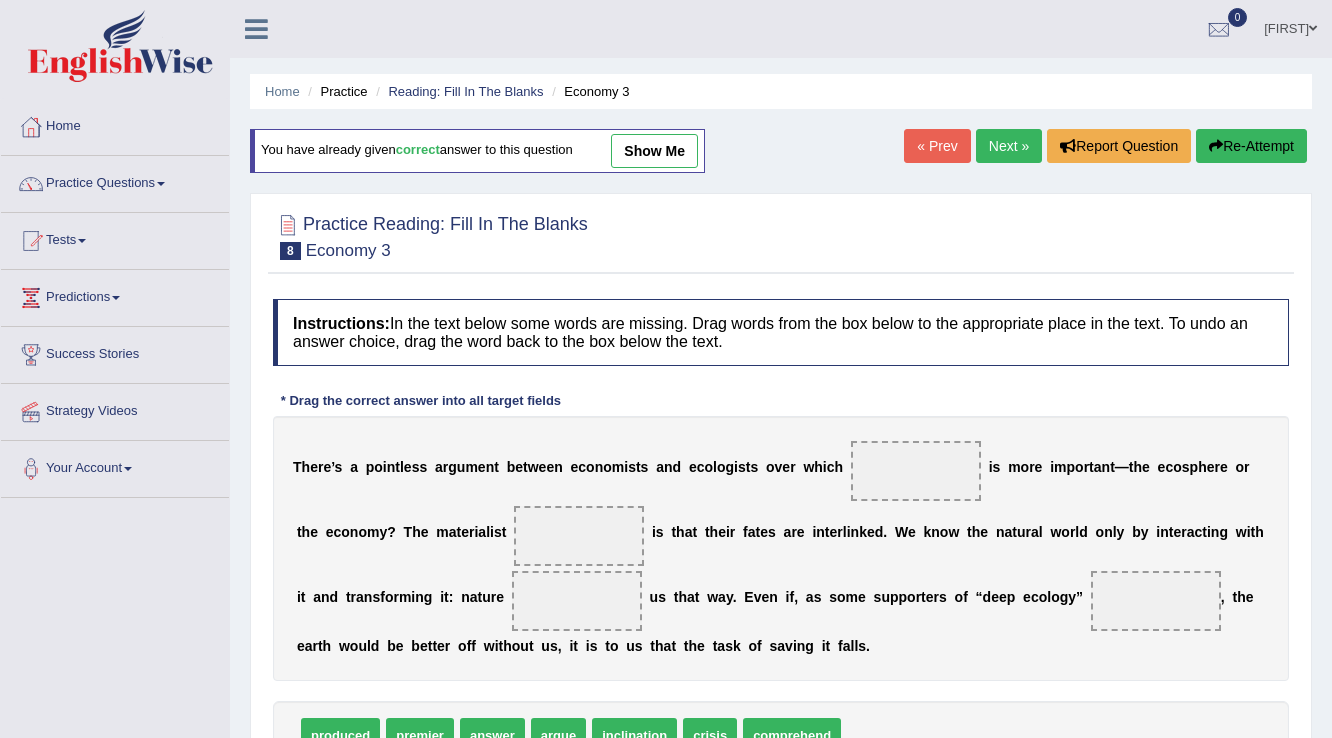 scroll, scrollTop: 0, scrollLeft: 0, axis: both 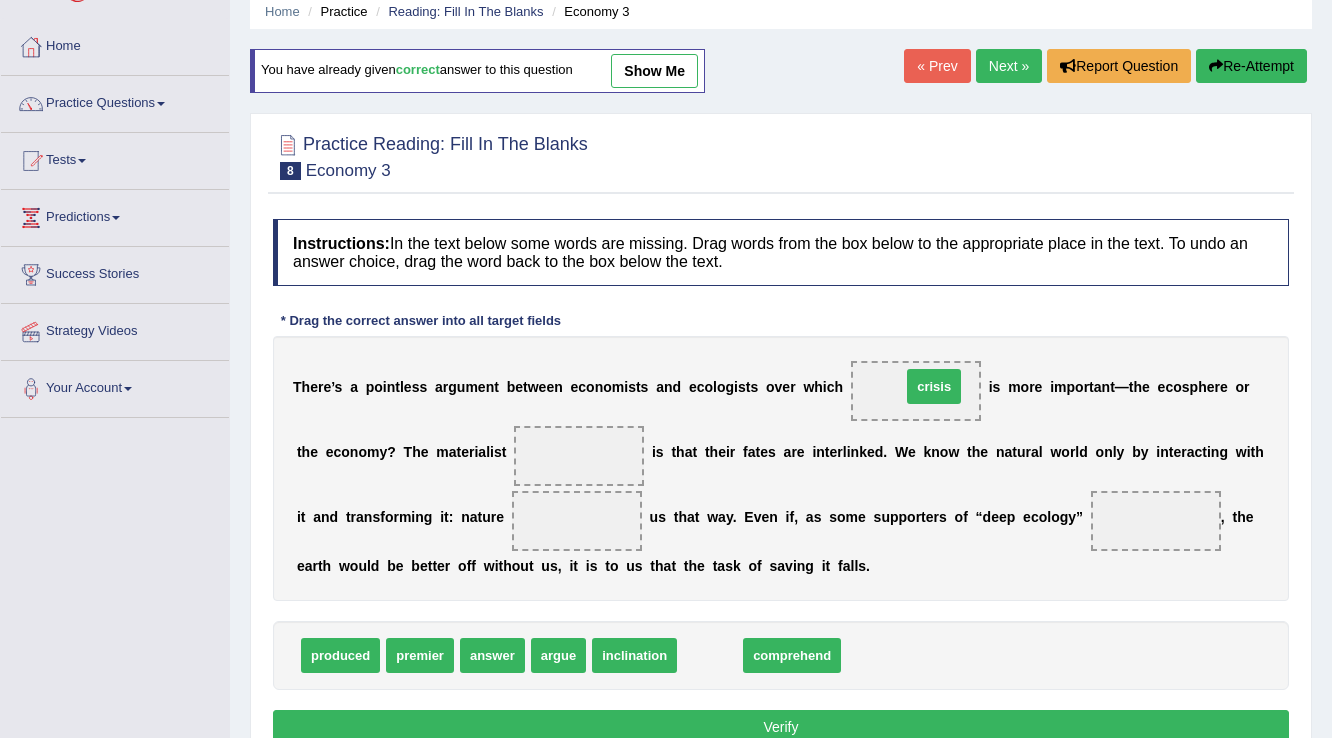 drag, startPoint x: 724, startPoint y: 654, endPoint x: 948, endPoint y: 385, distance: 350.05286 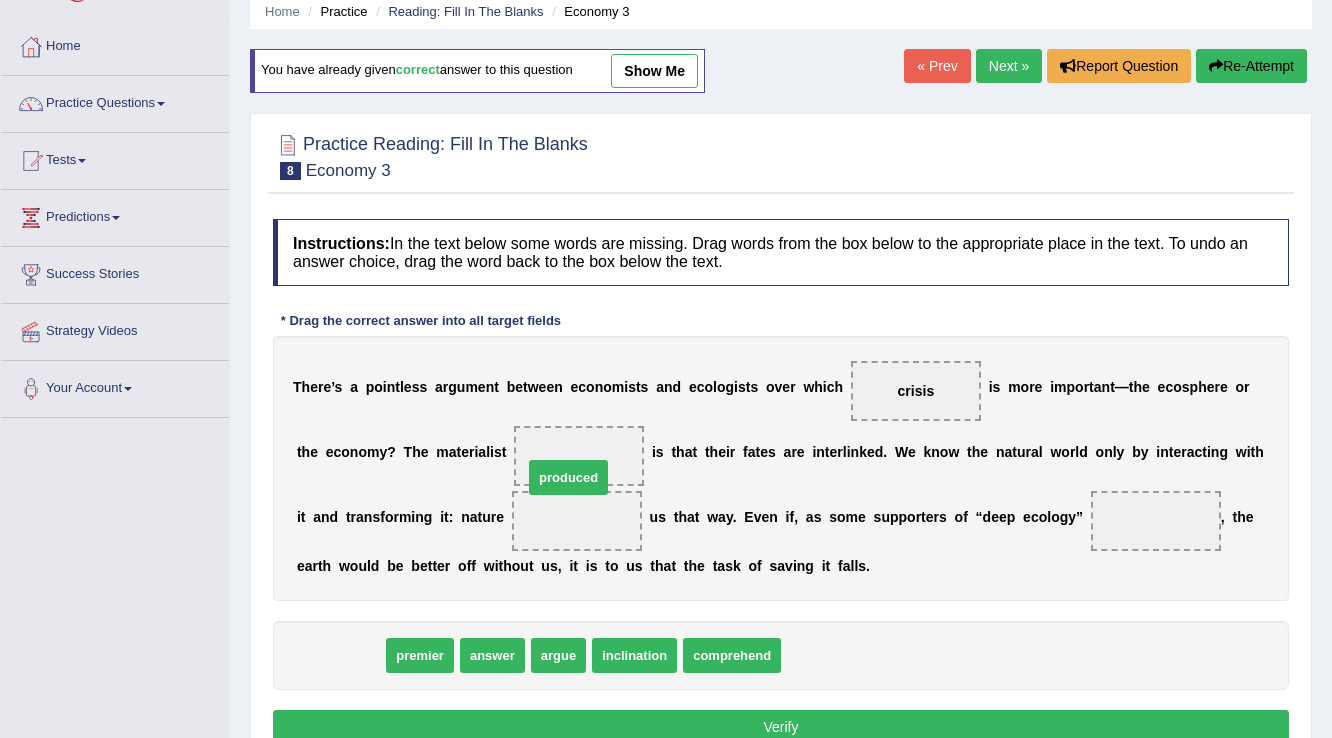 drag, startPoint x: 320, startPoint y: 649, endPoint x: 554, endPoint y: 464, distance: 298.29684 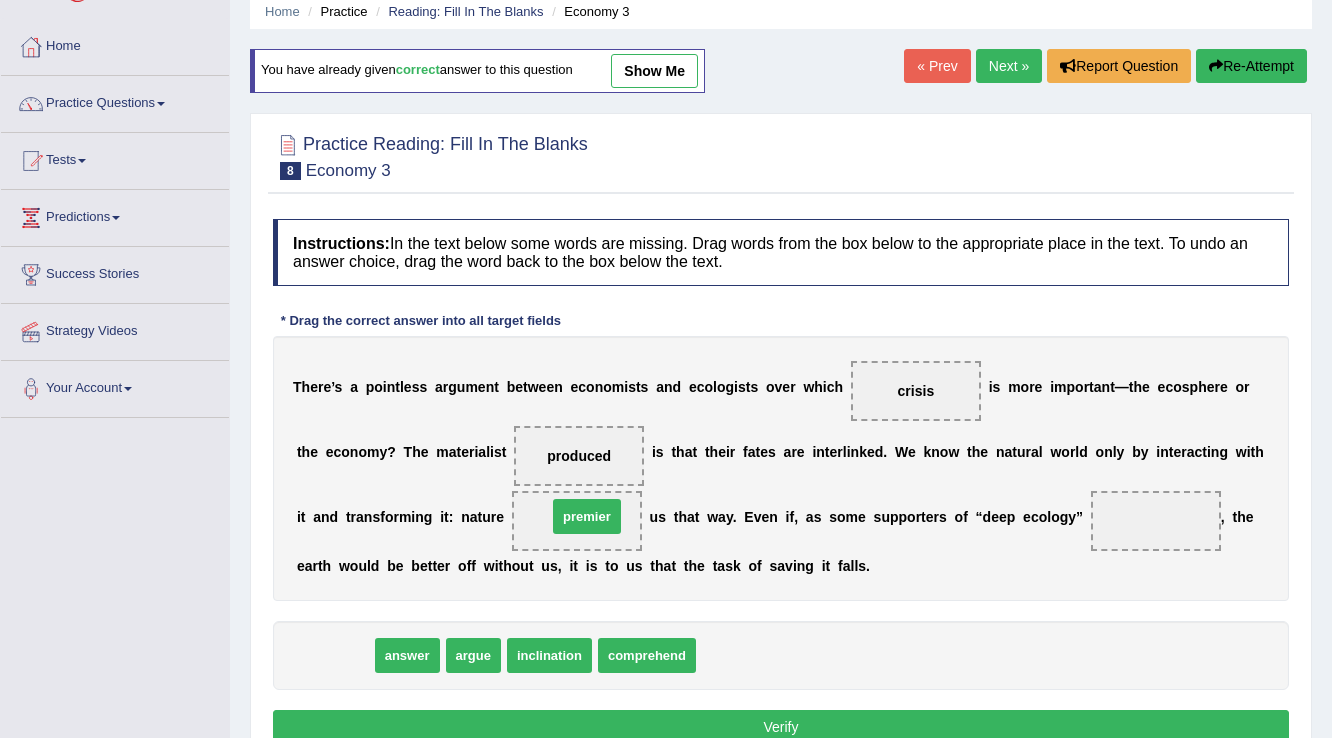 drag, startPoint x: 344, startPoint y: 655, endPoint x: 594, endPoint y: 516, distance: 286.0437 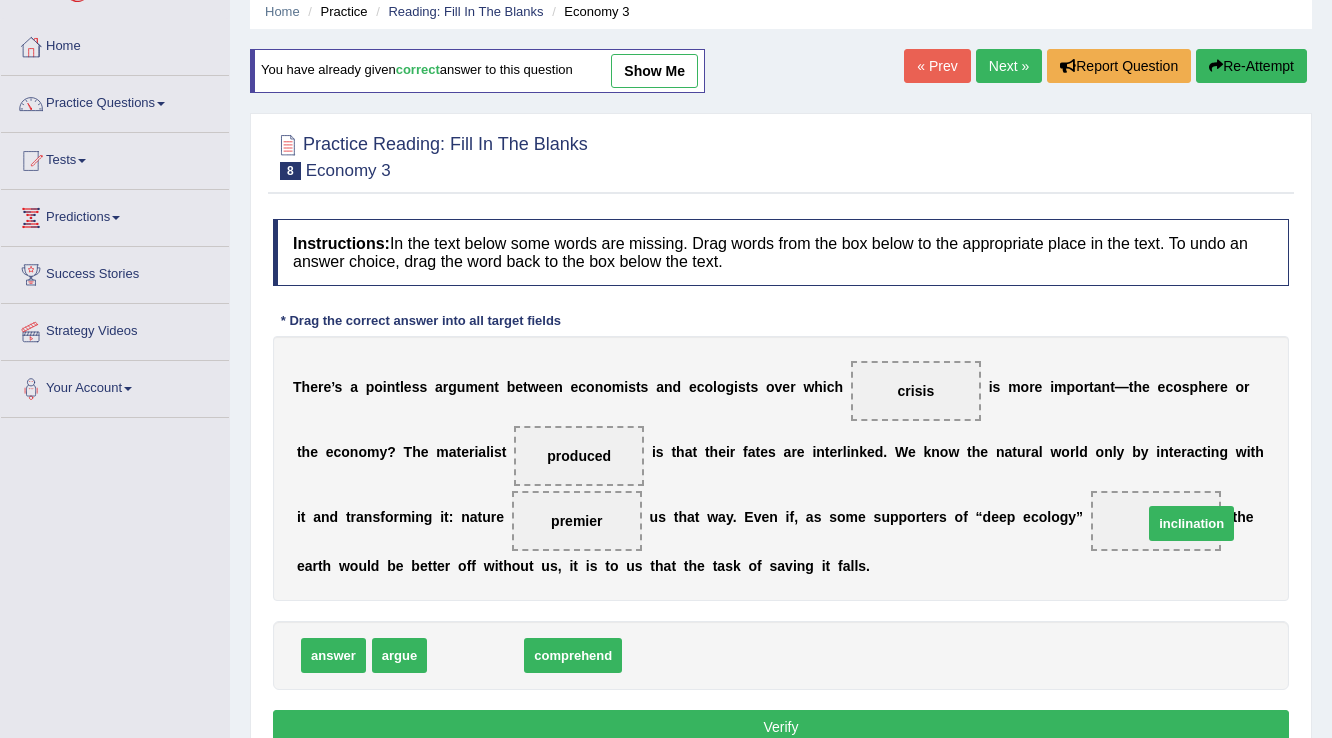 drag, startPoint x: 468, startPoint y: 656, endPoint x: 1184, endPoint y: 524, distance: 728.0659 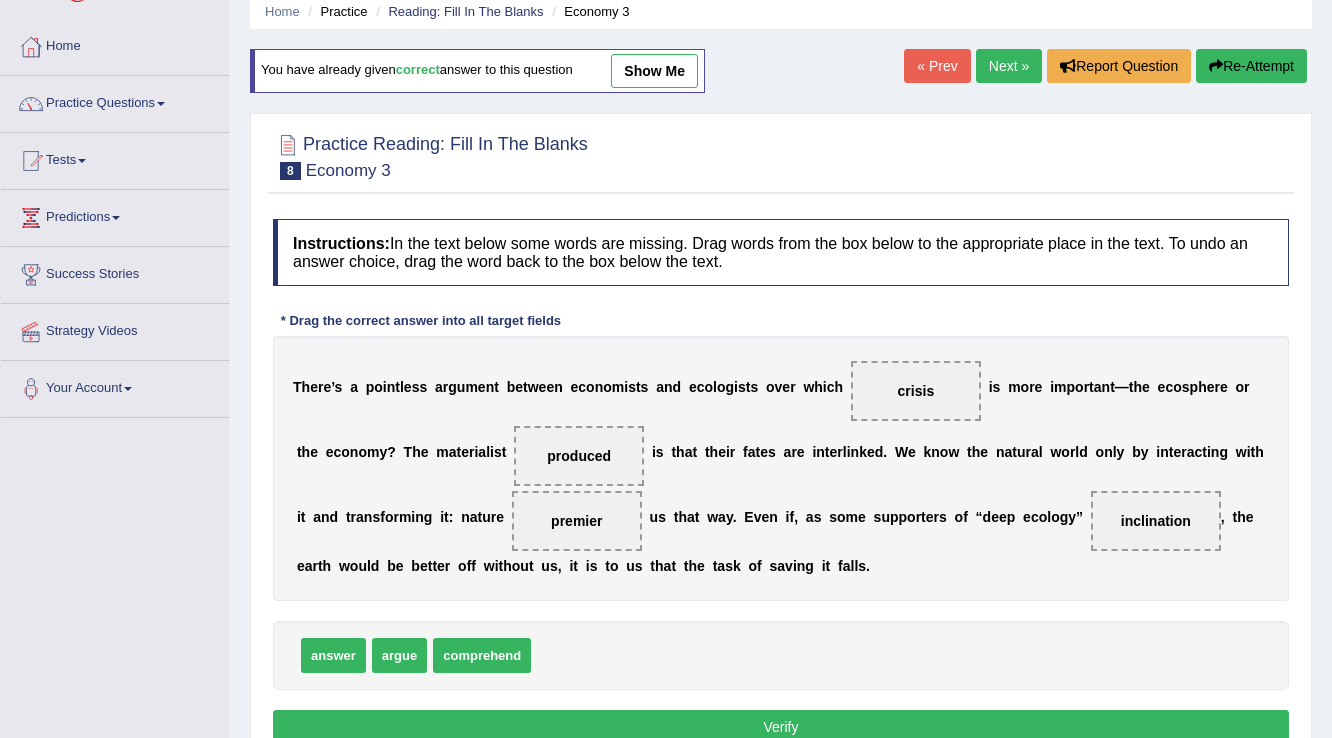 click on "Verify" at bounding box center (781, 727) 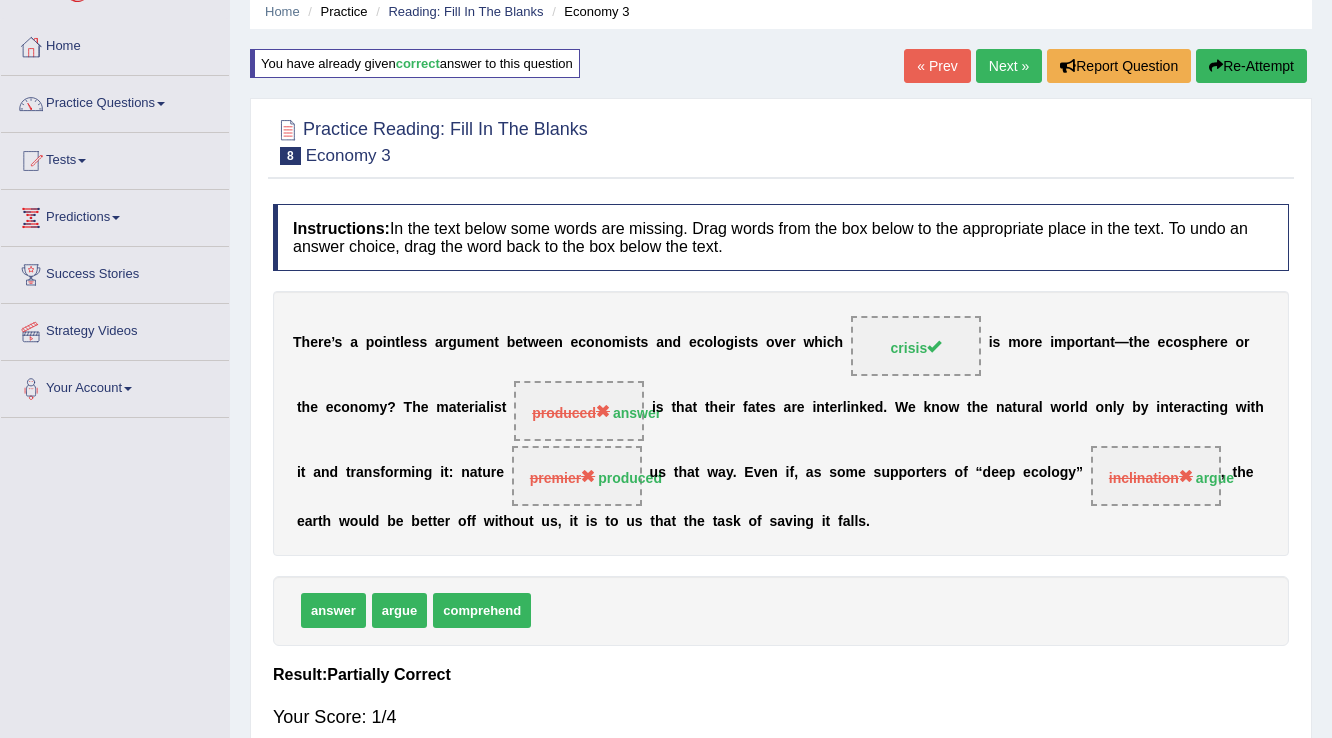 scroll, scrollTop: 0, scrollLeft: 0, axis: both 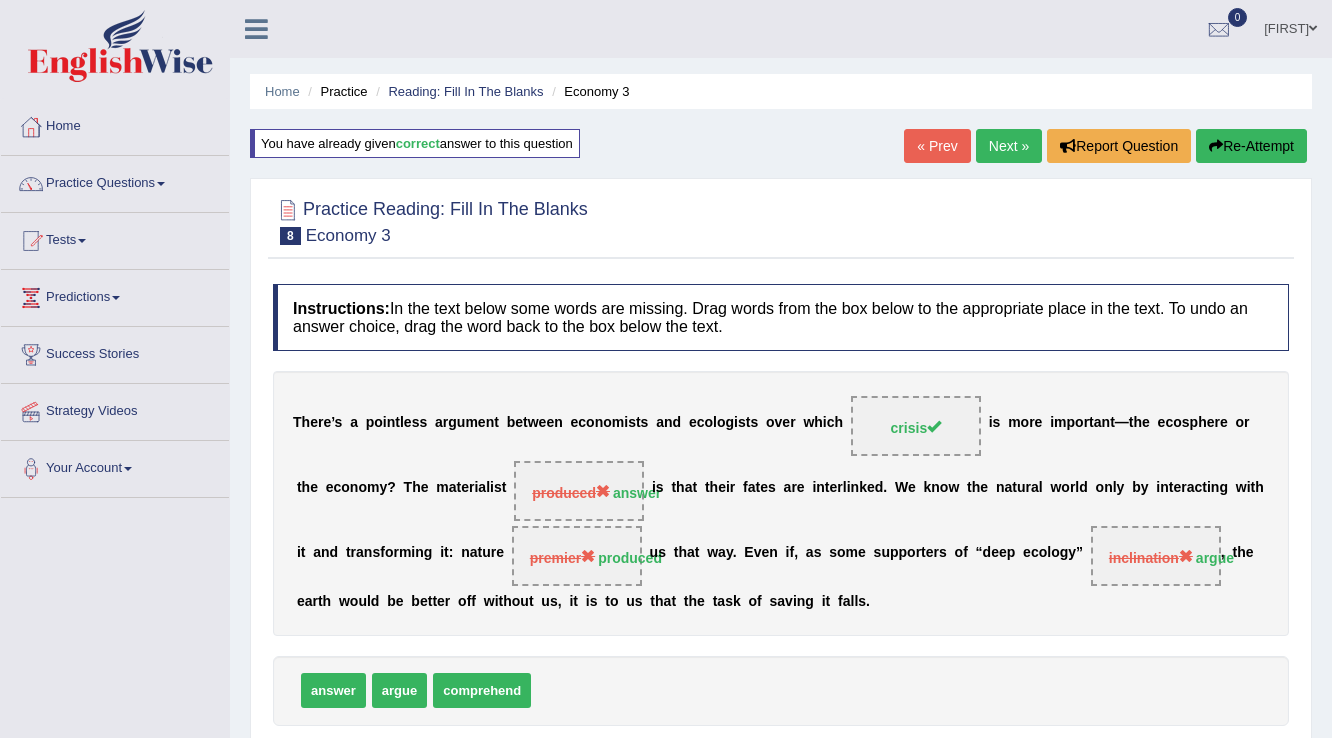 click on "Next »" at bounding box center [1009, 146] 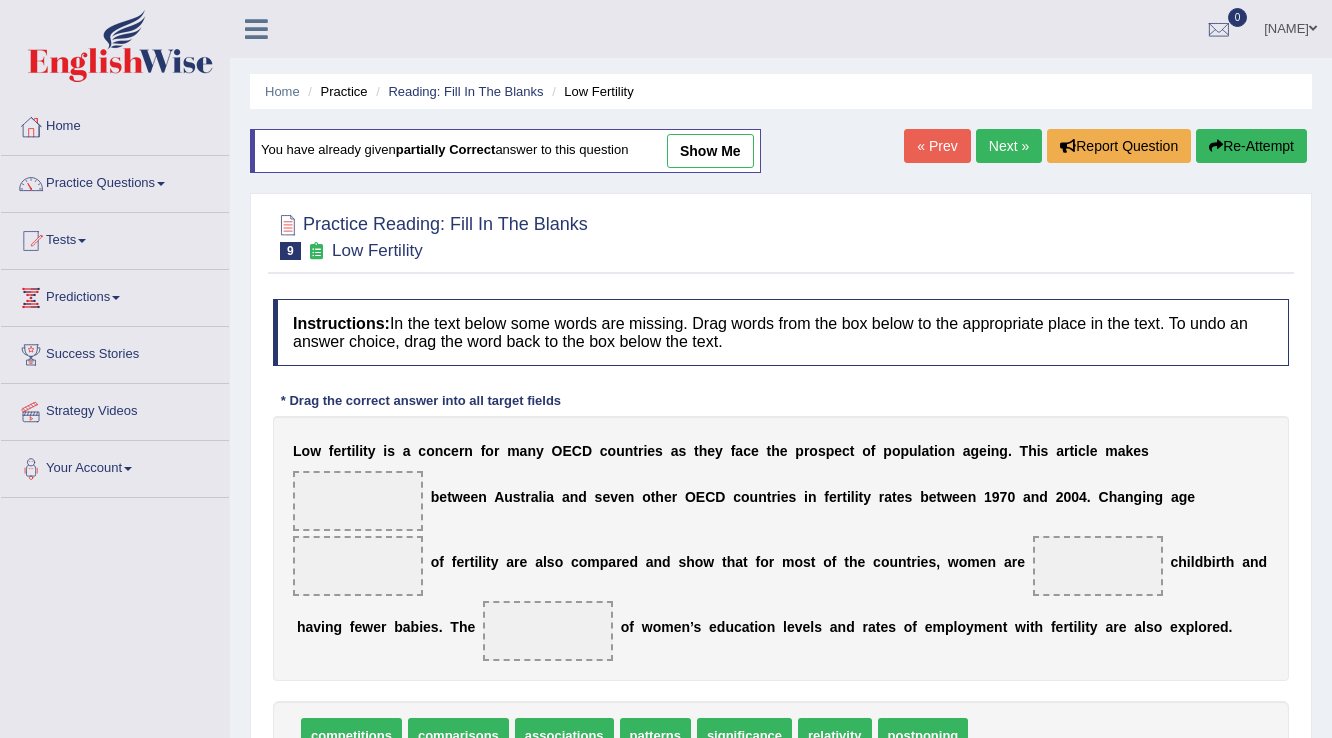 scroll, scrollTop: 0, scrollLeft: 0, axis: both 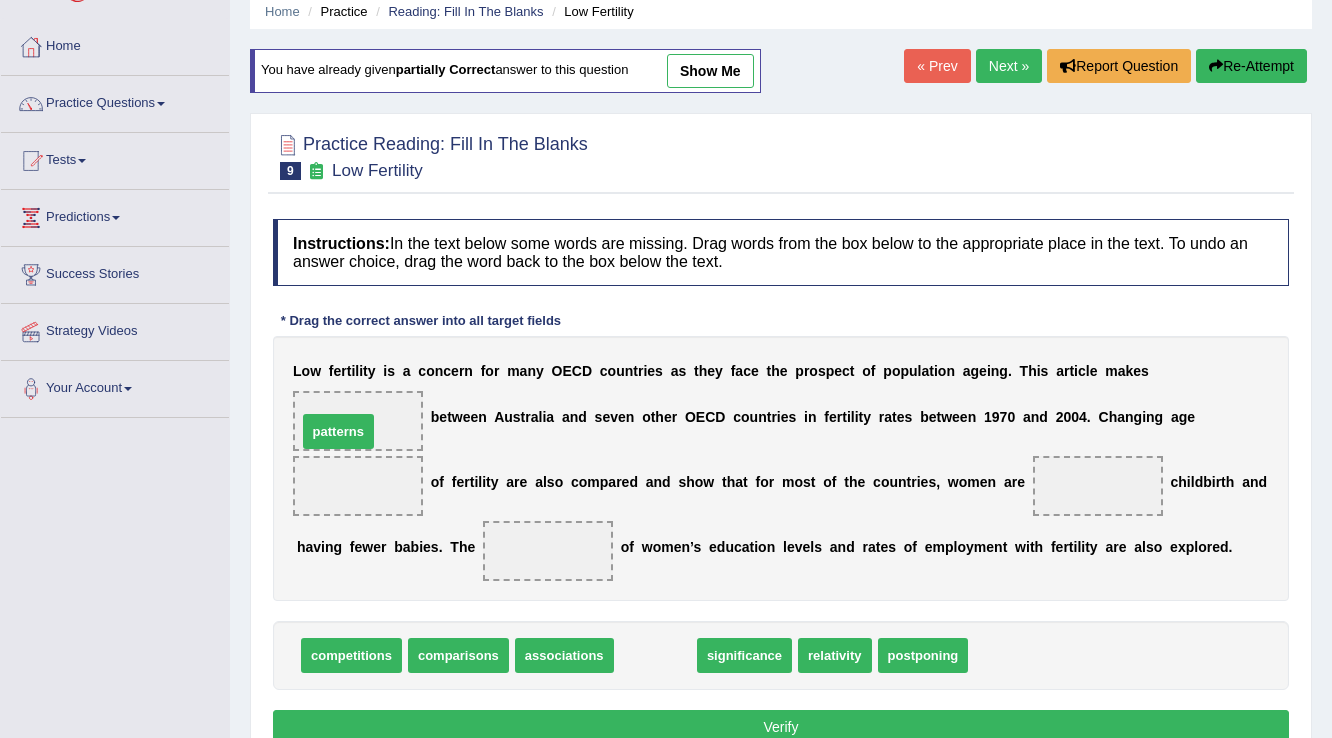 drag, startPoint x: 675, startPoint y: 656, endPoint x: 357, endPoint y: 430, distance: 390.12817 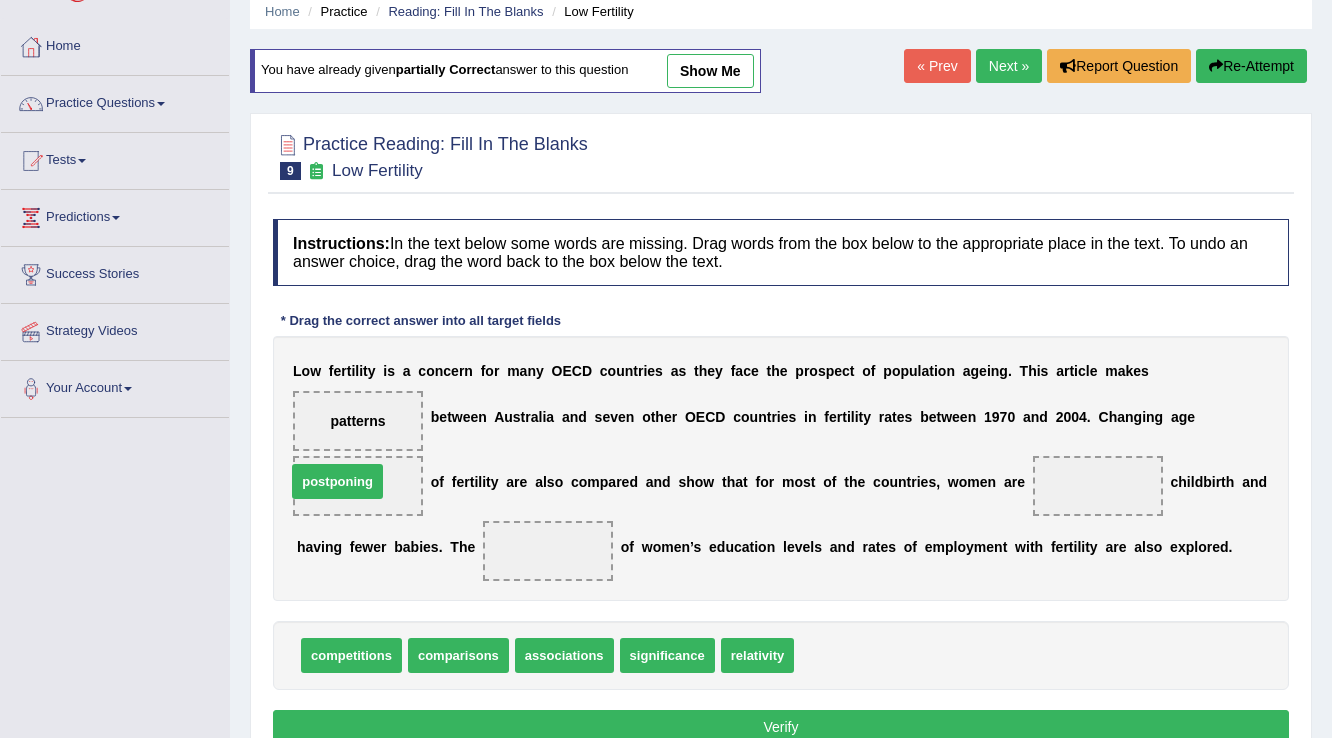 drag, startPoint x: 820, startPoint y: 654, endPoint x: 312, endPoint y: 480, distance: 536.973 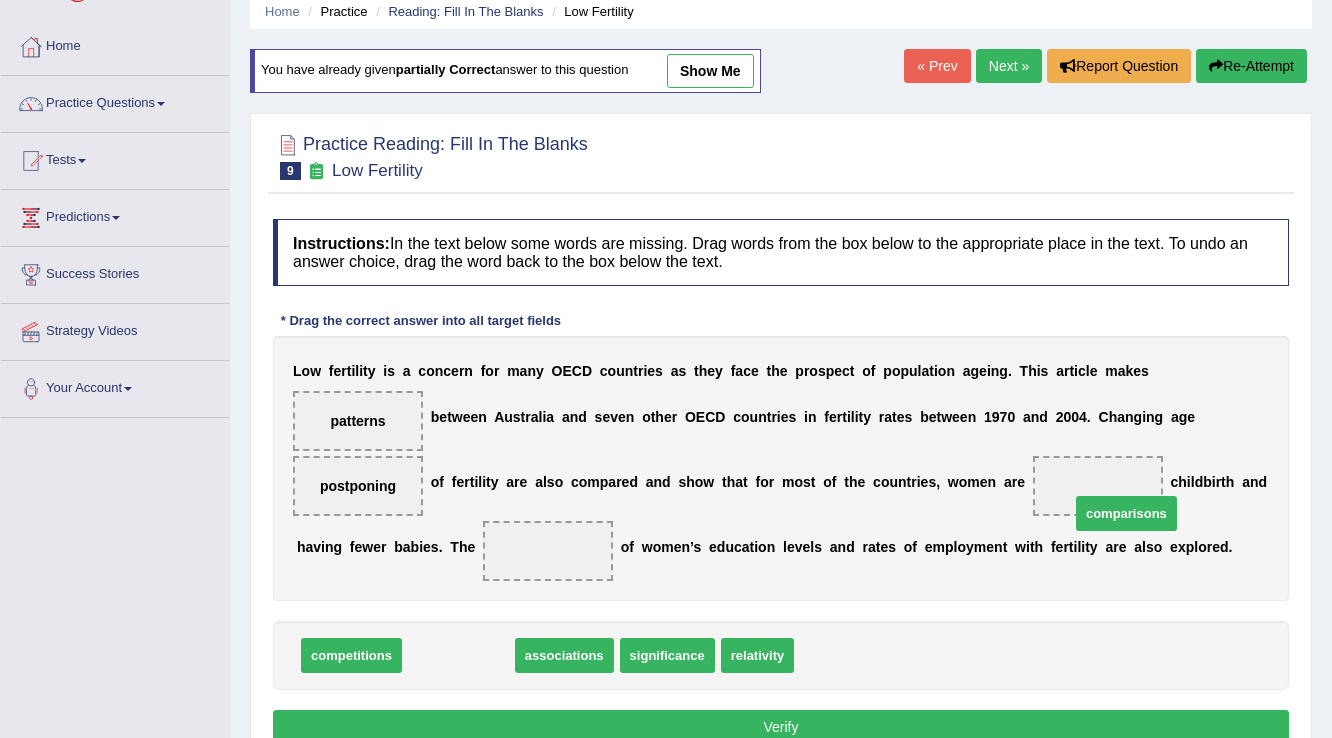 drag, startPoint x: 424, startPoint y: 650, endPoint x: 1076, endPoint y: 520, distance: 664.8338 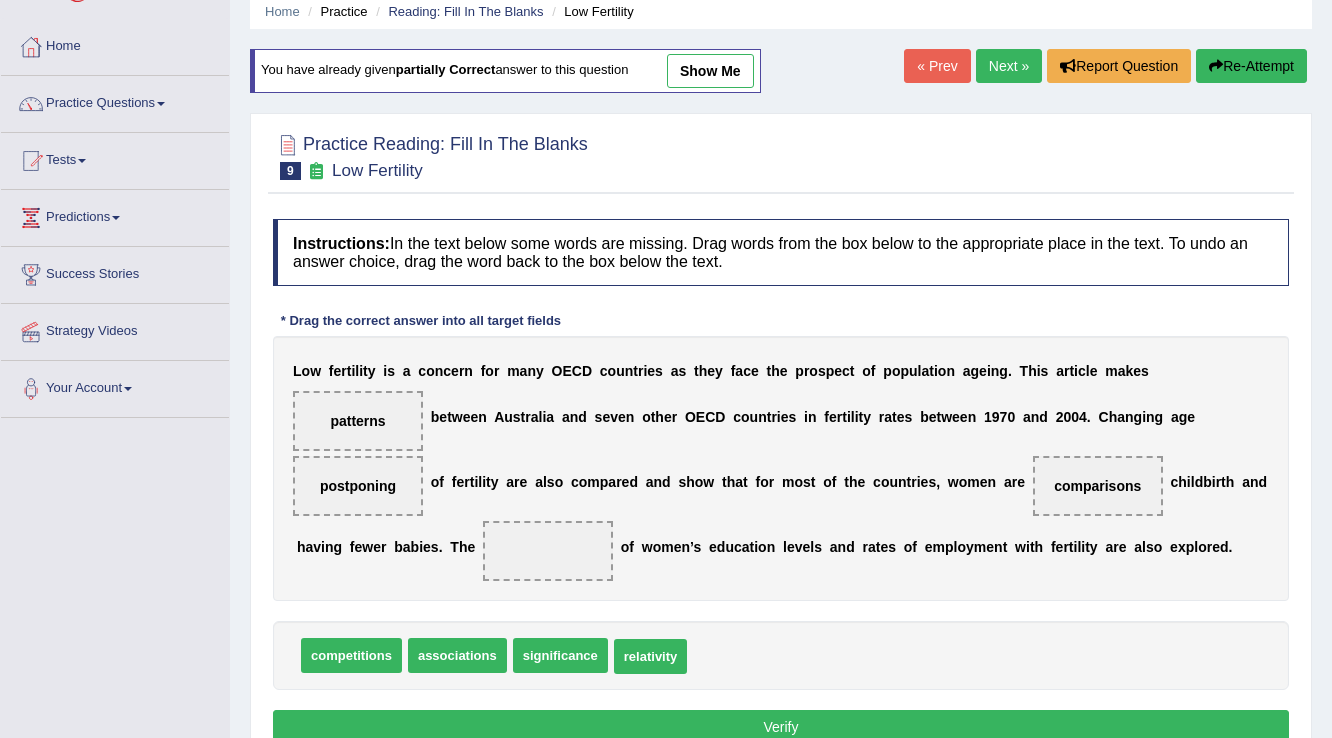 drag, startPoint x: 645, startPoint y: 669, endPoint x: 598, endPoint y: 568, distance: 111.40018 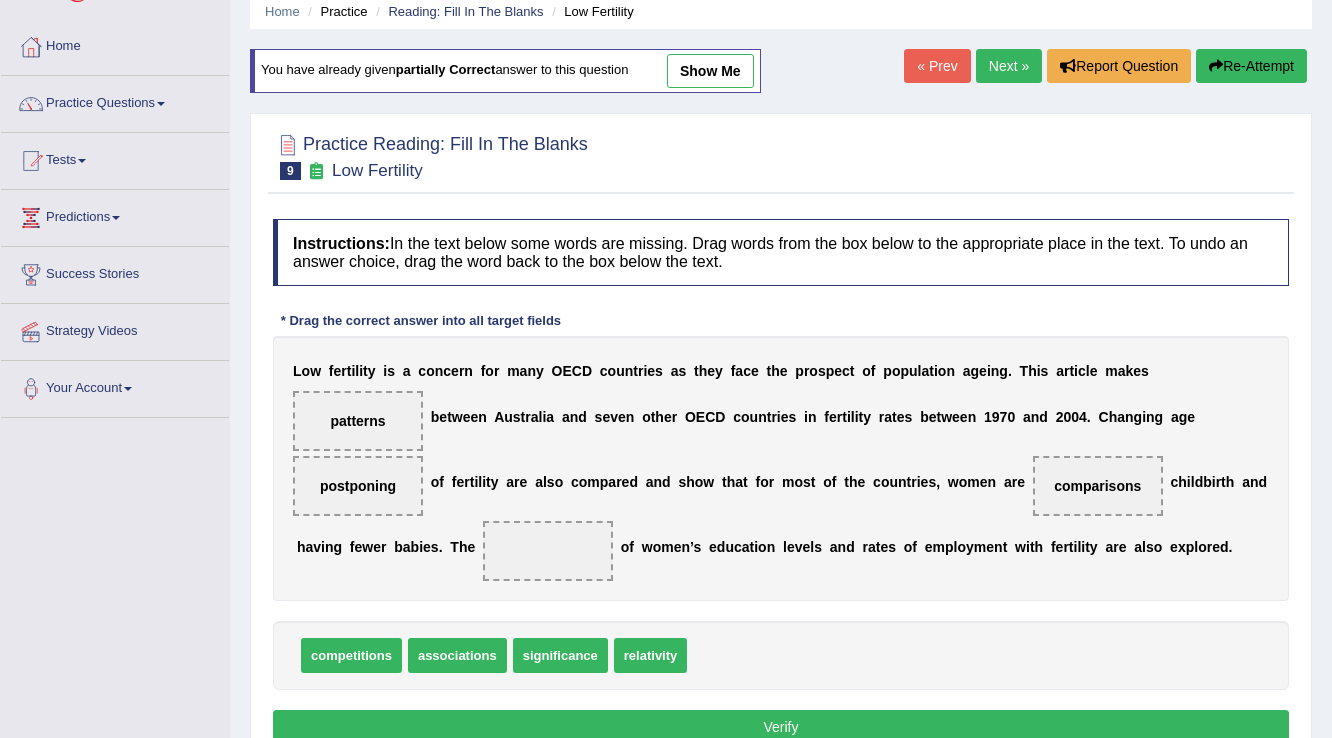 click on "L o w   f e r t i l i t y    i s    a    c o n c e r n    f o r    m a n y    O E C D    c o u n t r i e s    a s    t h e y    f a c e    t h e    p r o s p e c t    o f    p o p u l a t i o n    [AGE] .    T h i s    a r t i c l e    m a k e s    patterns    b e t w e e n    [COUNTRY]    a n d    s e v e n    o t h e r    O E C D    c o u n t r i e s    i n    f e r t i l i t y    r a t e s    b e t w e e n    1970    a n d    2004 .    C h a n g i n g    [AGE]    postponing    o f    f e r t i l i t y    a r e    a l s o    c o m p a r e d    a n d    s h o w    t h a t    f o r    m o s t    o f    t h e    c o u n t r i e s ,    w o m e n    a r e    comparisons    c h i l d b i r t h    a n d    h a v i n g    f e w e r    b a b i e s .    T h e       o f    w o m e n ’ s    e d u c a t i o n    l e v e l s    a n d    r a t e s    o f    e m p l o y m e n t    w i t h    f e r t i l i t y    a r e    a l s o" at bounding box center [781, 468] 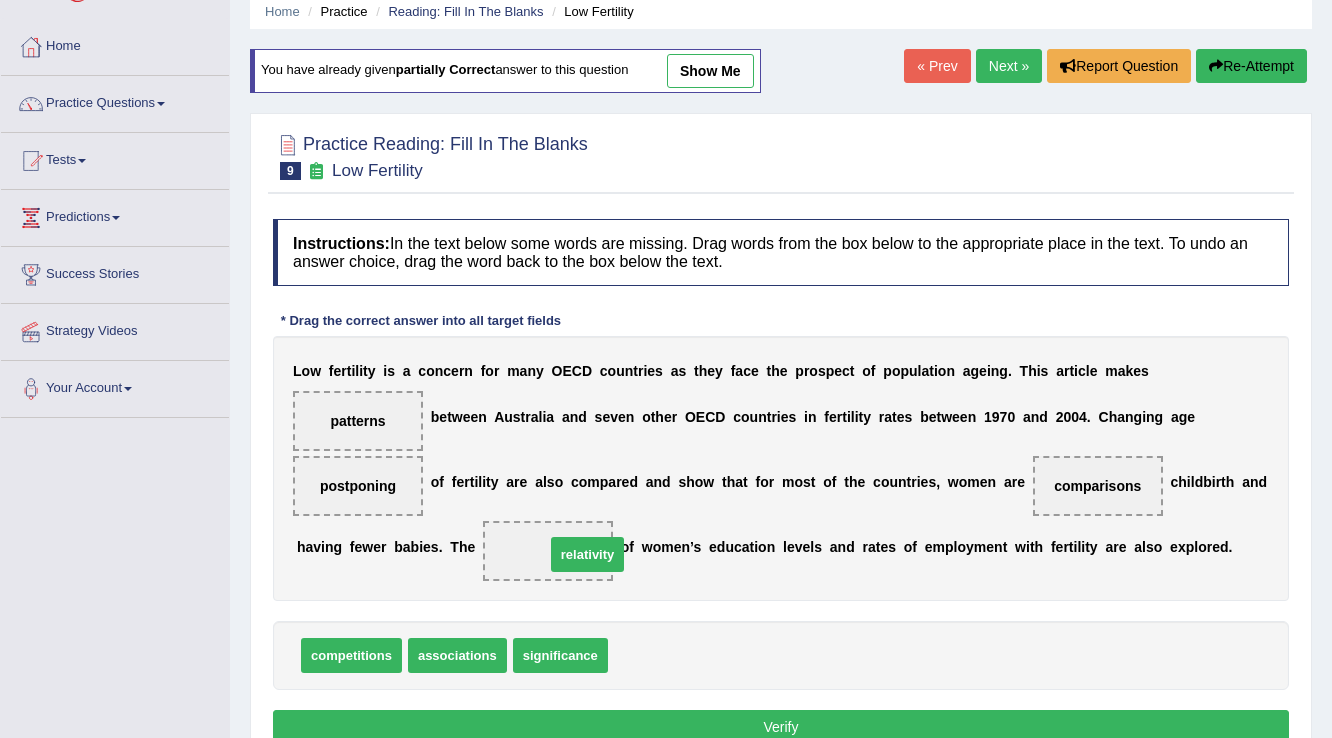 drag, startPoint x: 623, startPoint y: 651, endPoint x: 560, endPoint y: 550, distance: 119.03781 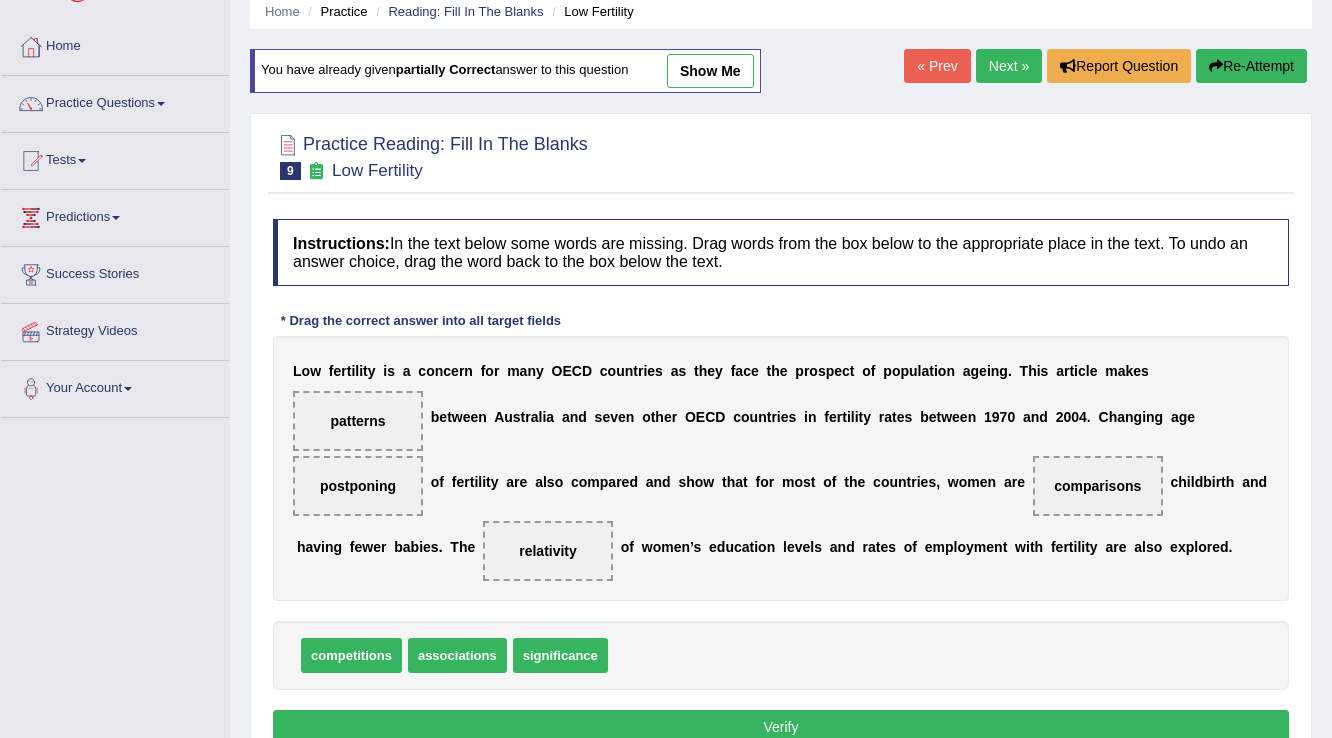 click on "Verify" at bounding box center (781, 727) 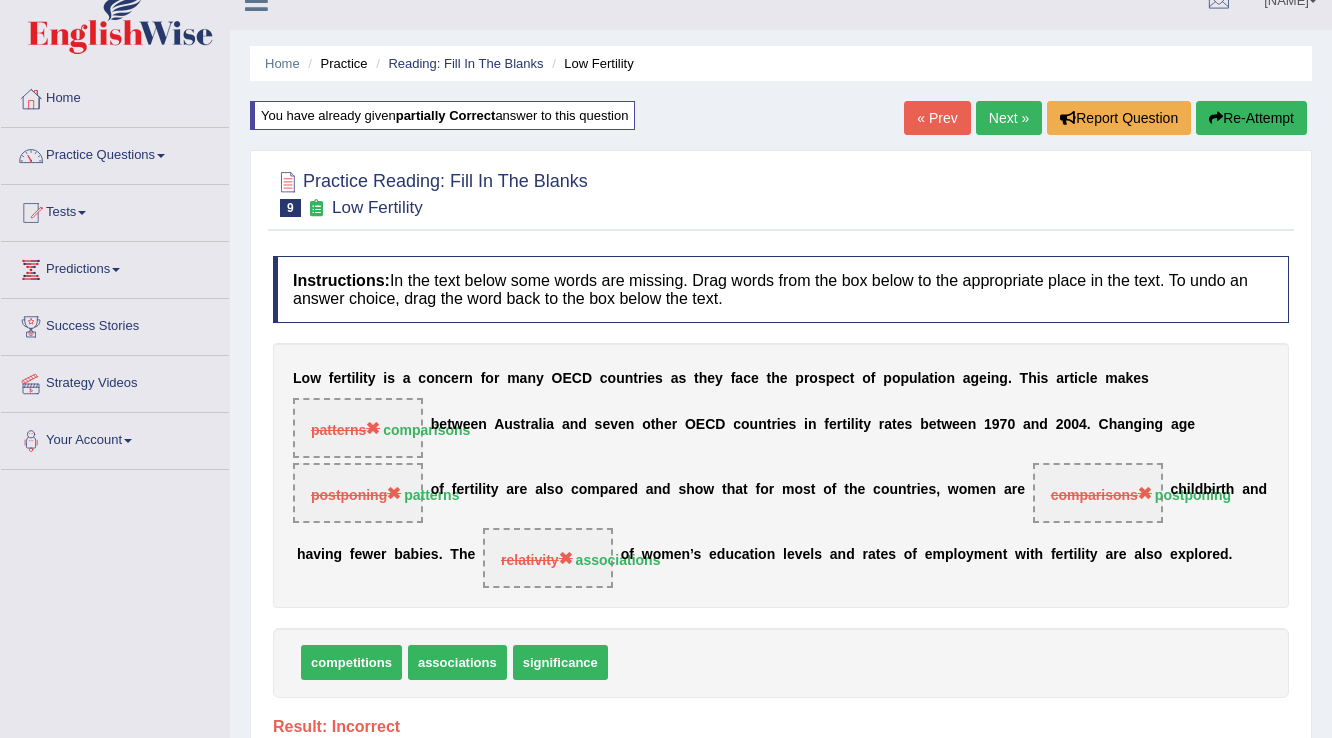 scroll, scrollTop: 0, scrollLeft: 0, axis: both 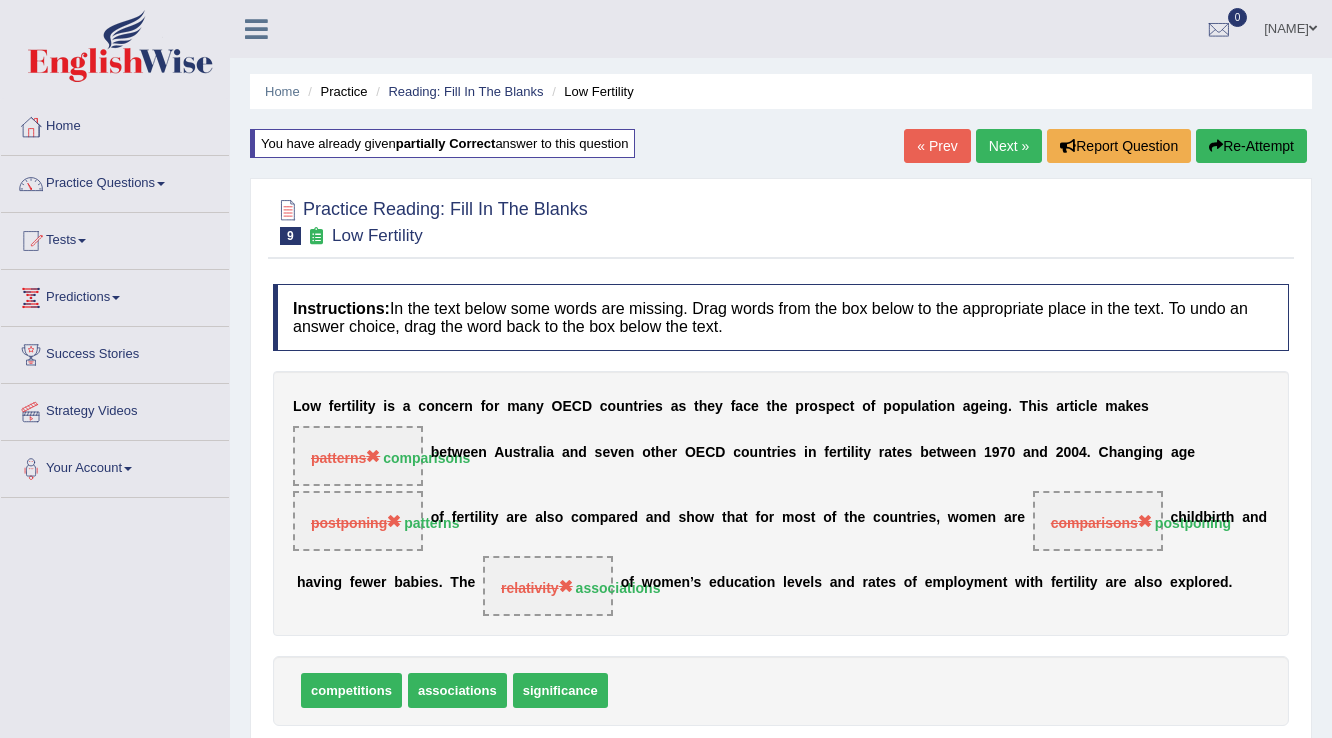 click on "Next »" at bounding box center (1009, 146) 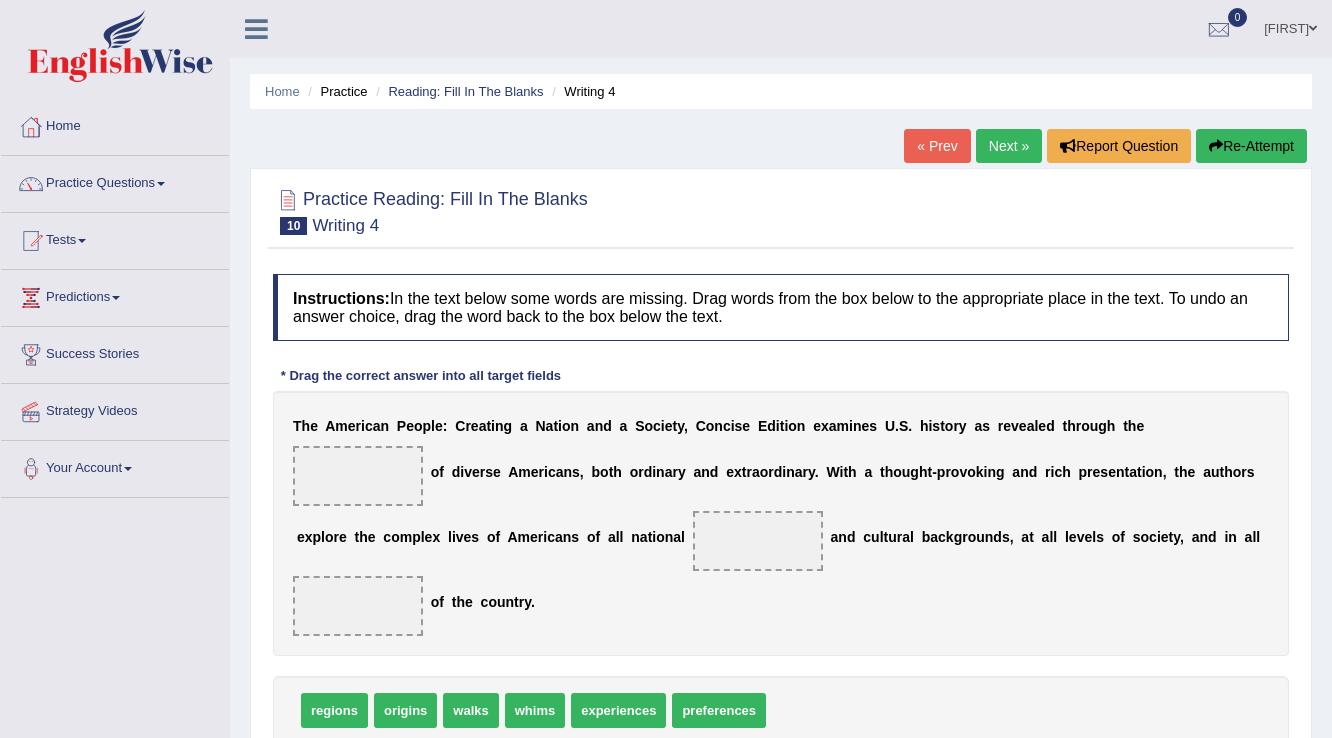 scroll, scrollTop: 0, scrollLeft: 0, axis: both 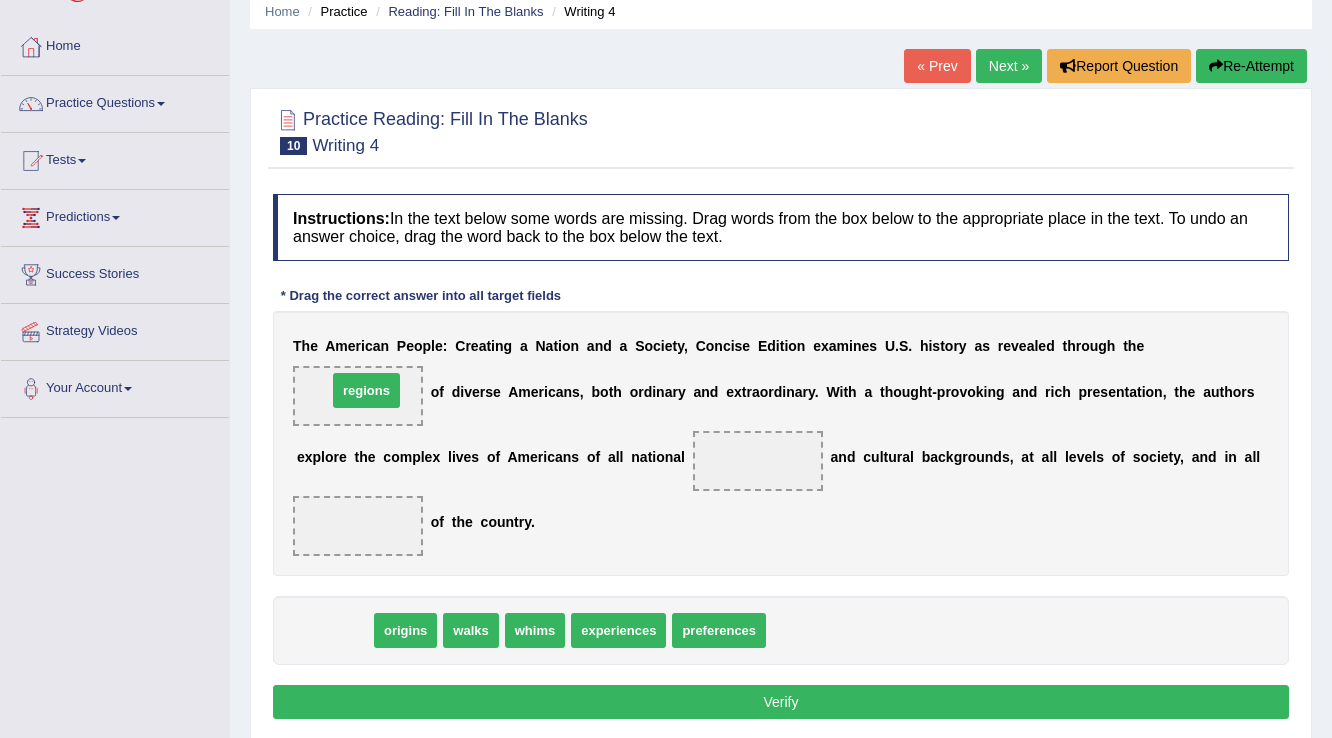drag, startPoint x: 328, startPoint y: 624, endPoint x: 360, endPoint y: 384, distance: 242.12393 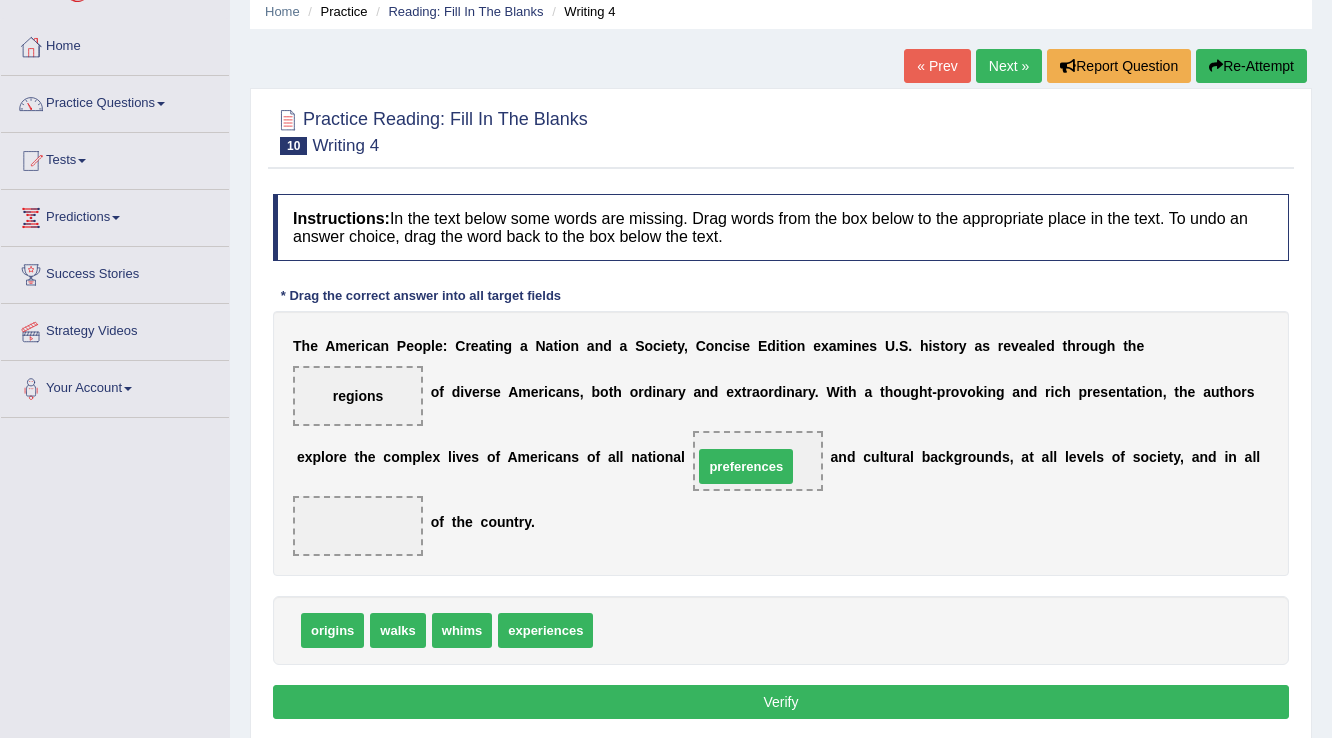 drag, startPoint x: 641, startPoint y: 632, endPoint x: 743, endPoint y: 466, distance: 194.83327 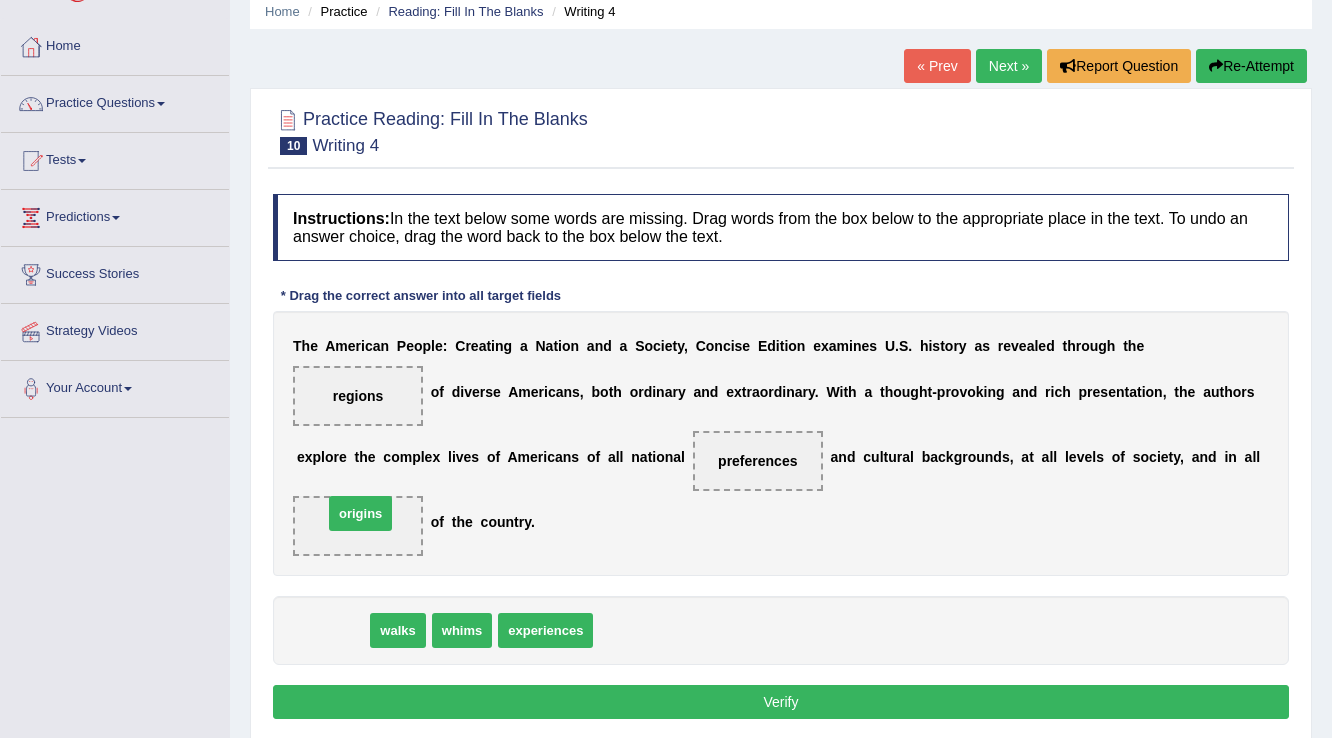 drag, startPoint x: 325, startPoint y: 633, endPoint x: 353, endPoint y: 516, distance: 120.30378 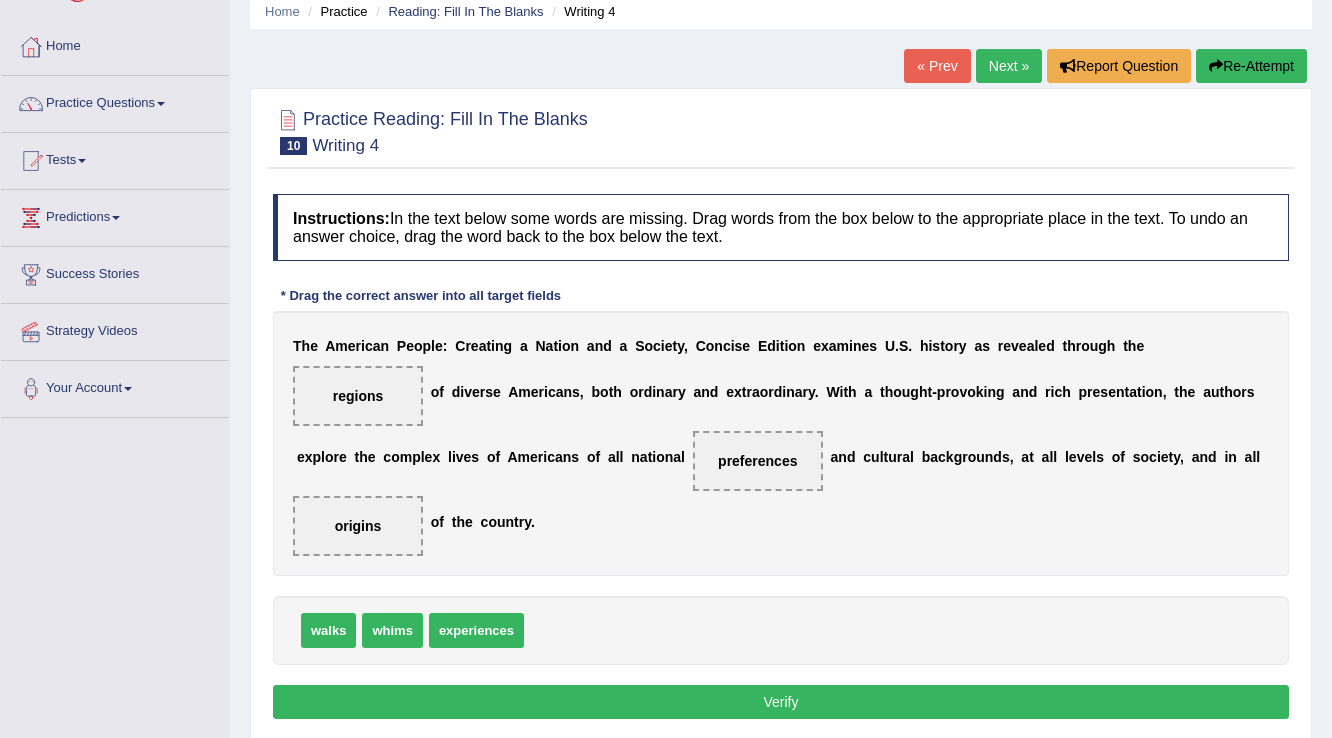 click on "Verify" at bounding box center [781, 702] 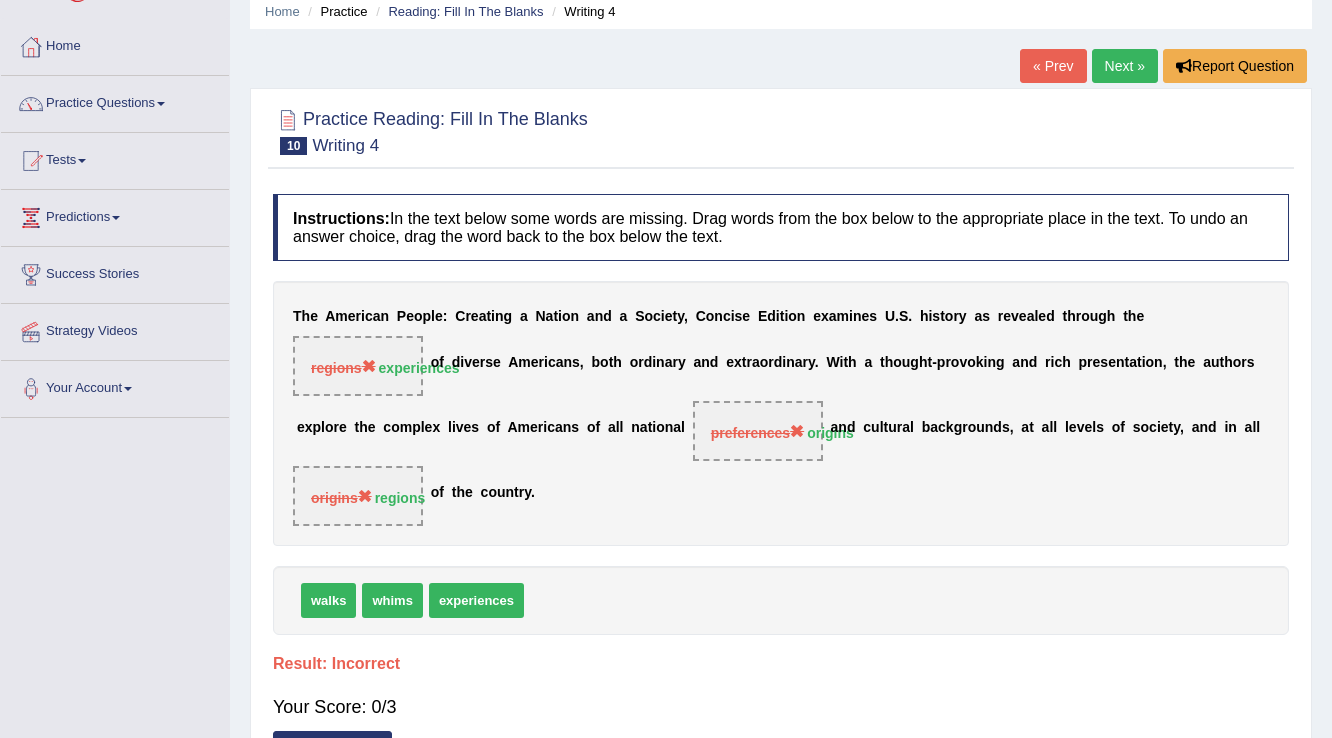 click on "Next »" at bounding box center (1125, 66) 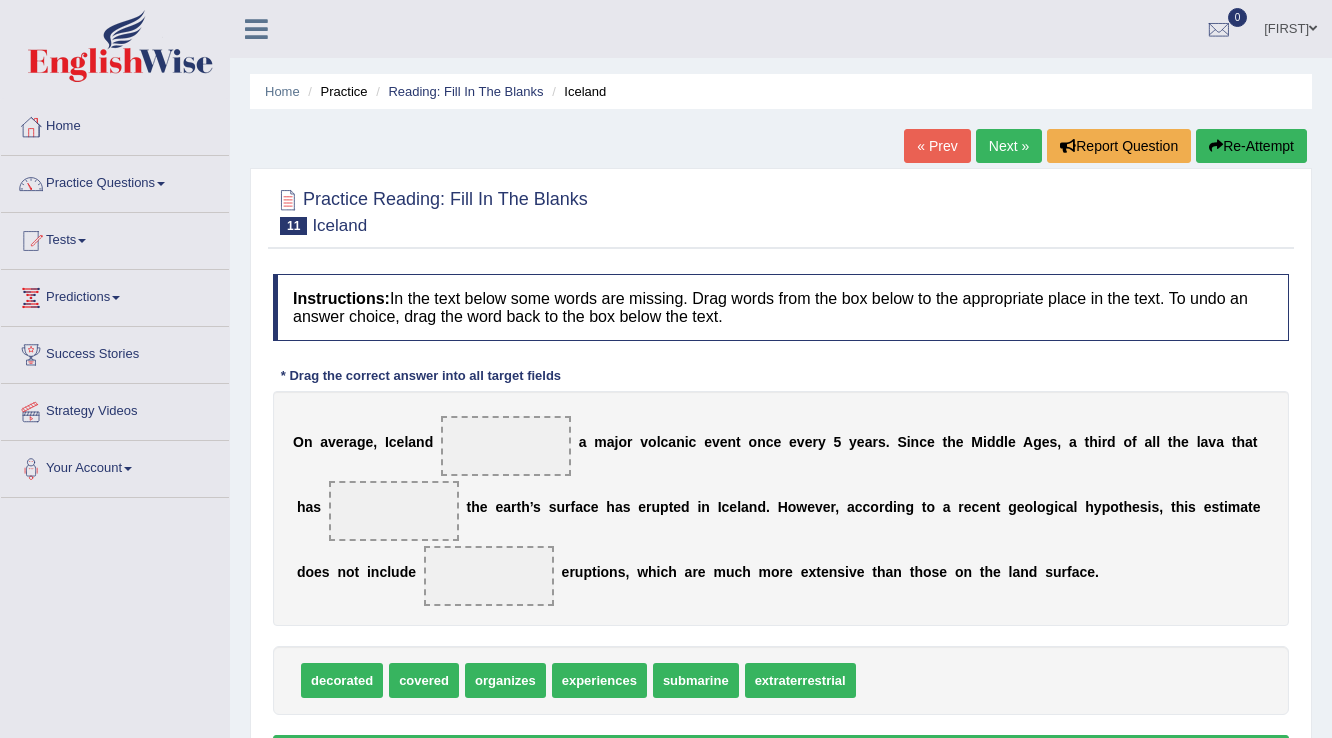 scroll, scrollTop: 0, scrollLeft: 0, axis: both 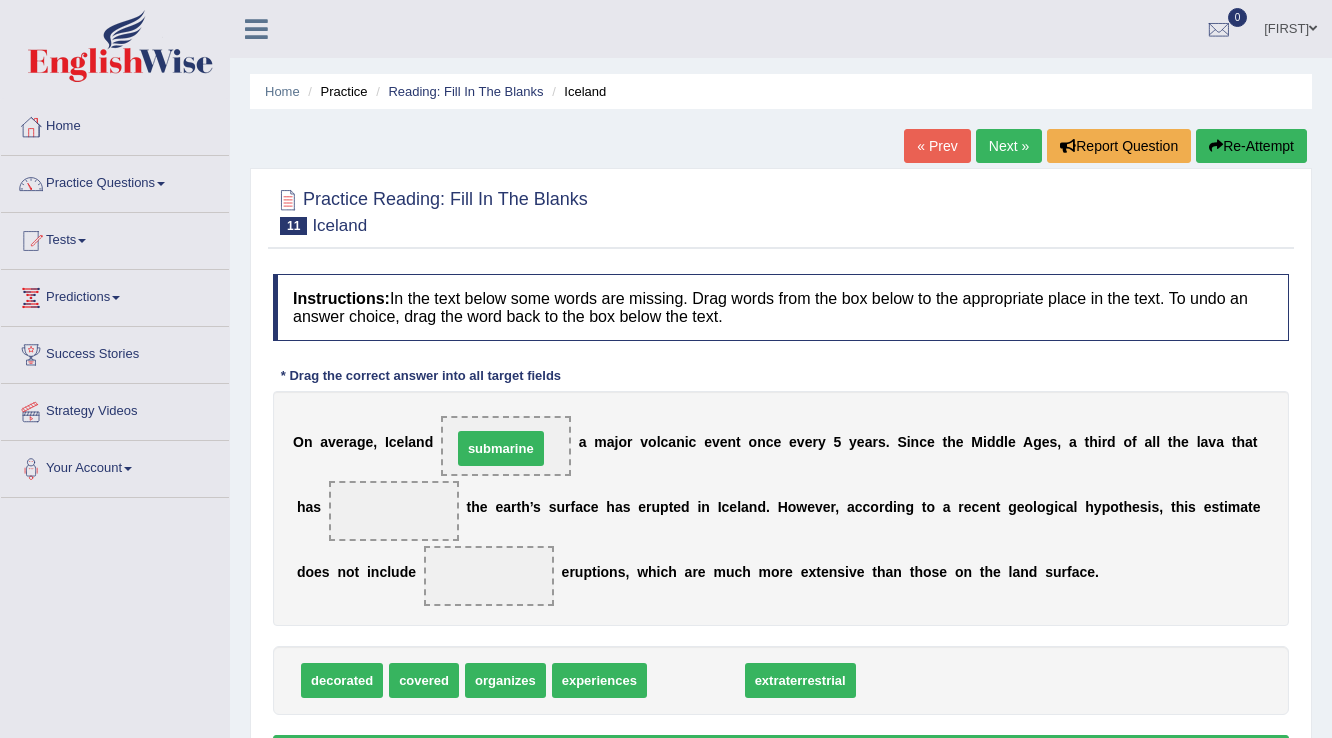 drag, startPoint x: 705, startPoint y: 680, endPoint x: 510, endPoint y: 448, distance: 303.066 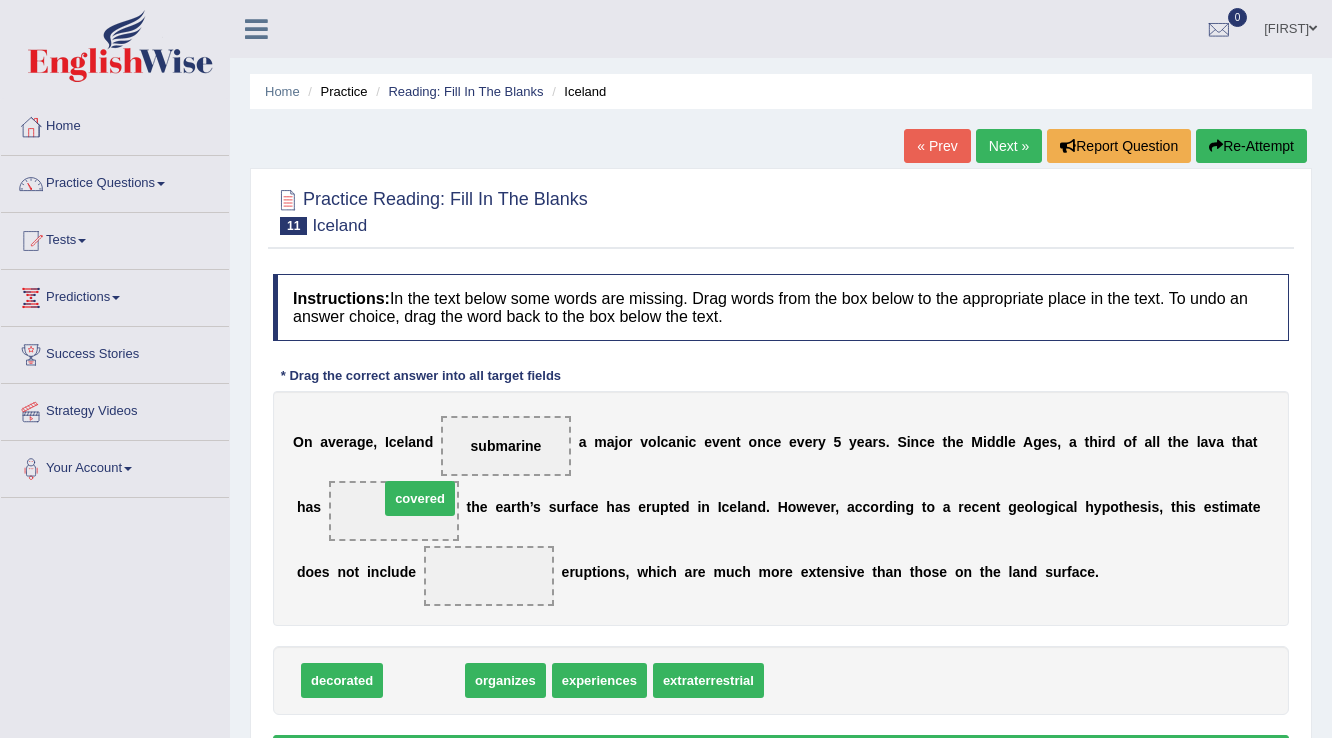 drag, startPoint x: 428, startPoint y: 677, endPoint x: 423, endPoint y: 496, distance: 181.06905 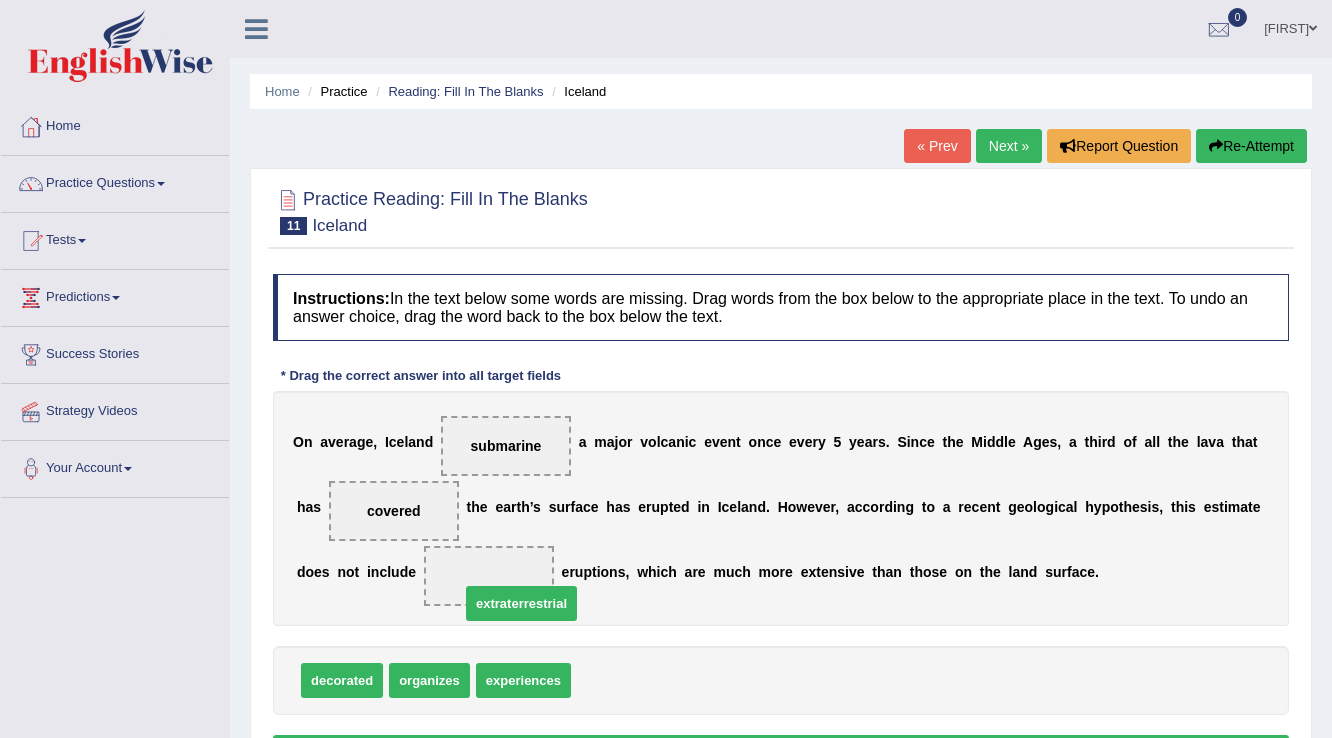 drag, startPoint x: 607, startPoint y: 677, endPoint x: 488, endPoint y: 587, distance: 149.2012 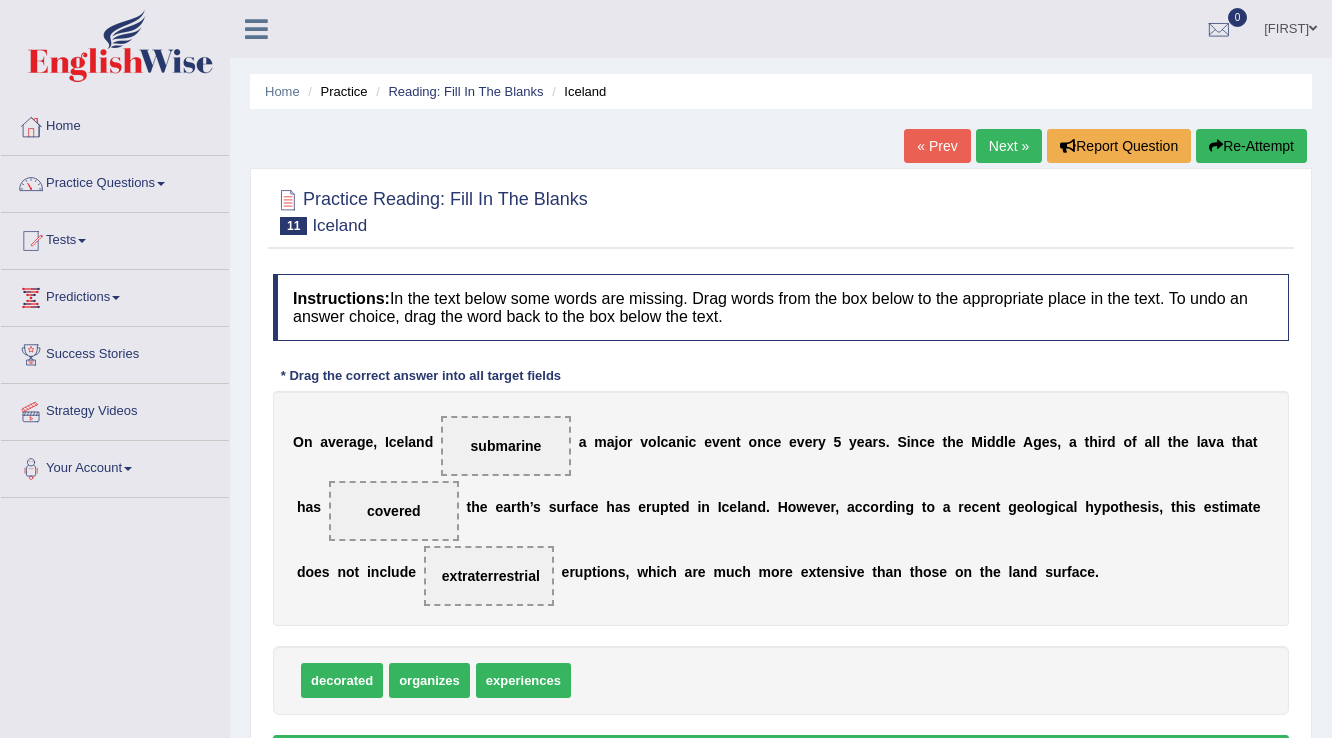 scroll, scrollTop: 80, scrollLeft: 0, axis: vertical 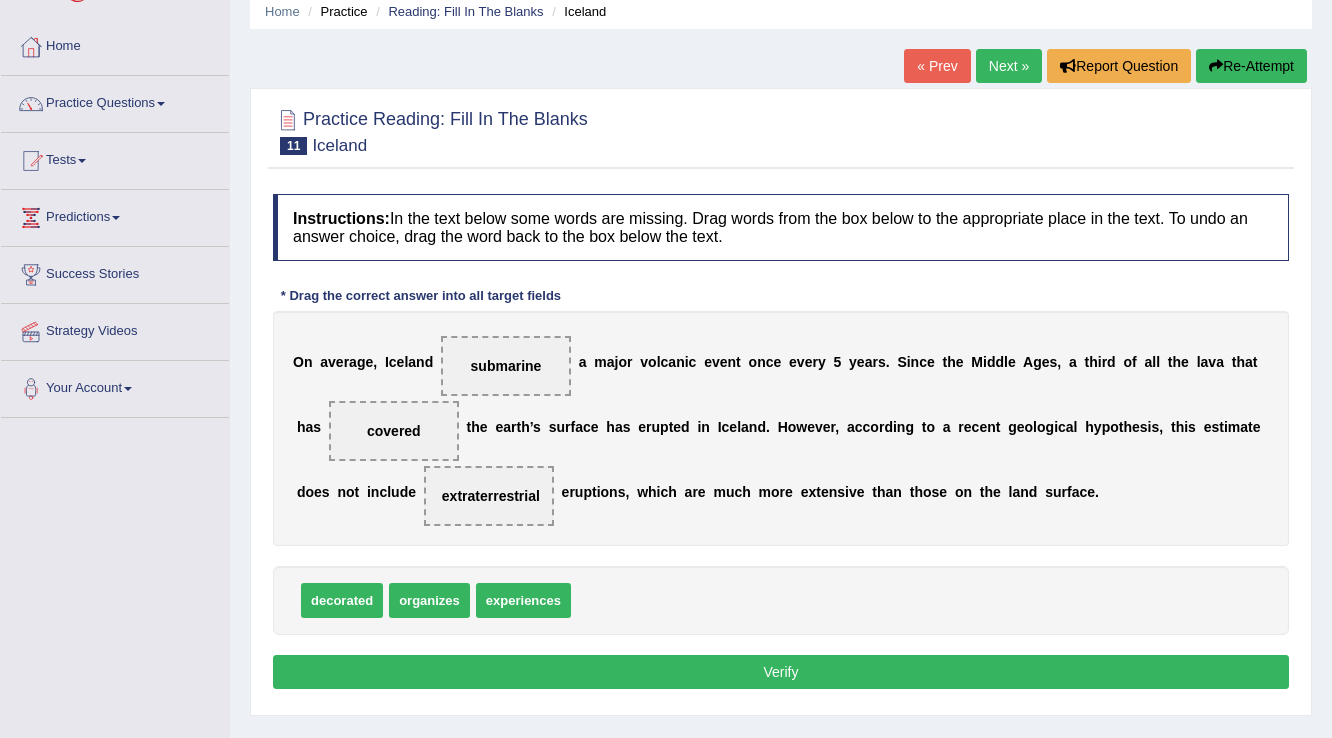 click on "Verify" at bounding box center (781, 672) 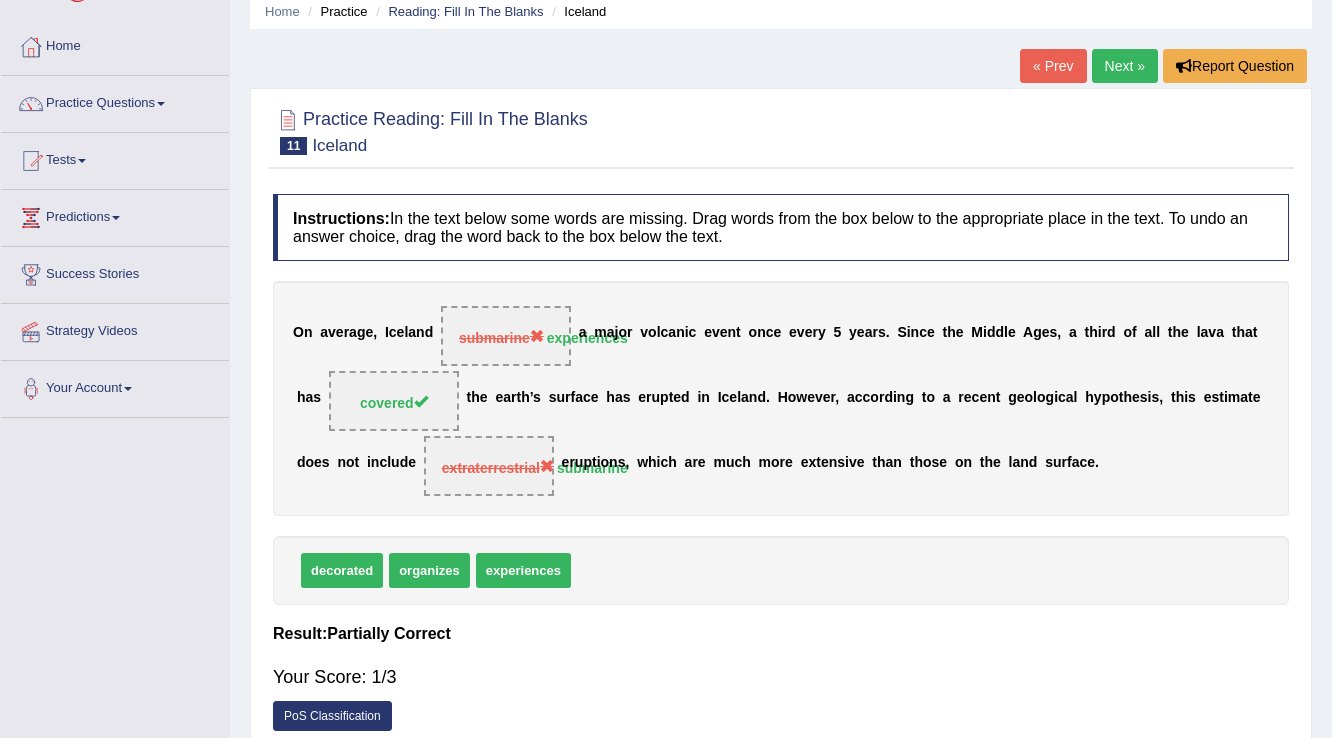 click on "Next »" at bounding box center (1125, 66) 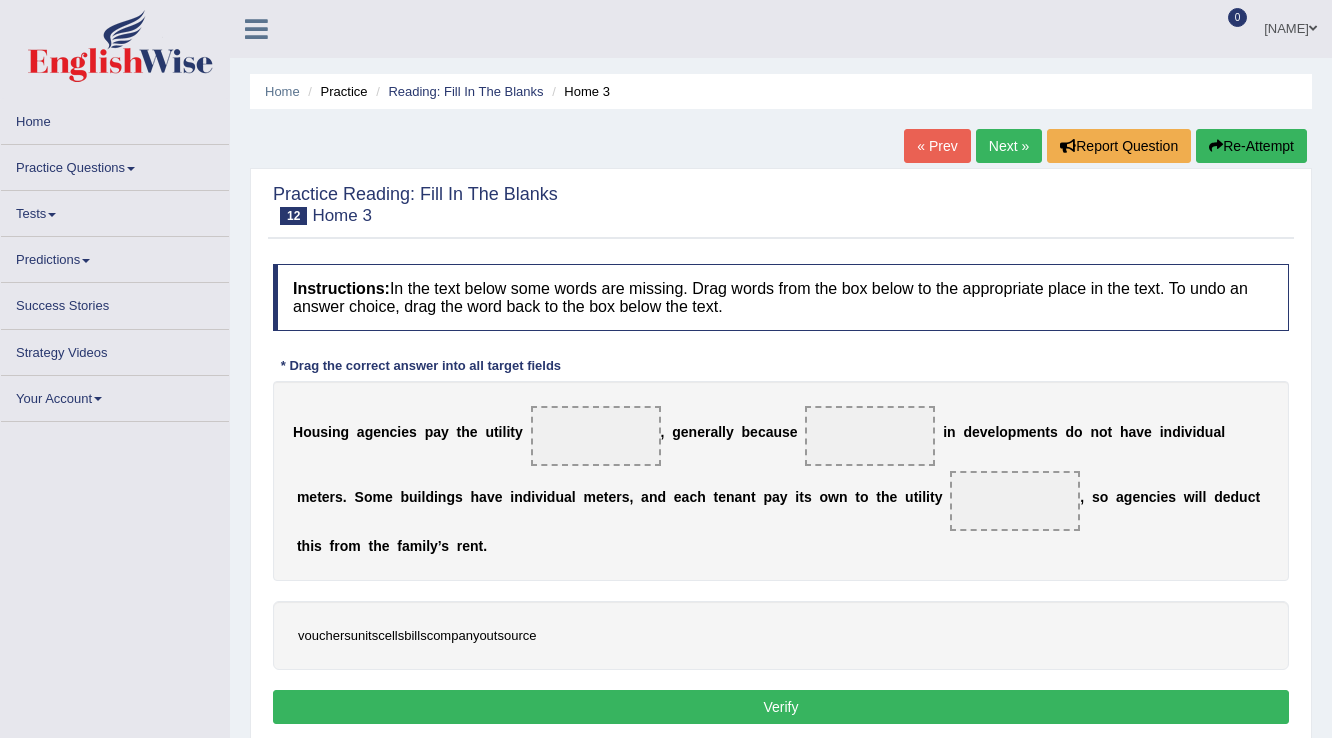 scroll, scrollTop: 0, scrollLeft: 0, axis: both 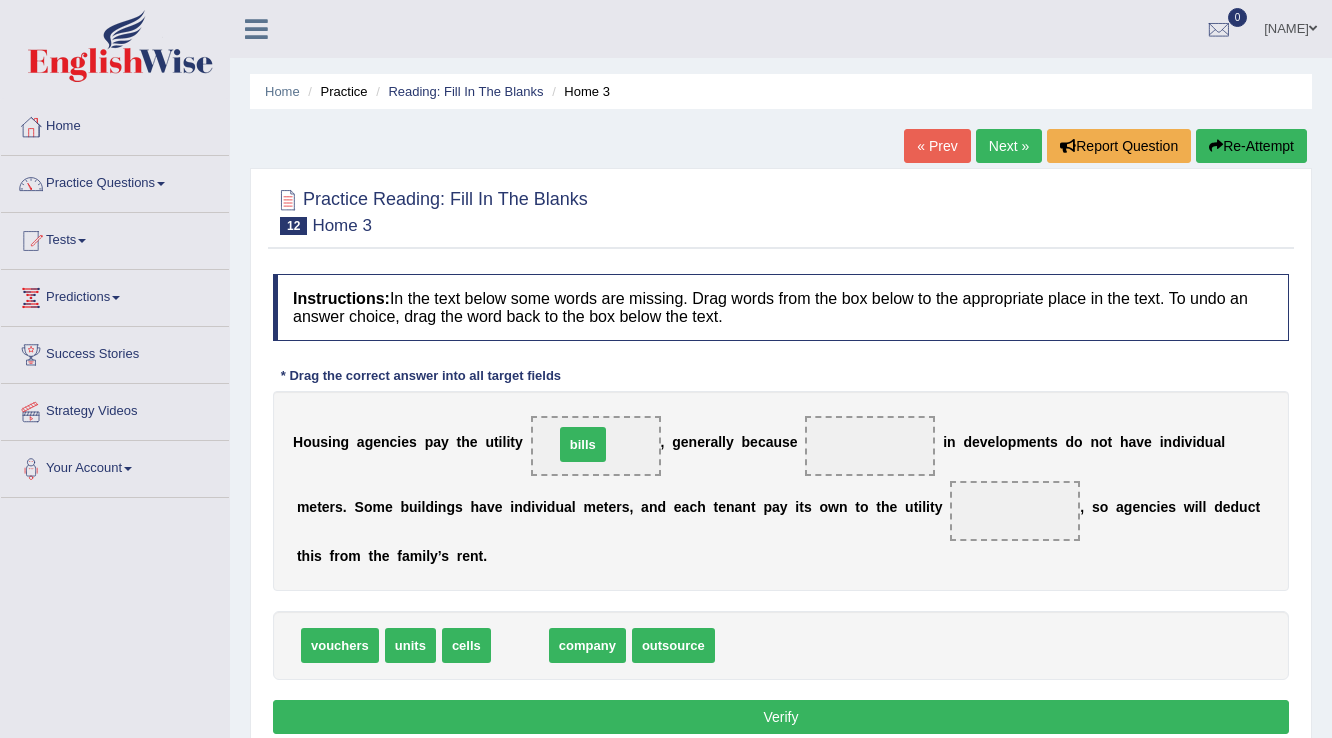 drag, startPoint x: 518, startPoint y: 642, endPoint x: 581, endPoint y: 441, distance: 210.64188 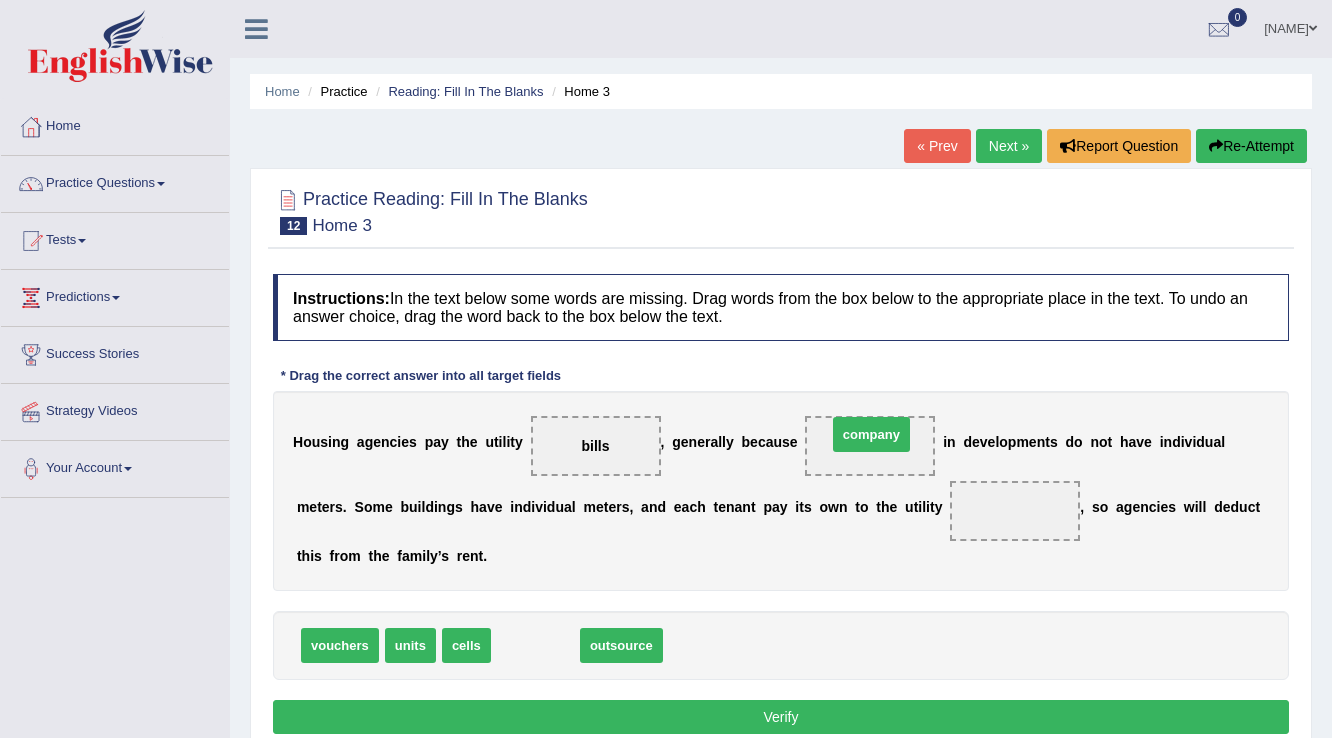 drag, startPoint x: 528, startPoint y: 649, endPoint x: 864, endPoint y: 438, distance: 396.75812 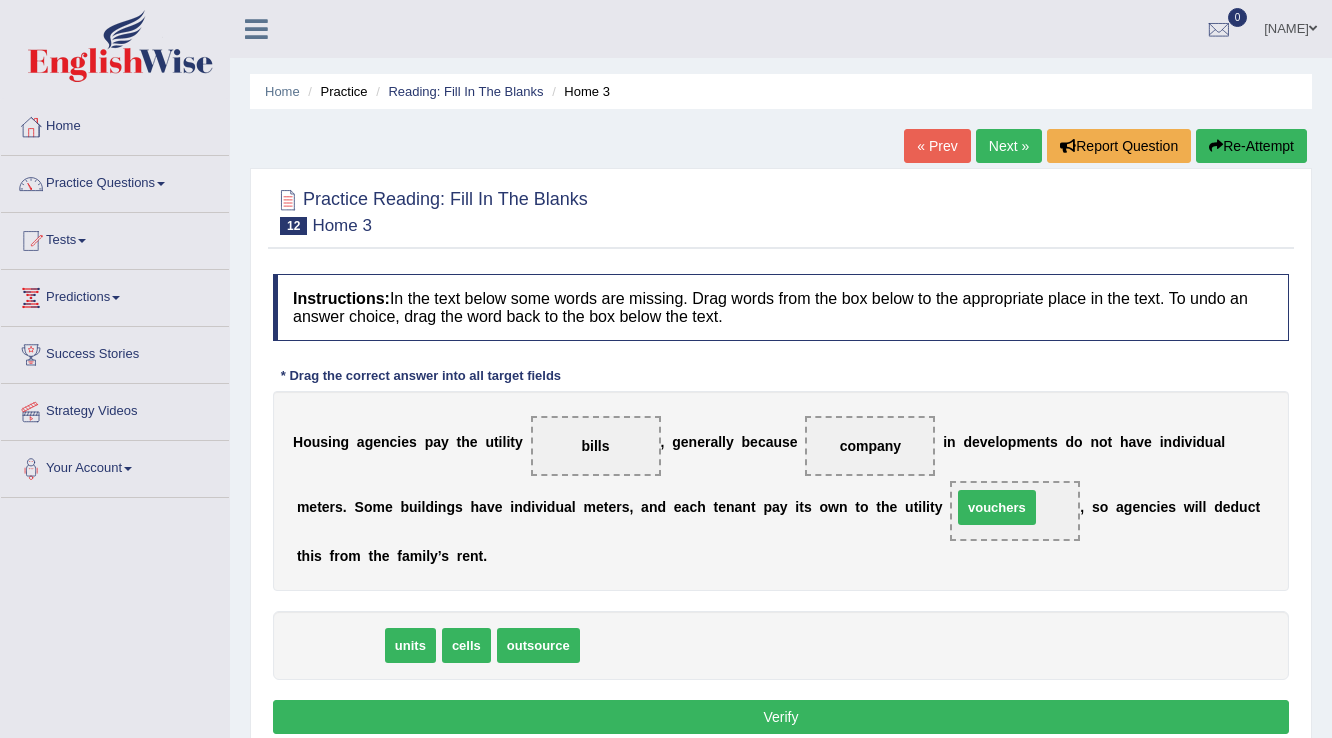 drag, startPoint x: 341, startPoint y: 650, endPoint x: 998, endPoint y: 512, distance: 671.33673 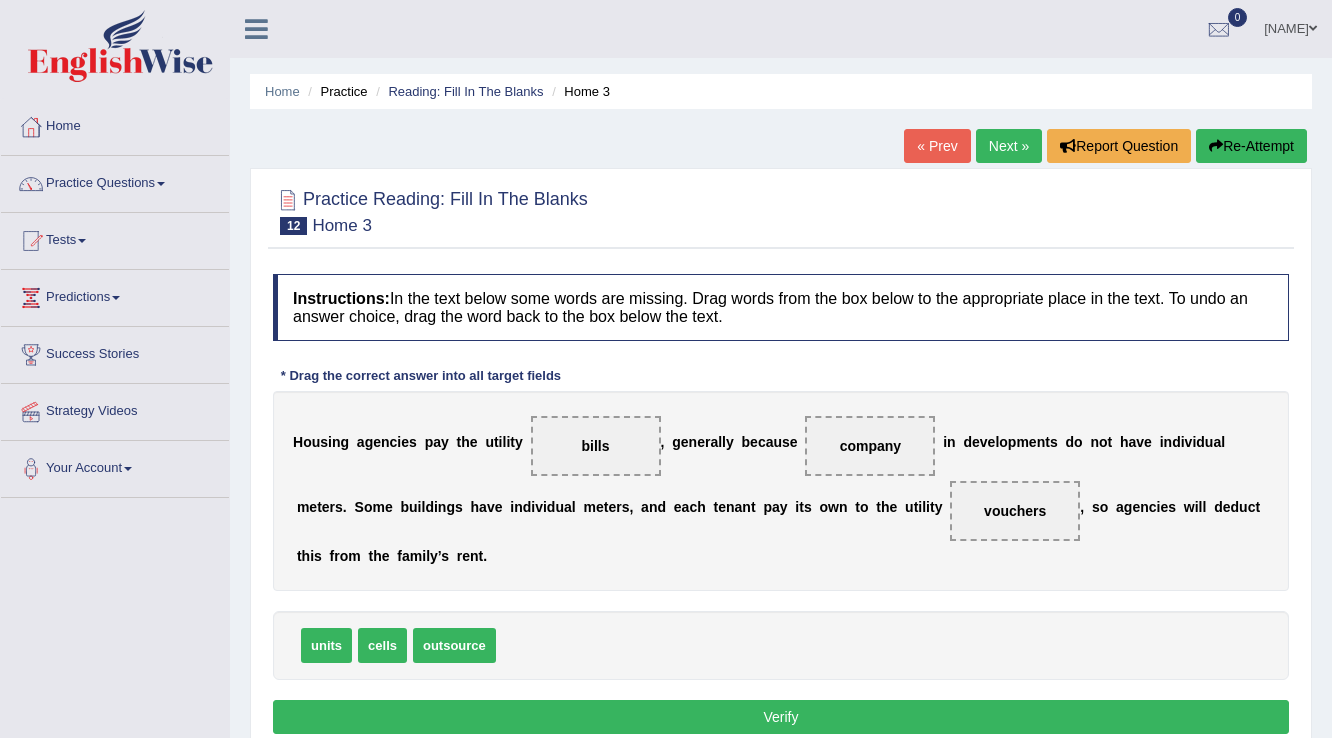 click on "Verify" at bounding box center [781, 717] 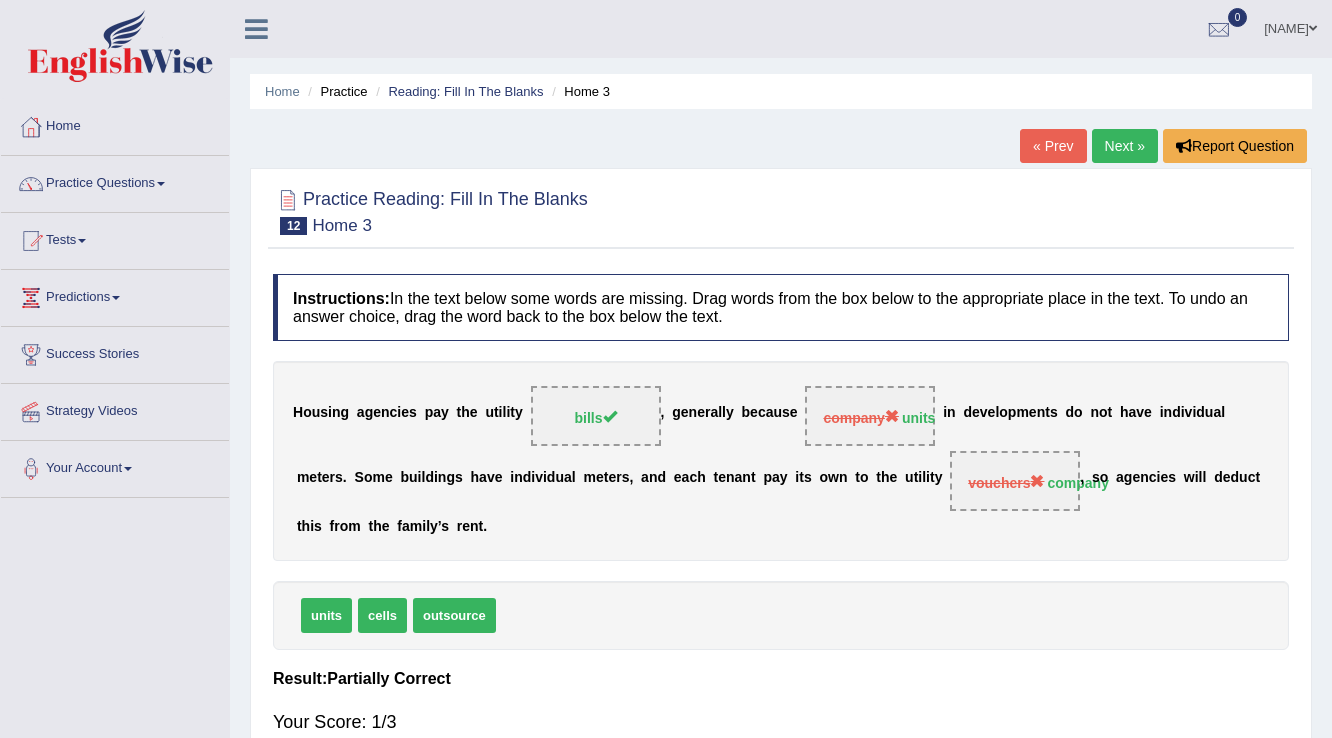 click on "Next »" at bounding box center [1125, 146] 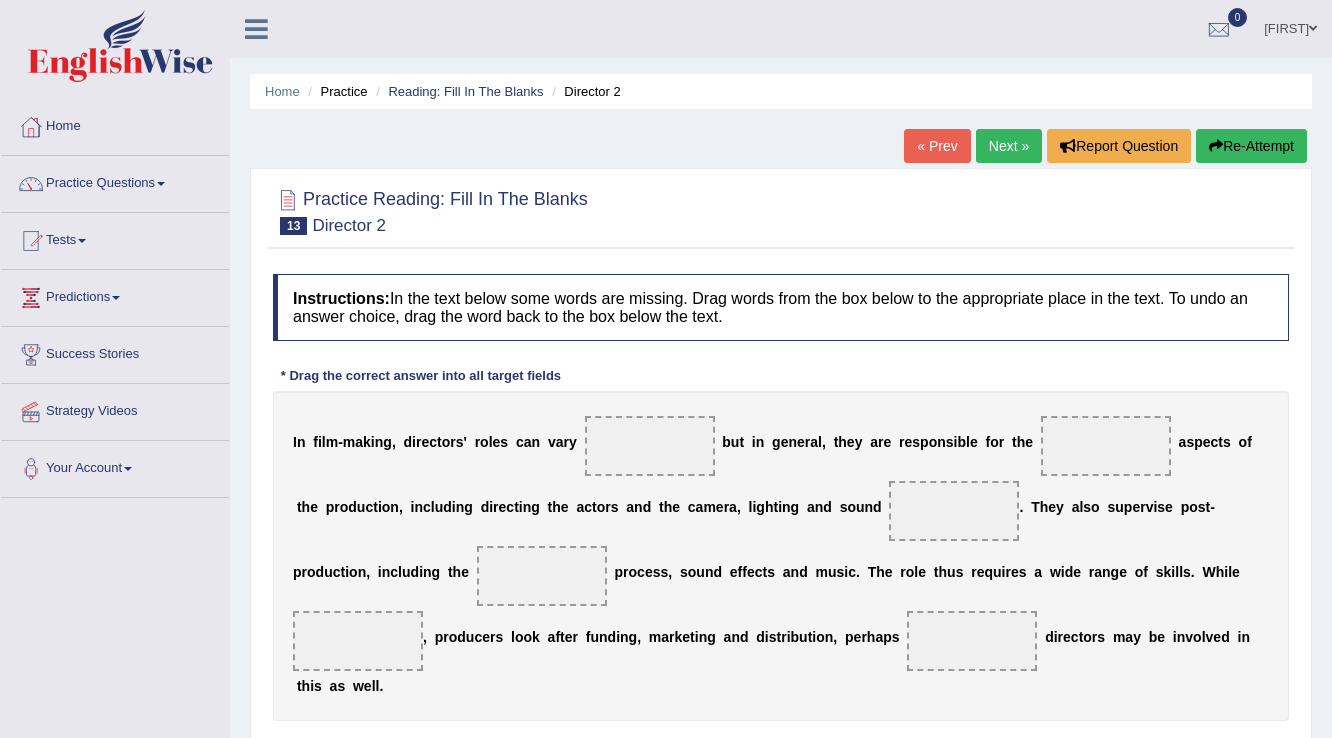 scroll, scrollTop: 0, scrollLeft: 0, axis: both 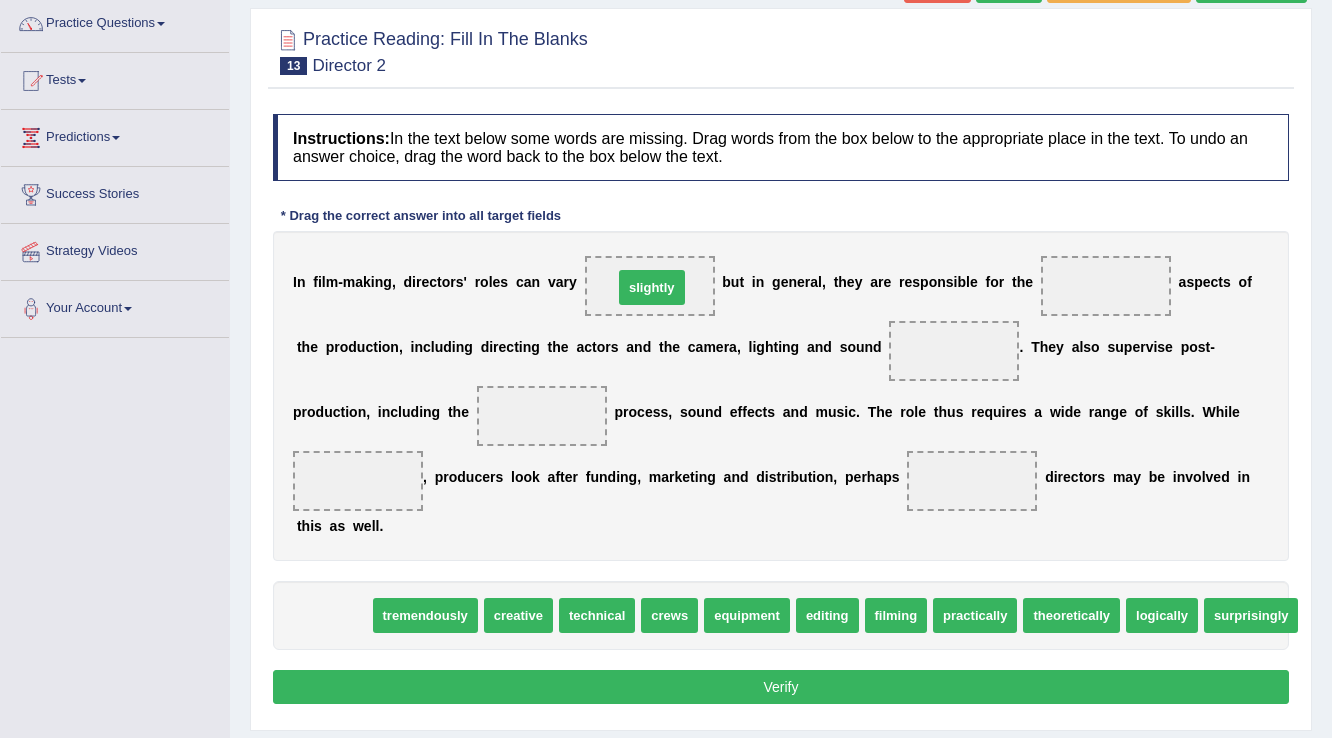 drag, startPoint x: 328, startPoint y: 620, endPoint x: 646, endPoint y: 292, distance: 456.8457 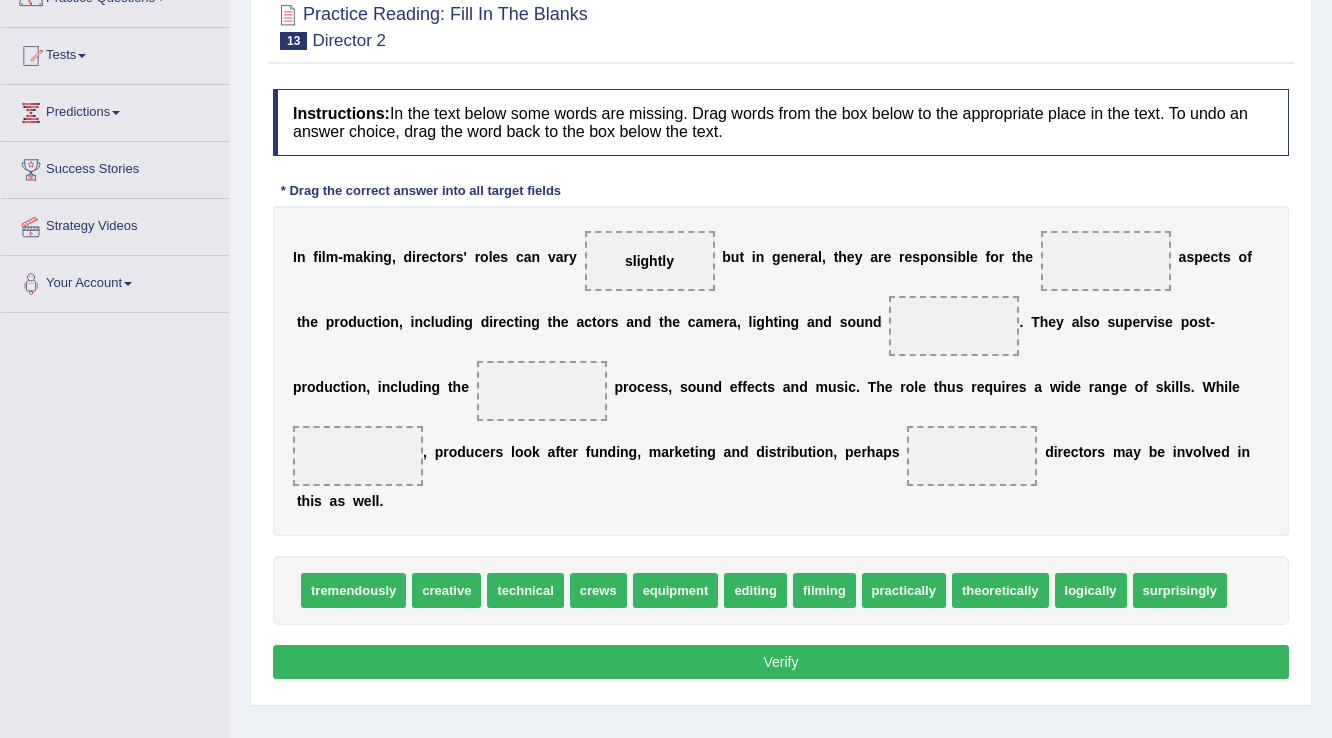 scroll, scrollTop: 160, scrollLeft: 0, axis: vertical 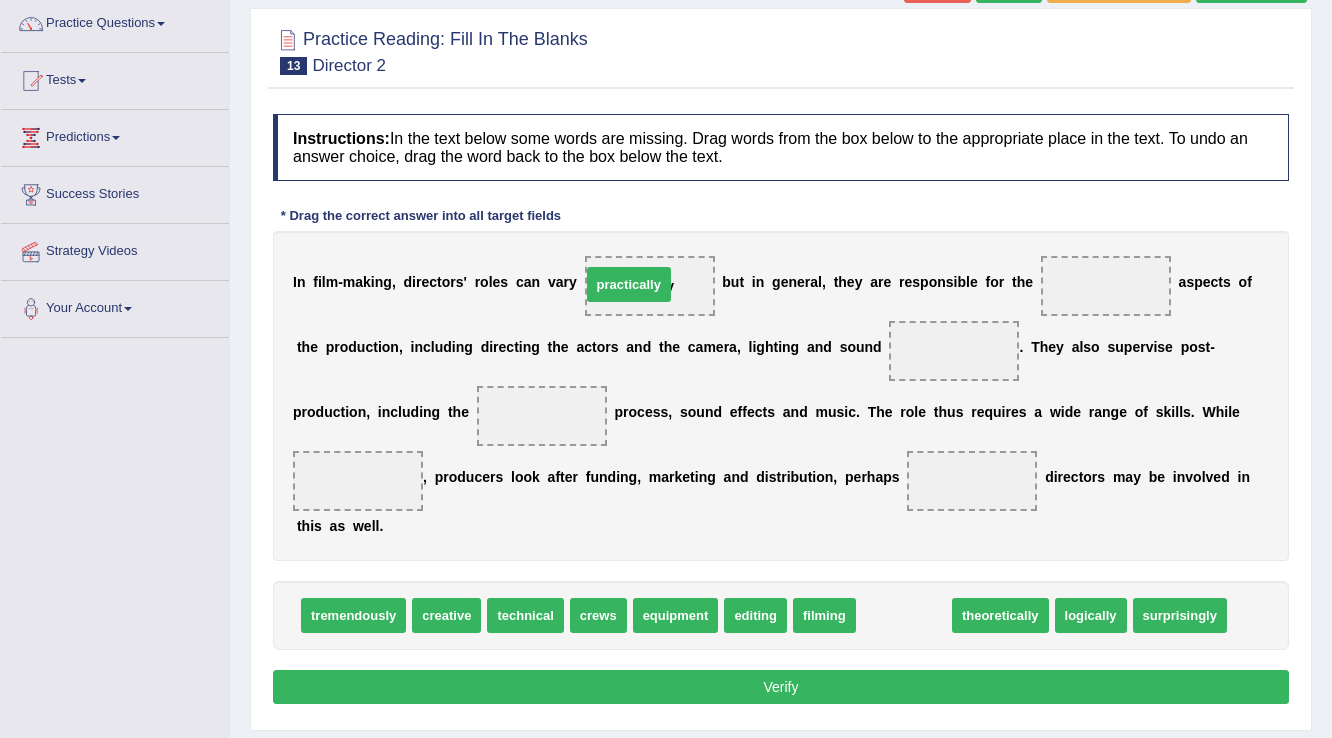 drag, startPoint x: 918, startPoint y: 617, endPoint x: 643, endPoint y: 286, distance: 430.33243 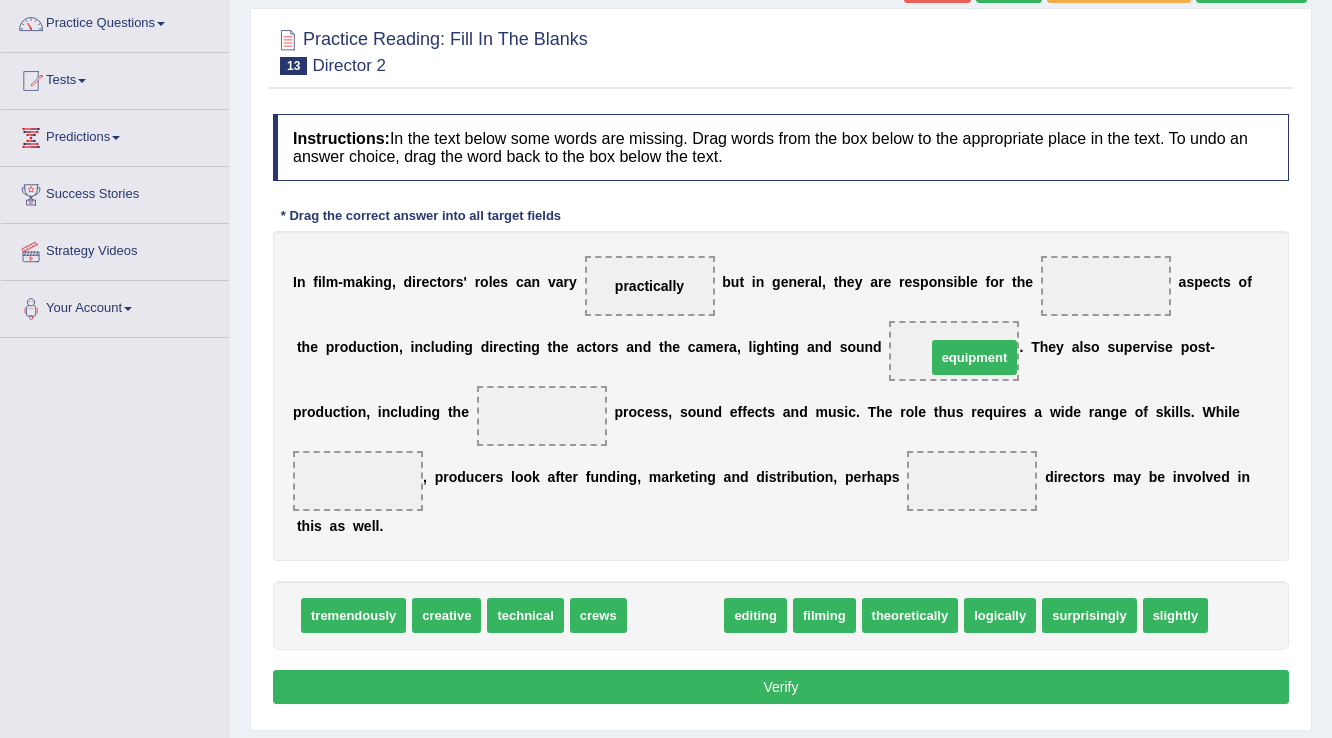 drag, startPoint x: 689, startPoint y: 617, endPoint x: 988, endPoint y: 358, distance: 395.57806 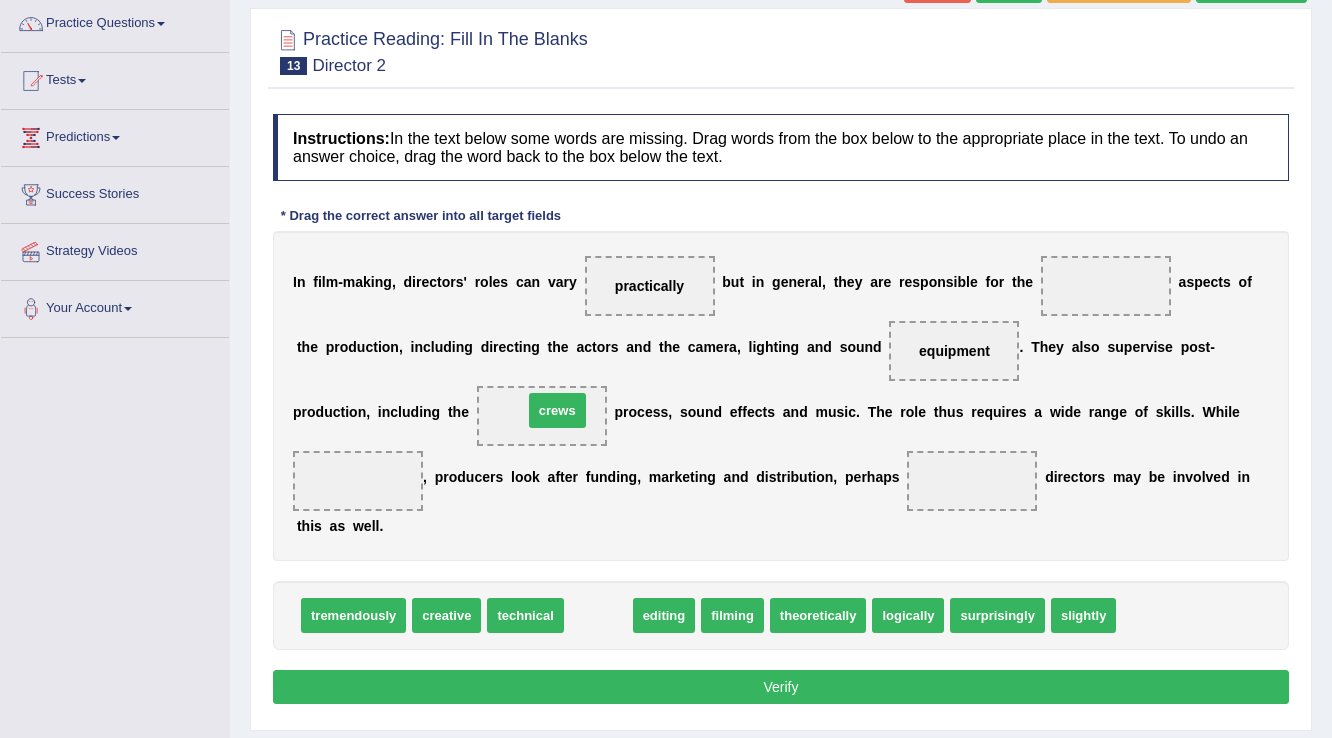drag, startPoint x: 597, startPoint y: 613, endPoint x: 556, endPoint y: 408, distance: 209.0598 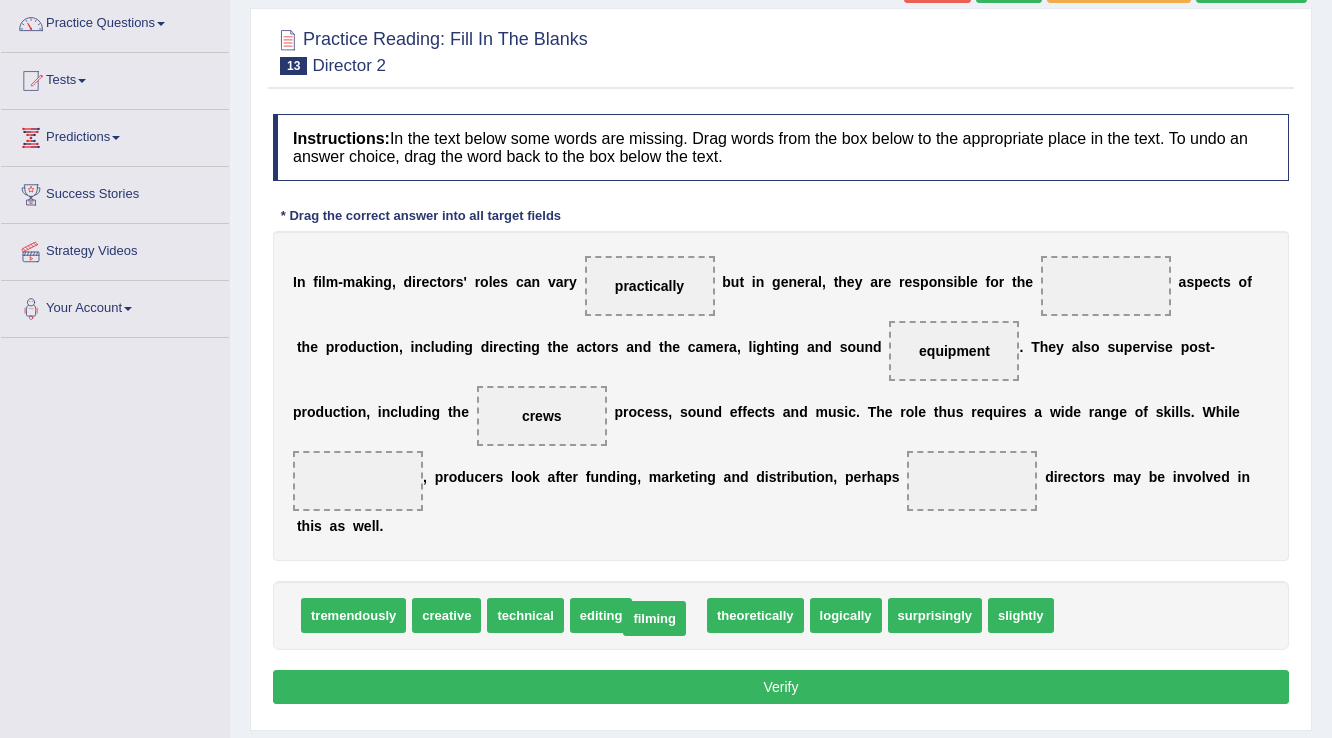 drag, startPoint x: 674, startPoint y: 615, endPoint x: 659, endPoint y: 618, distance: 15.297058 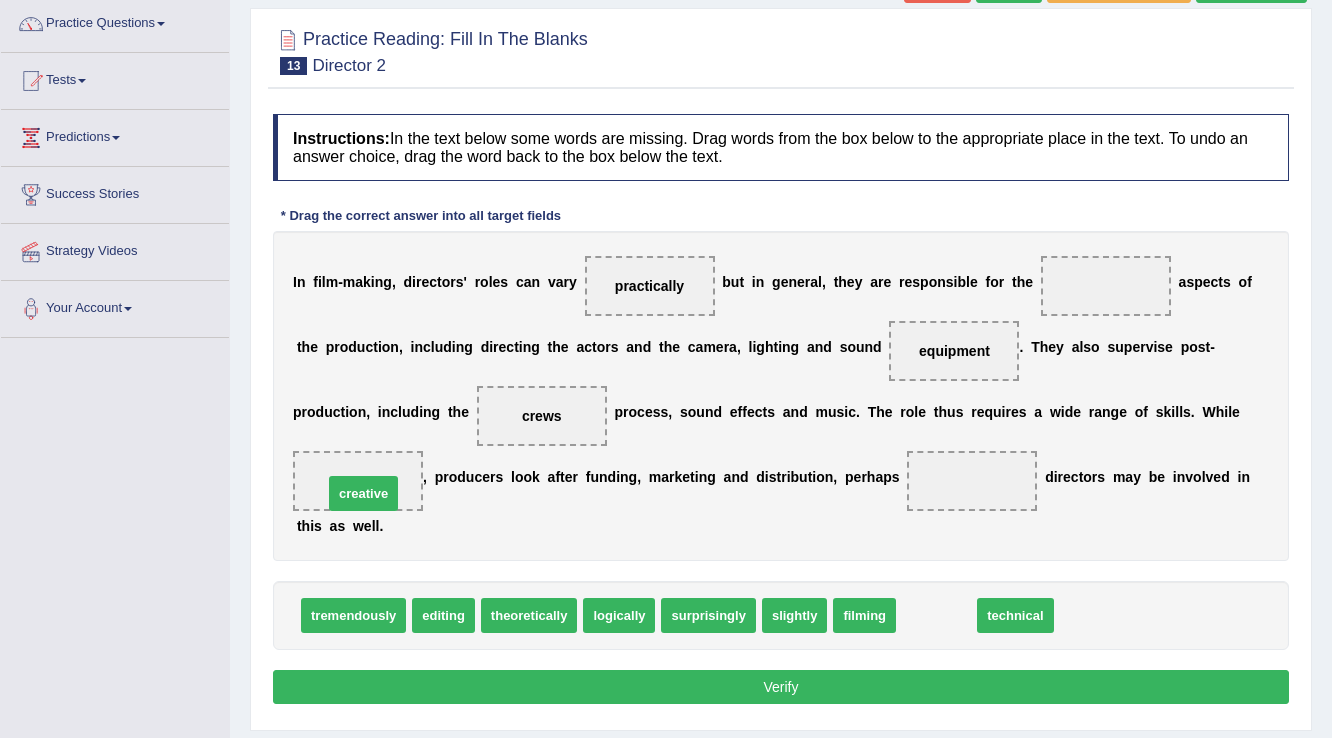 drag, startPoint x: 929, startPoint y: 611, endPoint x: 356, endPoint y: 489, distance: 585.8438 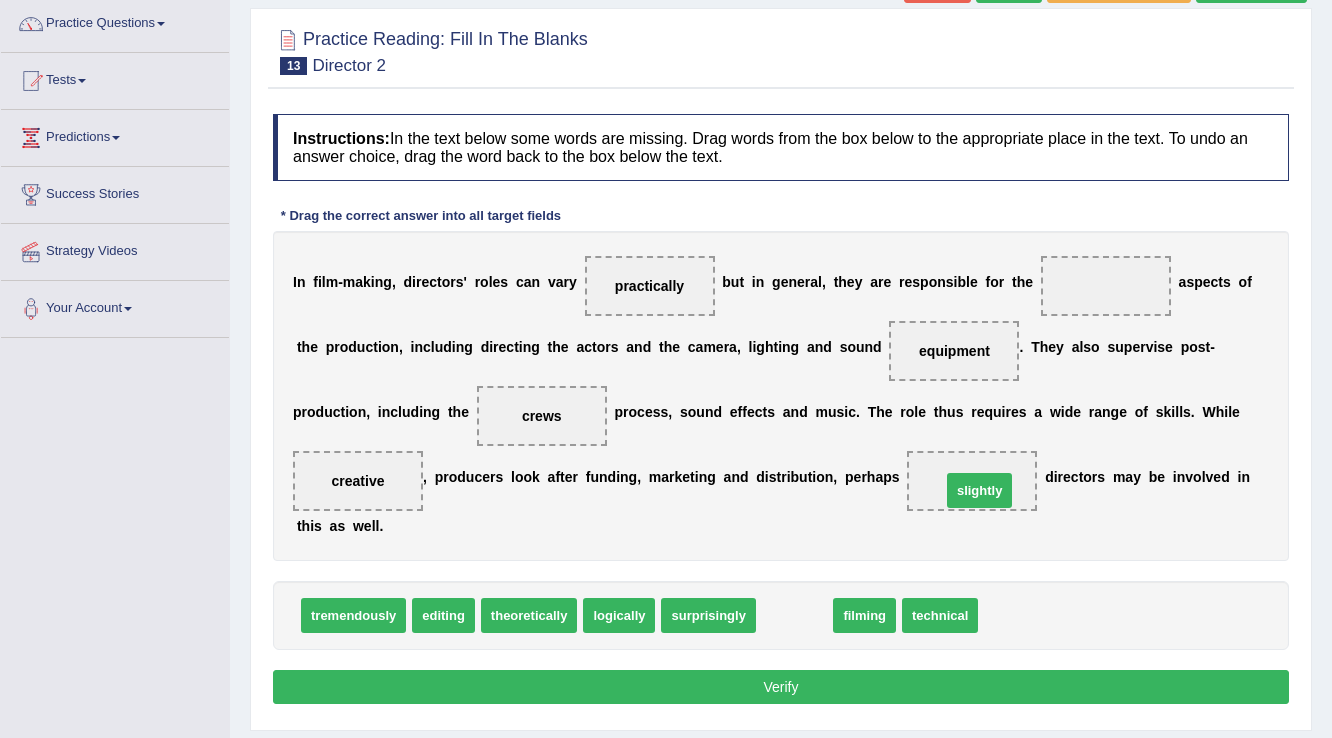 drag, startPoint x: 795, startPoint y: 608, endPoint x: 981, endPoint y: 482, distance: 224.65974 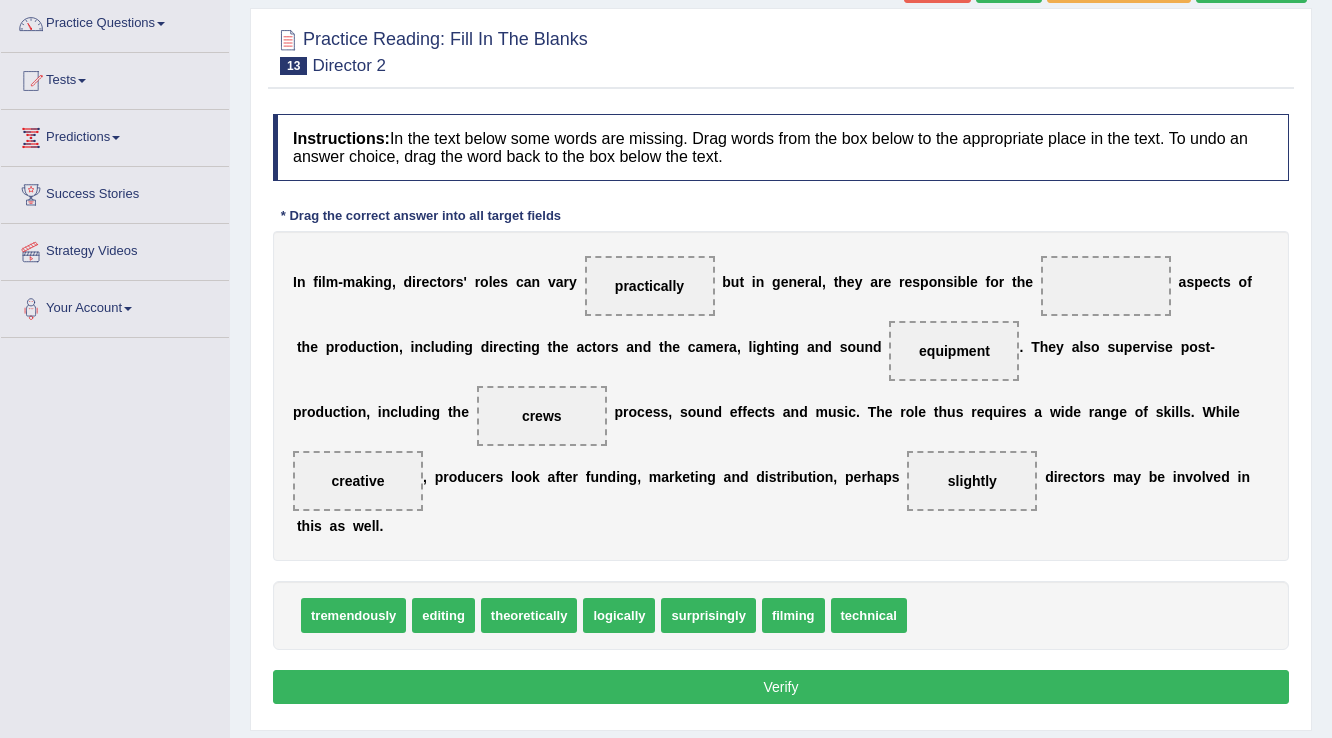 click on "Verify" at bounding box center (781, 687) 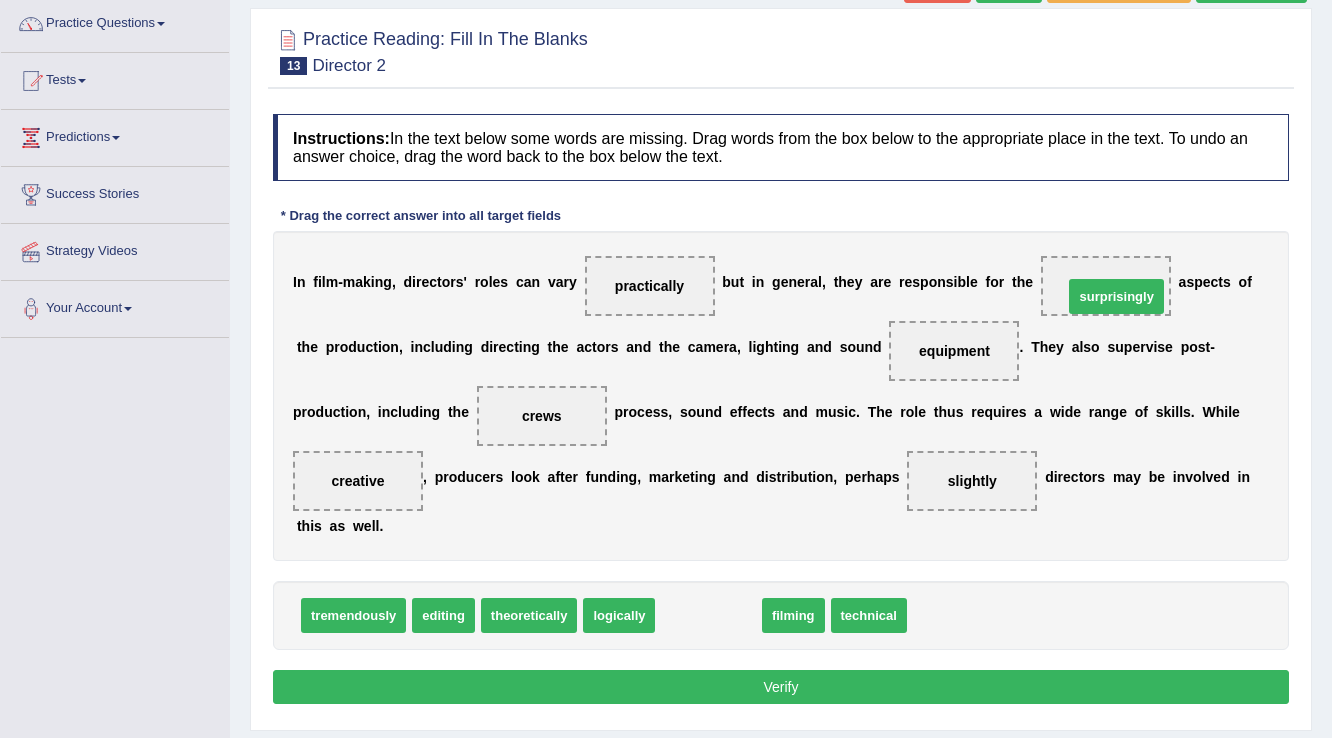 drag, startPoint x: 700, startPoint y: 608, endPoint x: 1100, endPoint y: 293, distance: 509.14145 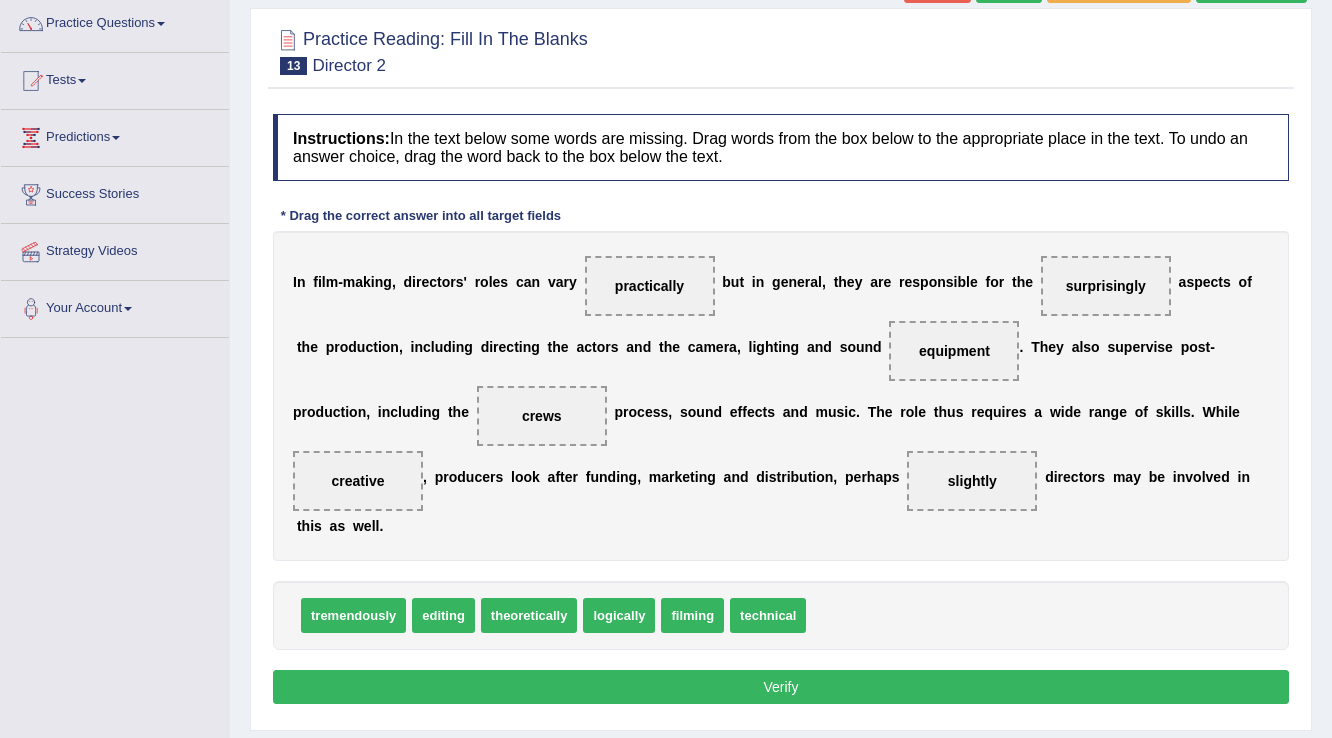 click on "Verify" at bounding box center [781, 687] 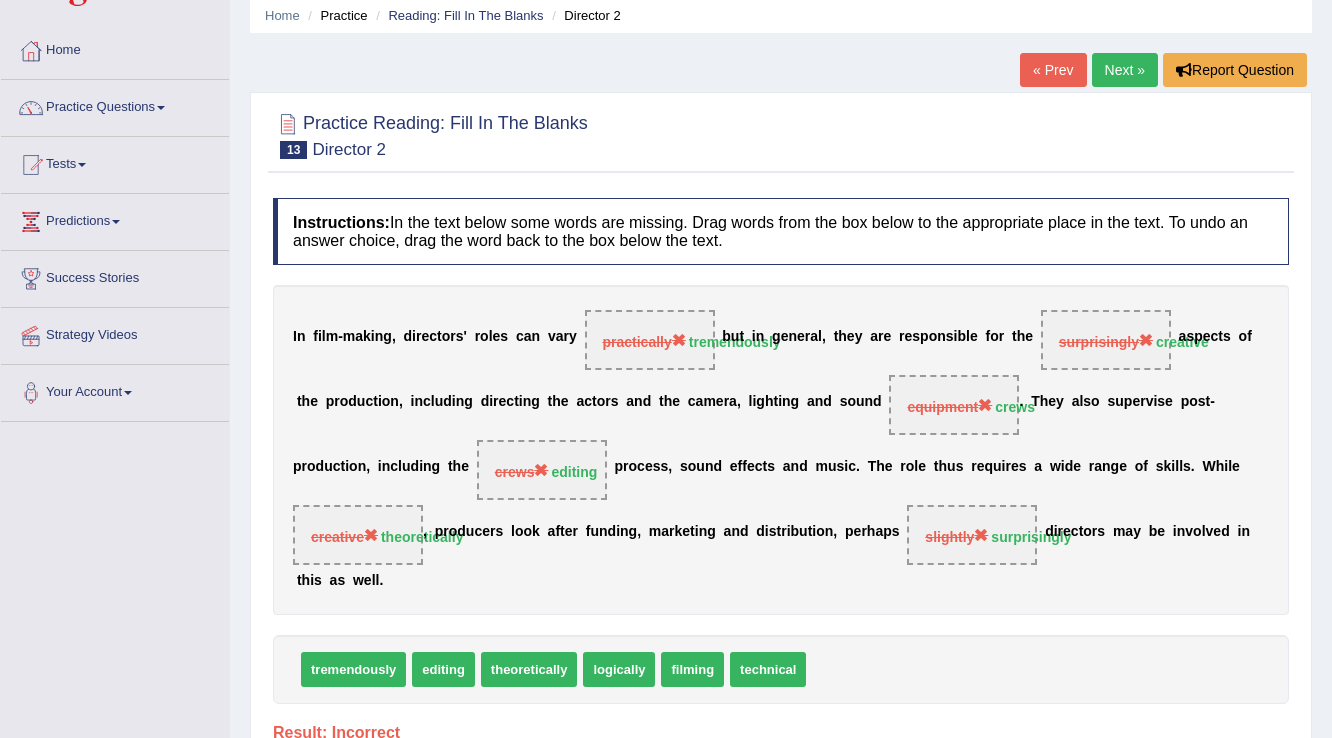 scroll, scrollTop: 0, scrollLeft: 0, axis: both 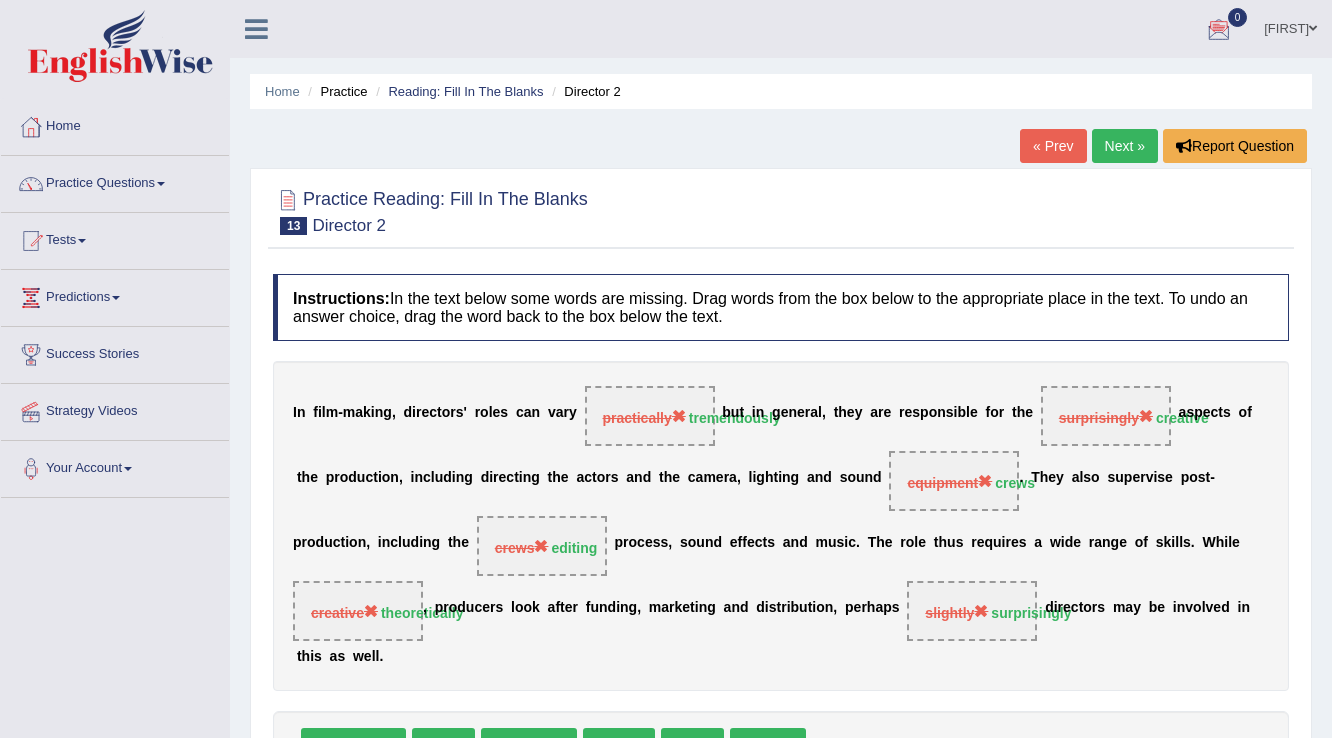 click on "Next »" at bounding box center (1125, 146) 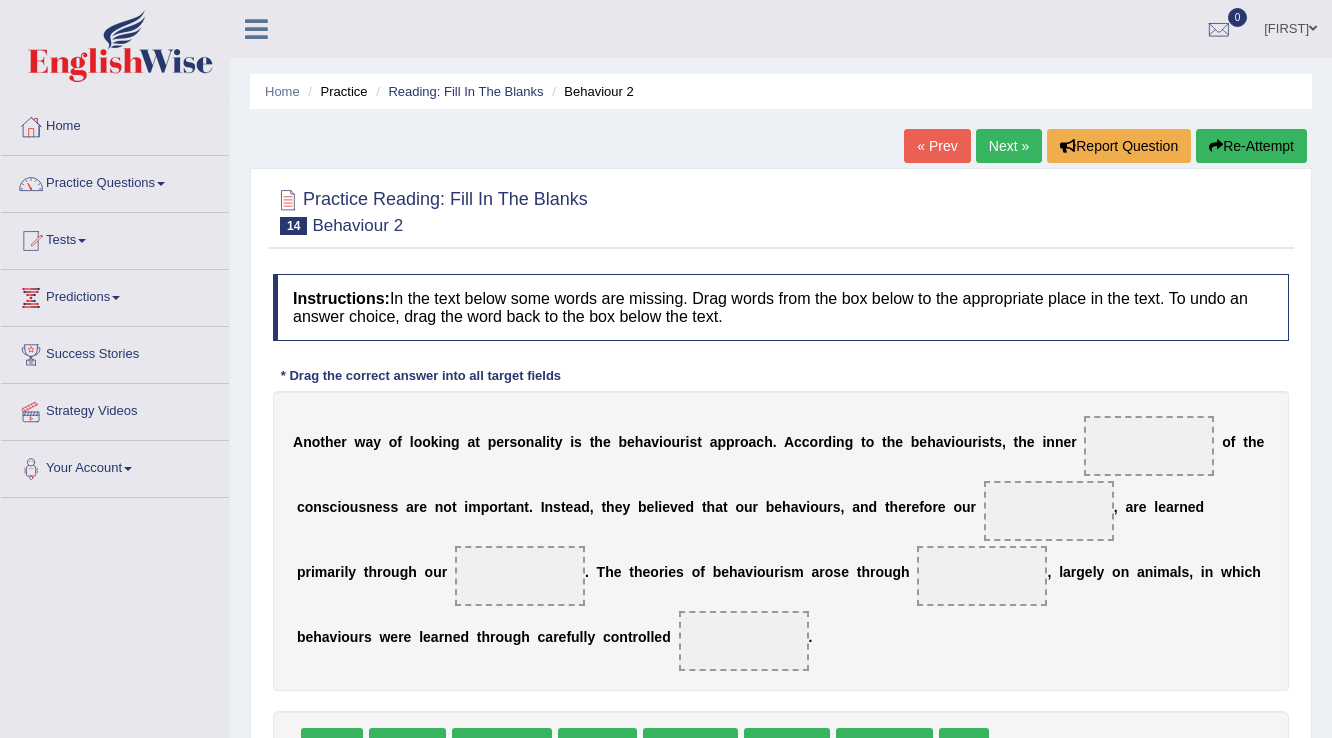 scroll, scrollTop: 0, scrollLeft: 0, axis: both 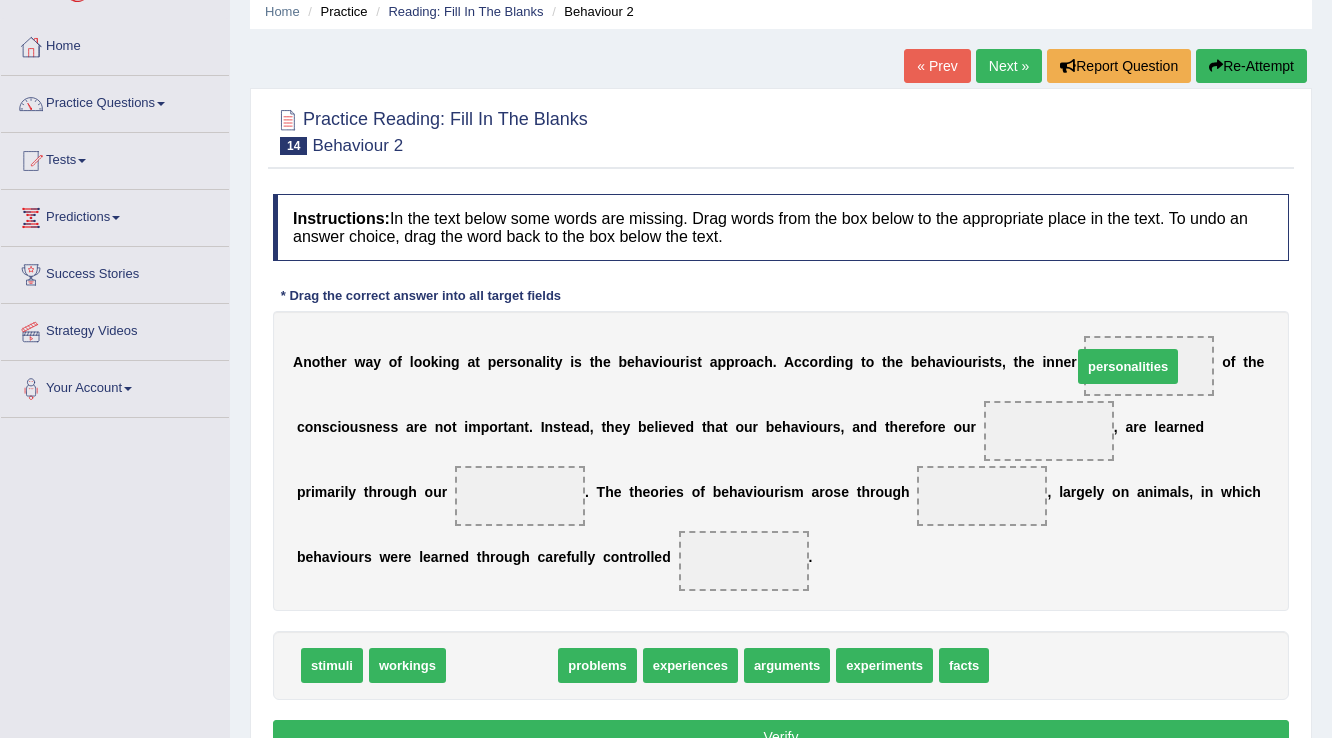 drag, startPoint x: 502, startPoint y: 665, endPoint x: 1130, endPoint y: 365, distance: 695.977 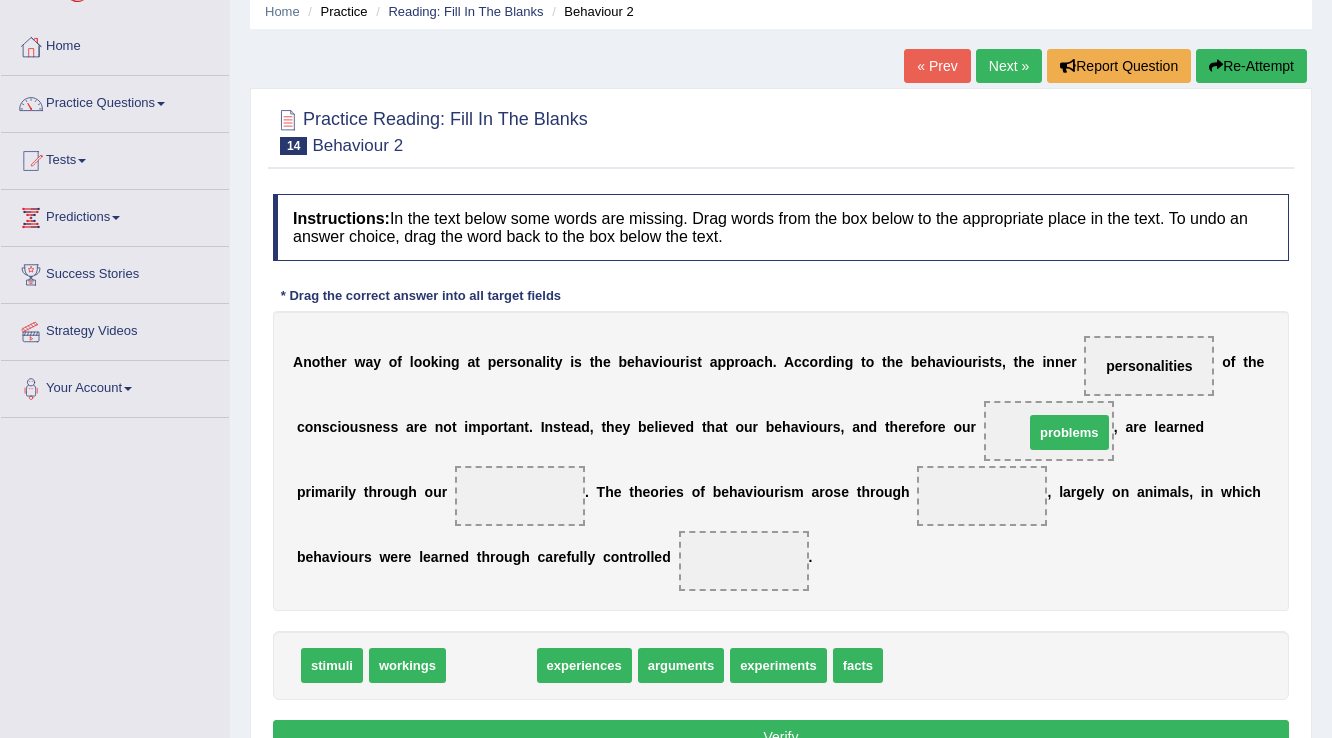 drag, startPoint x: 492, startPoint y: 666, endPoint x: 1069, endPoint y: 433, distance: 622.26843 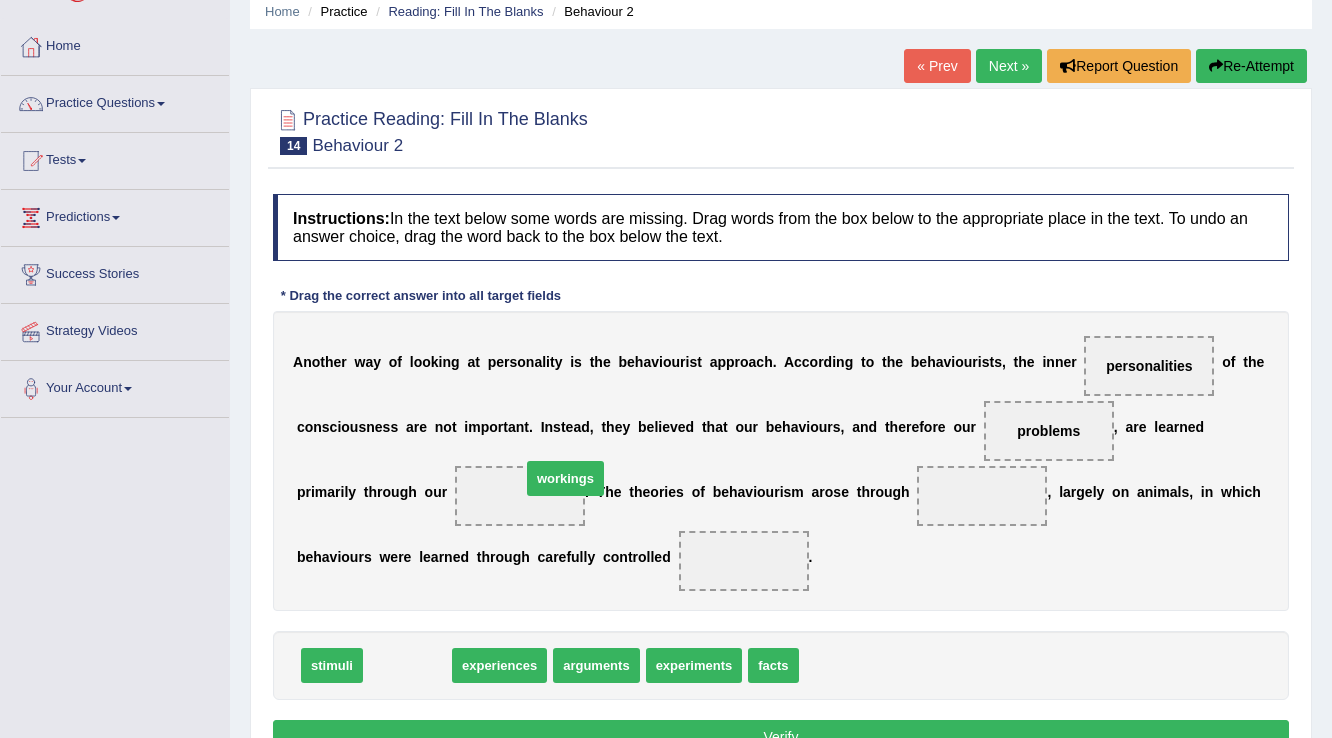 drag, startPoint x: 428, startPoint y: 663, endPoint x: 586, endPoint y: 476, distance: 244.81218 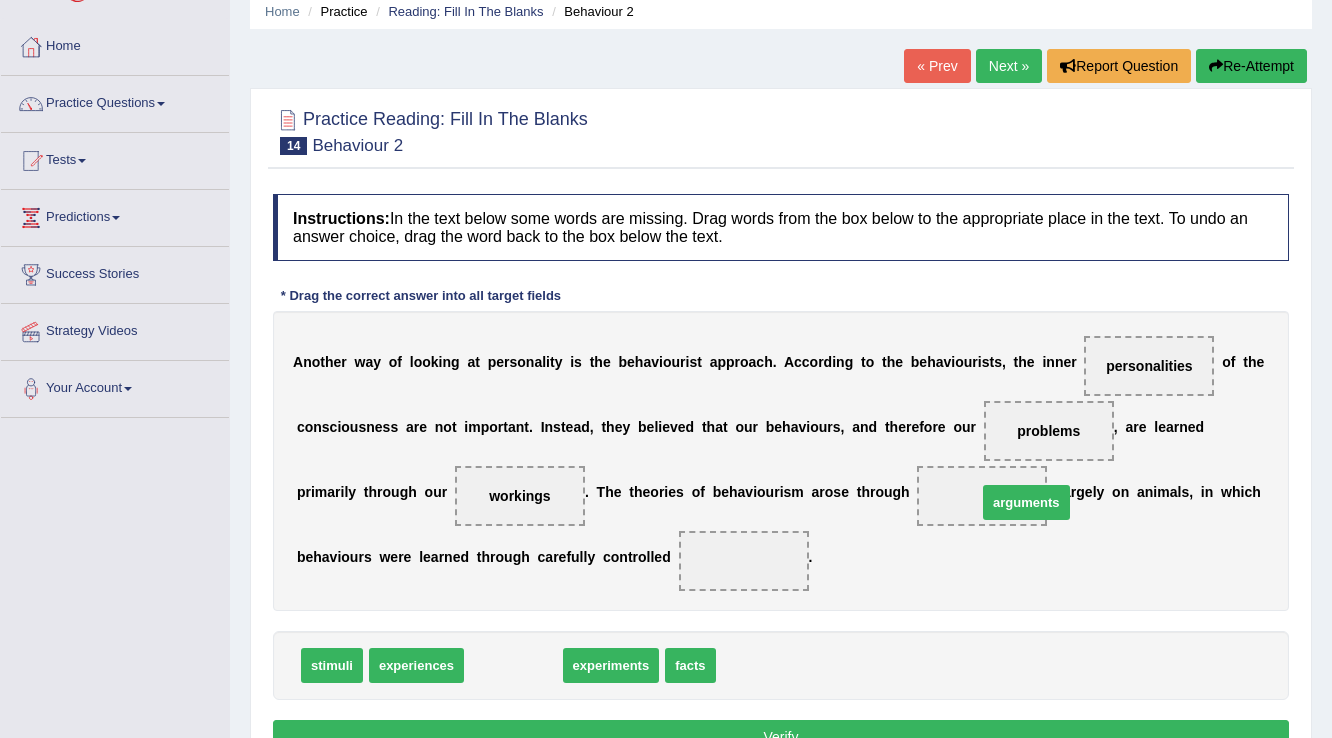 drag, startPoint x: 516, startPoint y: 656, endPoint x: 1027, endPoint y: 492, distance: 536.6722 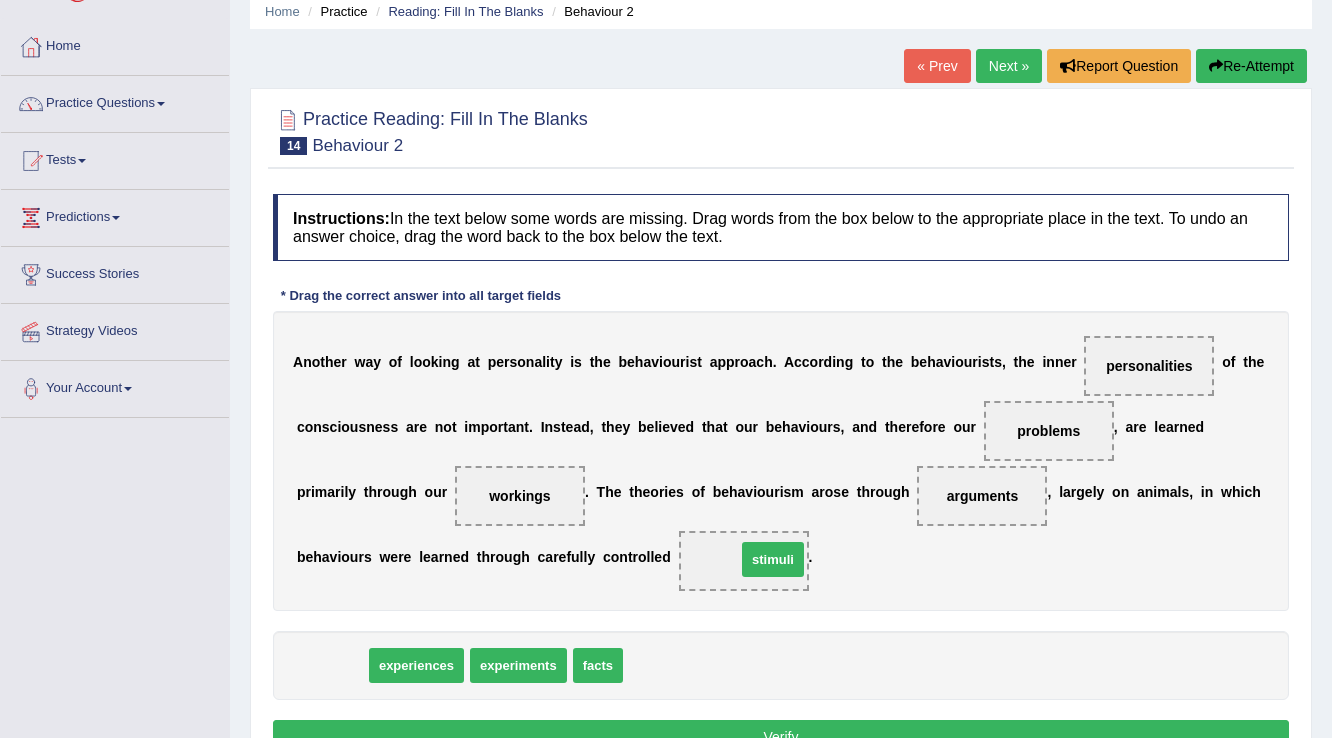 drag, startPoint x: 329, startPoint y: 661, endPoint x: 765, endPoint y: 554, distance: 448.93762 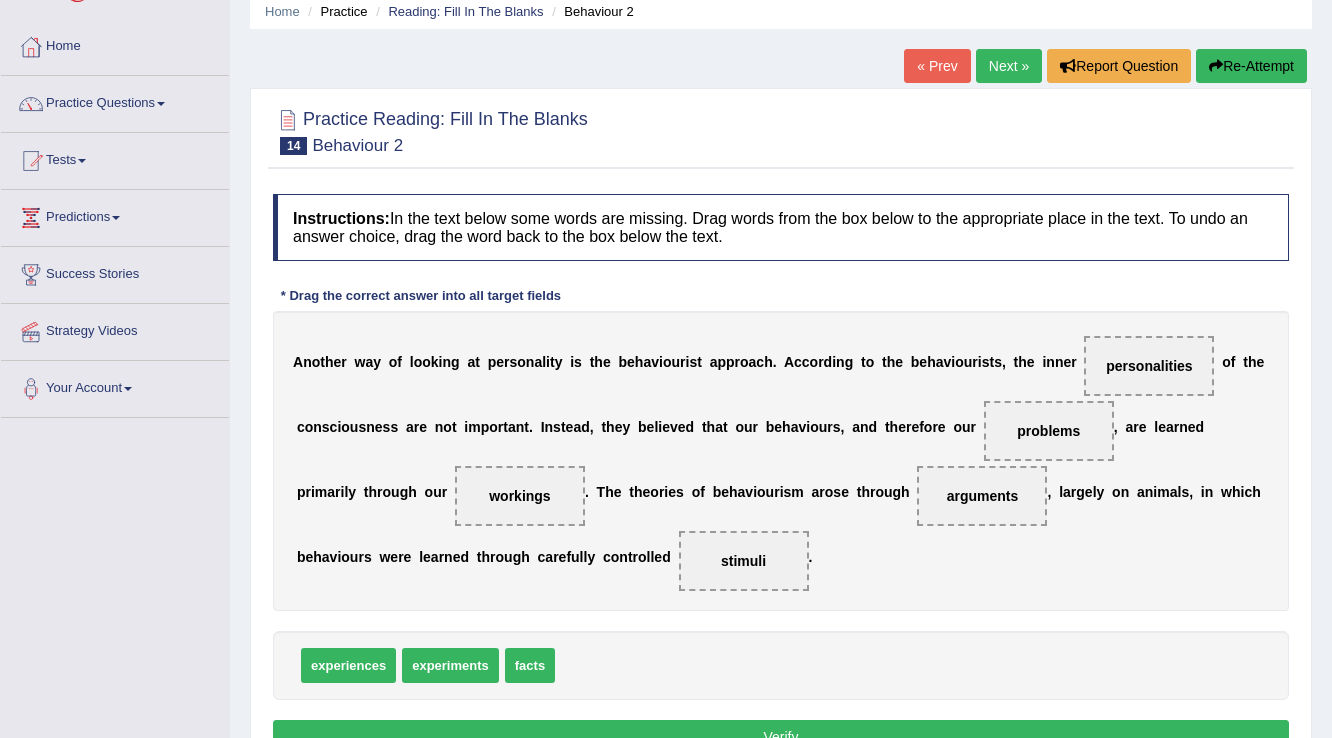 click on "Verify" at bounding box center [781, 737] 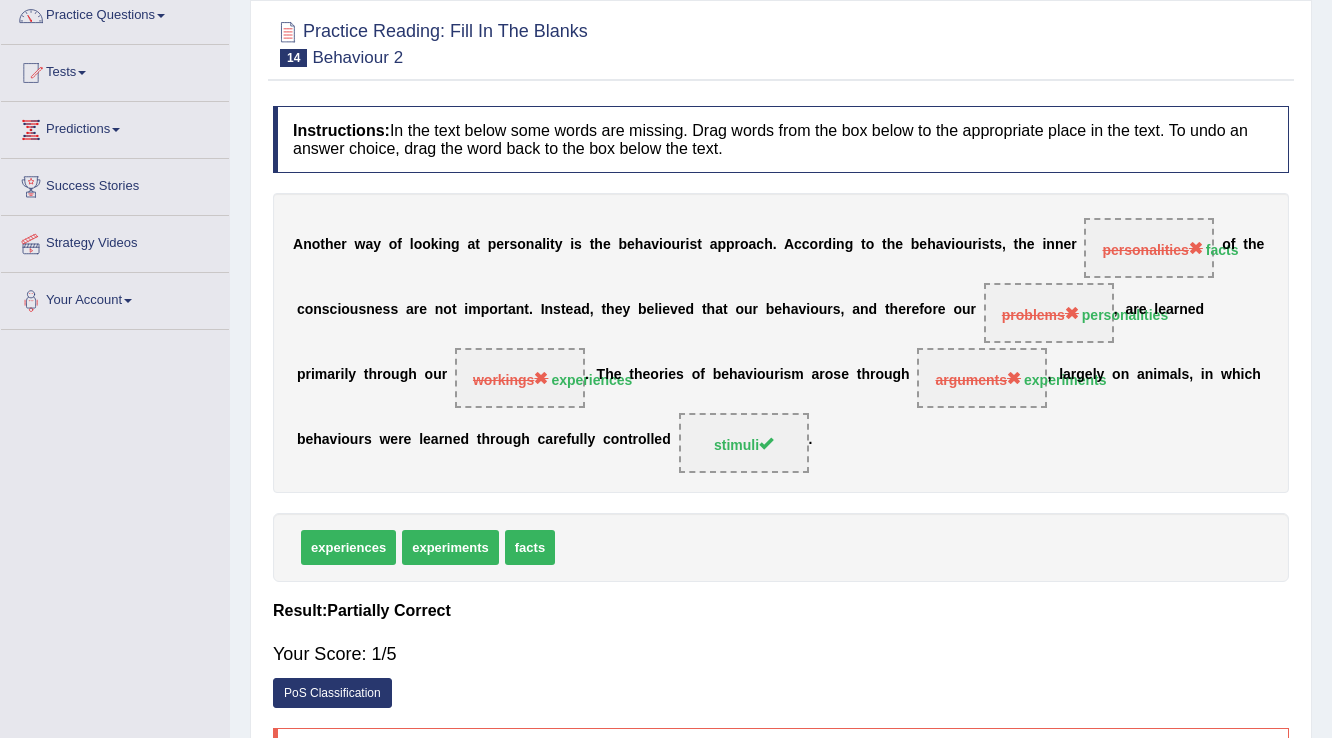 scroll, scrollTop: 0, scrollLeft: 0, axis: both 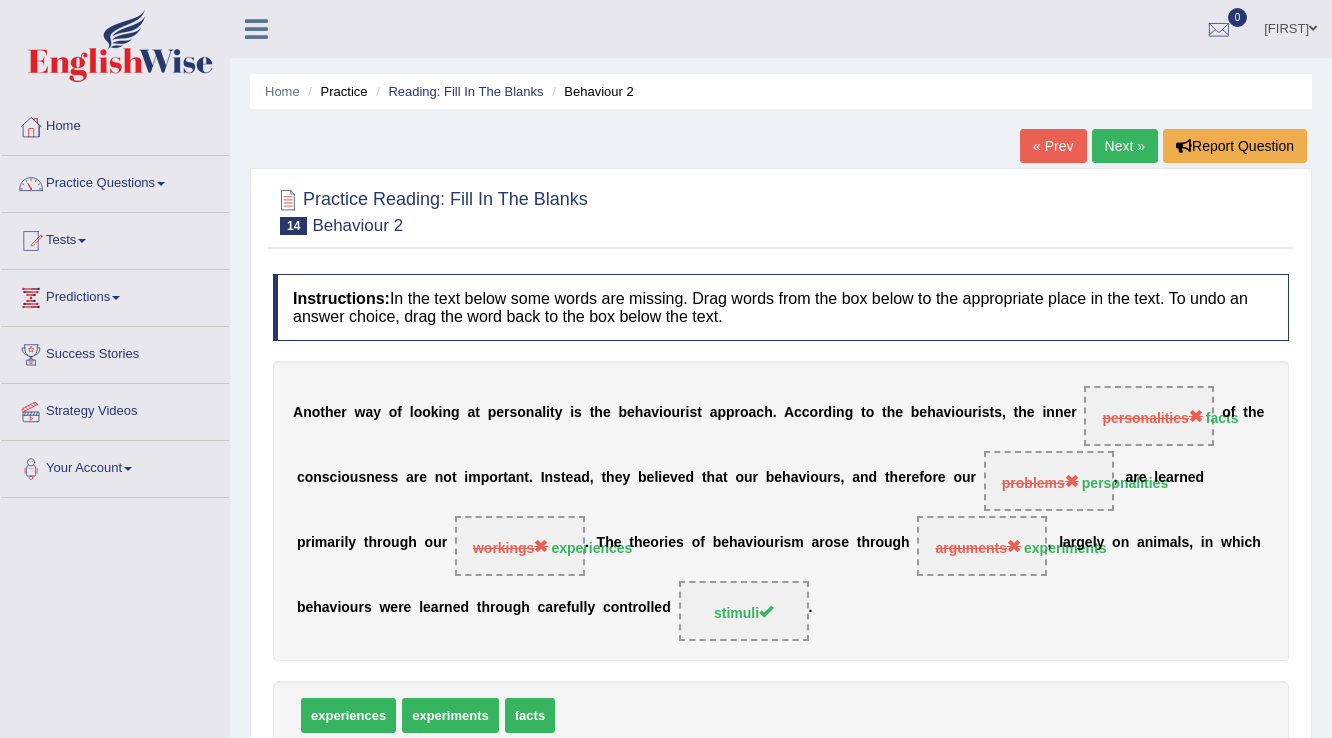 click on "Next »" at bounding box center [1125, 146] 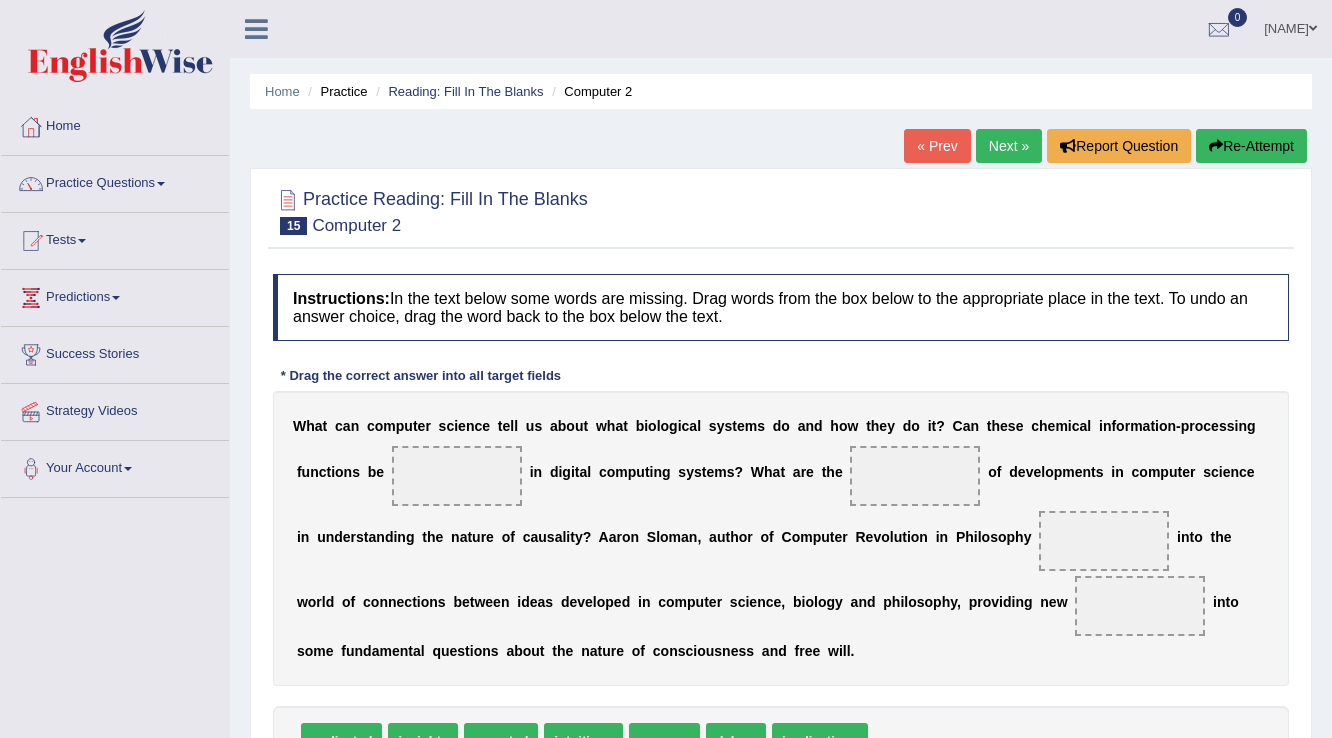 scroll, scrollTop: 0, scrollLeft: 0, axis: both 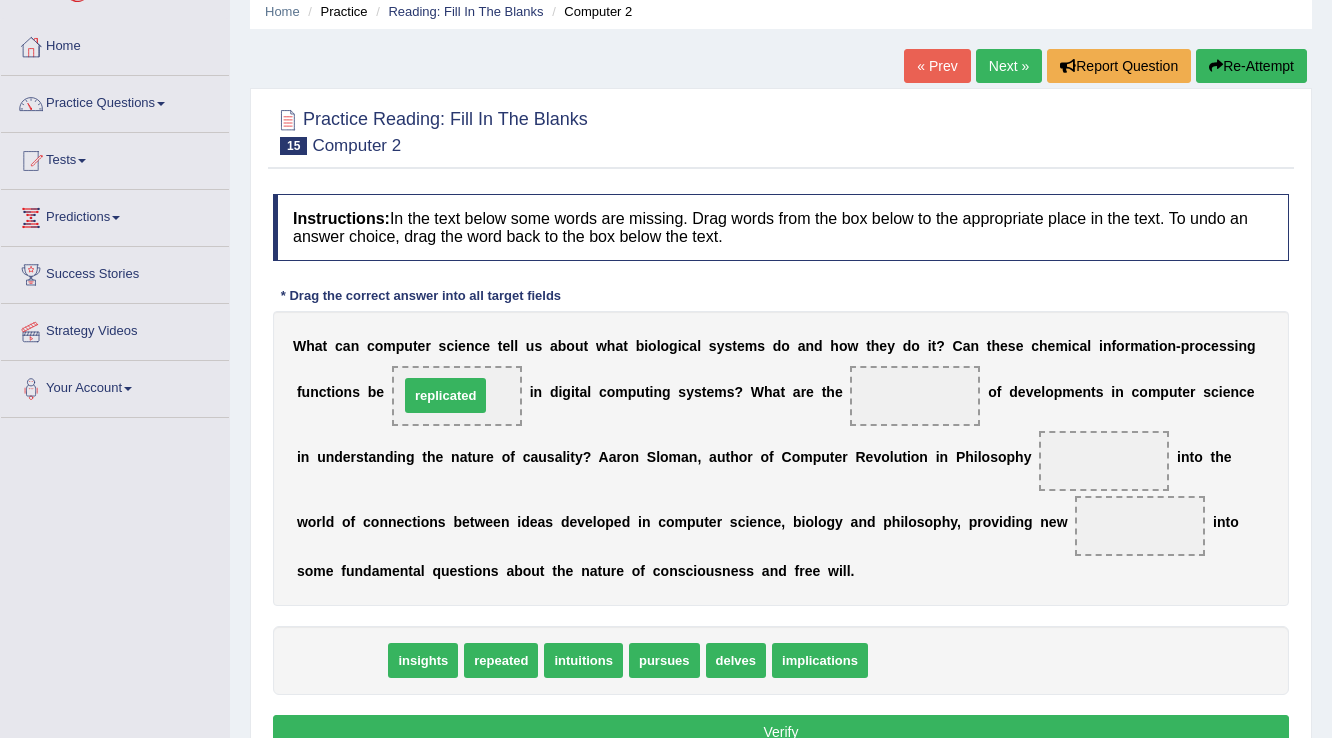 drag, startPoint x: 313, startPoint y: 661, endPoint x: 420, endPoint y: 389, distance: 292.28925 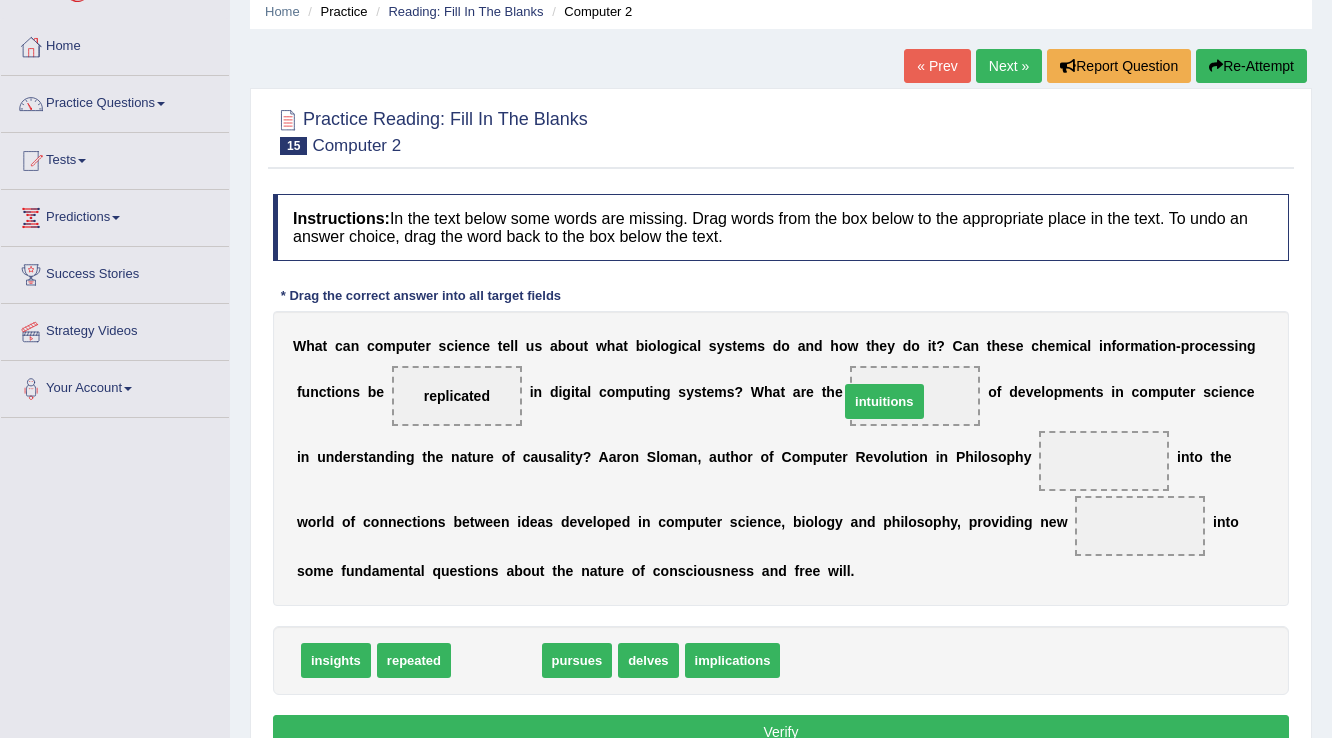 drag, startPoint x: 518, startPoint y: 650, endPoint x: 896, endPoint y: 397, distance: 454.85492 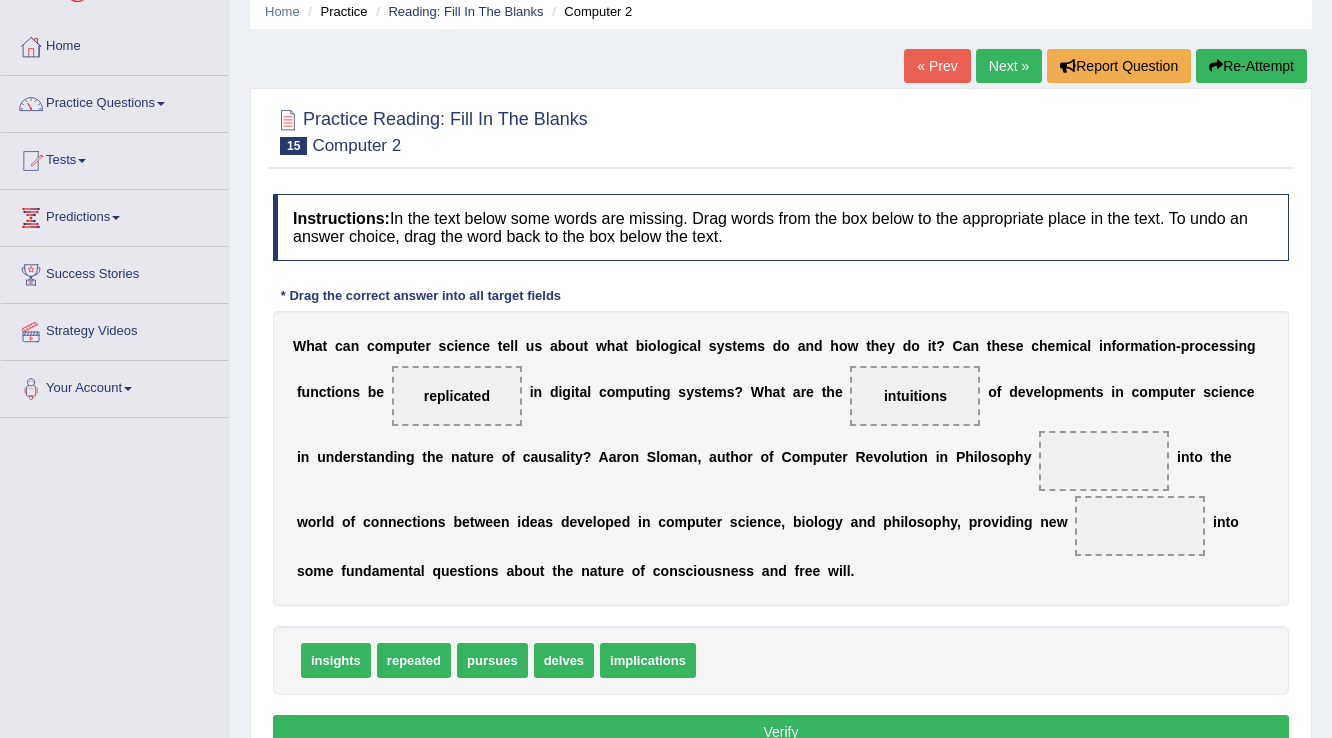 drag, startPoint x: 904, startPoint y: 623, endPoint x: 1206, endPoint y: 574, distance: 305.94934 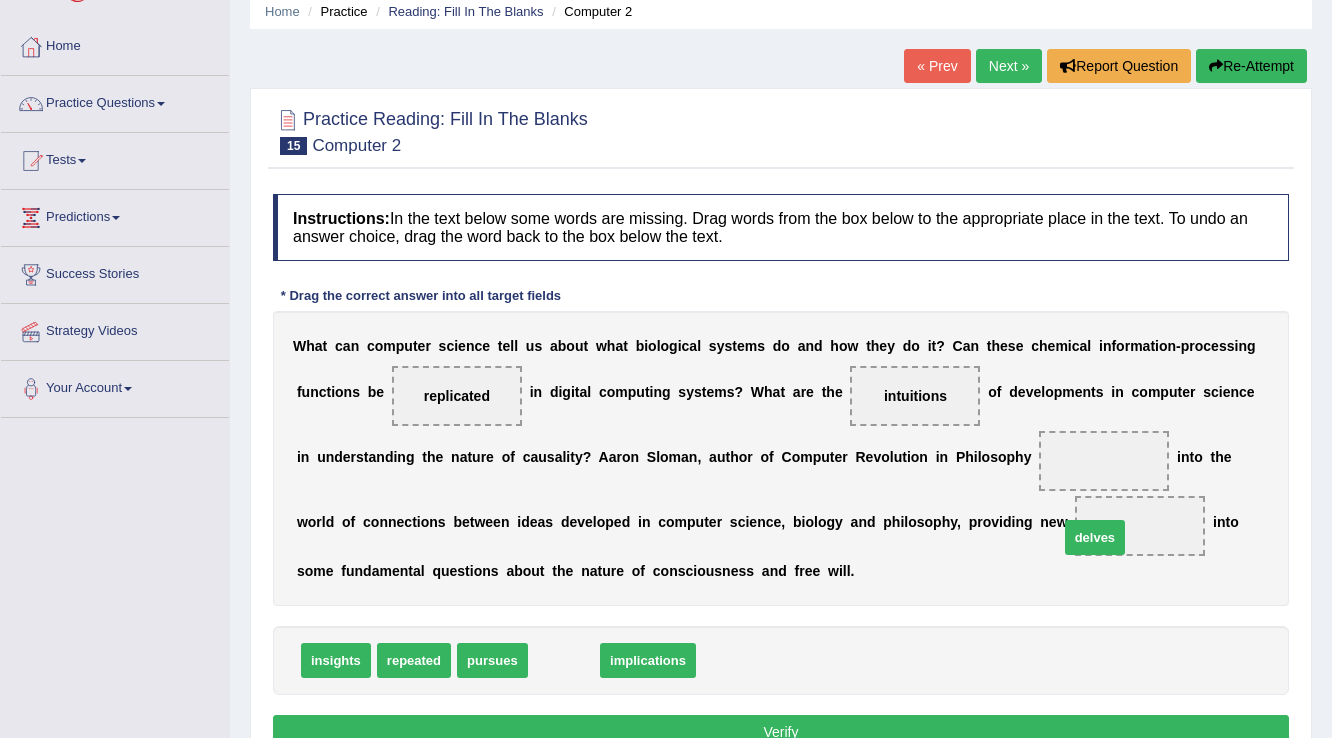 drag, startPoint x: 553, startPoint y: 656, endPoint x: 1104, endPoint y: 530, distance: 565.22296 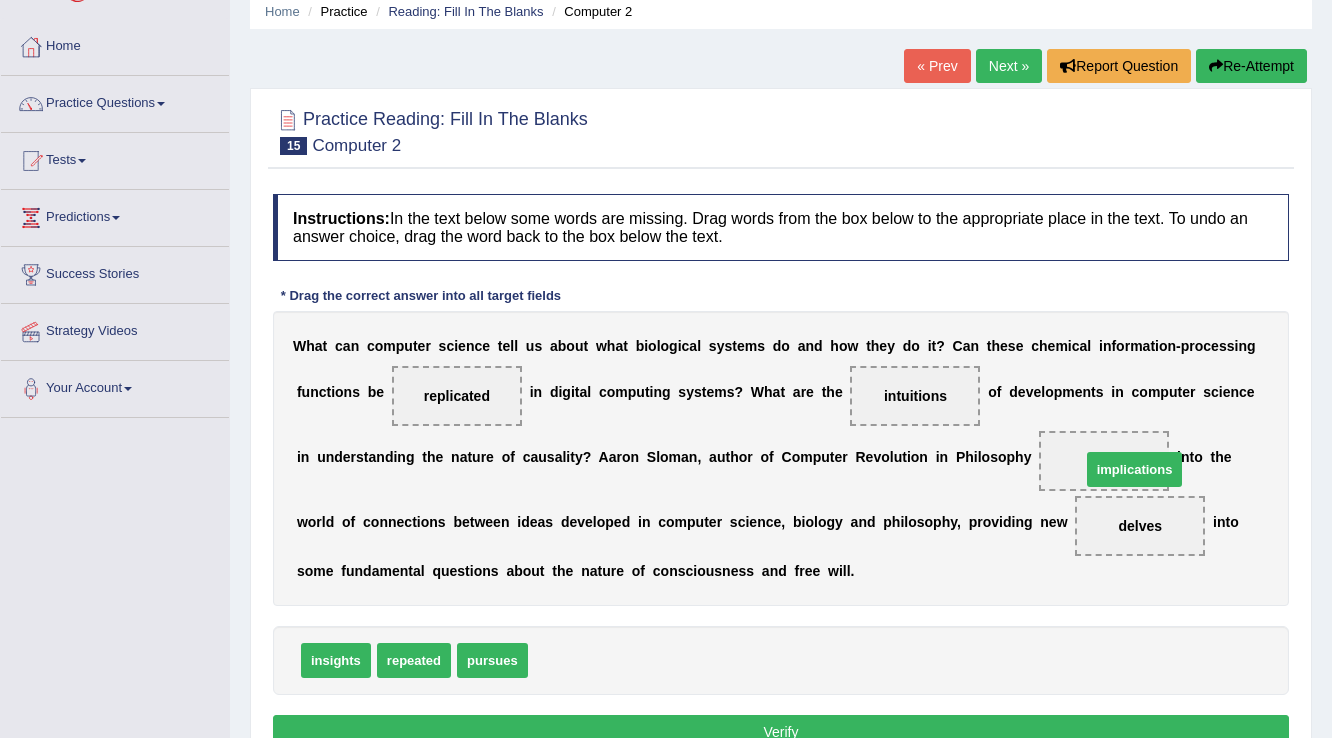 drag, startPoint x: 582, startPoint y: 654, endPoint x: 1134, endPoint y: 460, distance: 585.09827 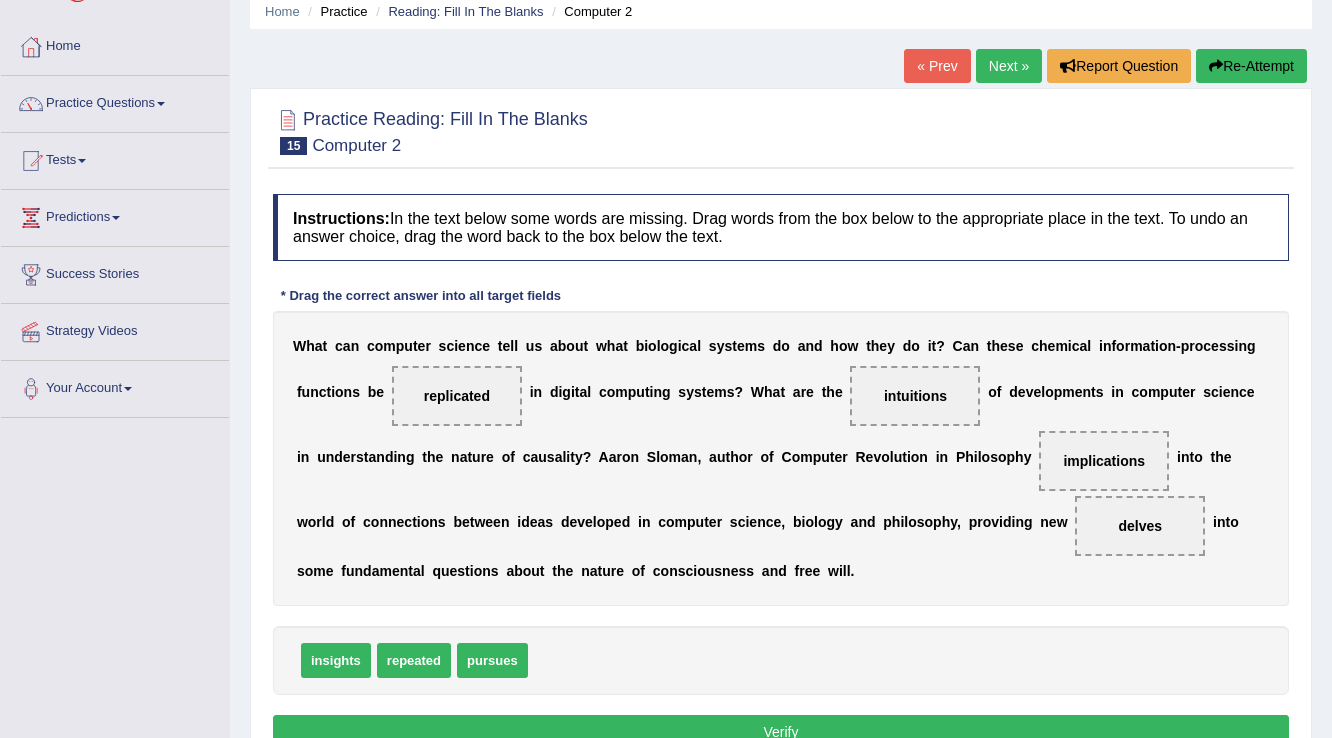 click on "Verify" at bounding box center [781, 732] 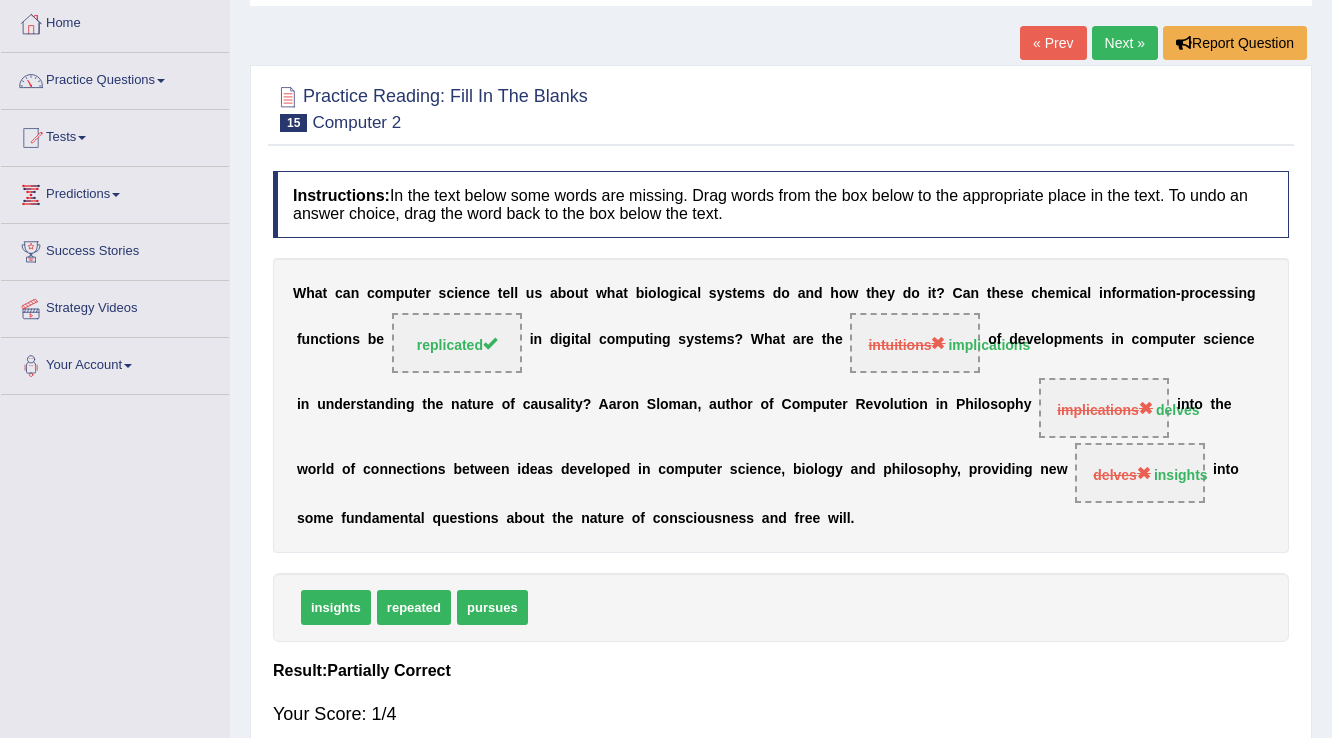 scroll, scrollTop: 0, scrollLeft: 0, axis: both 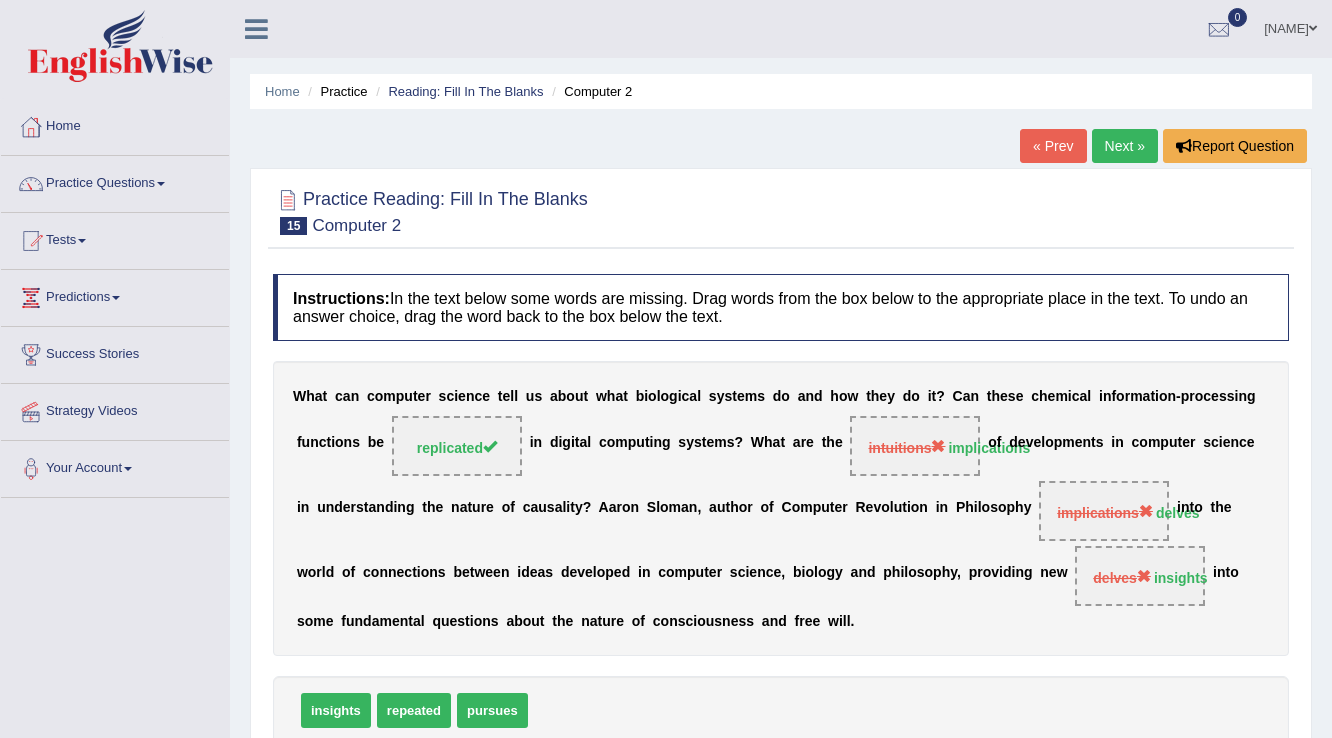 click on "Next »" at bounding box center (1125, 146) 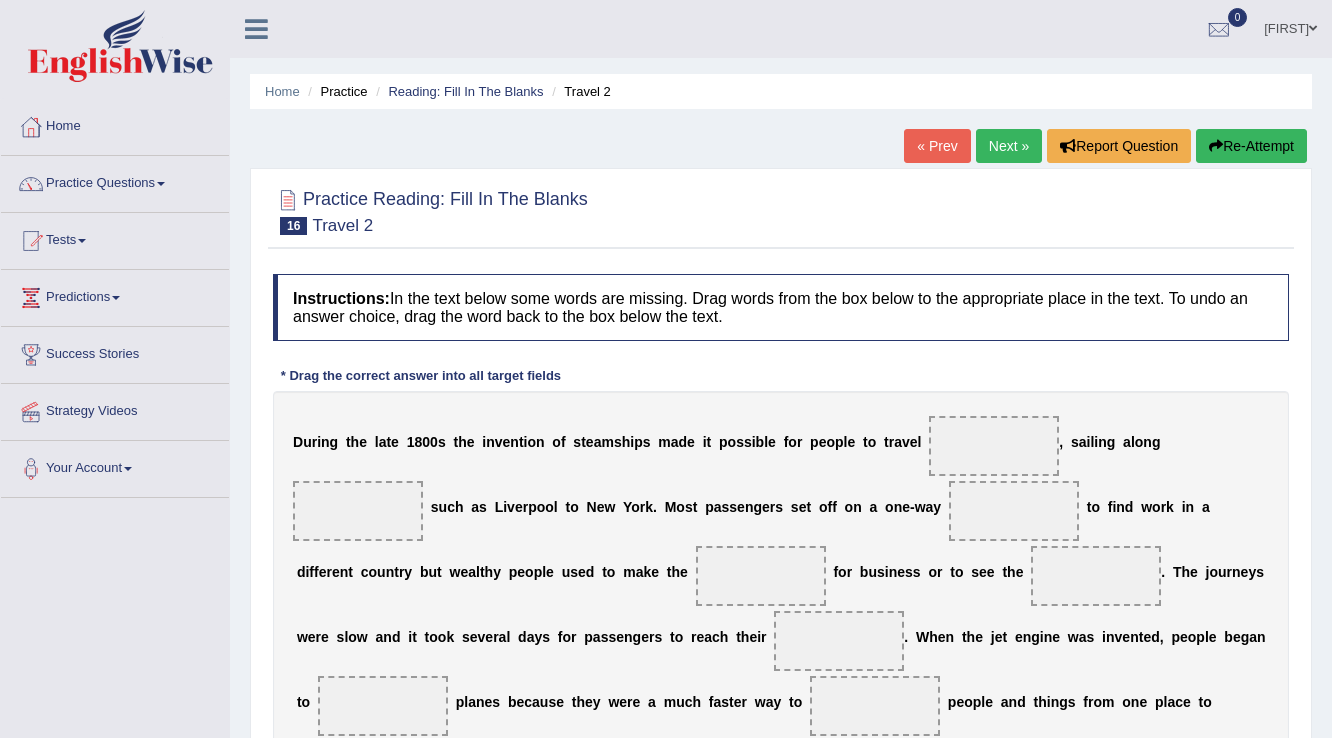 scroll, scrollTop: 0, scrollLeft: 0, axis: both 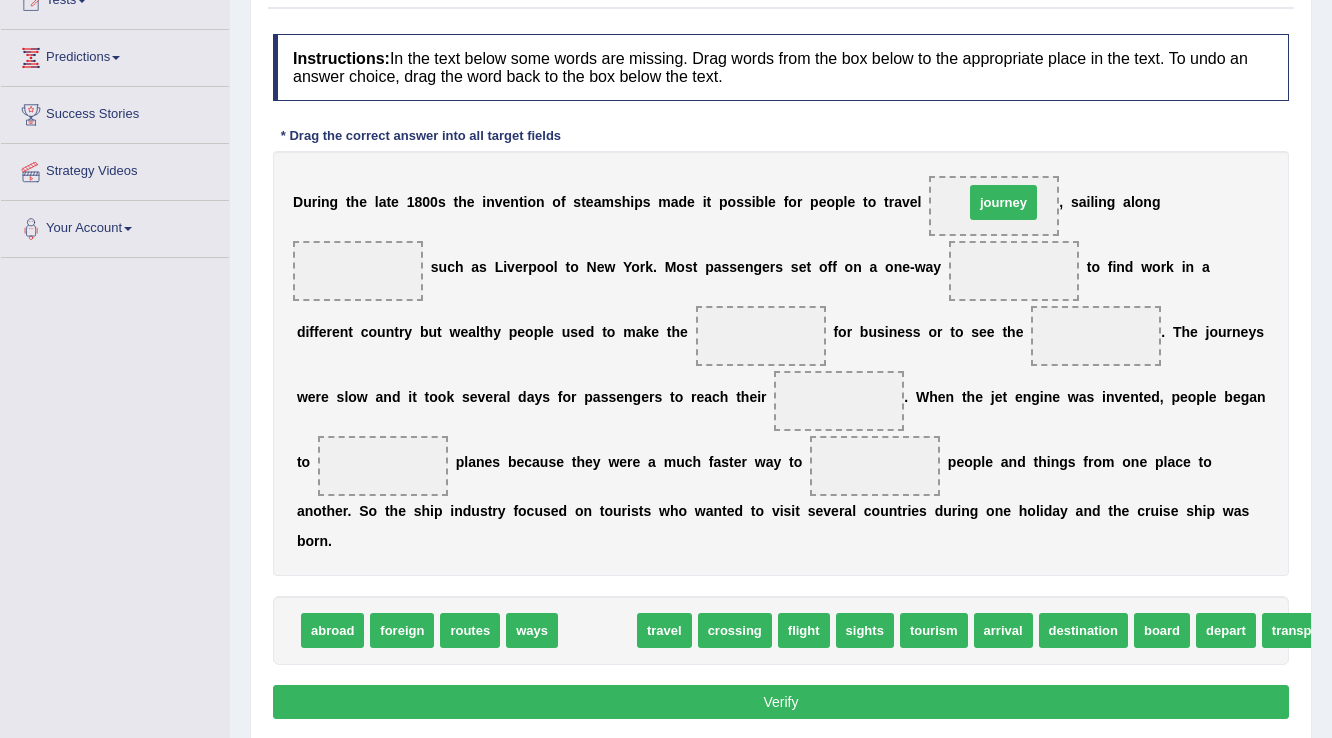 drag, startPoint x: 619, startPoint y: 627, endPoint x: 1025, endPoint y: 199, distance: 589.9322 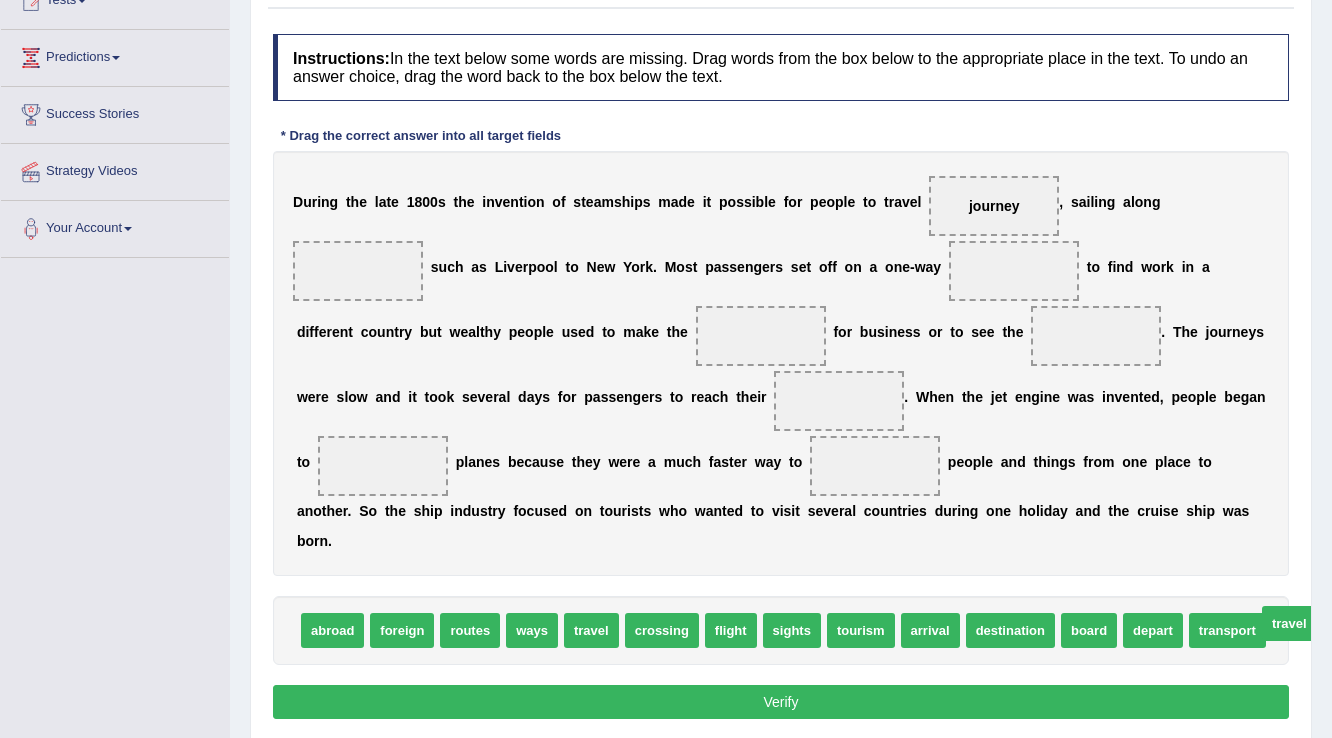 drag, startPoint x: 1301, startPoint y: 628, endPoint x: 1291, endPoint y: 621, distance: 12.206555 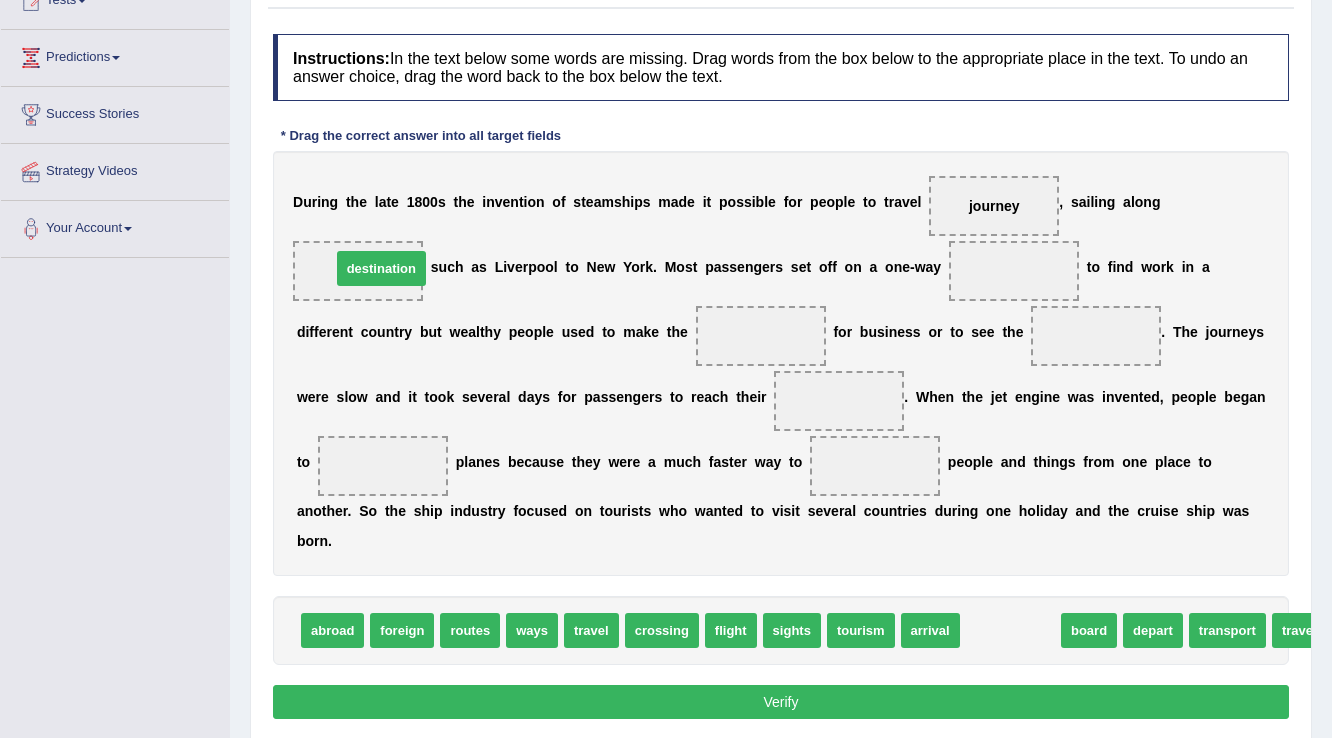 drag, startPoint x: 971, startPoint y: 625, endPoint x: 342, endPoint y: 264, distance: 725.23236 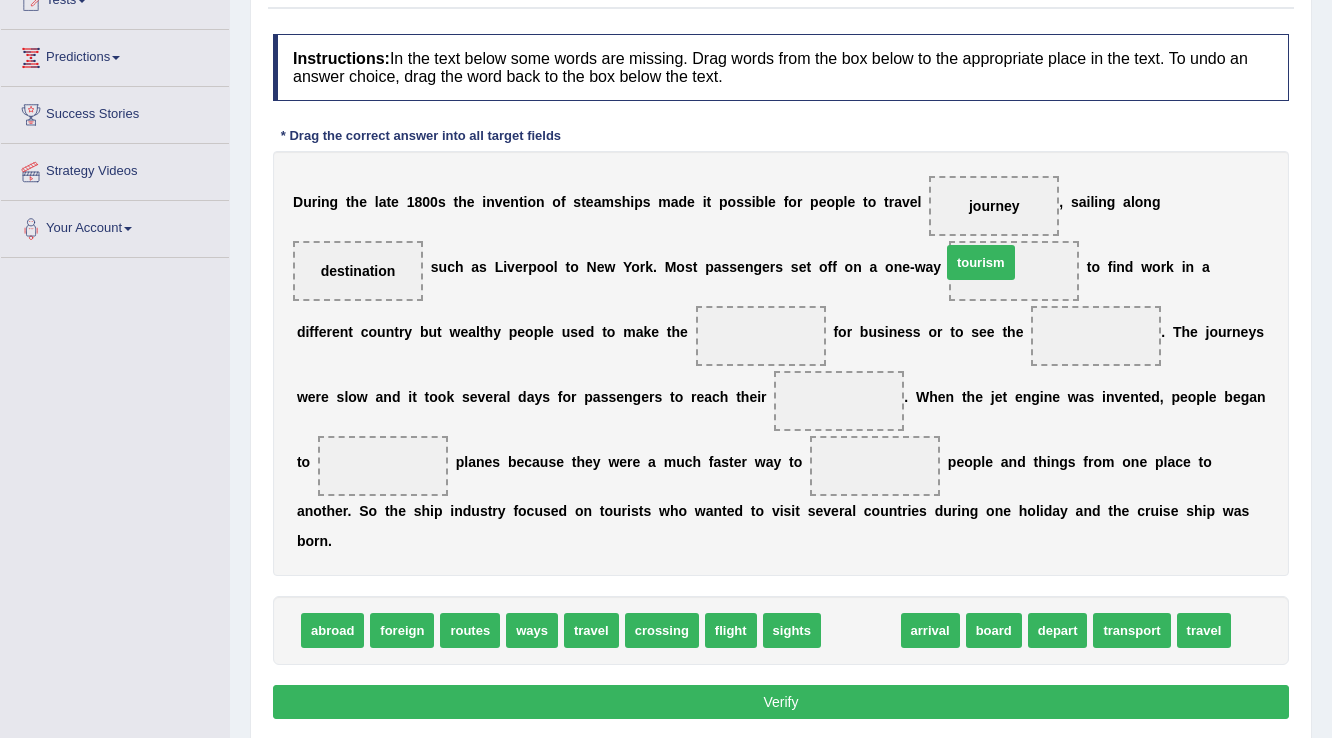 drag, startPoint x: 876, startPoint y: 625, endPoint x: 996, endPoint y: 257, distance: 387.07104 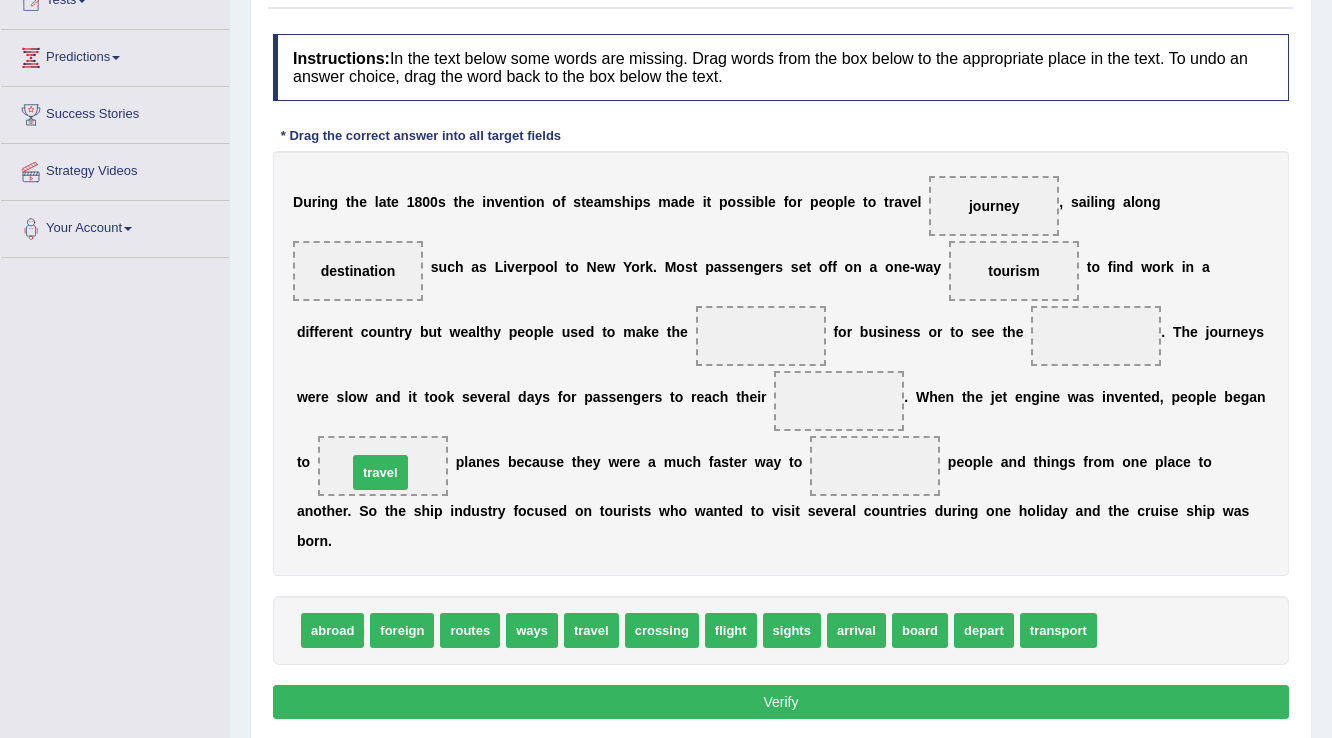 drag, startPoint x: 1138, startPoint y: 630, endPoint x: 389, endPoint y: 472, distance: 765.4835 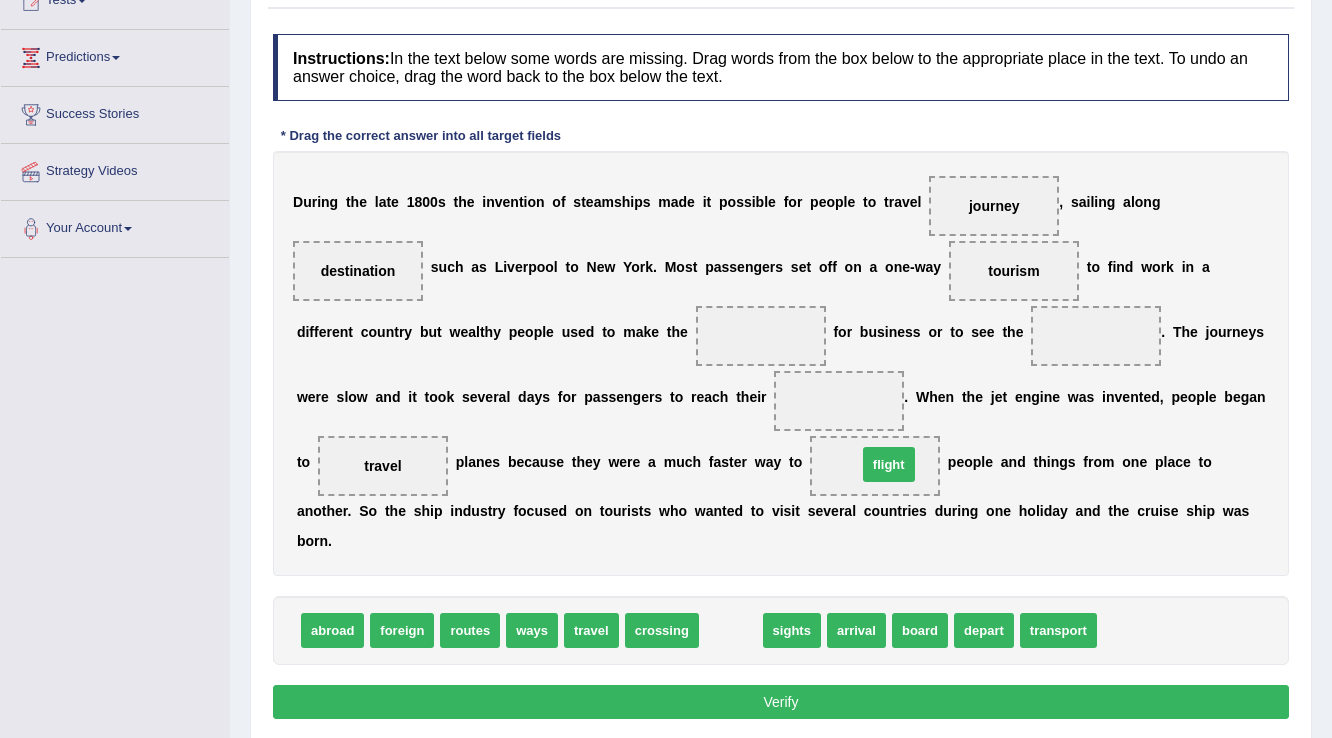 drag, startPoint x: 731, startPoint y: 634, endPoint x: 896, endPoint y: 458, distance: 241.24884 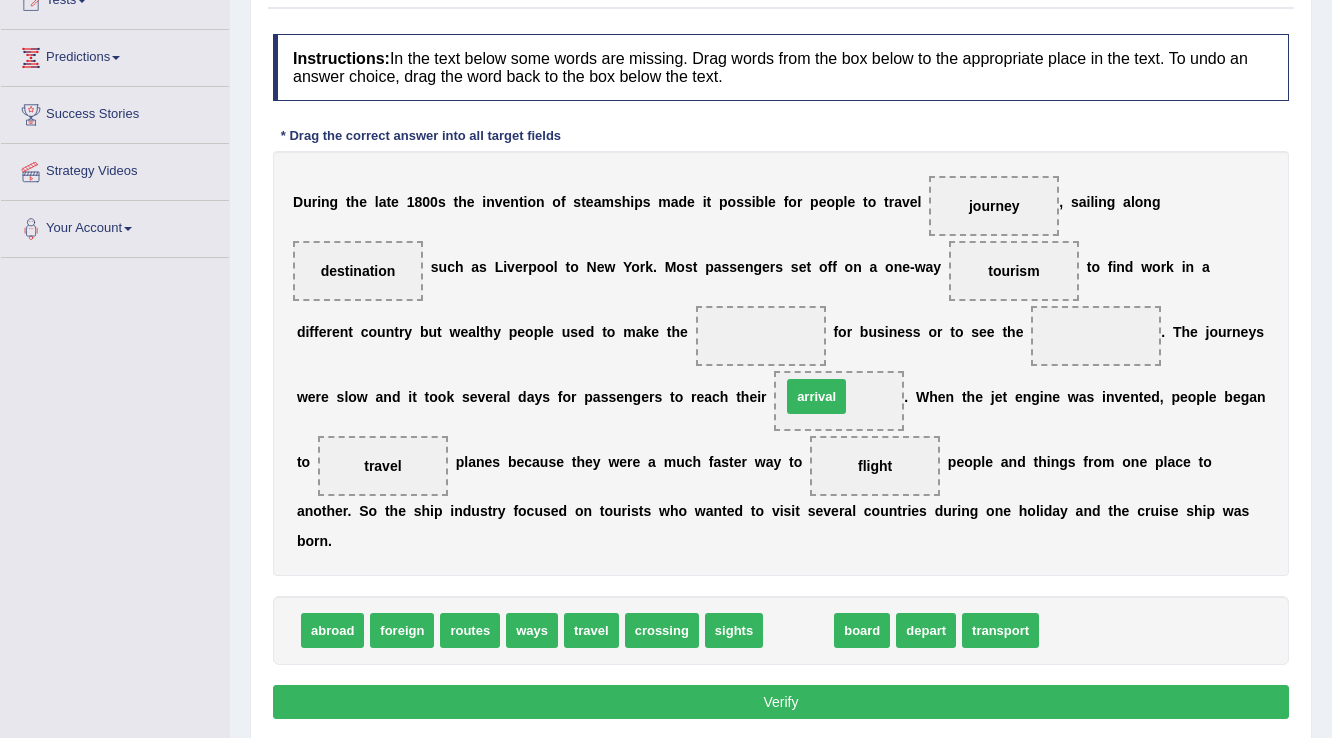 drag, startPoint x: 788, startPoint y: 631, endPoint x: 806, endPoint y: 397, distance: 234.69128 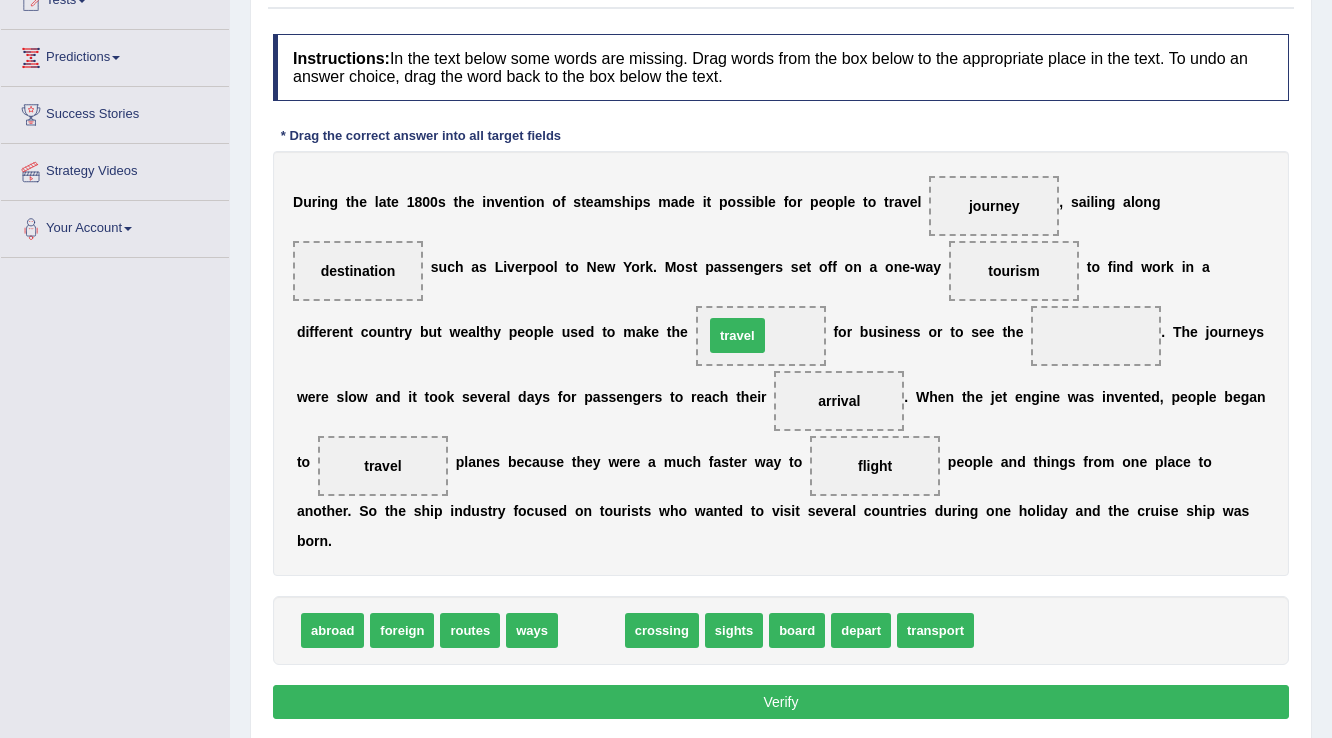 drag, startPoint x: 585, startPoint y: 627, endPoint x: 732, endPoint y: 332, distance: 329.5967 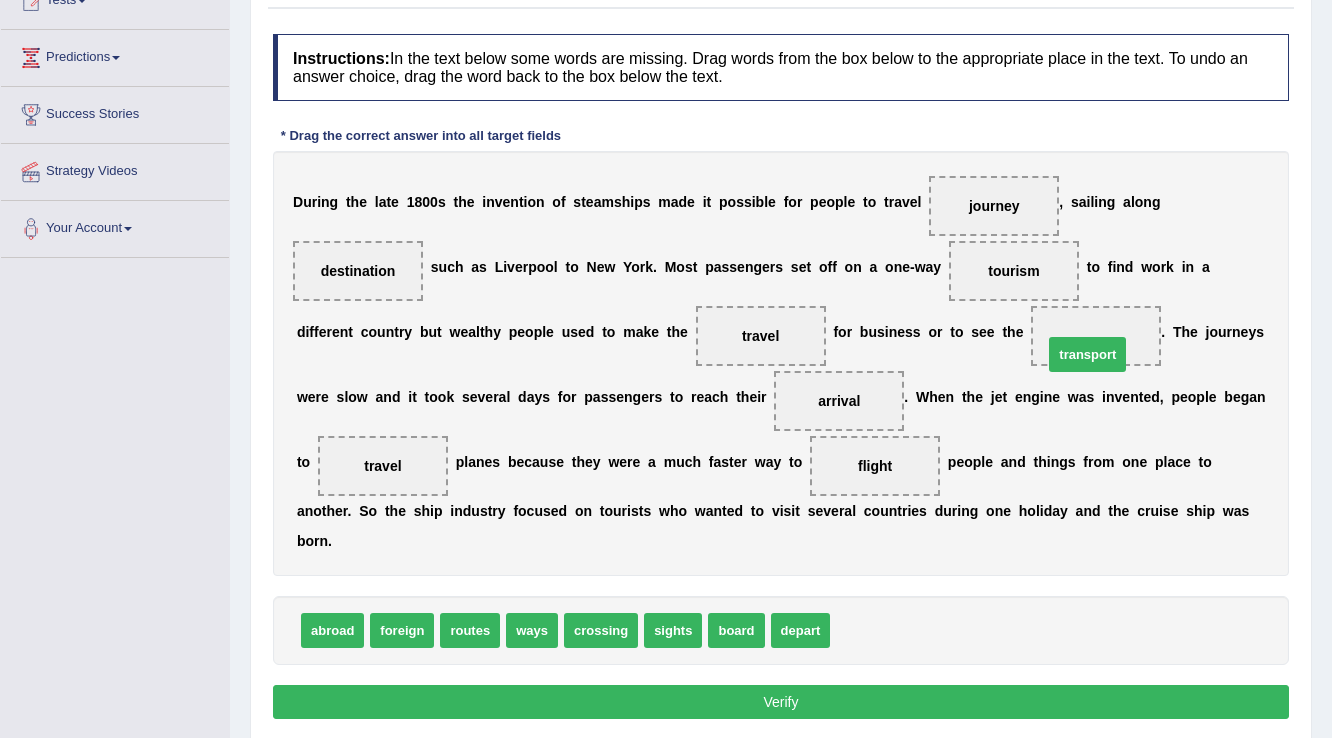 drag, startPoint x: 864, startPoint y: 632, endPoint x: 1077, endPoint y: 356, distance: 348.63306 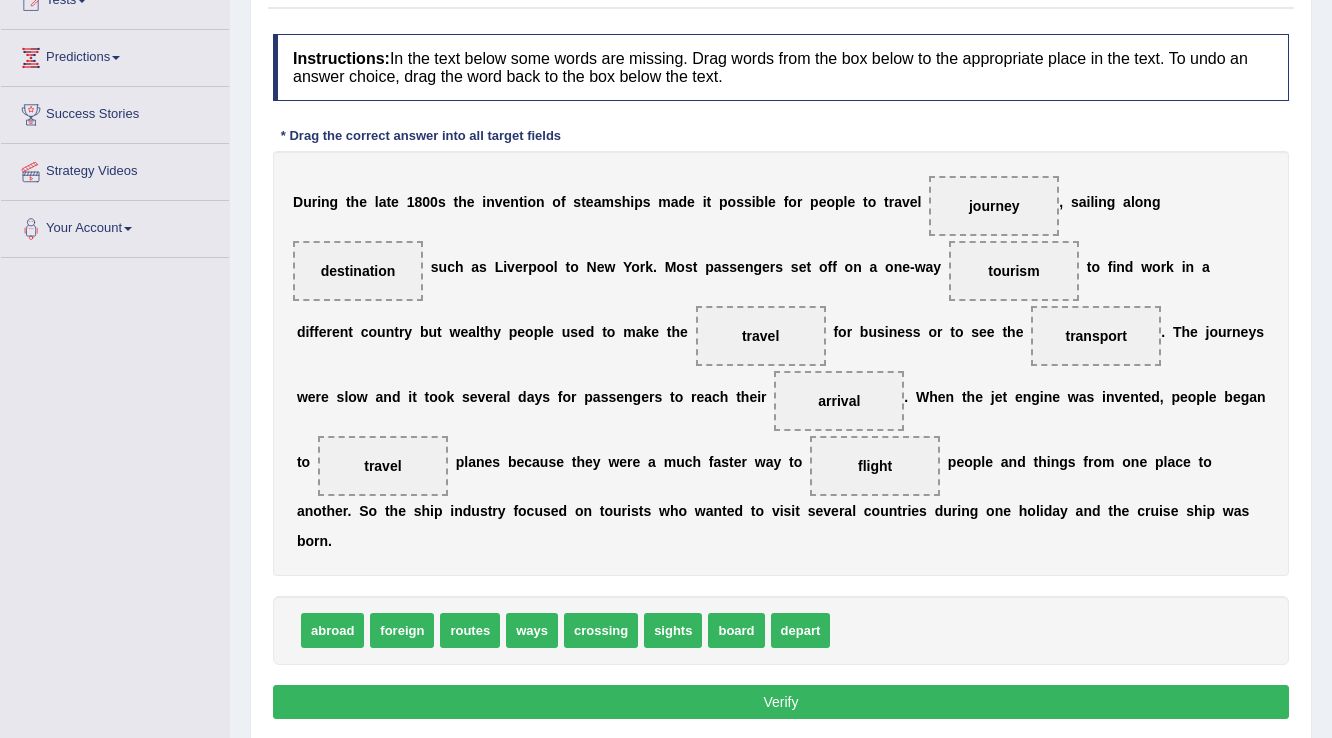 click on "Verify" at bounding box center [781, 702] 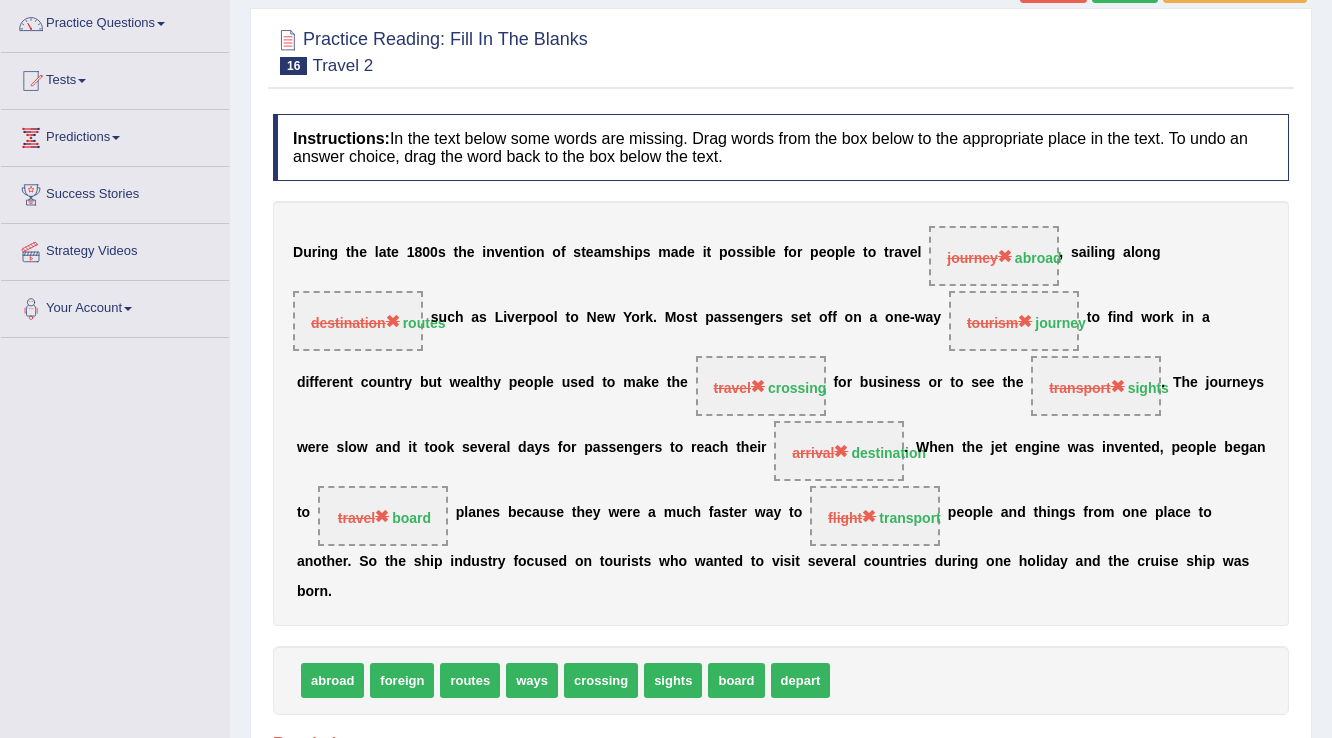 scroll, scrollTop: 80, scrollLeft: 0, axis: vertical 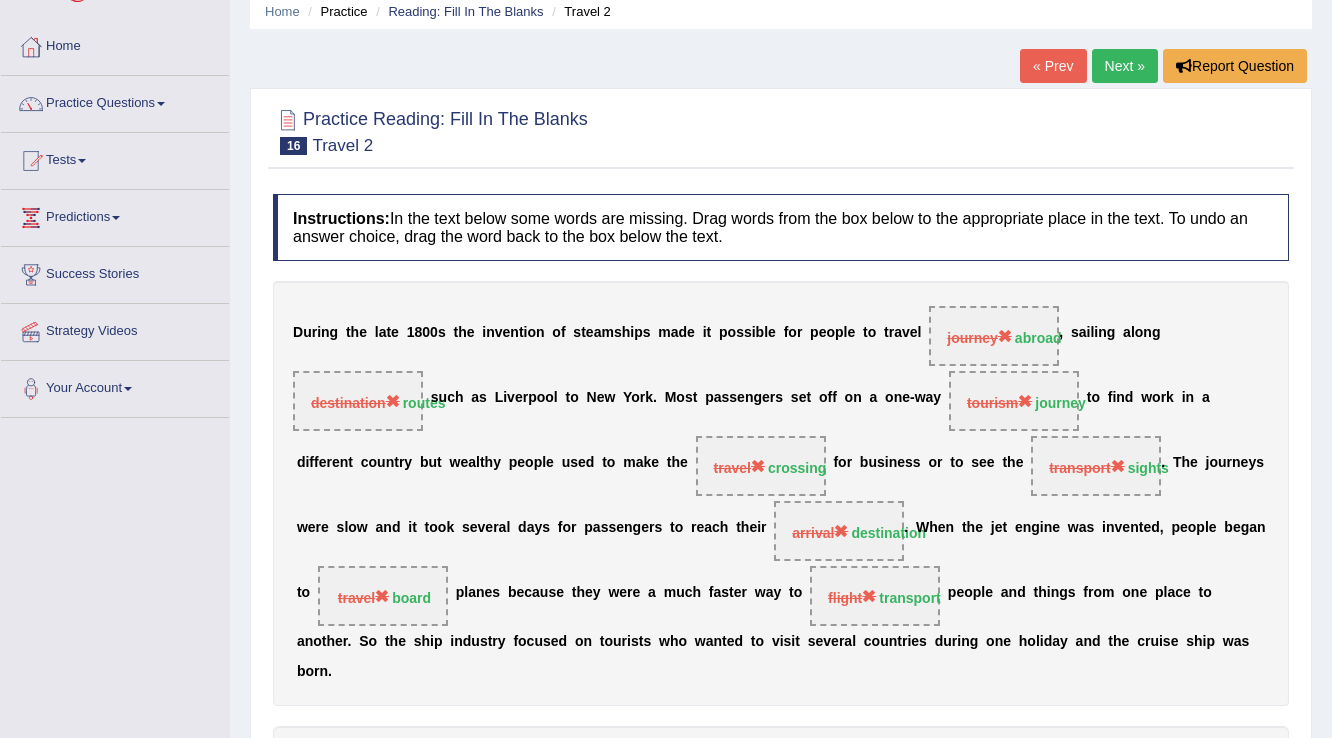 click on "Next »" at bounding box center [1125, 66] 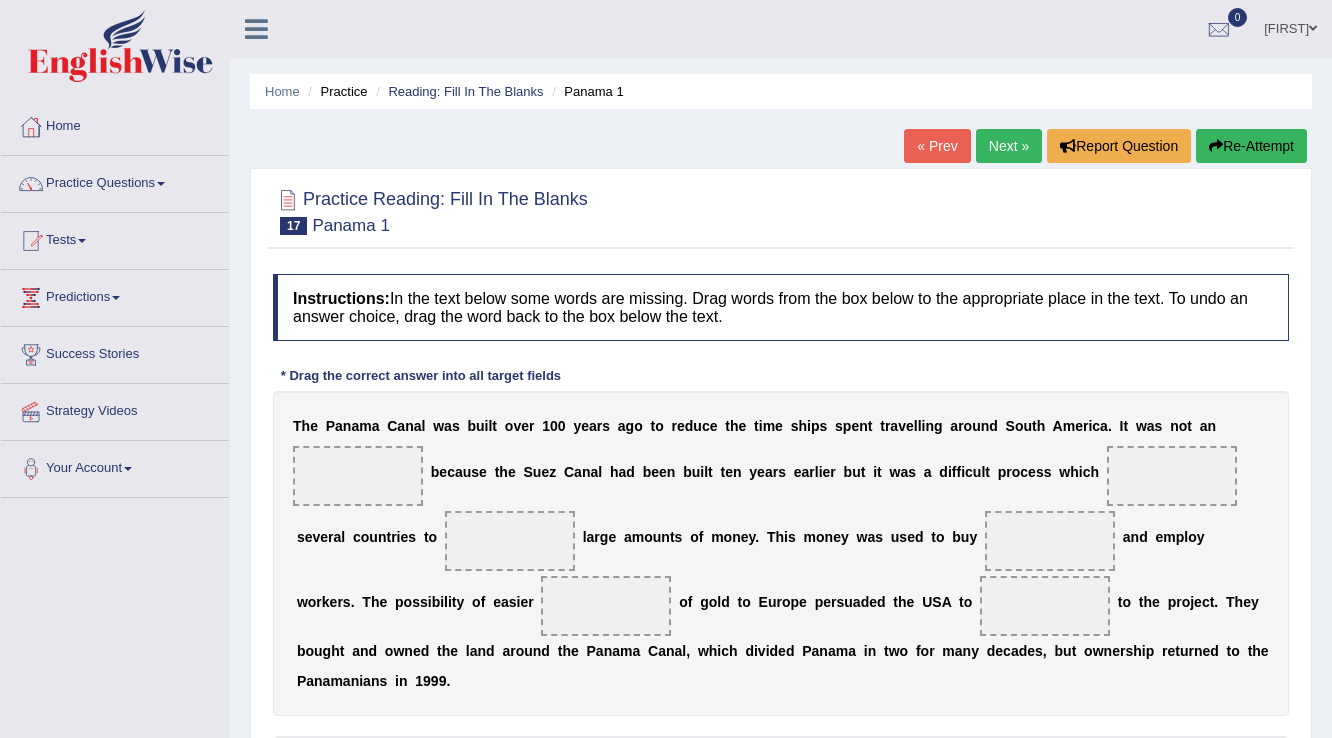 scroll, scrollTop: 0, scrollLeft: 0, axis: both 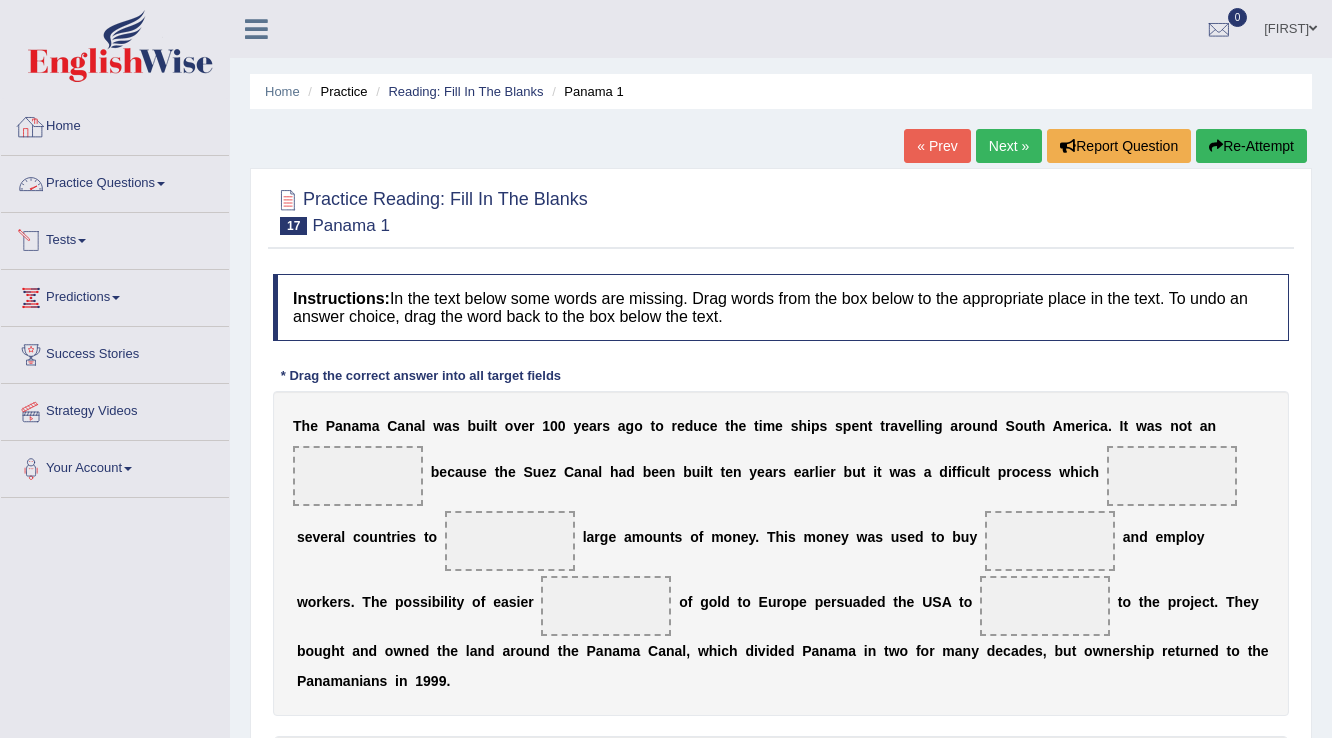 click on "Practice Questions" at bounding box center (115, 181) 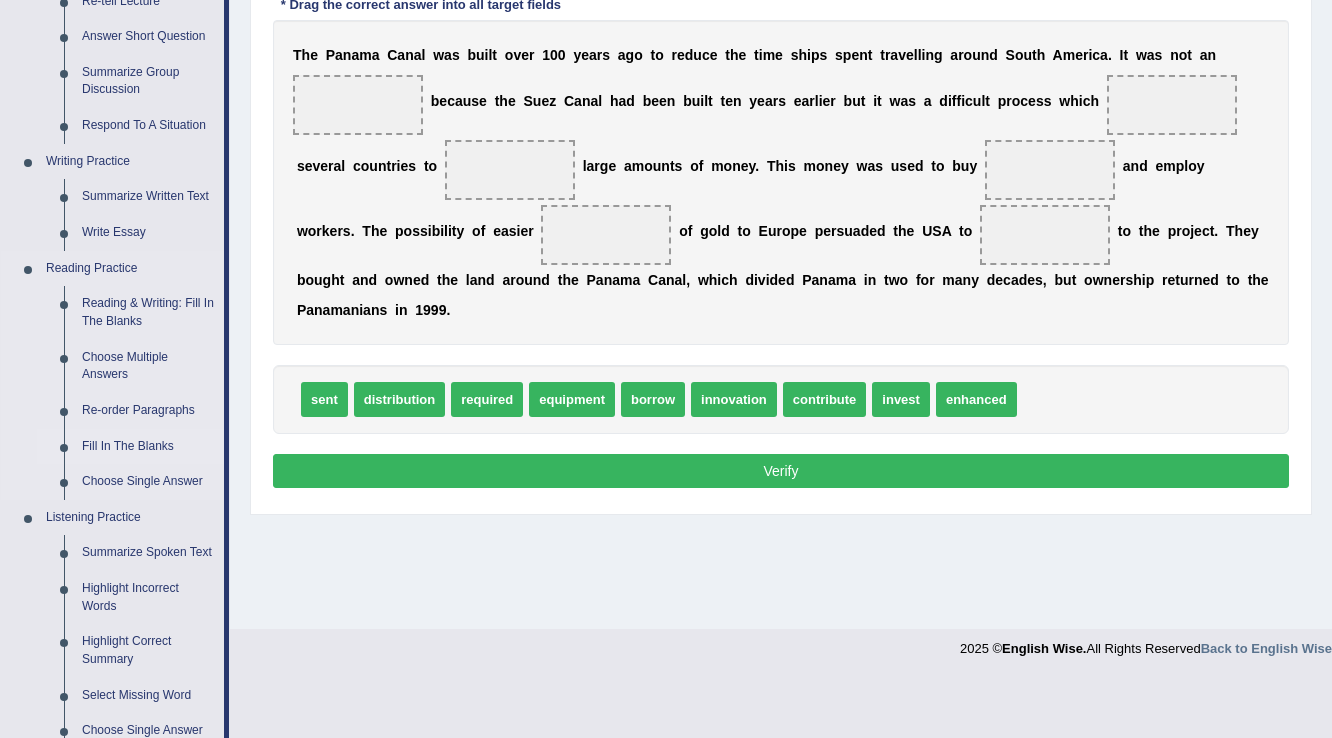 scroll, scrollTop: 400, scrollLeft: 0, axis: vertical 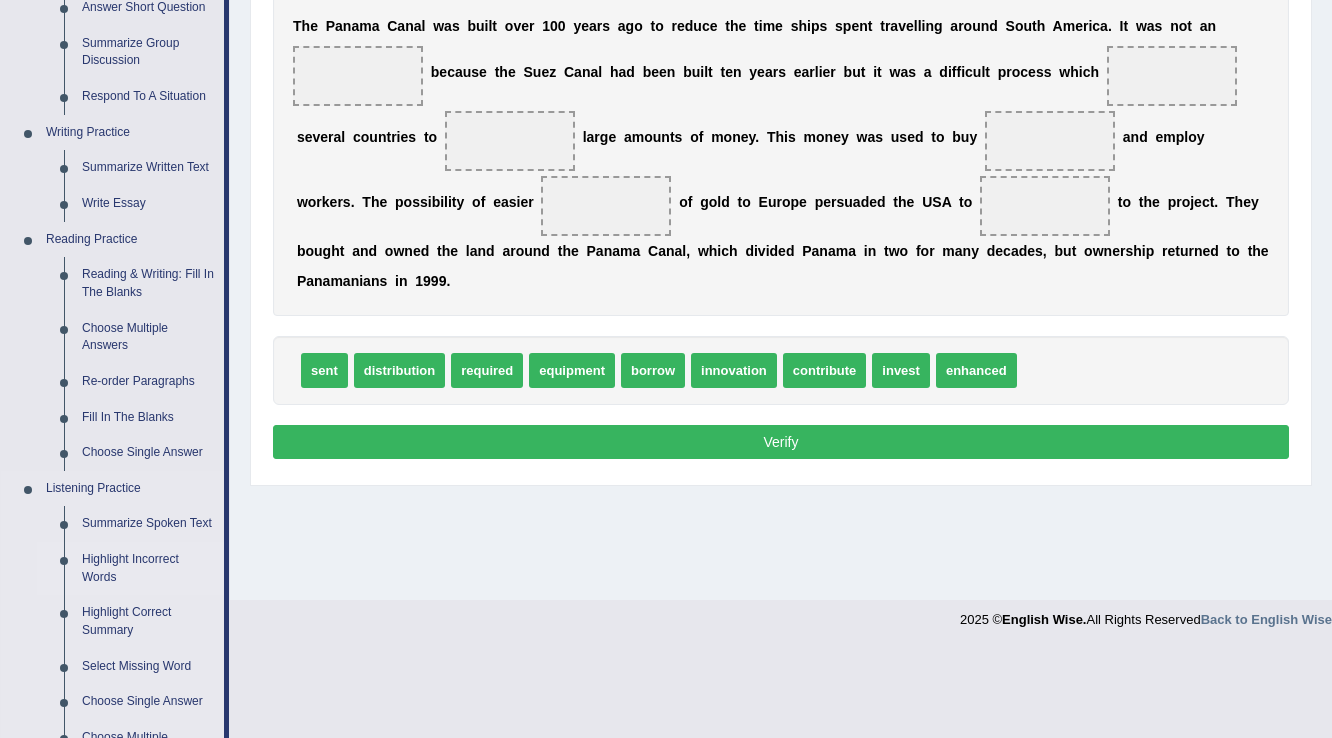 click on "Highlight Incorrect Words" at bounding box center (148, 568) 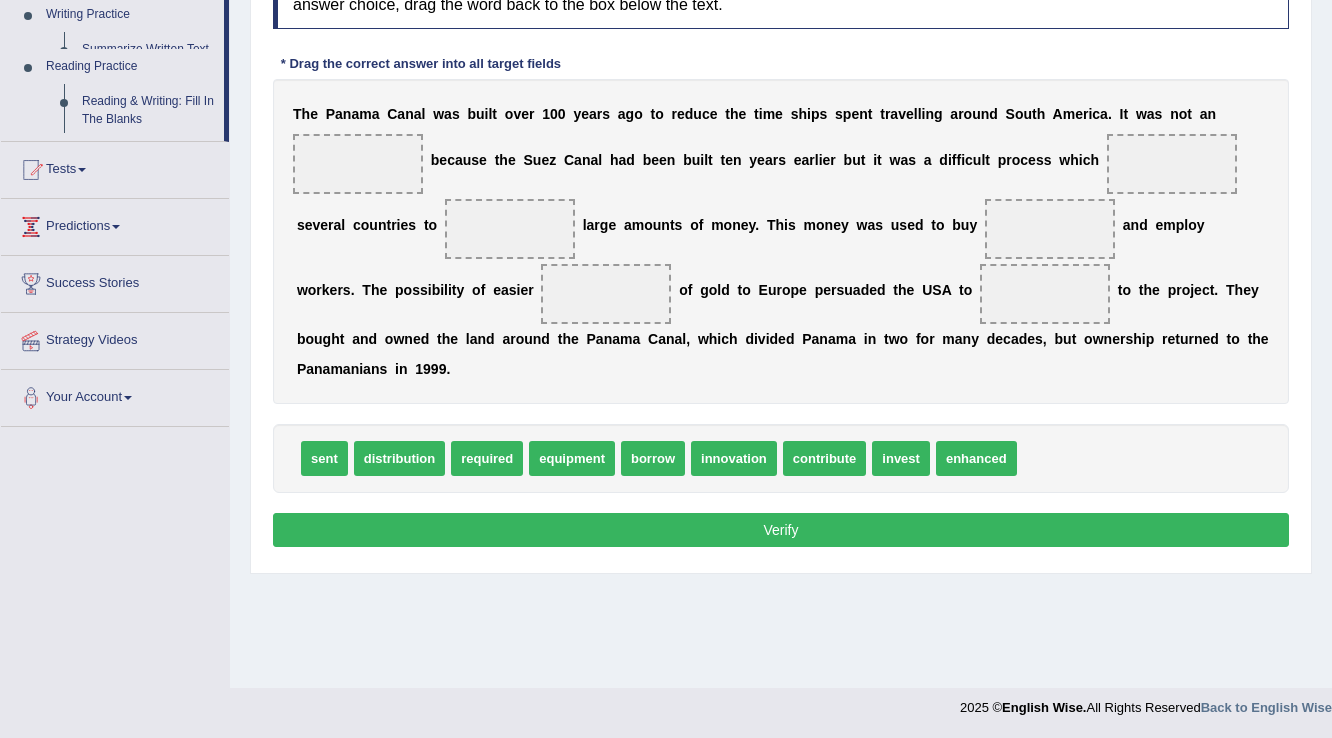 scroll, scrollTop: 312, scrollLeft: 0, axis: vertical 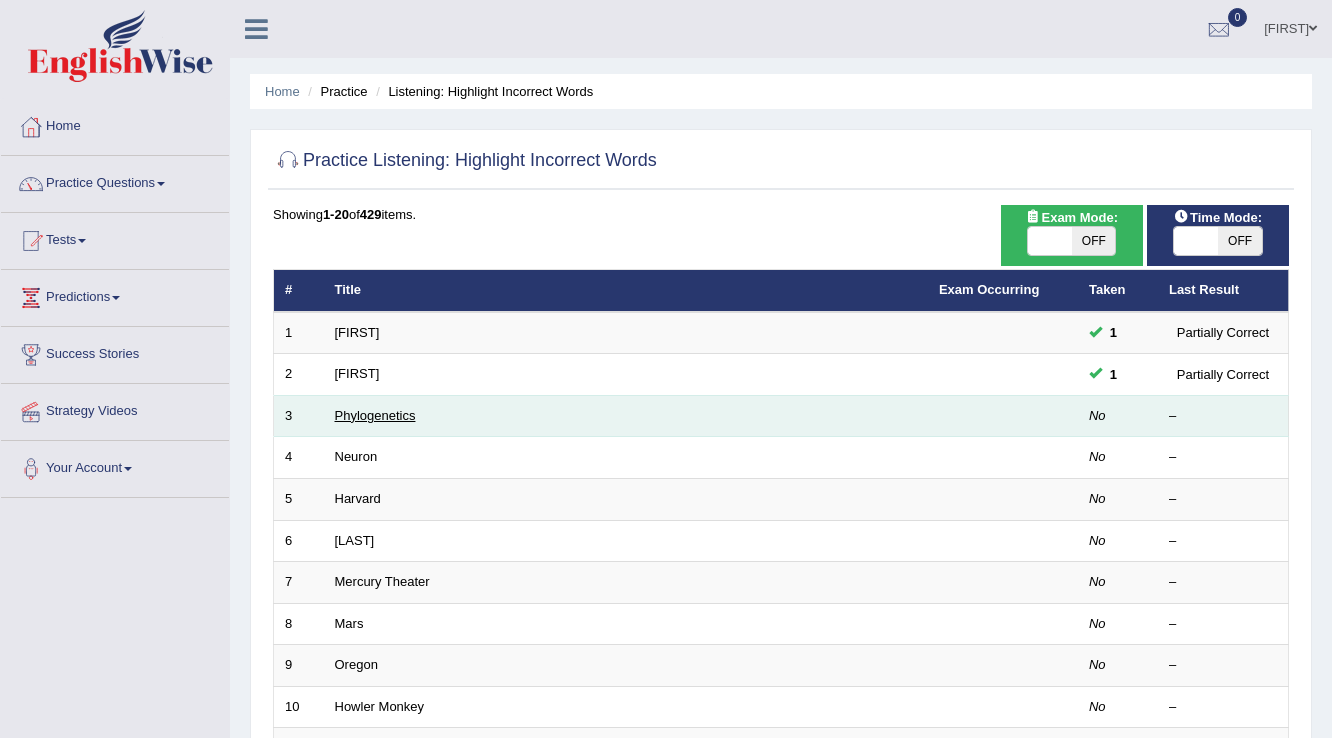 click on "Phylogenetics" at bounding box center (375, 415) 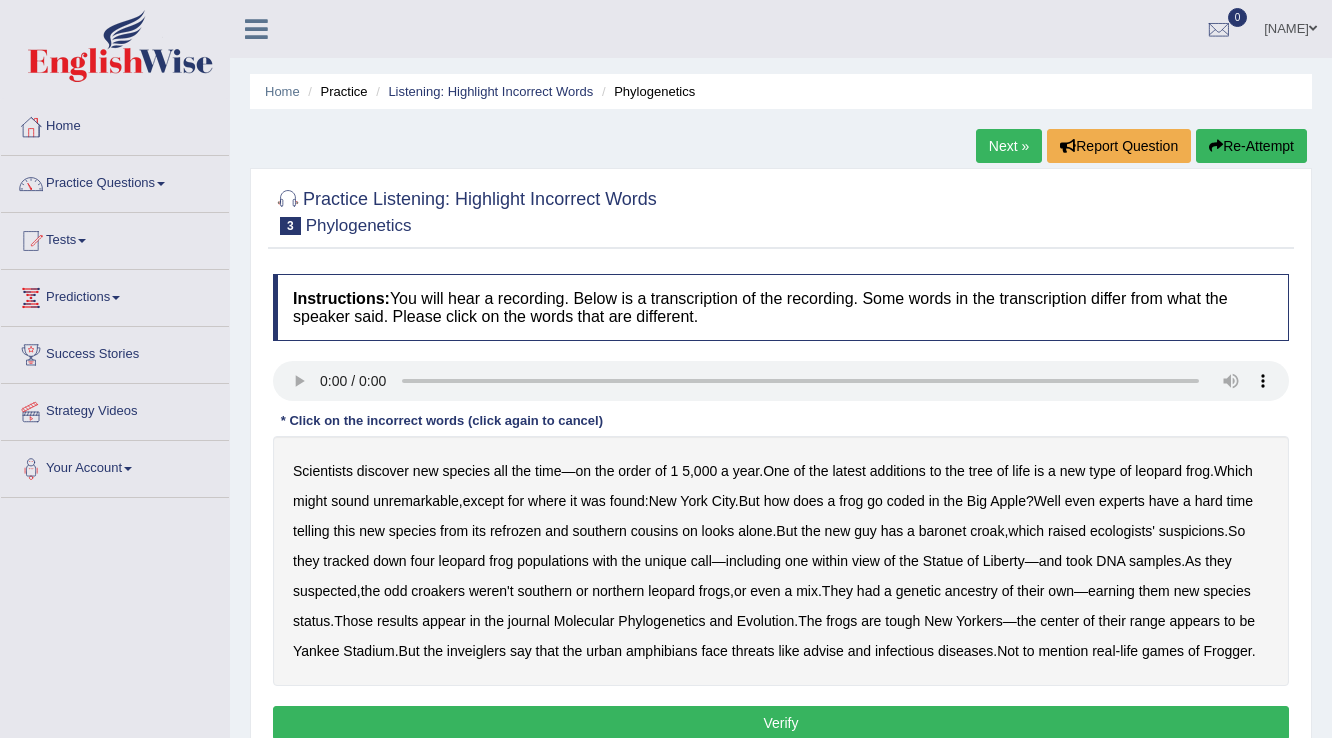 scroll, scrollTop: 0, scrollLeft: 0, axis: both 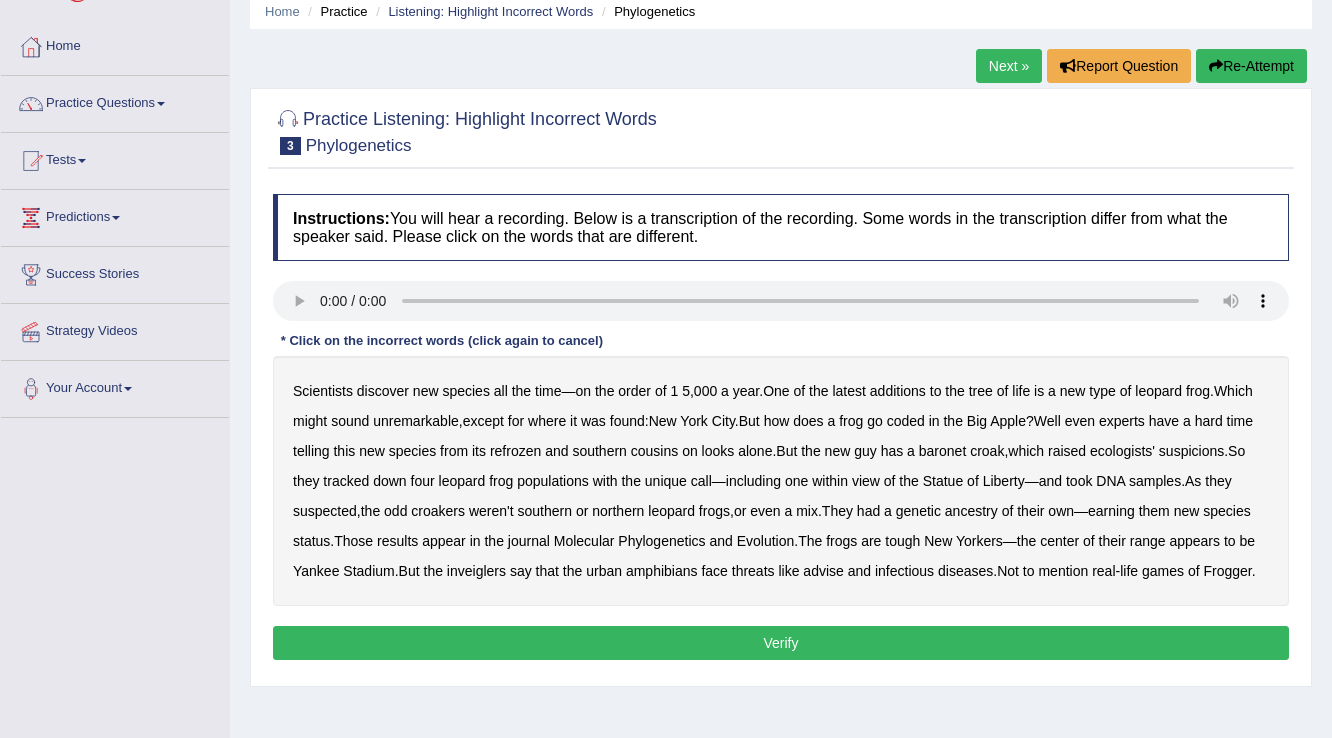 type 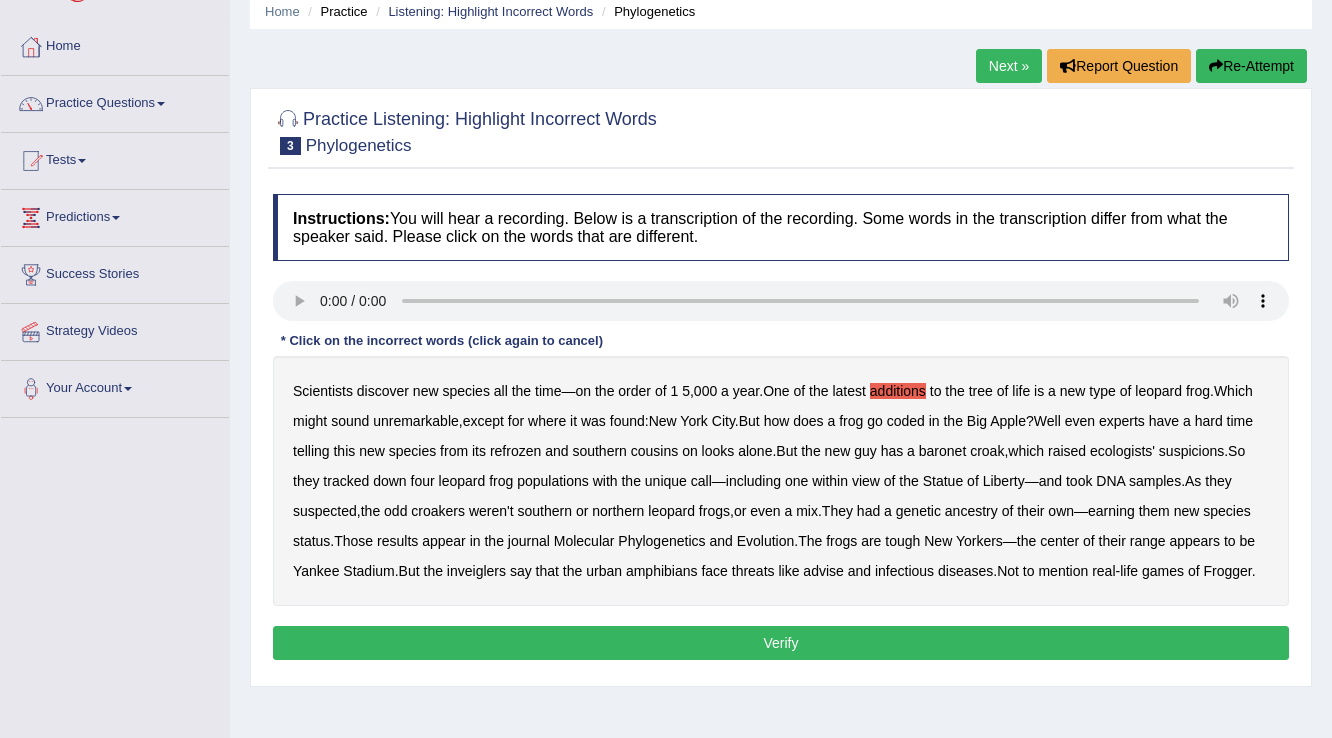 click on "additions" at bounding box center (898, 391) 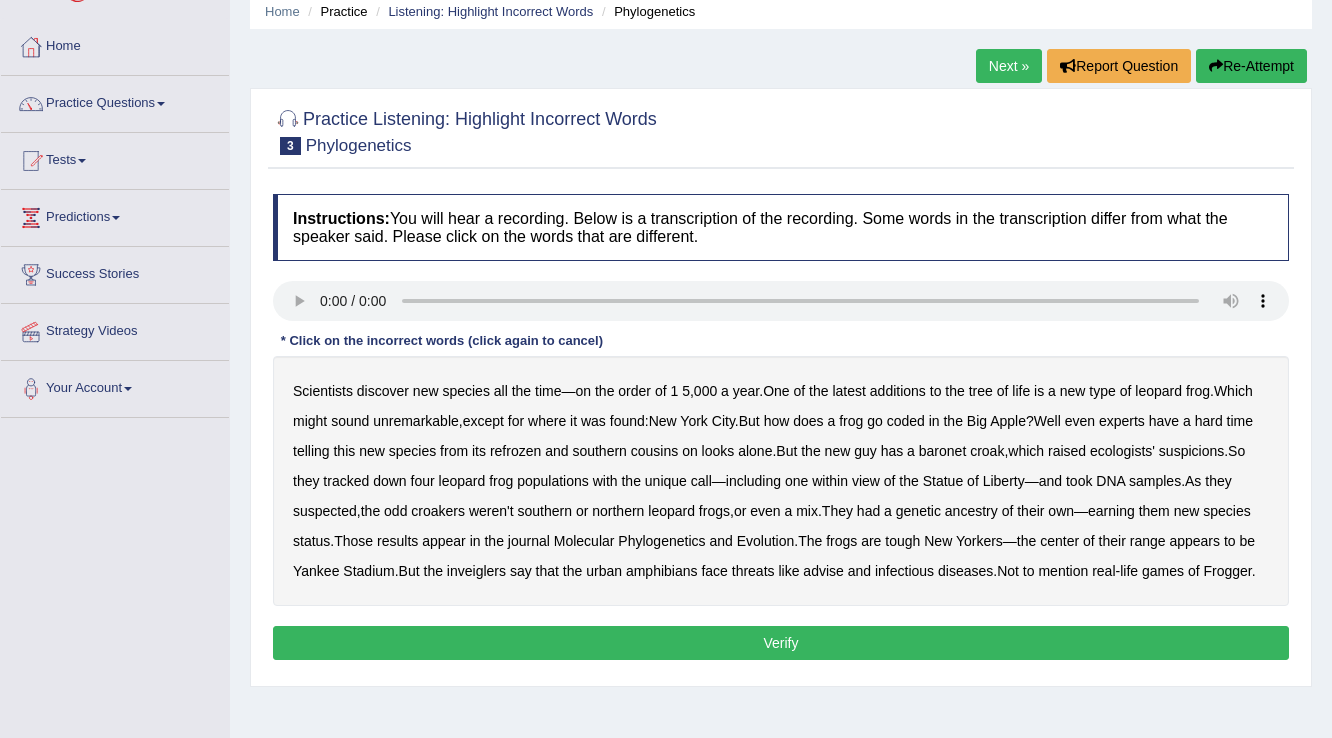 click on "coded" at bounding box center [906, 421] 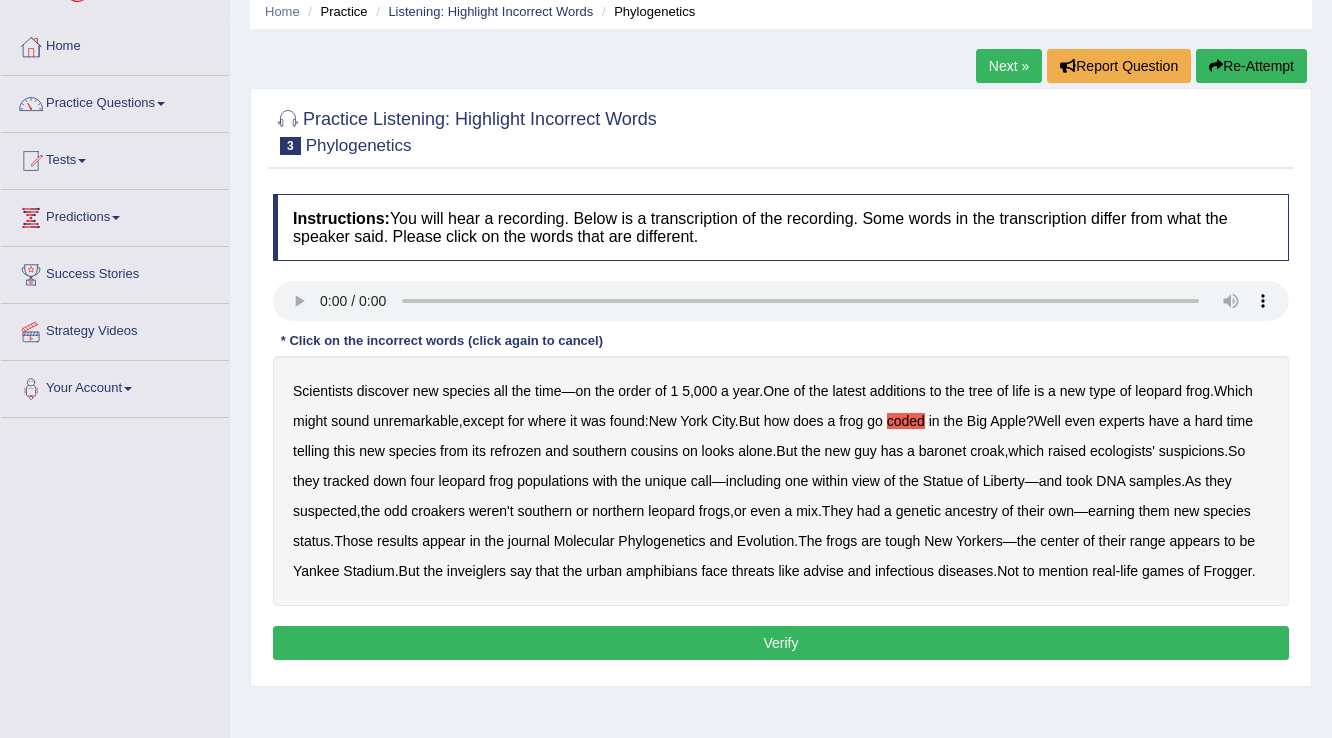 click on "does" at bounding box center (808, 421) 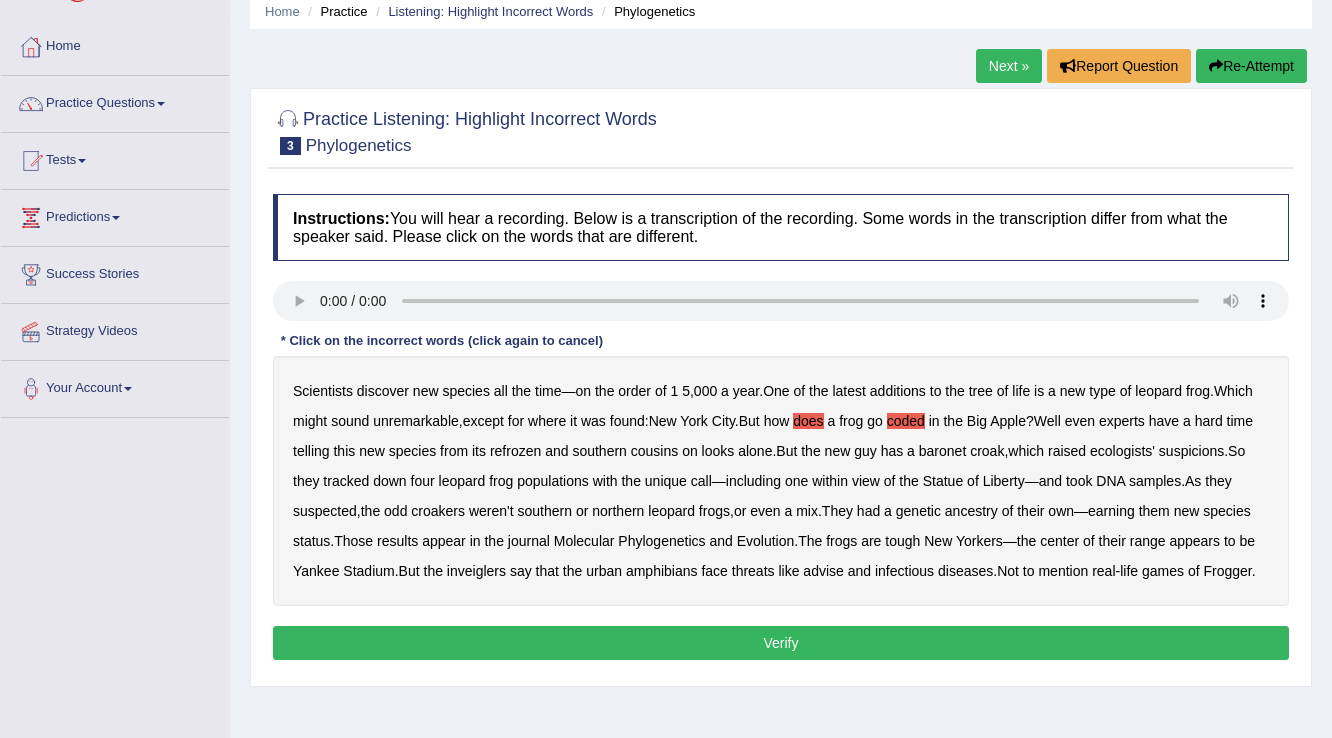 click on "coded" at bounding box center [906, 421] 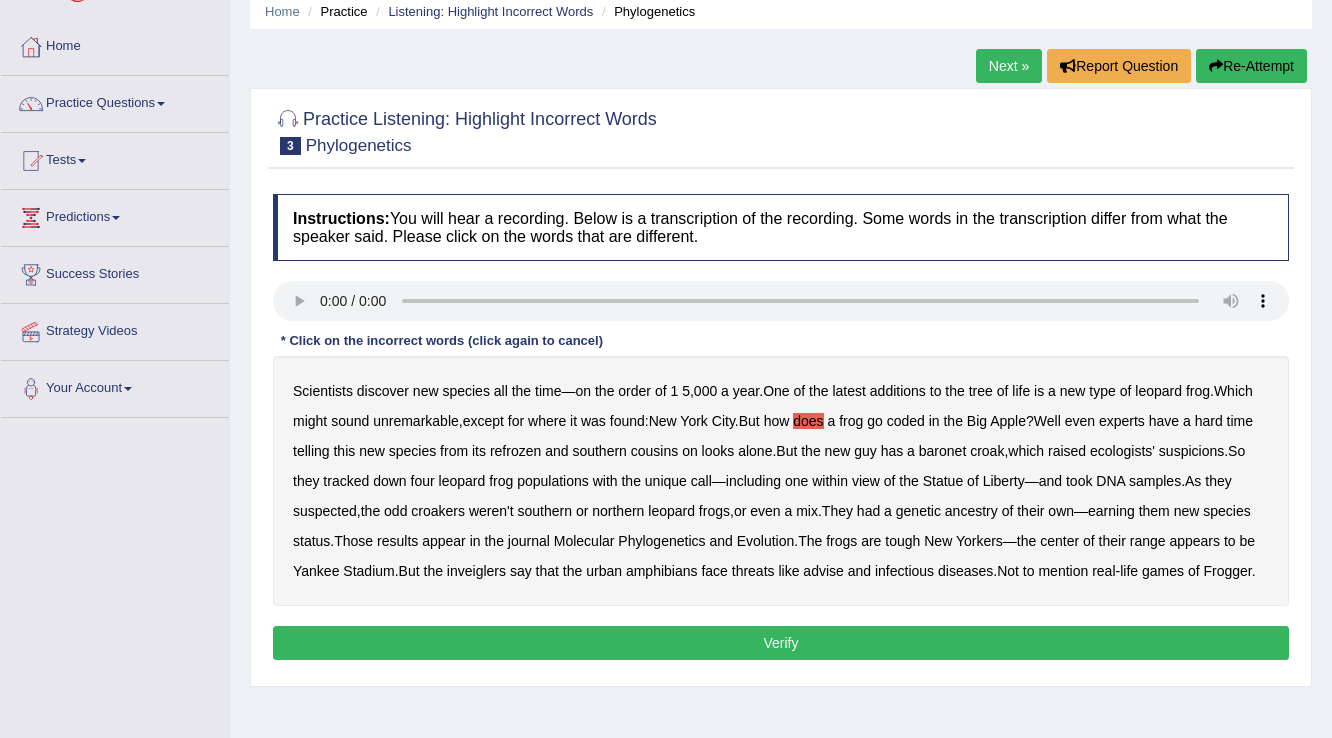 click on "was" at bounding box center [593, 421] 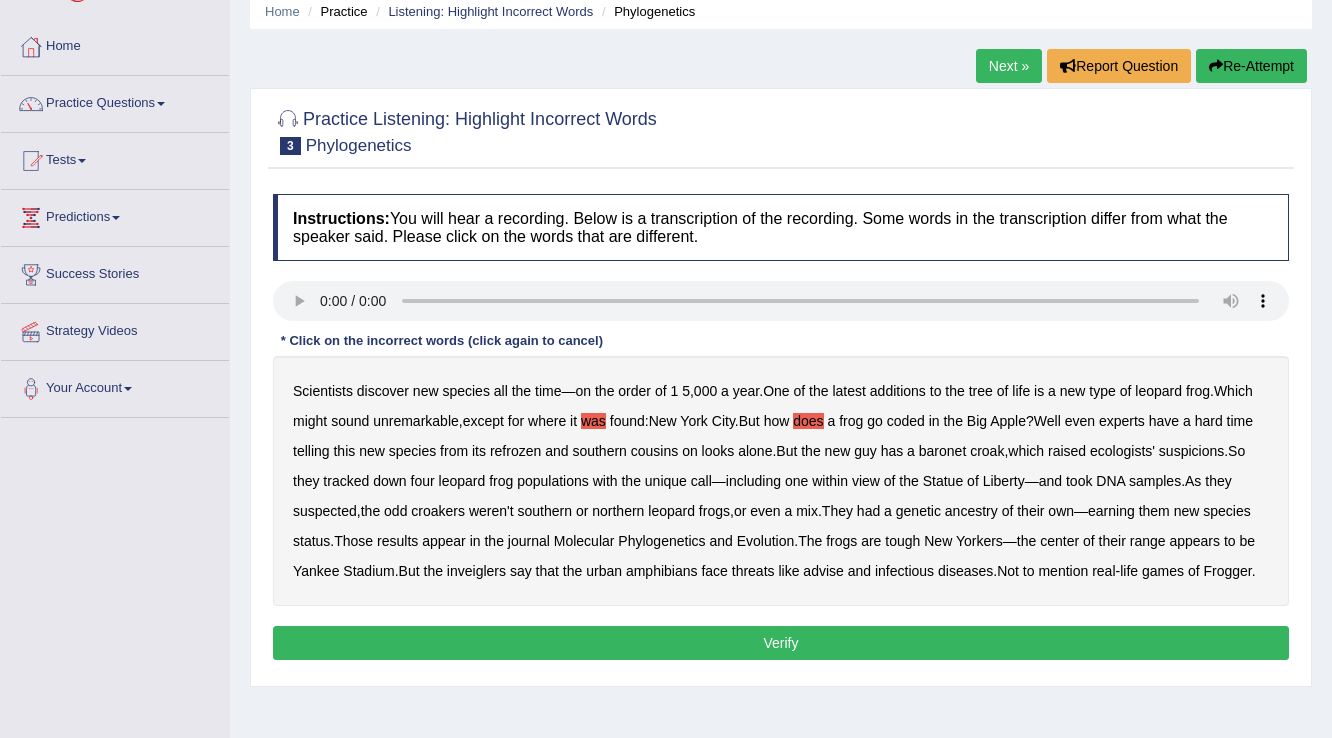 drag, startPoint x: 320, startPoint y: 449, endPoint x: 445, endPoint y: 473, distance: 127.28315 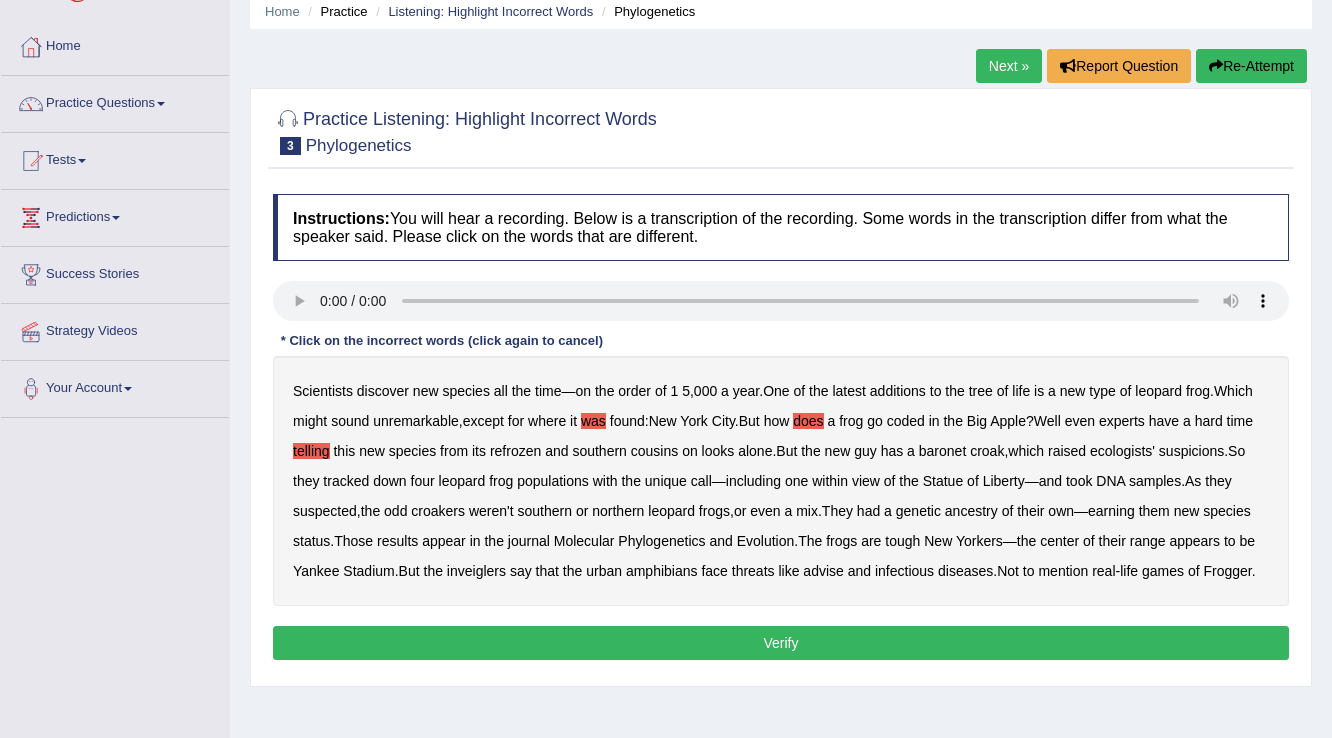 click on "refrozen" at bounding box center (515, 451) 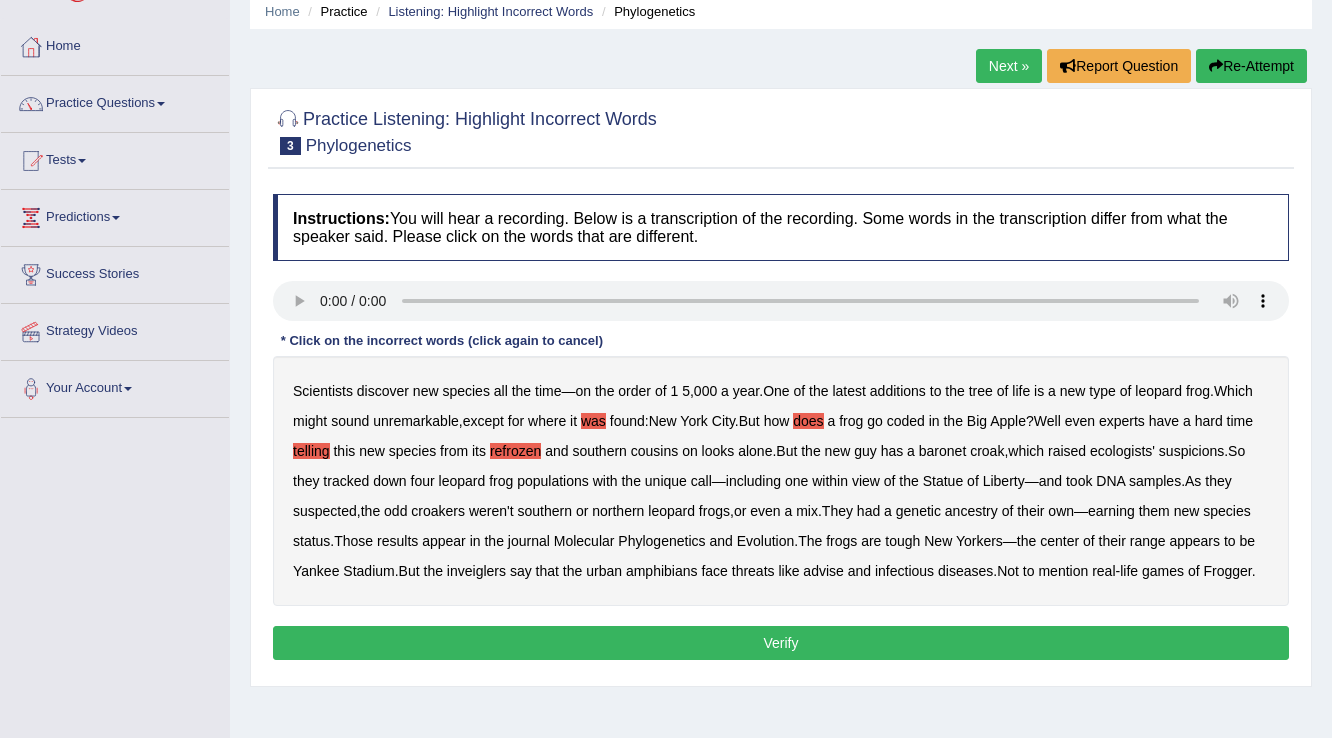 click on "Statue" at bounding box center (943, 481) 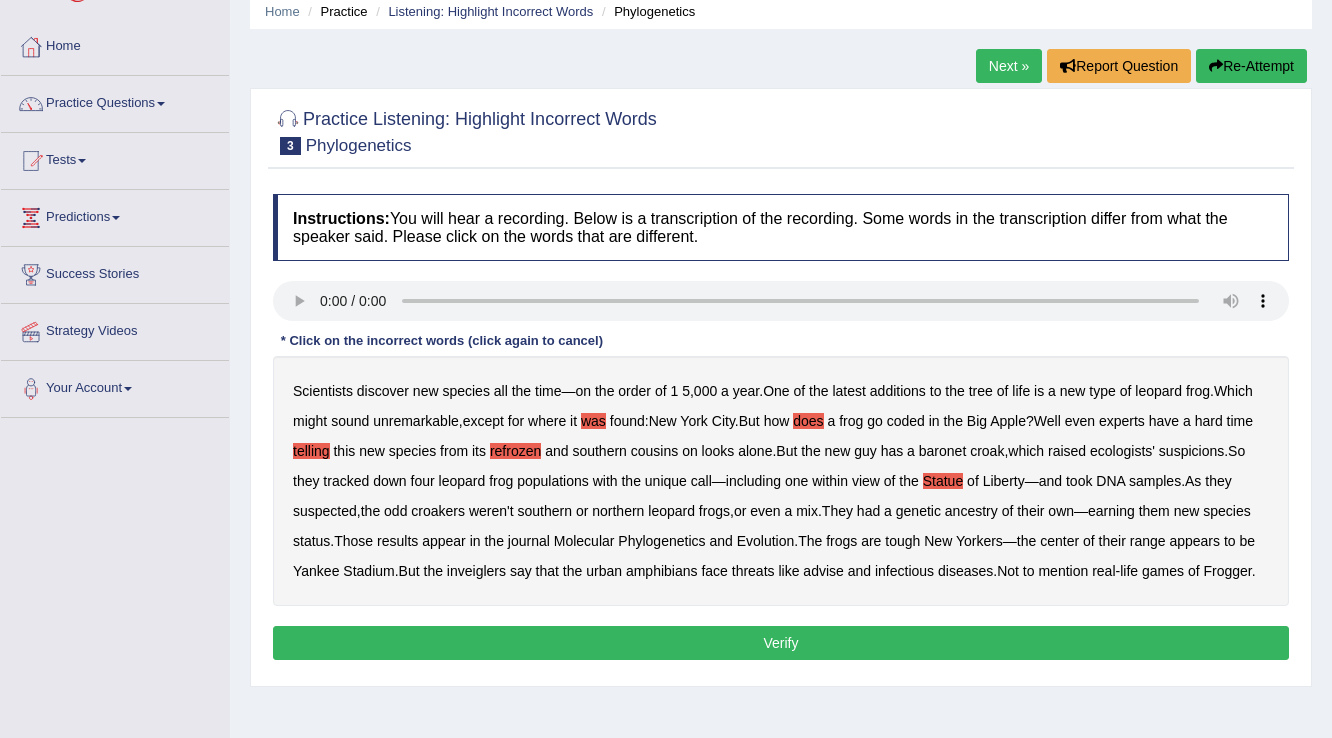 click on "suspected" at bounding box center [325, 511] 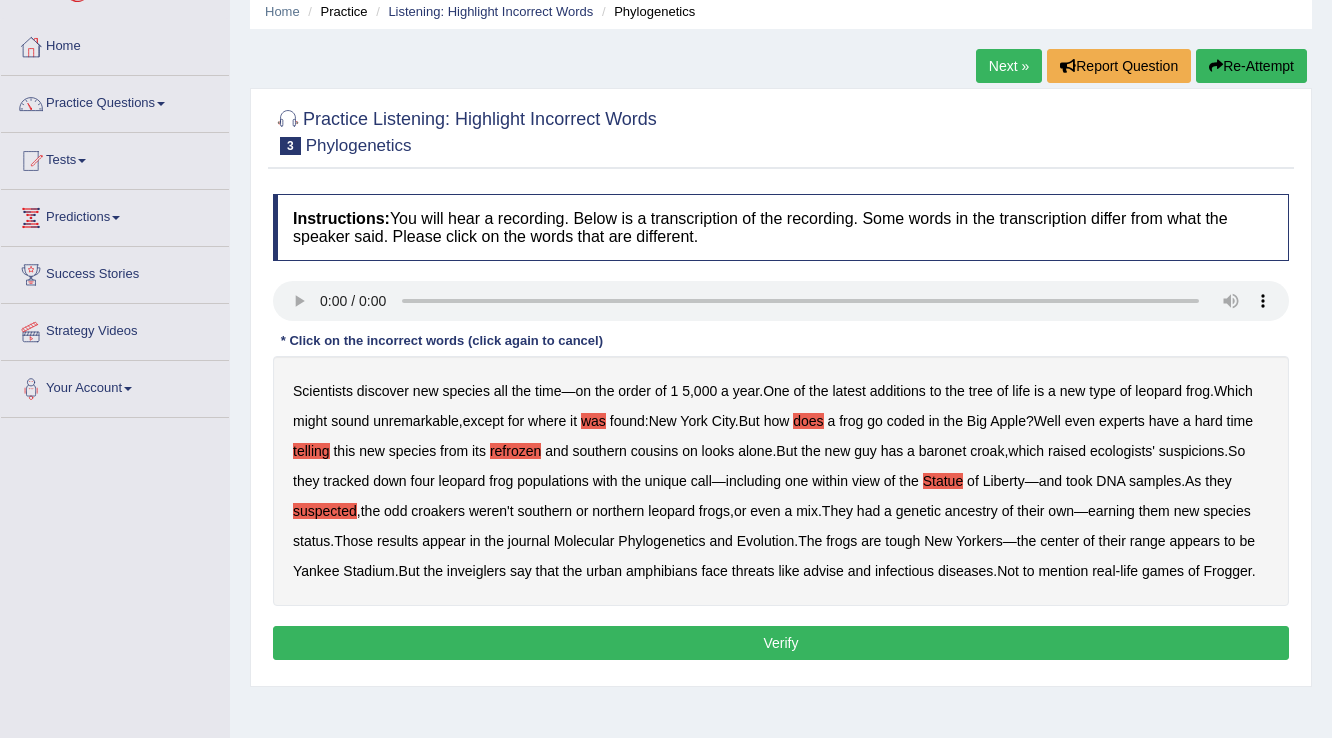 drag, startPoint x: 485, startPoint y: 568, endPoint x: 536, endPoint y: 576, distance: 51.62364 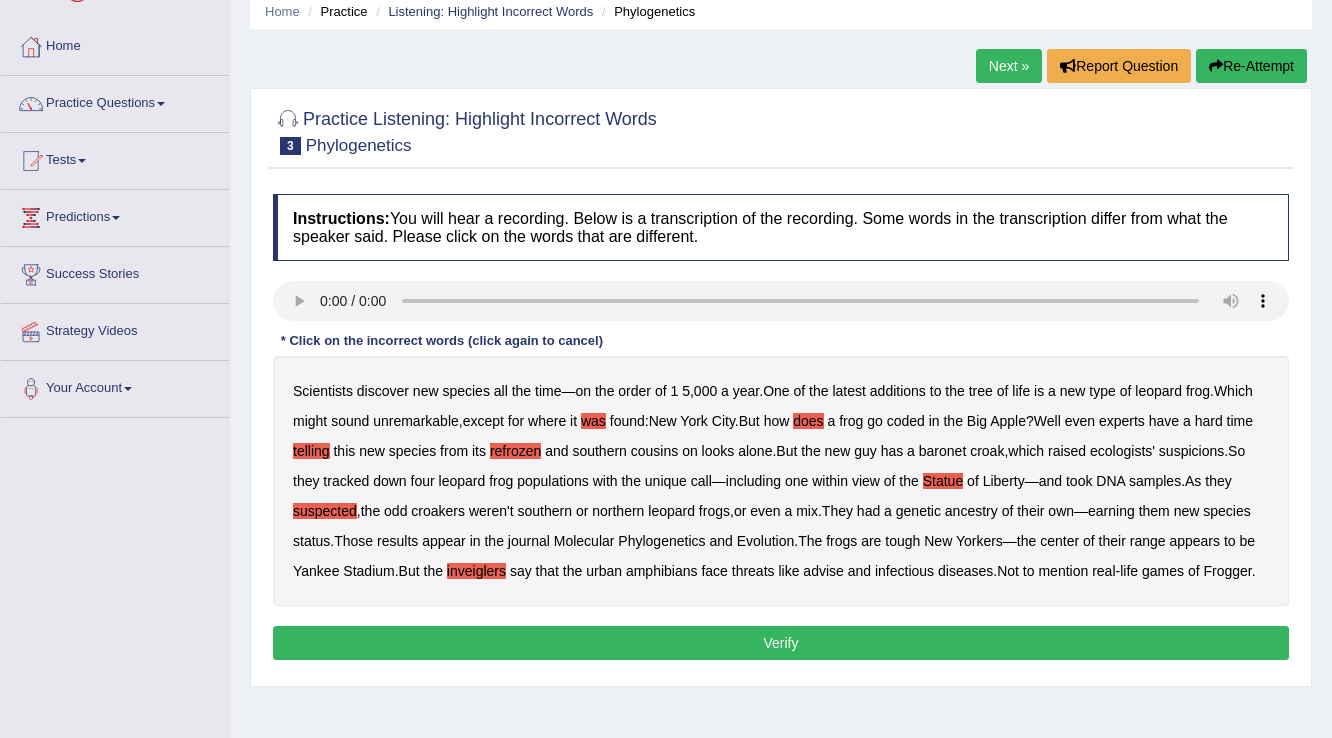 click on "infectious" at bounding box center [904, 571] 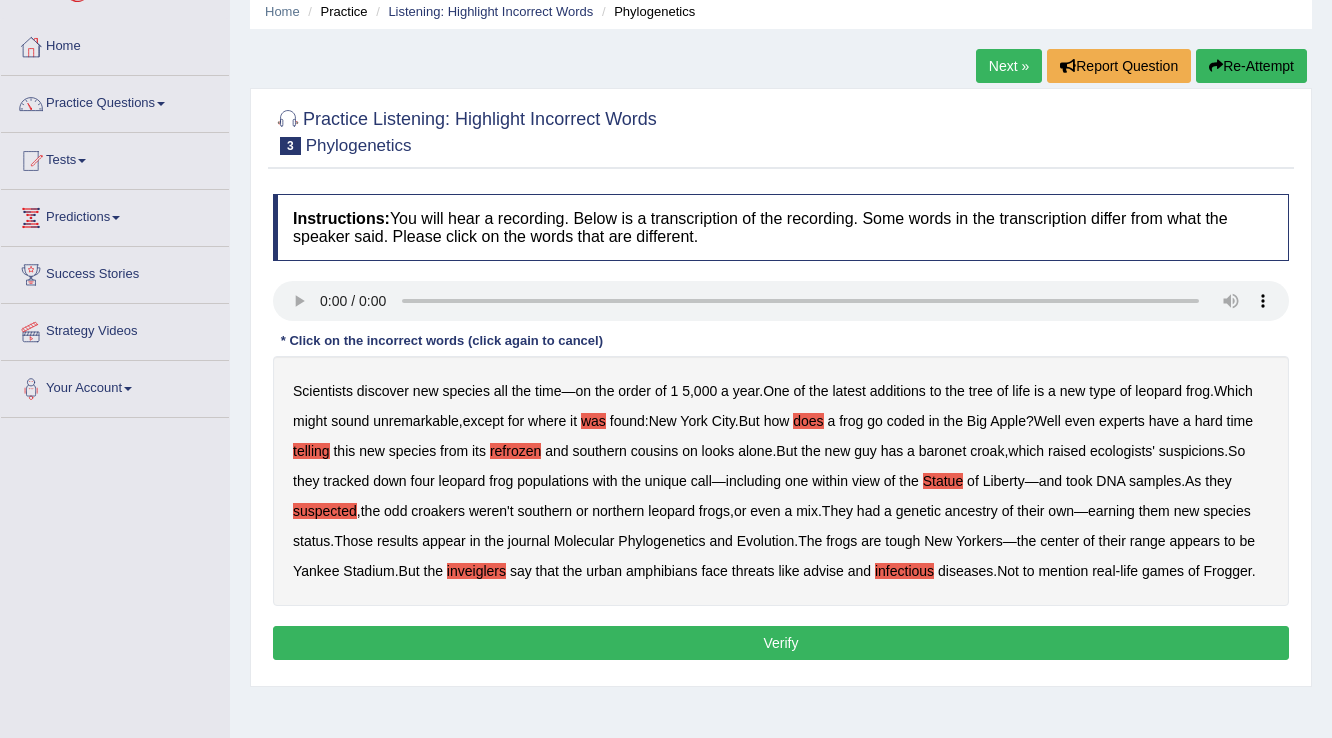 click on "Verify" at bounding box center [781, 643] 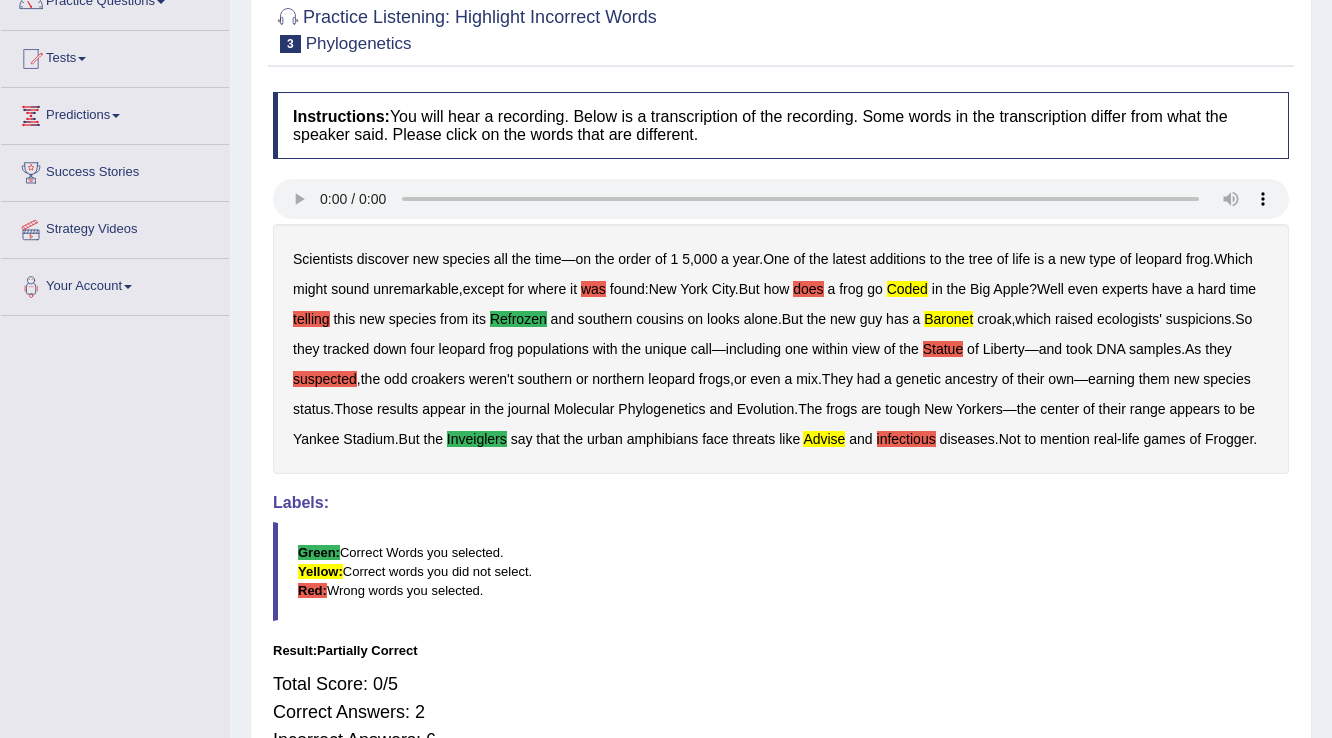 scroll, scrollTop: 160, scrollLeft: 0, axis: vertical 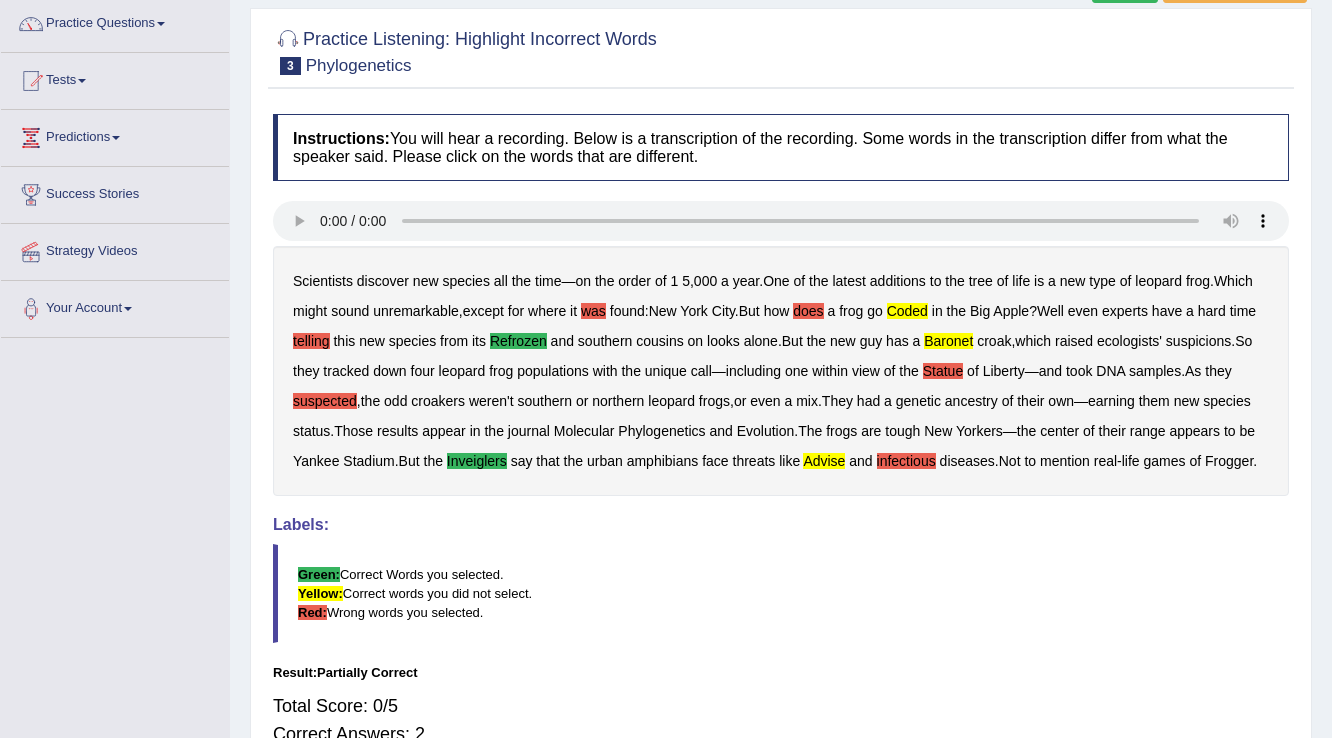 click on "unremarkable" at bounding box center [416, 311] 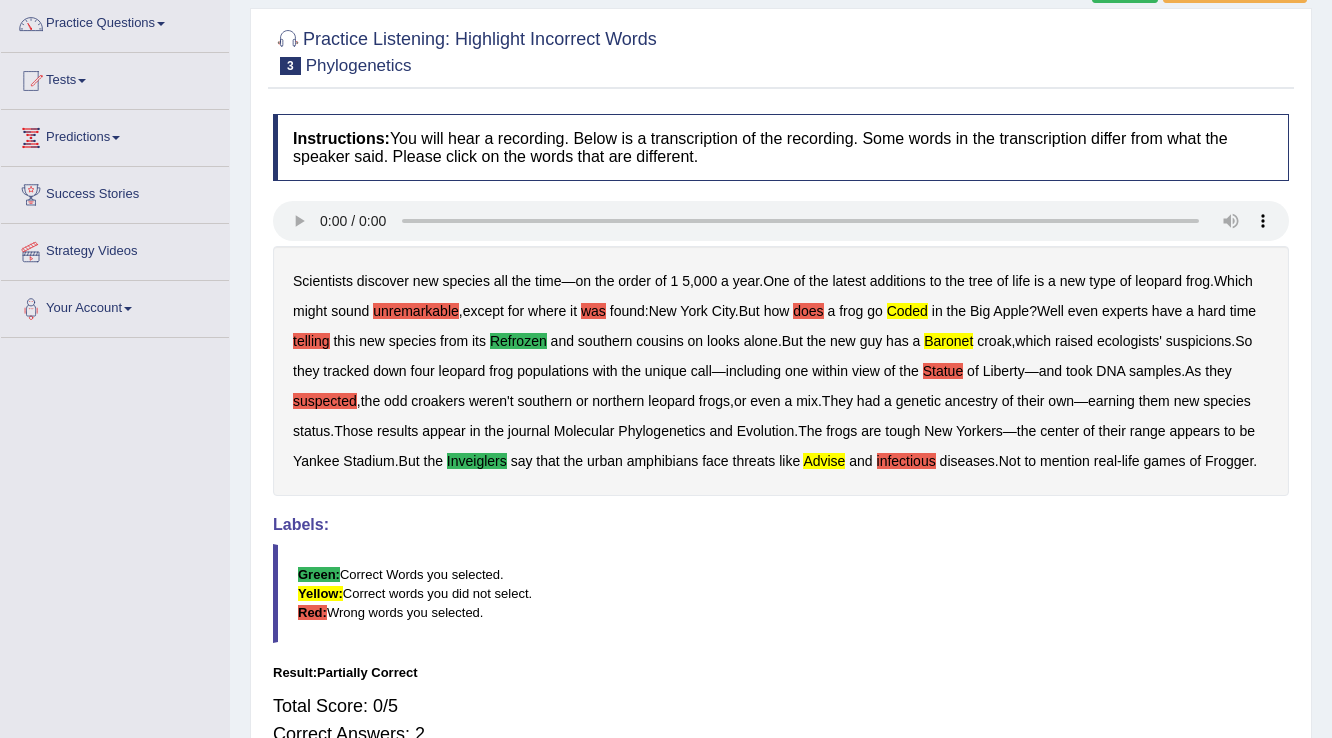 click on "unremarkable" at bounding box center [416, 311] 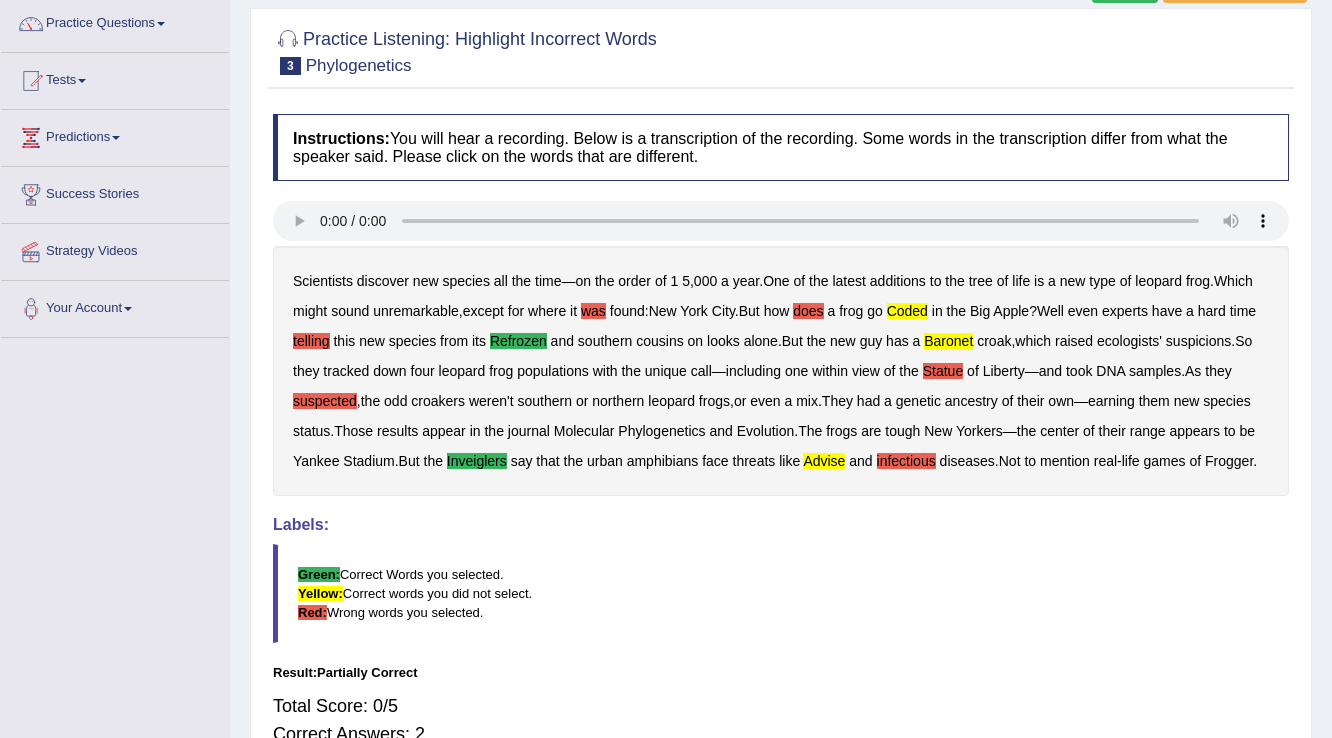 click on "was" at bounding box center (593, 311) 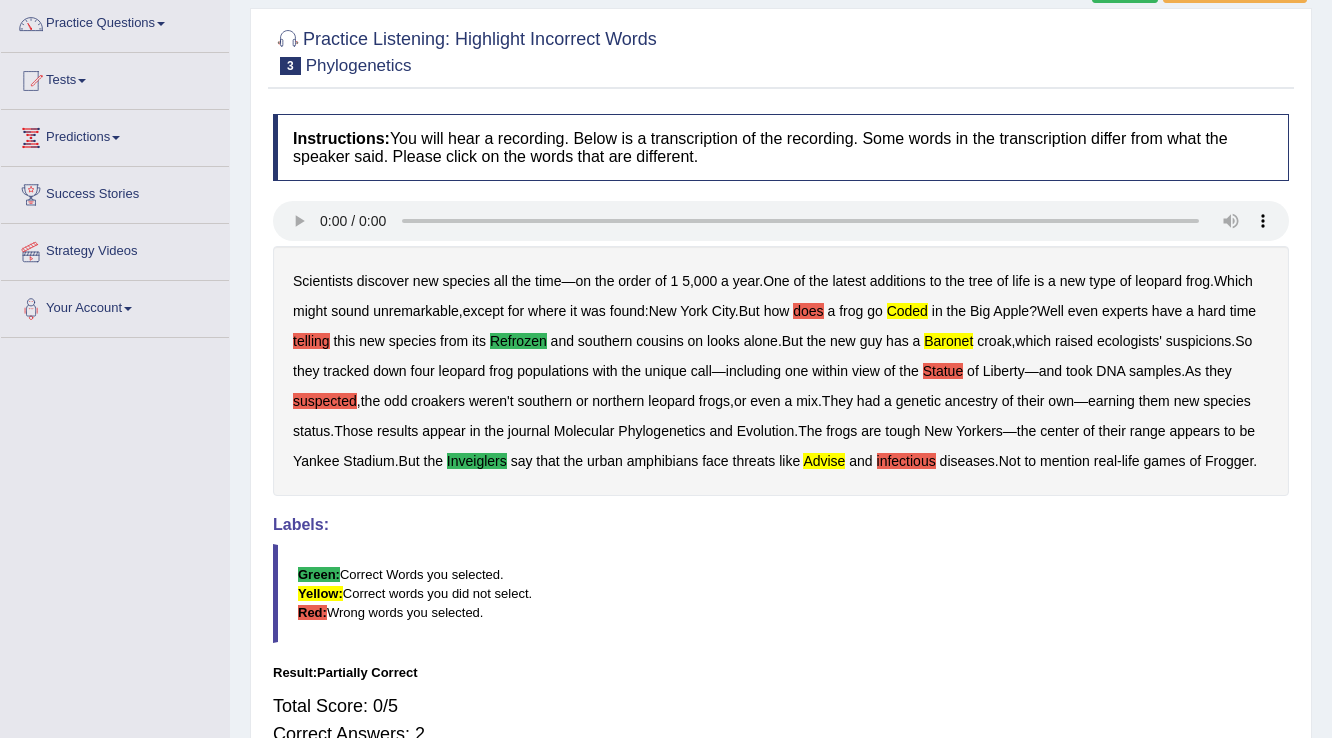 click on "does" at bounding box center (808, 311) 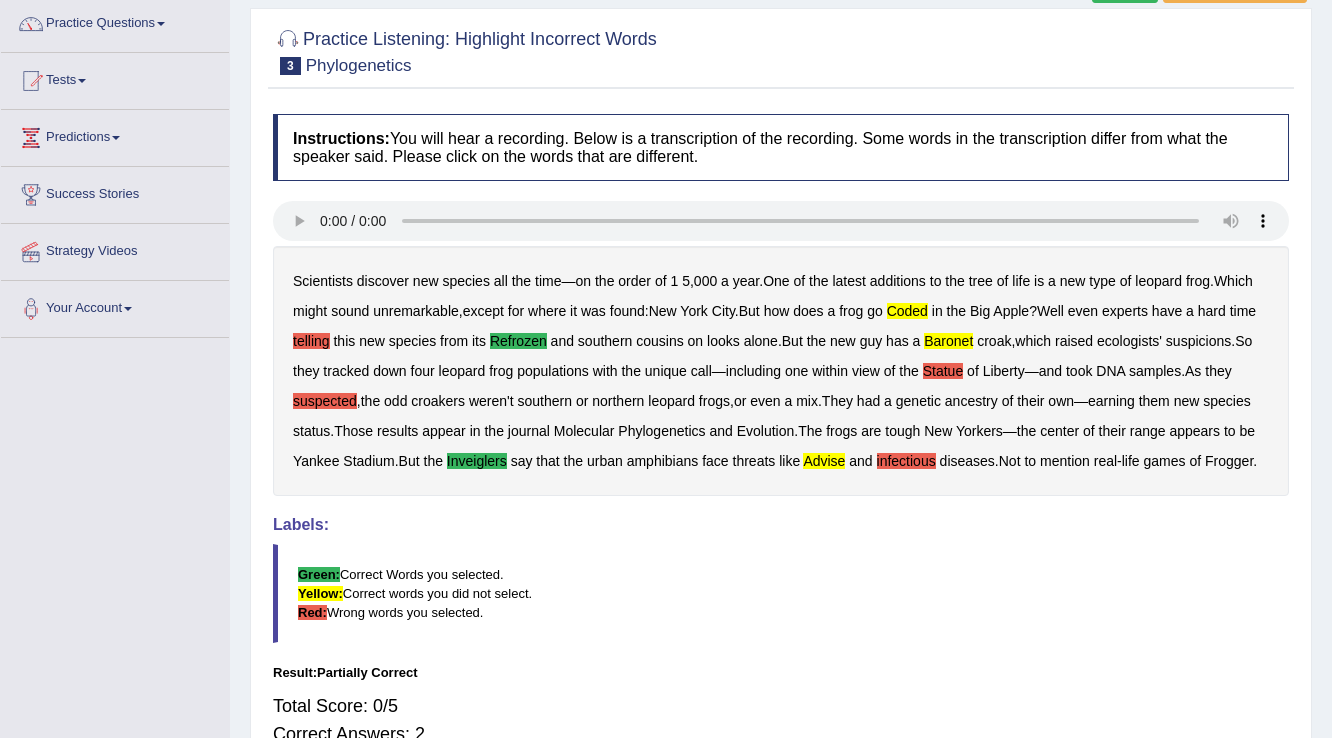 drag, startPoint x: 925, startPoint y: 307, endPoint x: 941, endPoint y: 306, distance: 16.03122 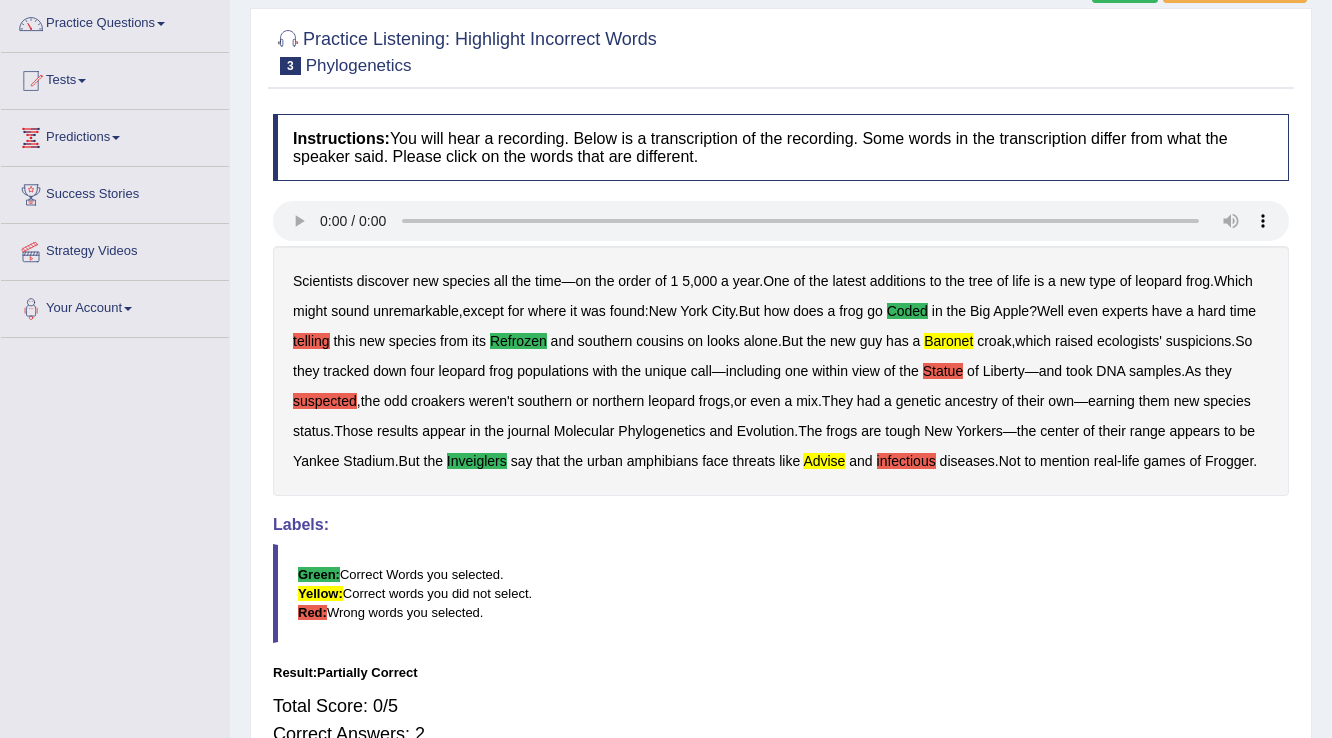 click on "baronet" at bounding box center (948, 341) 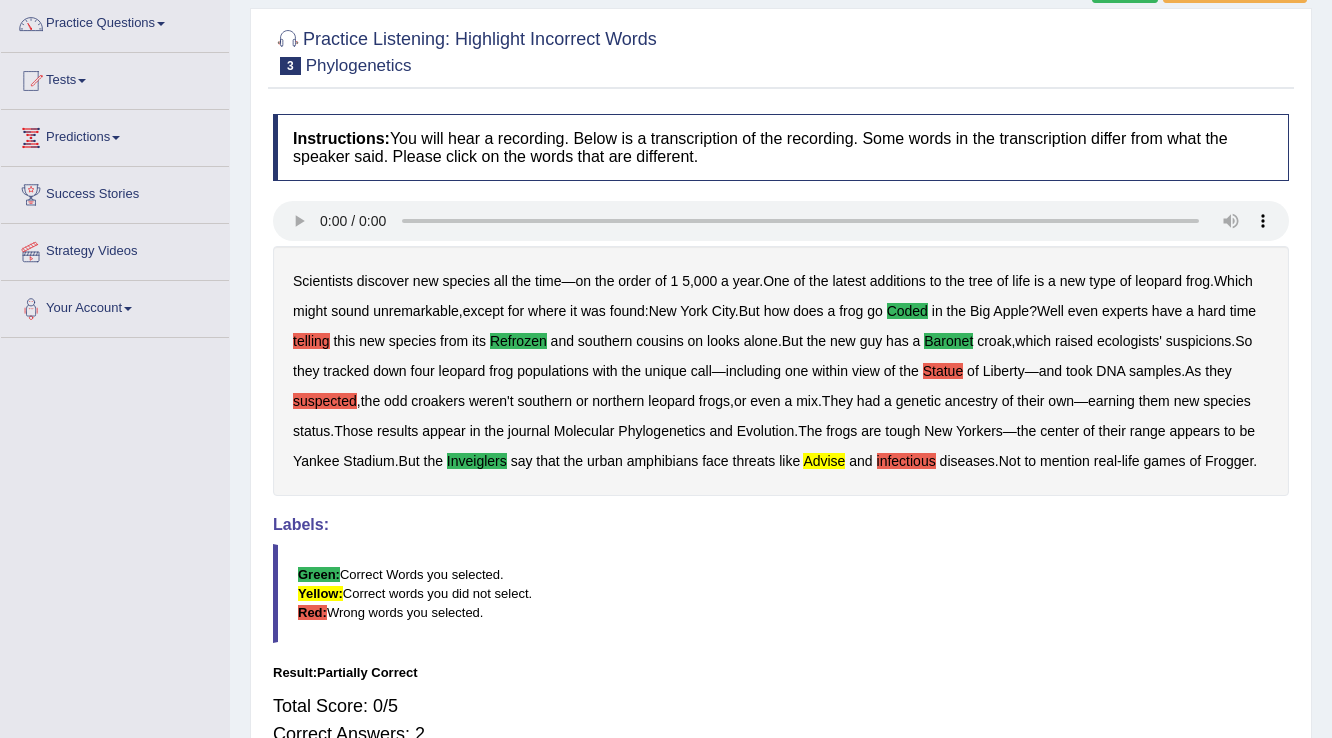 click on "Statue" at bounding box center (943, 371) 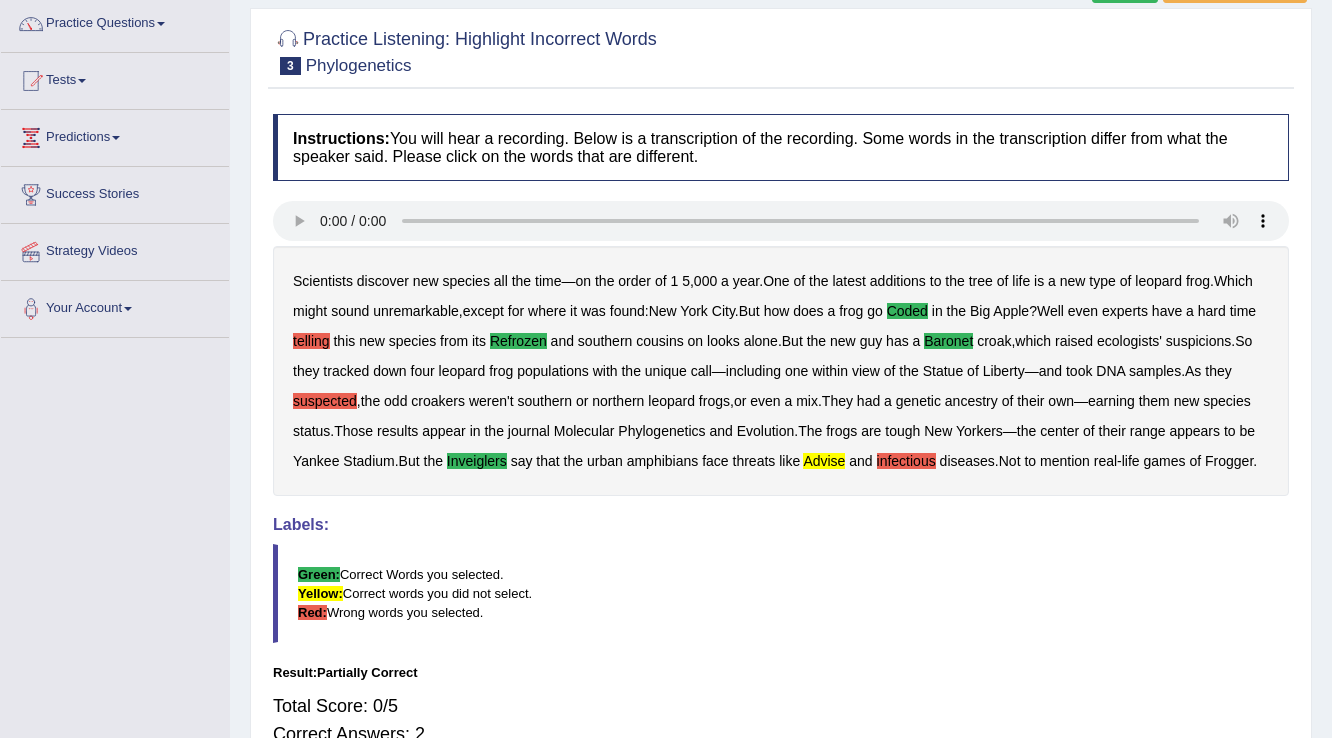 click on "Scientists   discover   new   species   all   the   time — on   the   order   of   1   5 , 000   a   year .  One   of   the   latest   additions   to   the   tree   of   life   is   a   new   type   of   leopard   frog .  Which   might   sound   unremarkable ,  except   for   where   it   was   found :  New   York   City .  But   how   does   a   frog   go   coded   in   the   Big   Apple ?  Well   even   experts   have   a   hard   time   telling   this   new   species   from   its   refrozen   and   southern   cousins   on   looks   alone .  But   the   new   guy   has   a   baronet   croak ,  which   raised   ecologists'   suspicions .  So   they   tracked   down   four   leopard   frog   populations   with   the   unique   call — including   one   within   view   of   the   Statue   of   Liberty — and   took   DNA   samples .  As   they   suspected ,  the   odd   croakers   weren't   southern   or   northern   leopard   frogs ,  or   even   a   mix .  They   had   a   genetic   ancestry   of   their" at bounding box center (781, 371) 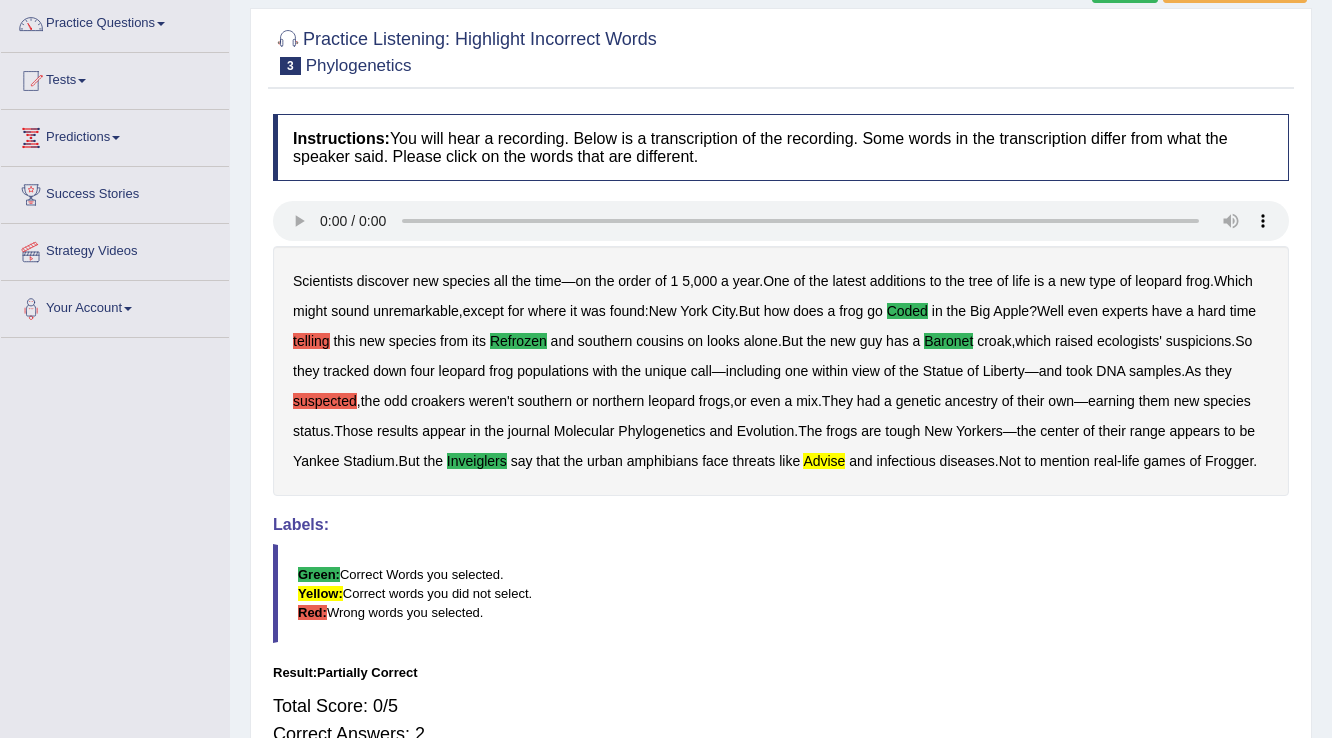 click on "advise" at bounding box center [824, 461] 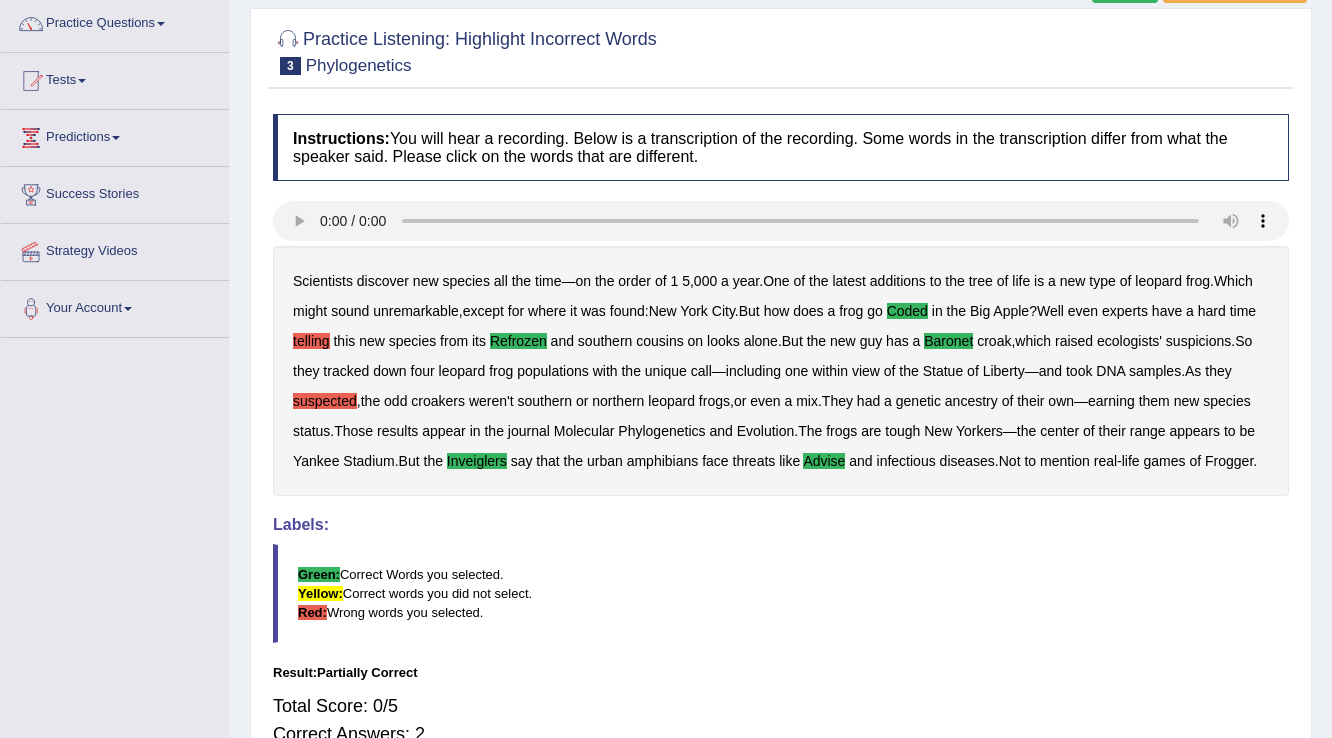 drag, startPoint x: 452, startPoint y: 397, endPoint x: 436, endPoint y: 393, distance: 16.492422 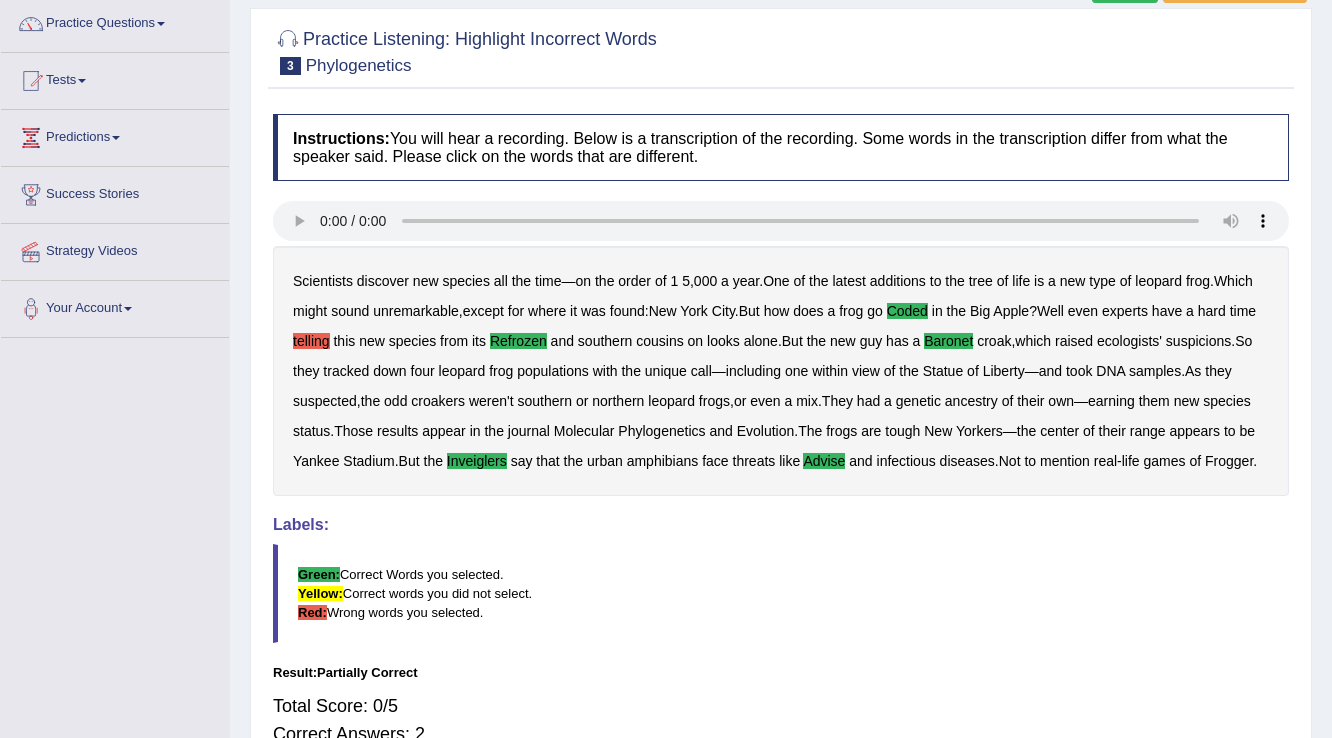 click on "telling" at bounding box center [311, 341] 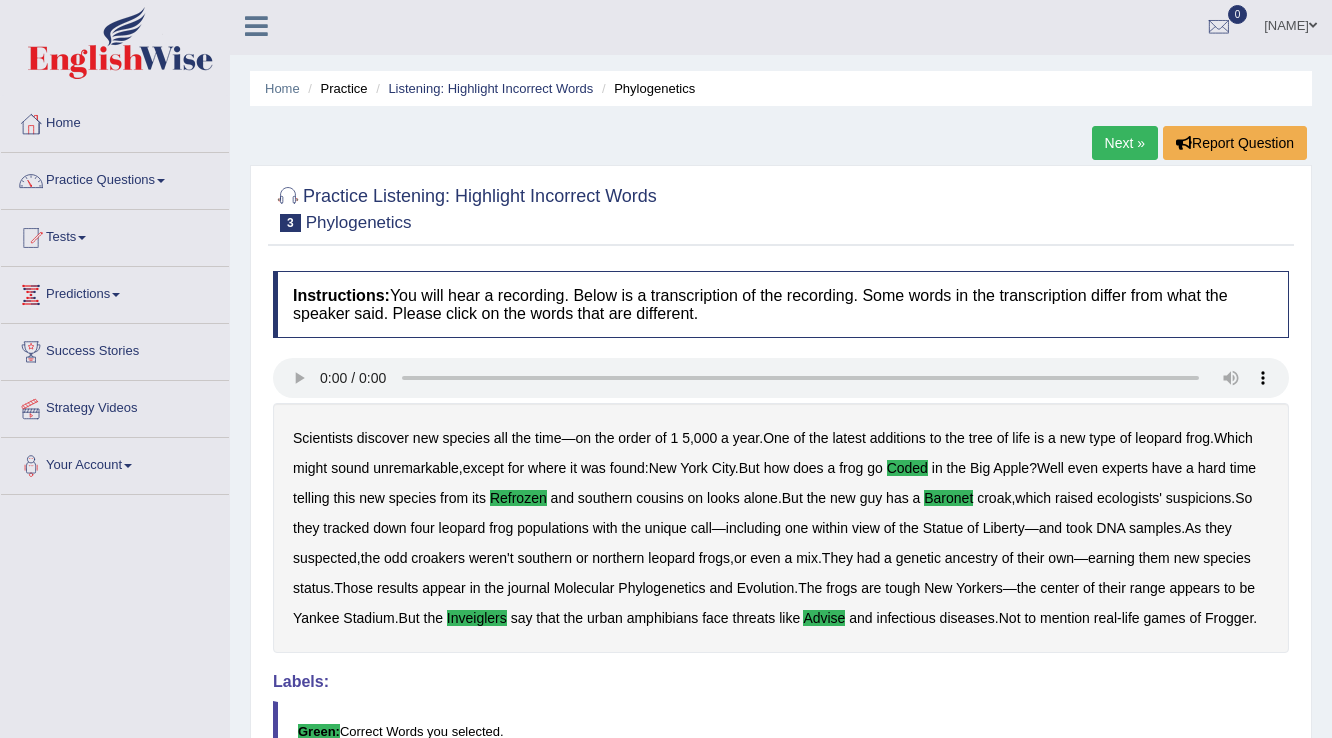 scroll, scrollTop: 0, scrollLeft: 0, axis: both 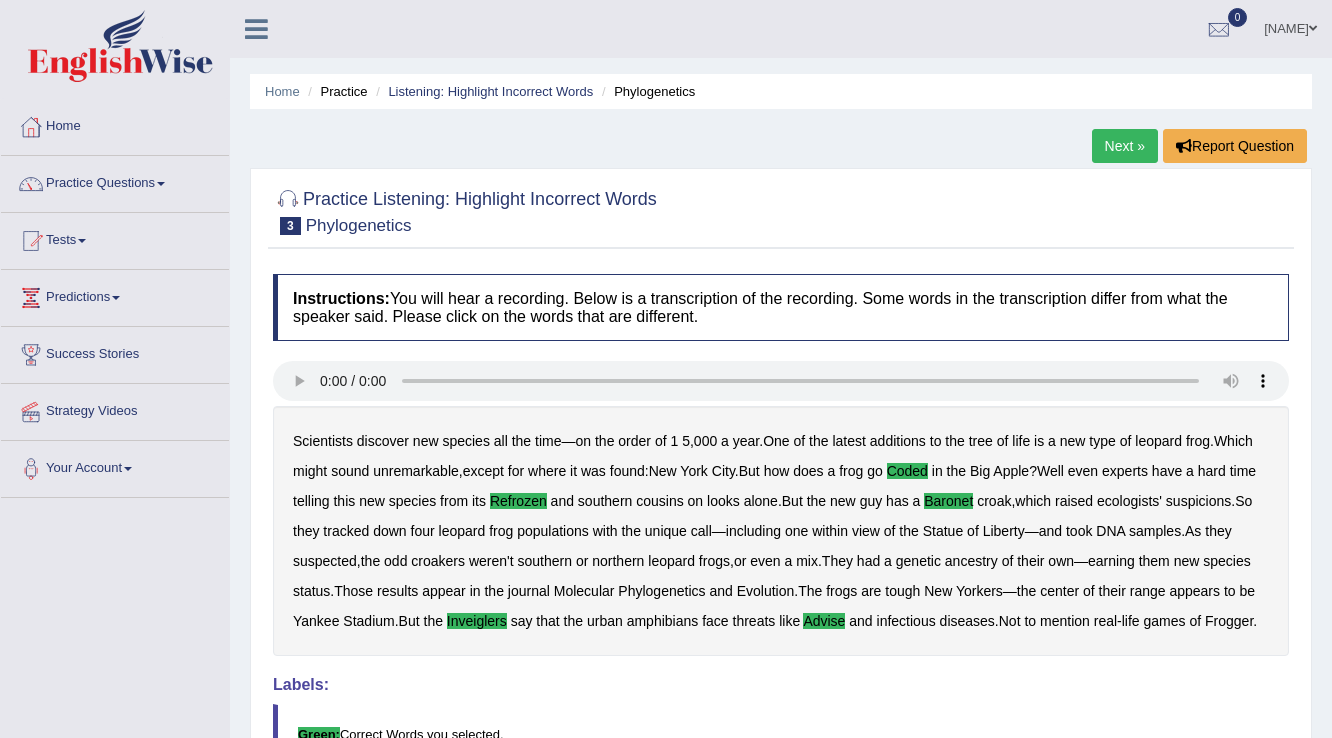 click on "Next »" at bounding box center [1125, 146] 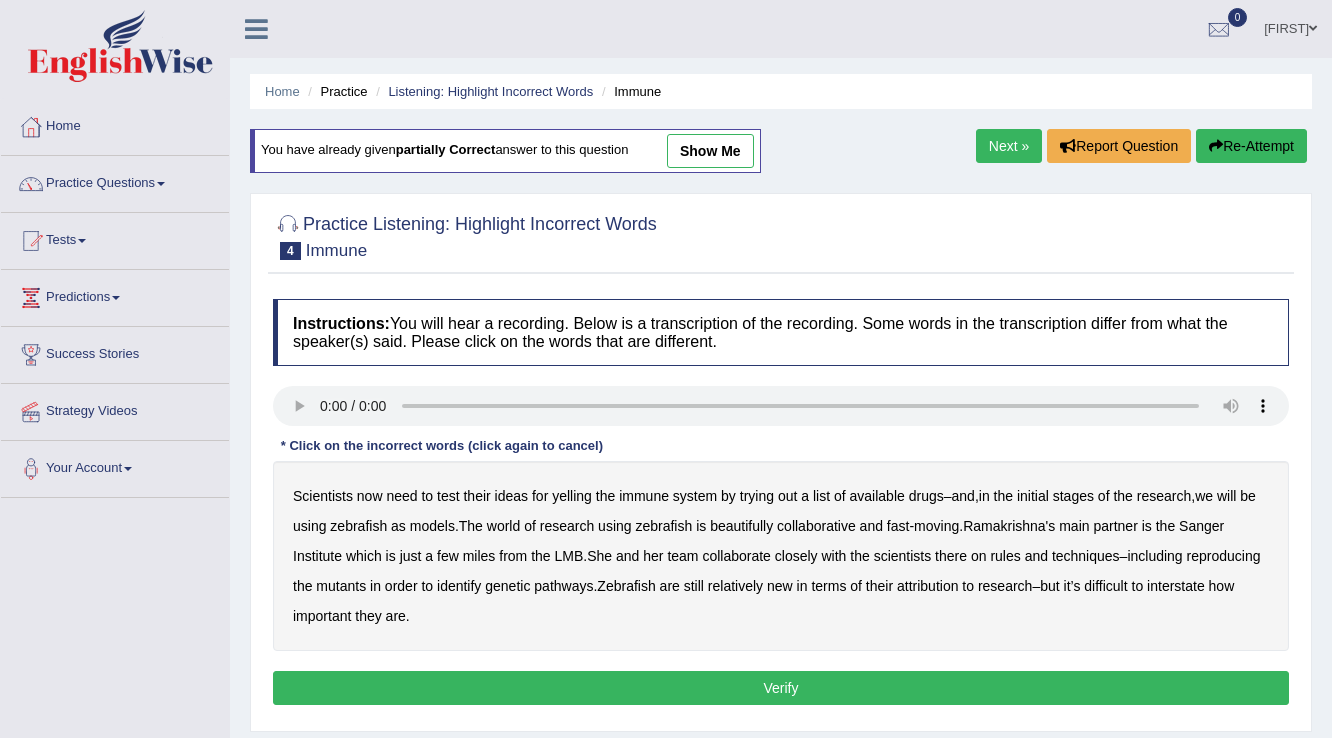 scroll, scrollTop: 0, scrollLeft: 0, axis: both 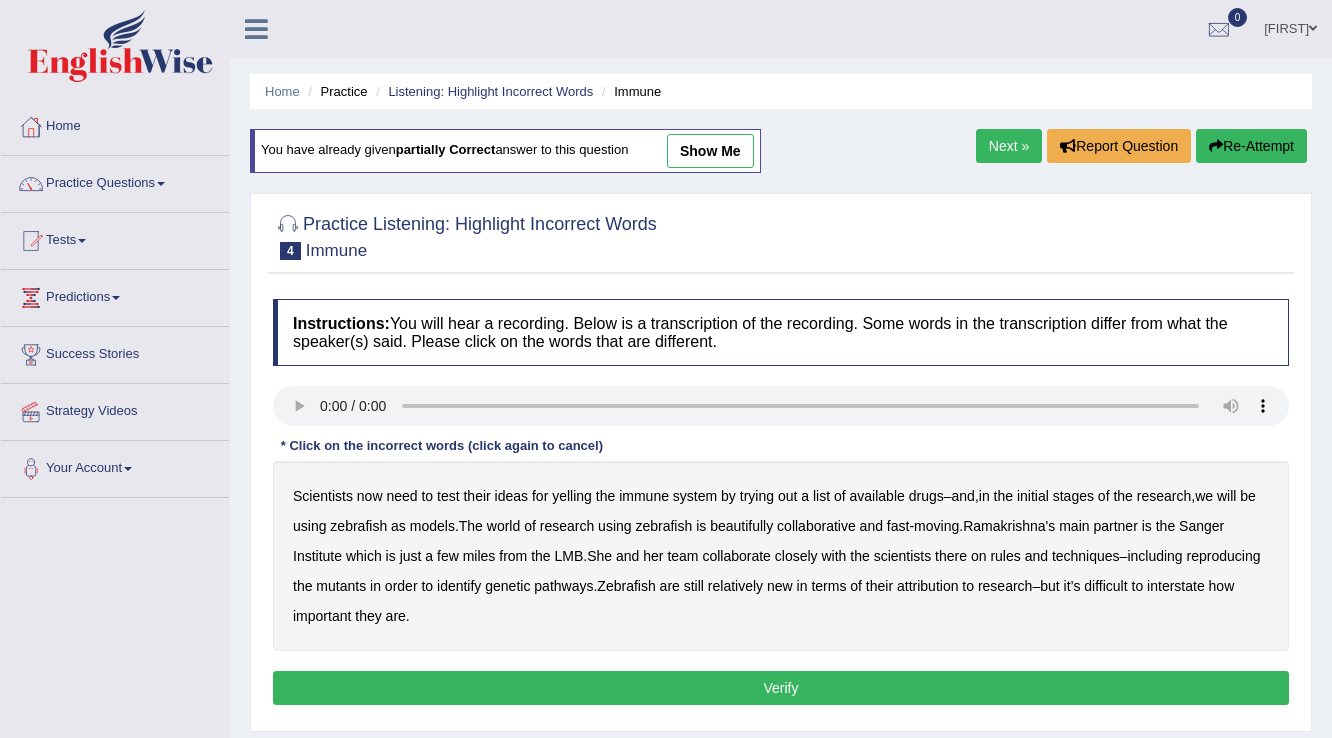 click on "beautifully" at bounding box center (741, 526) 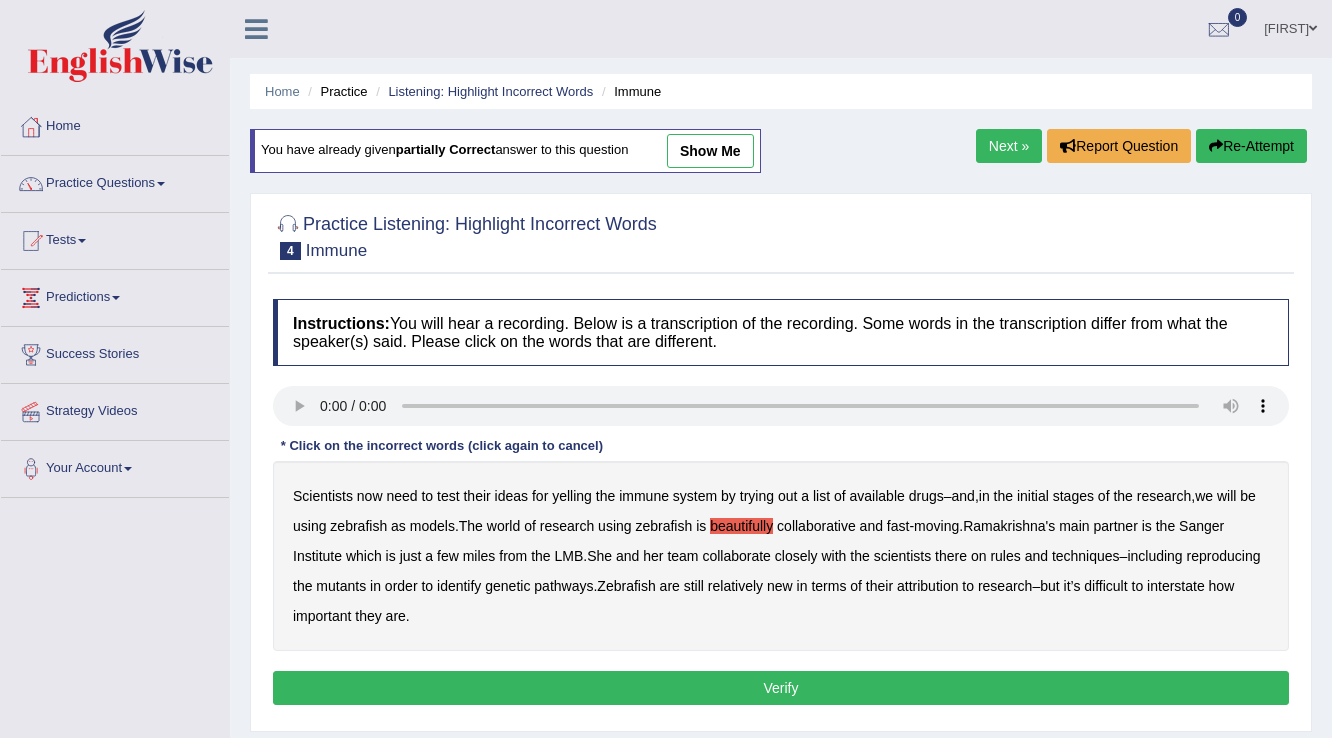 click on "her" at bounding box center (653, 556) 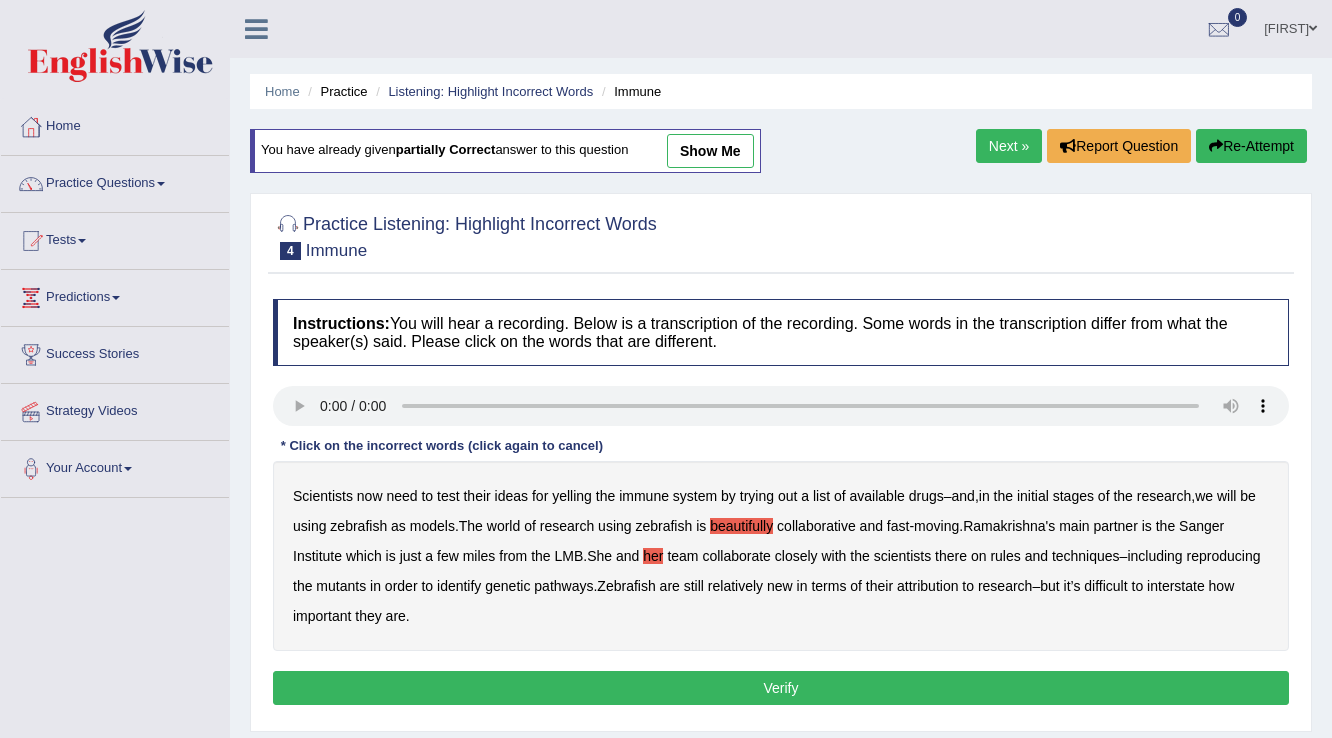 click on "yelling" at bounding box center (572, 496) 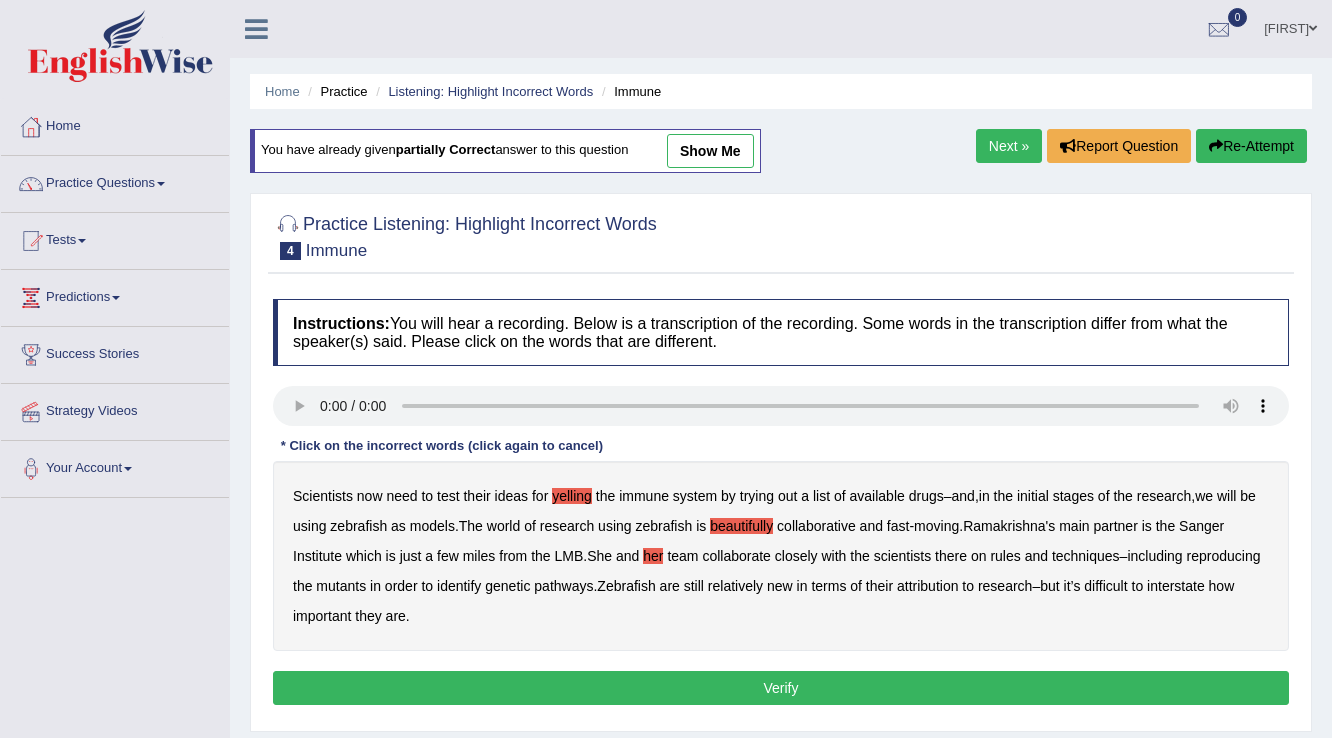 click on "models" at bounding box center (432, 526) 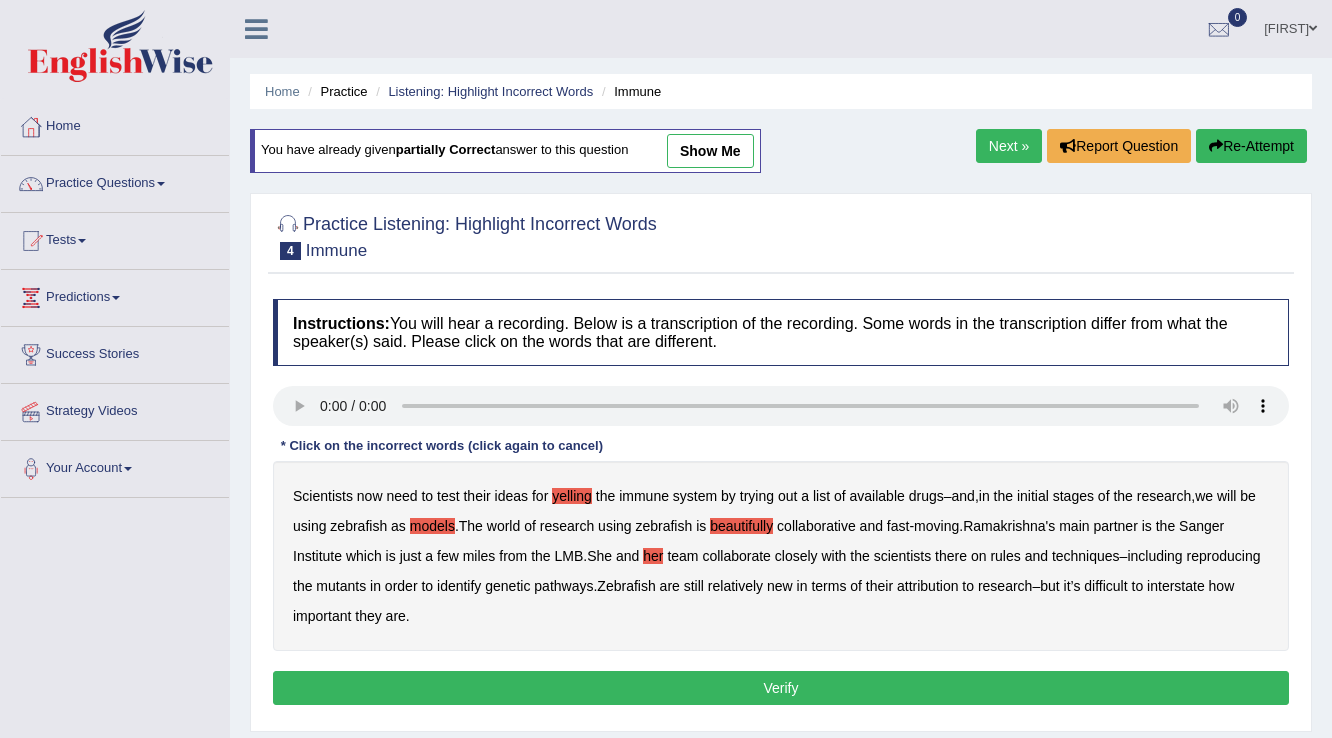 click on "Sanger" at bounding box center [1201, 526] 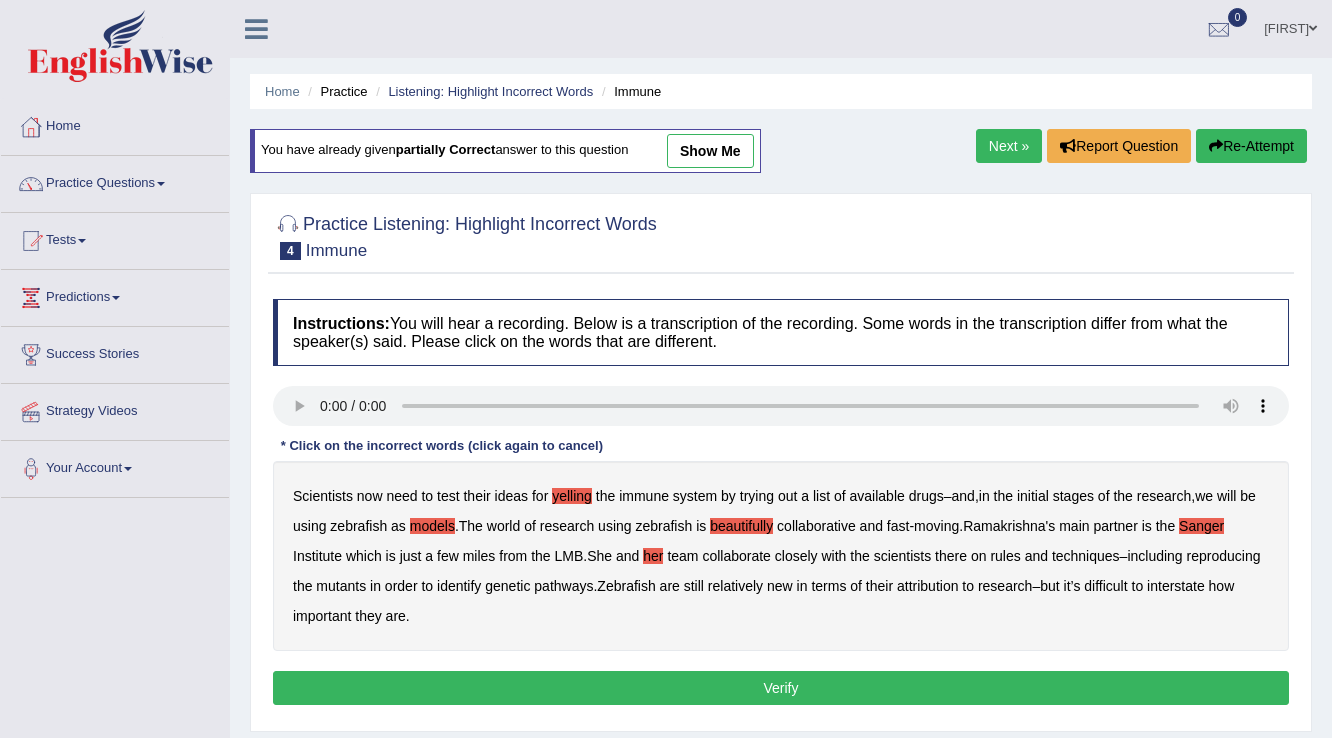 click on "mutants" at bounding box center [341, 586] 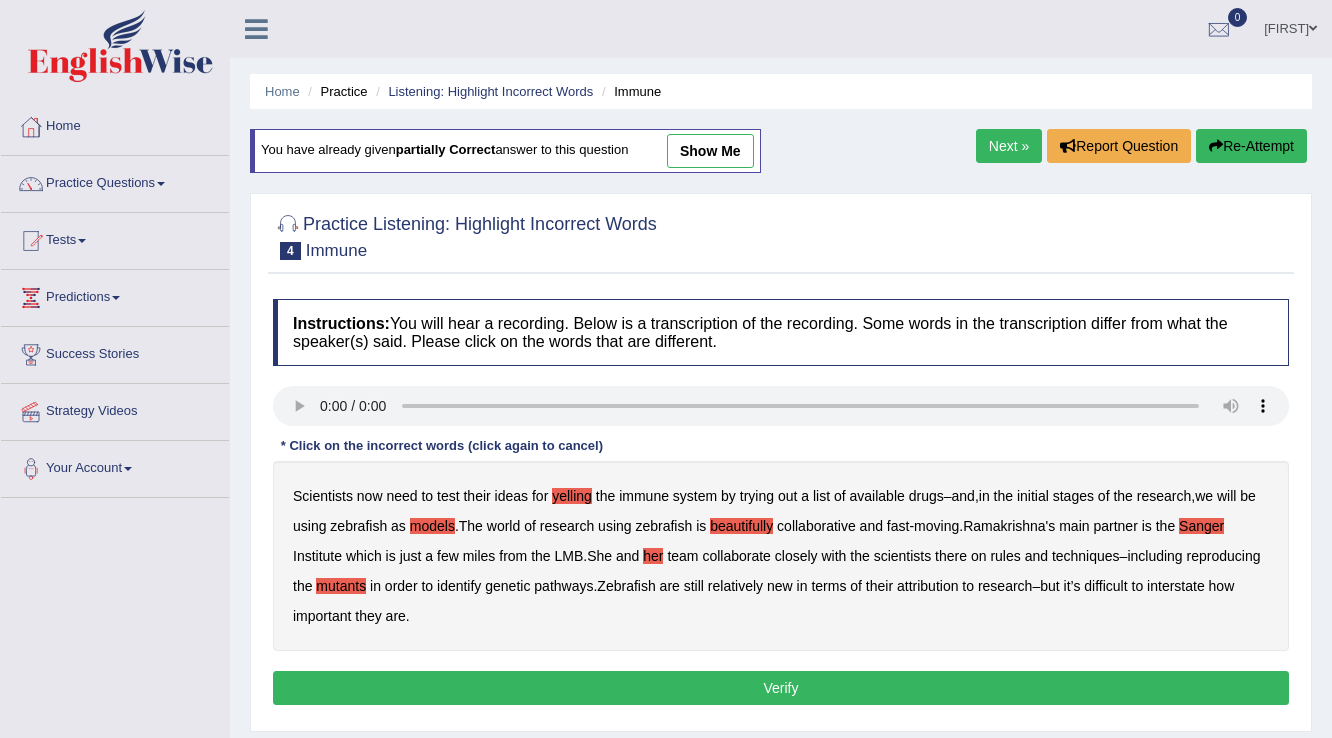 click on "relatively" at bounding box center [735, 586] 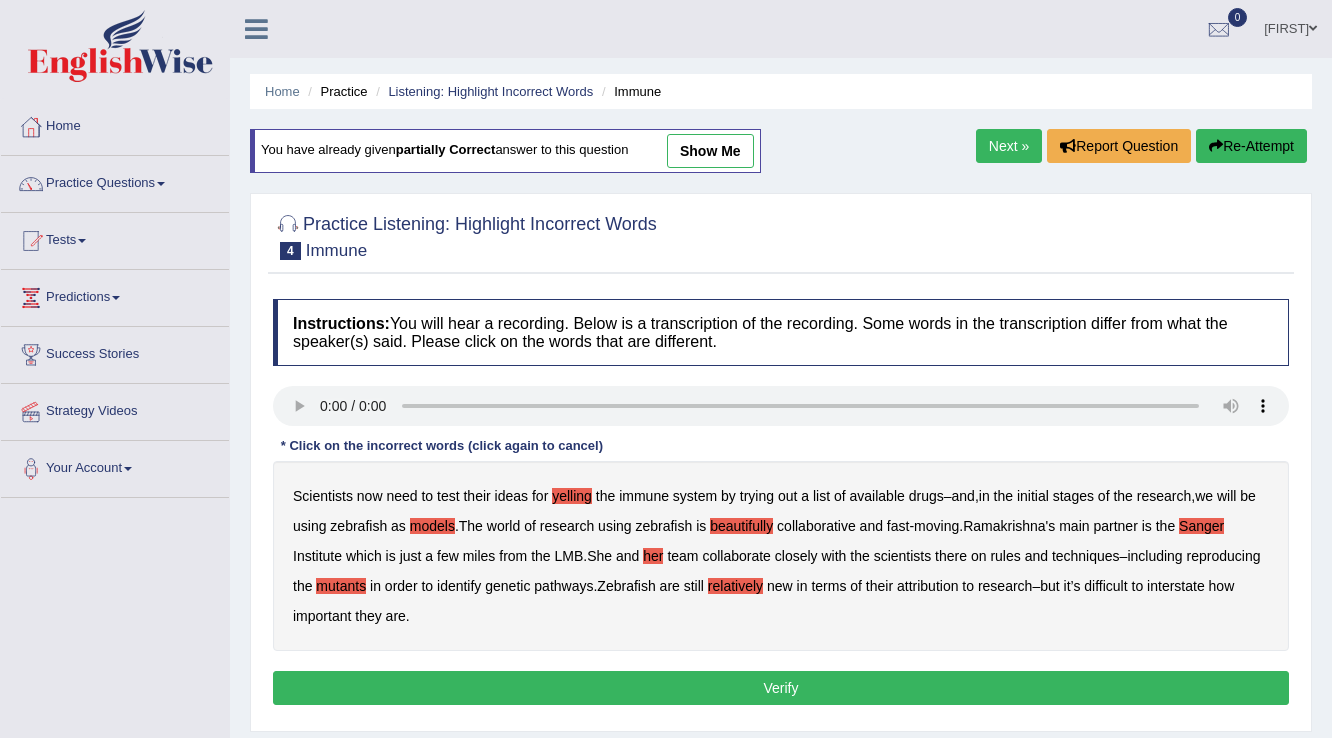 click on "interstate" at bounding box center [1176, 586] 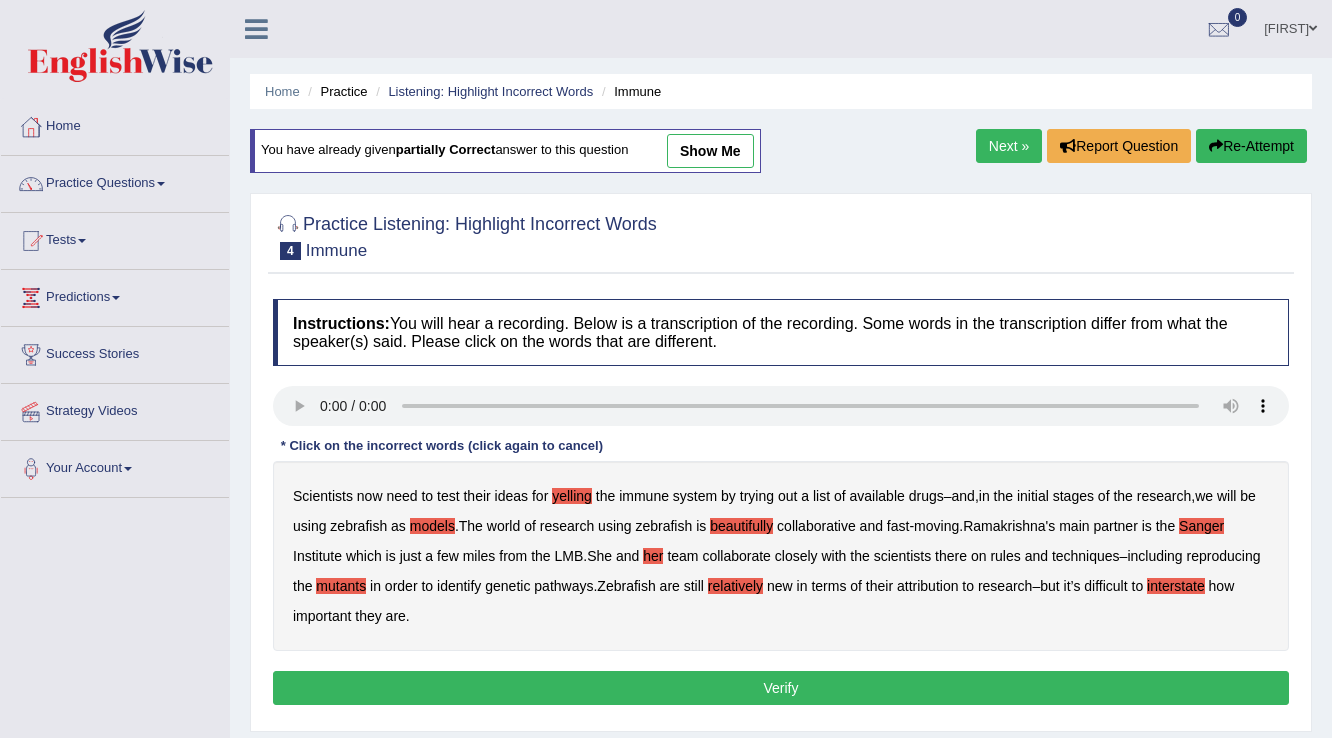 click on "Verify" at bounding box center (781, 688) 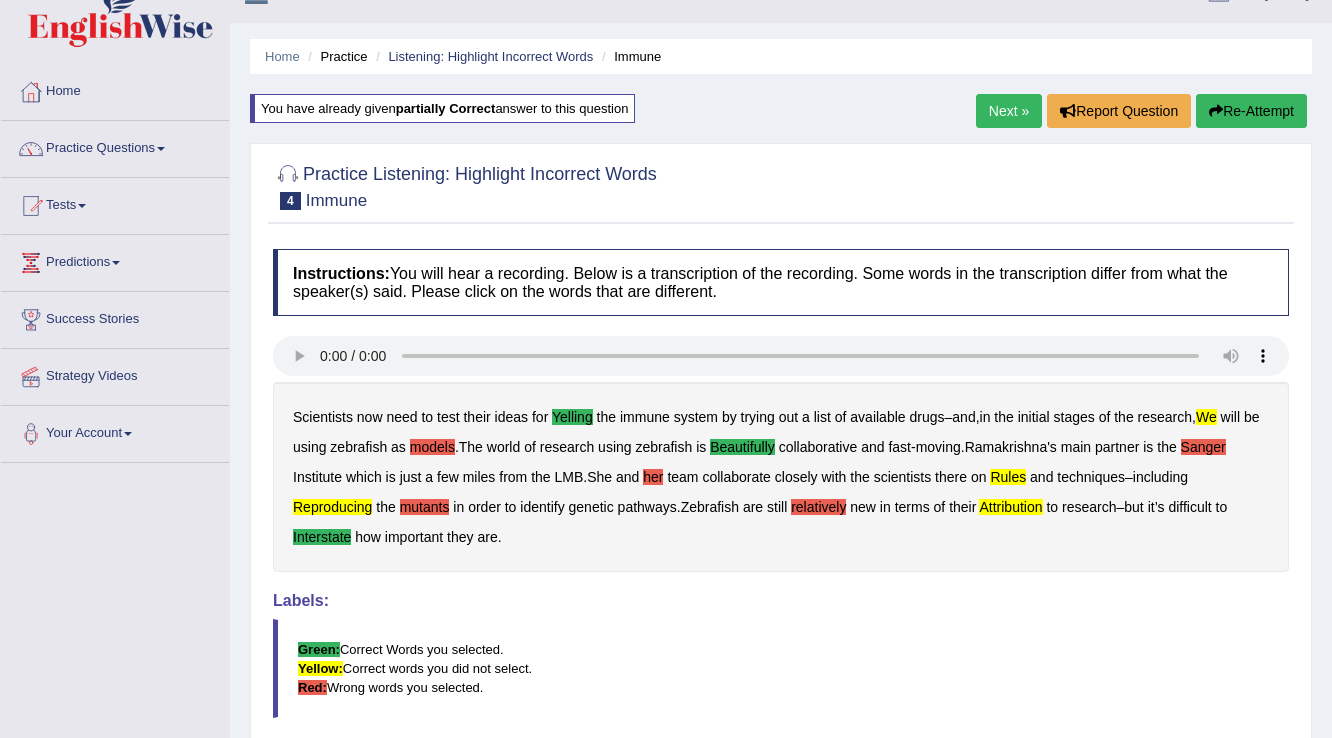 scroll, scrollTop: 0, scrollLeft: 0, axis: both 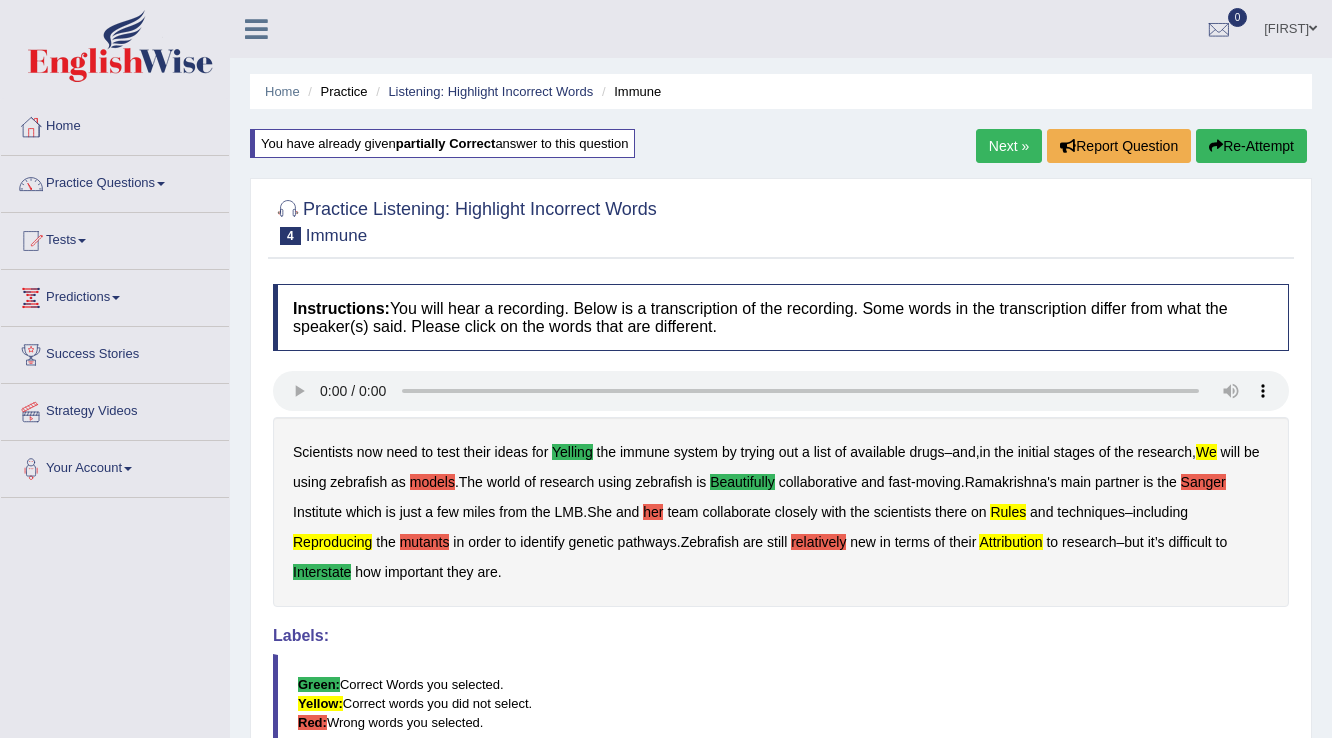 click on "Next »" at bounding box center [1009, 146] 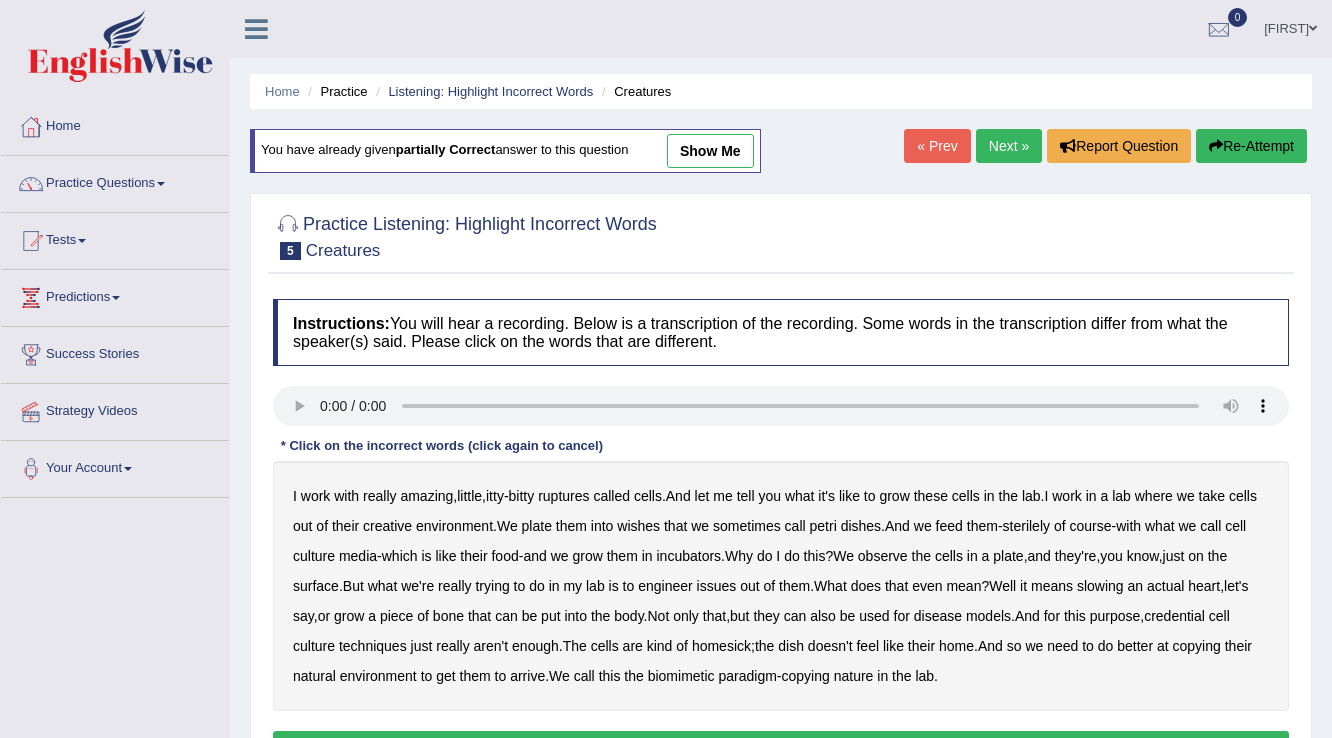 scroll, scrollTop: 0, scrollLeft: 0, axis: both 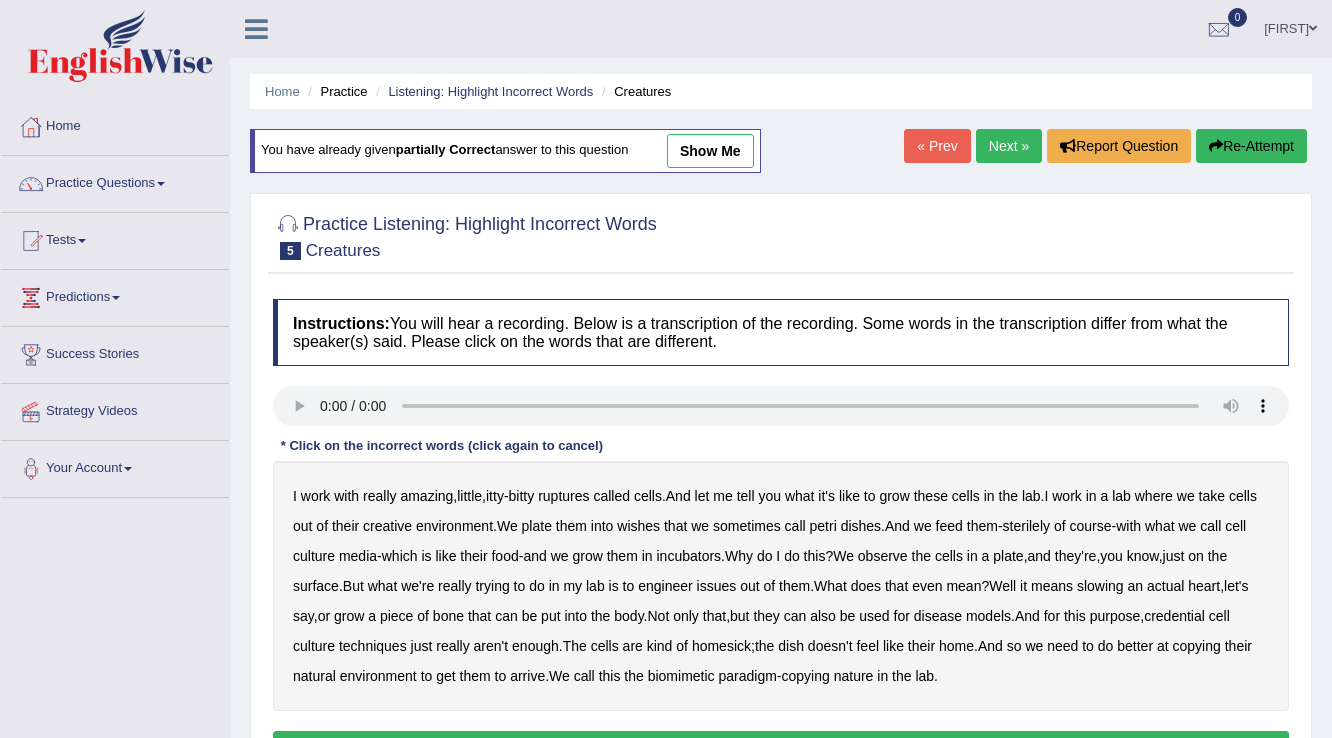 drag, startPoint x: 673, startPoint y: 522, endPoint x: 692, endPoint y: 521, distance: 19.026299 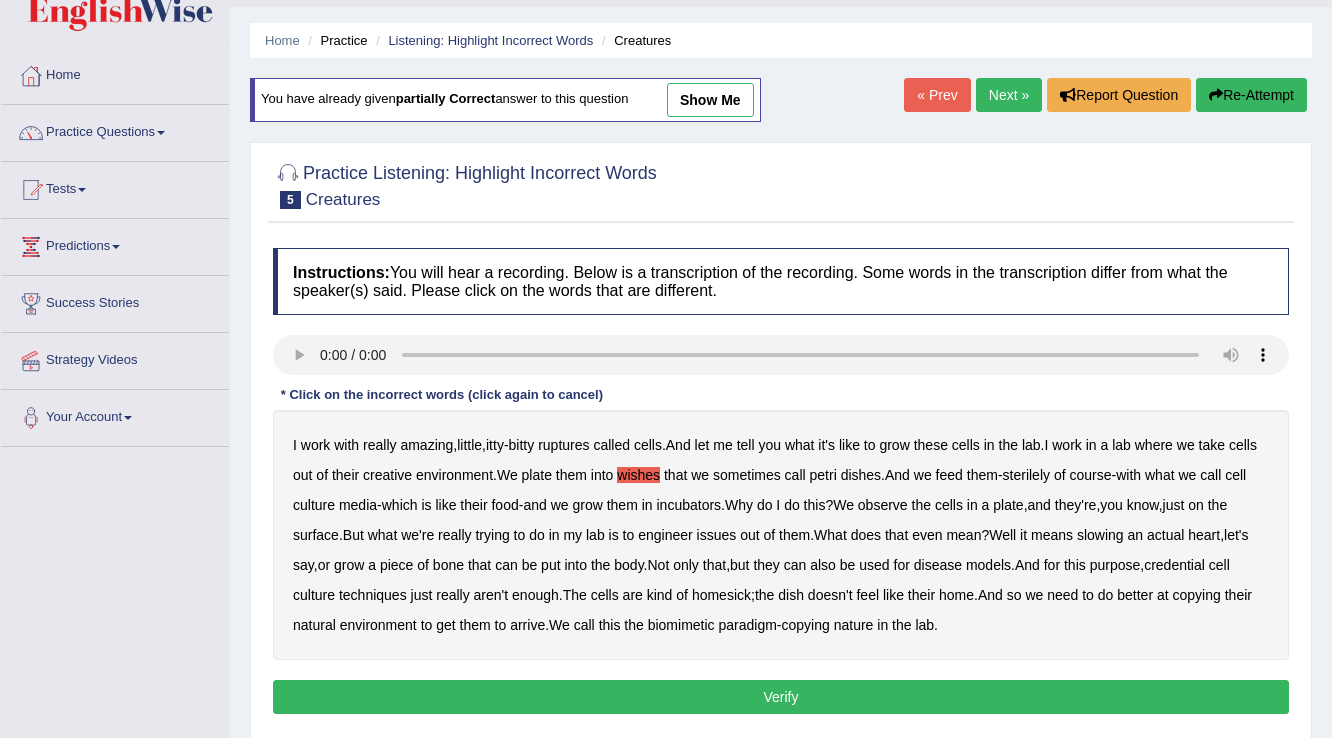 scroll, scrollTop: 80, scrollLeft: 0, axis: vertical 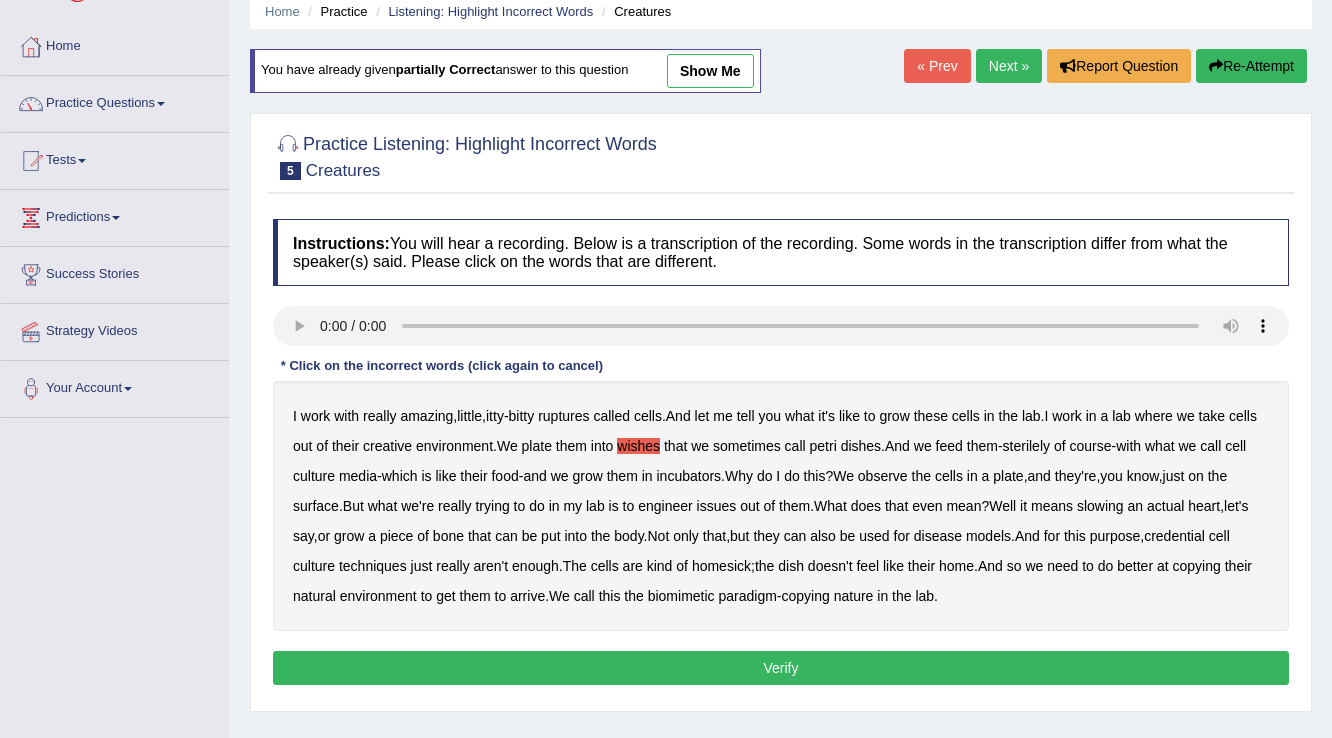 type 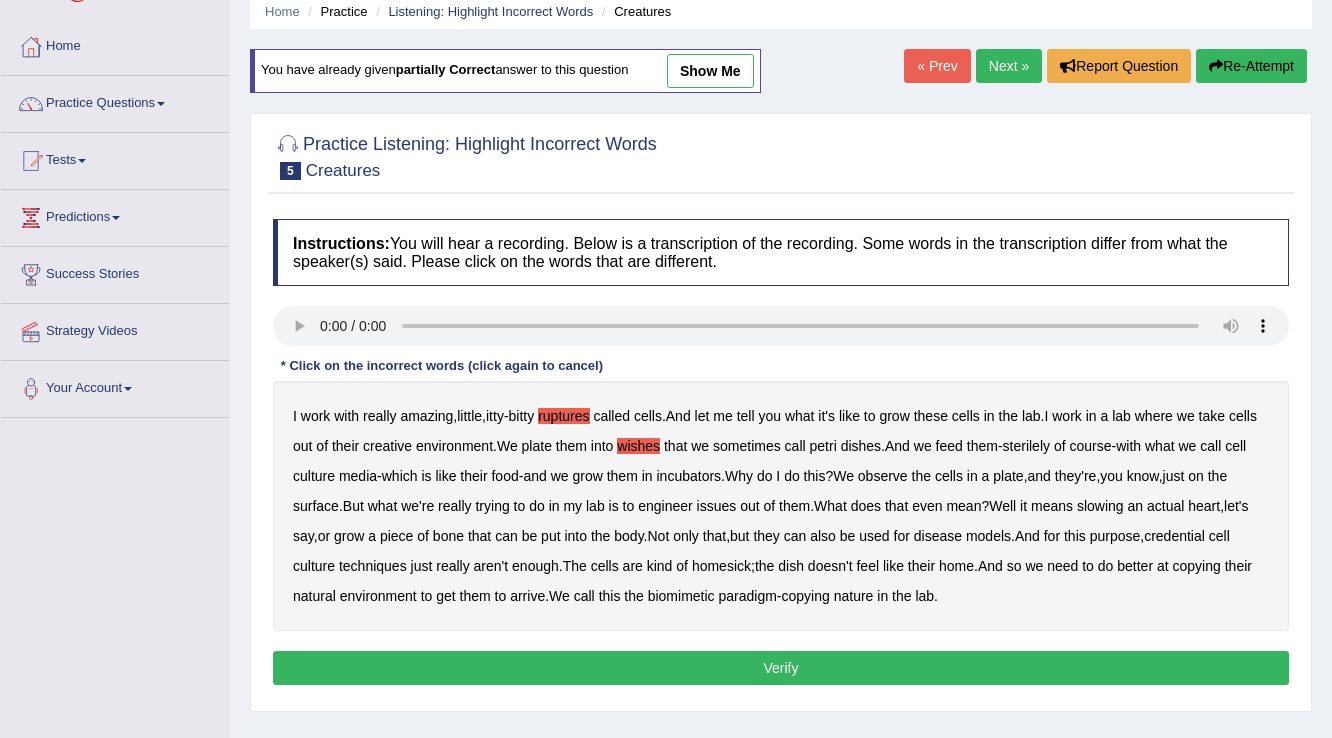 click on "creative" at bounding box center [387, 446] 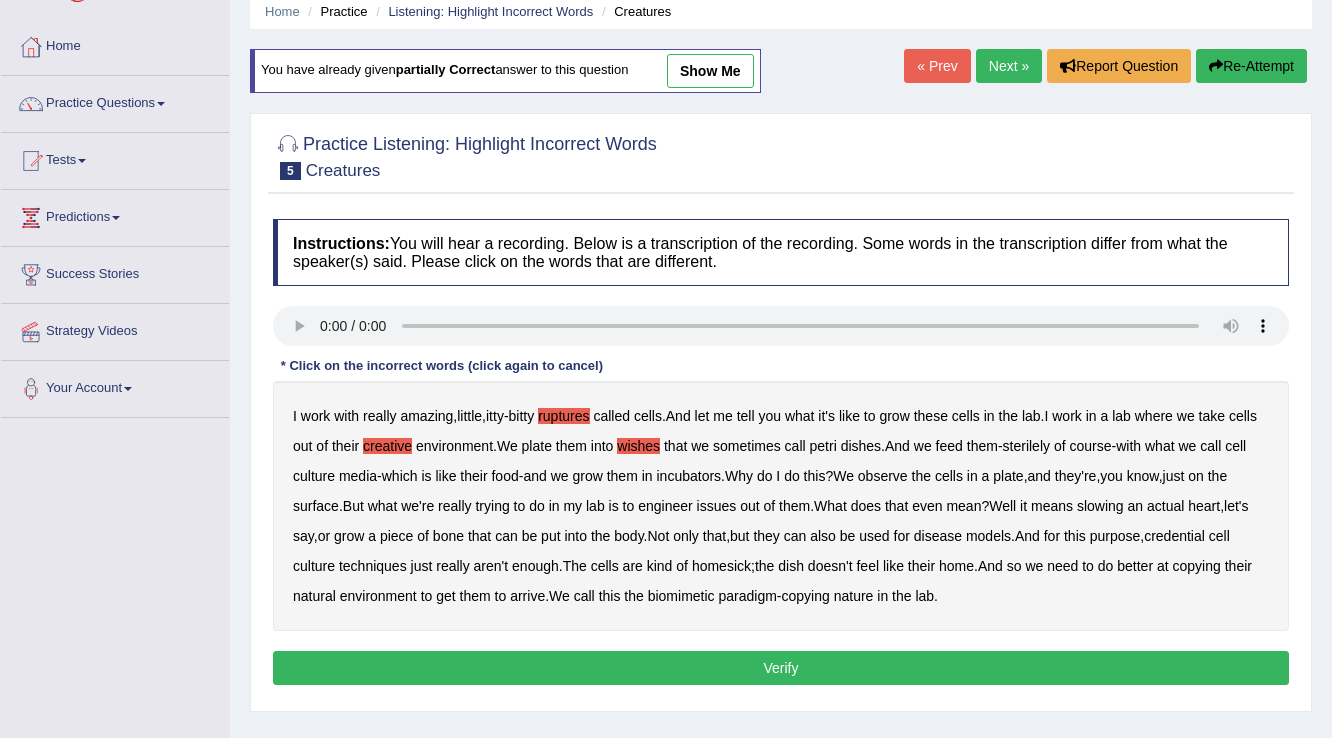 click on "surface" at bounding box center [316, 506] 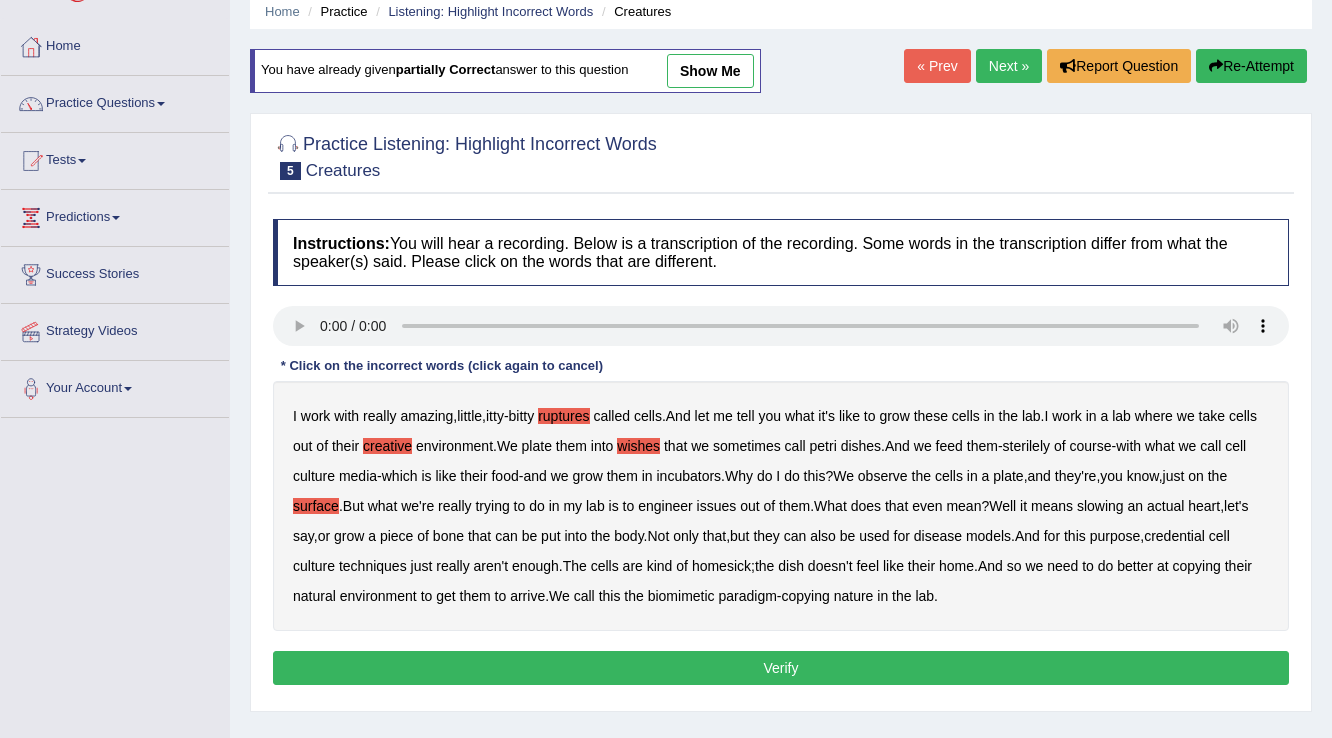 click on "know" at bounding box center (1143, 476) 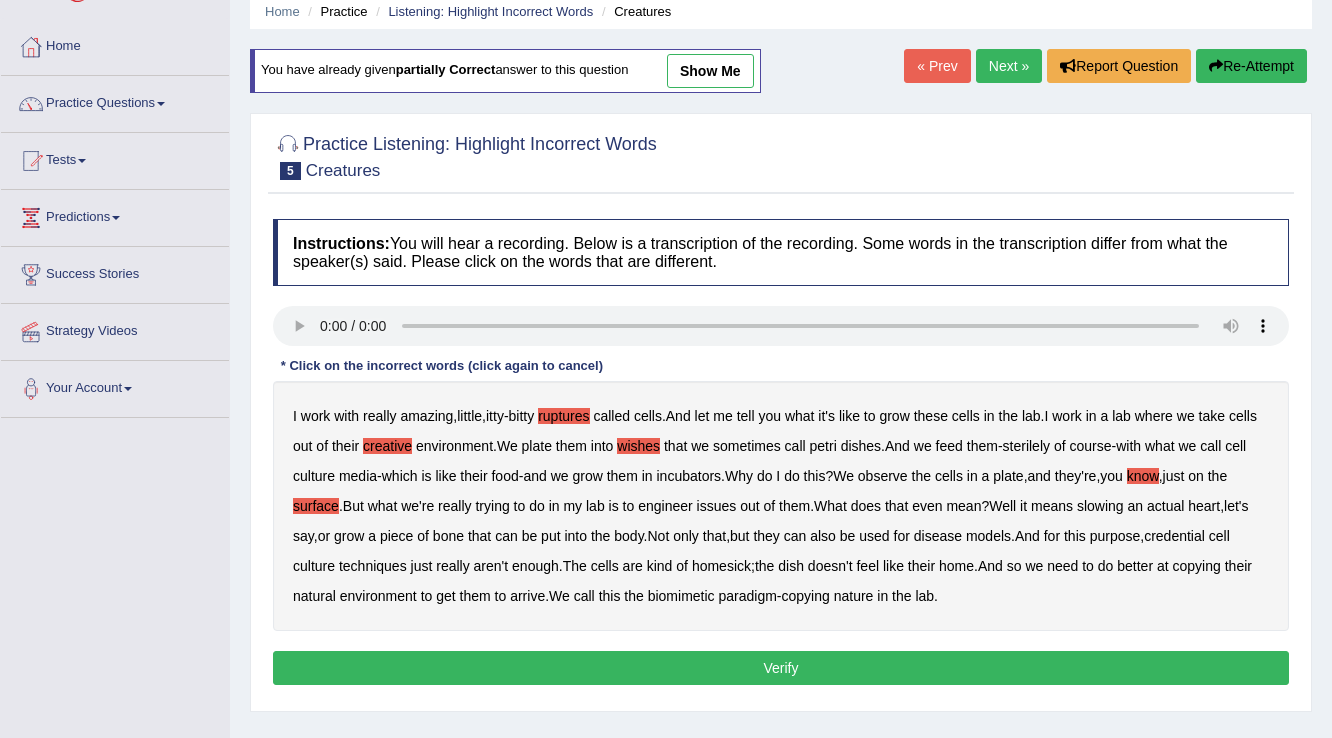 click on "slowing" at bounding box center [1100, 506] 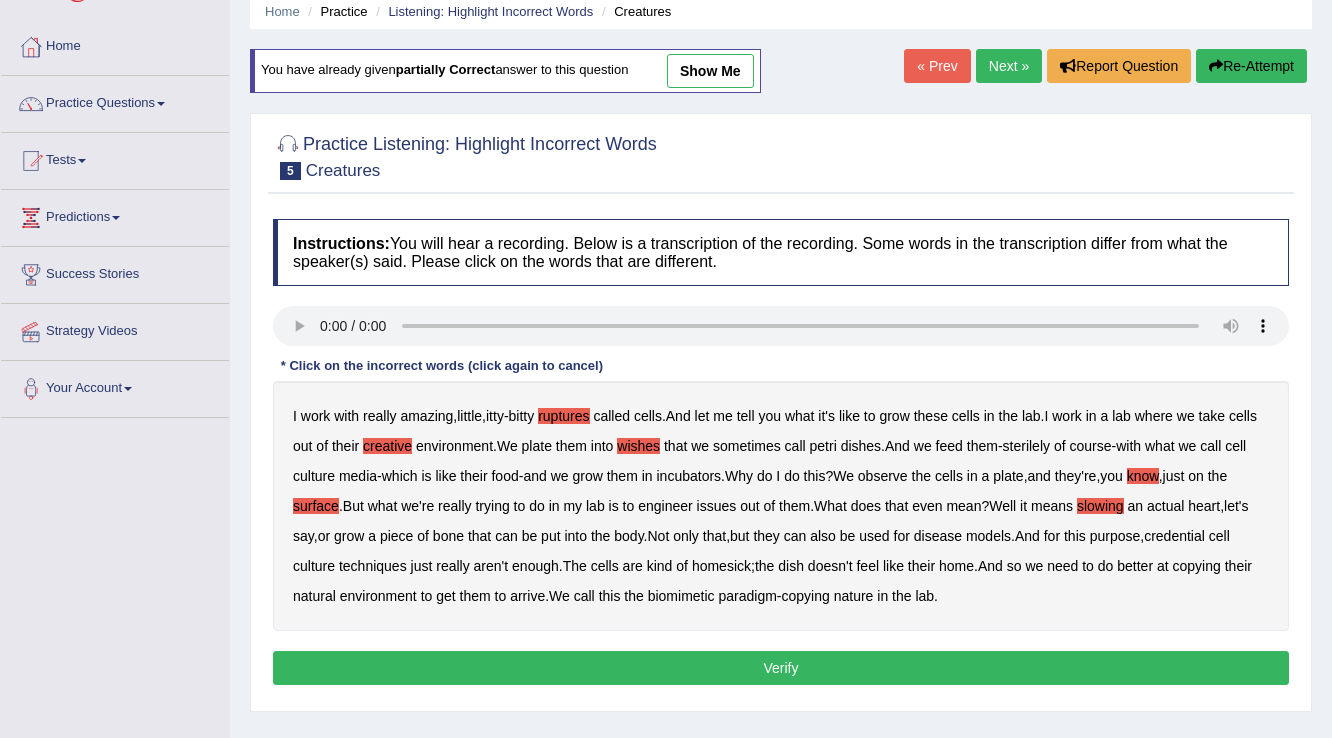 click on "kind" at bounding box center [660, 566] 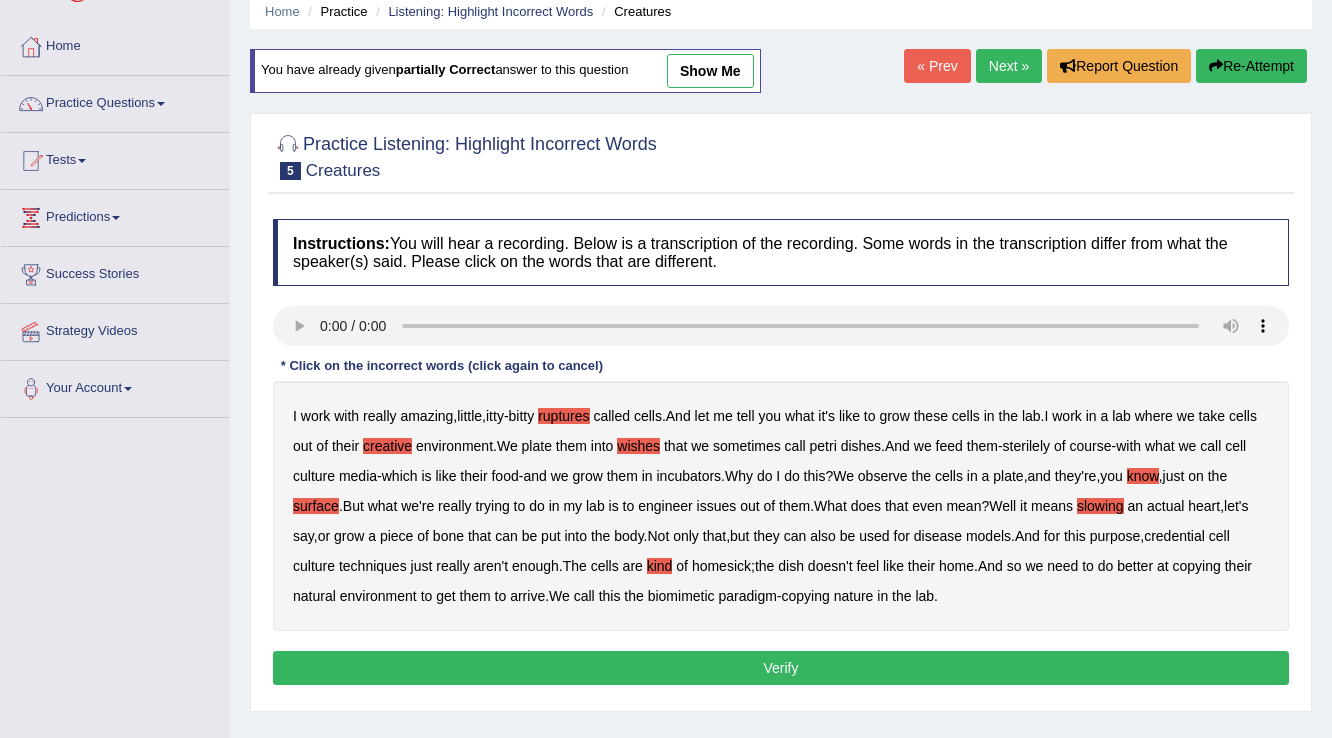 click on "biomimetic" at bounding box center [681, 596] 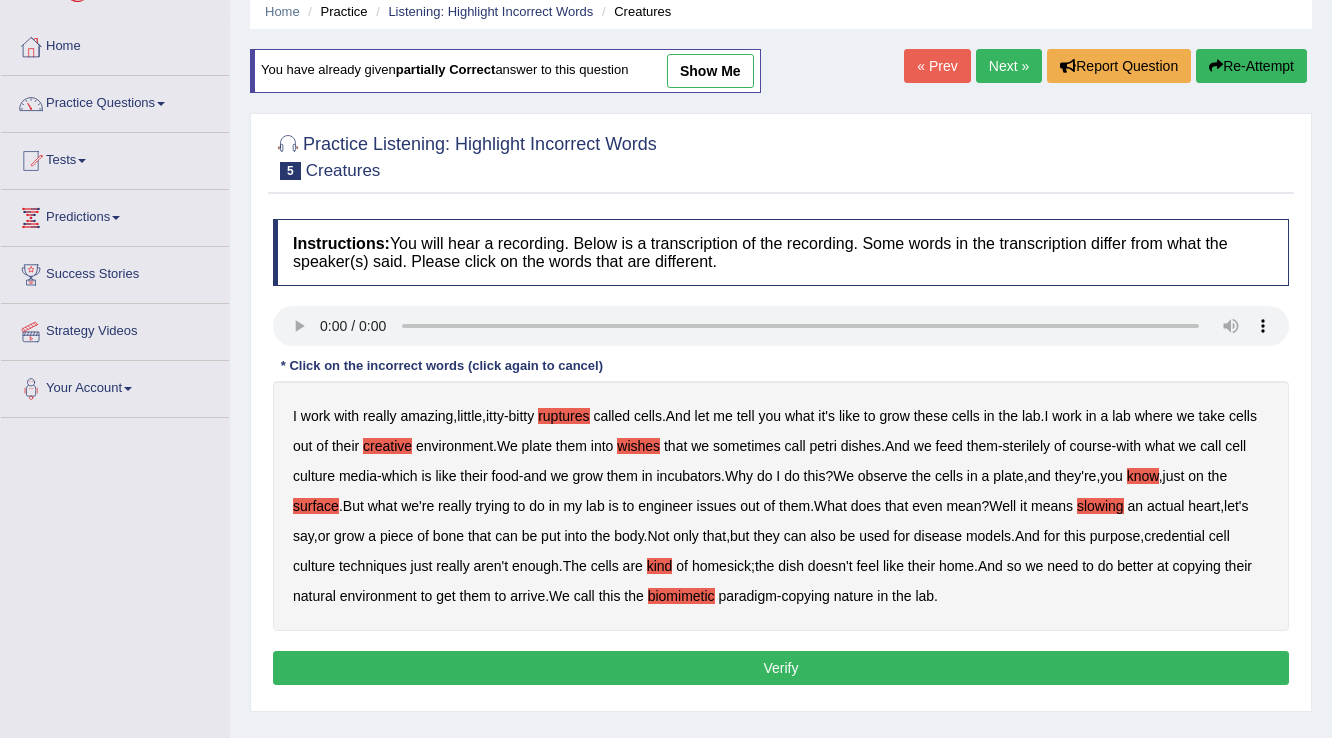 click on "Verify" at bounding box center [781, 668] 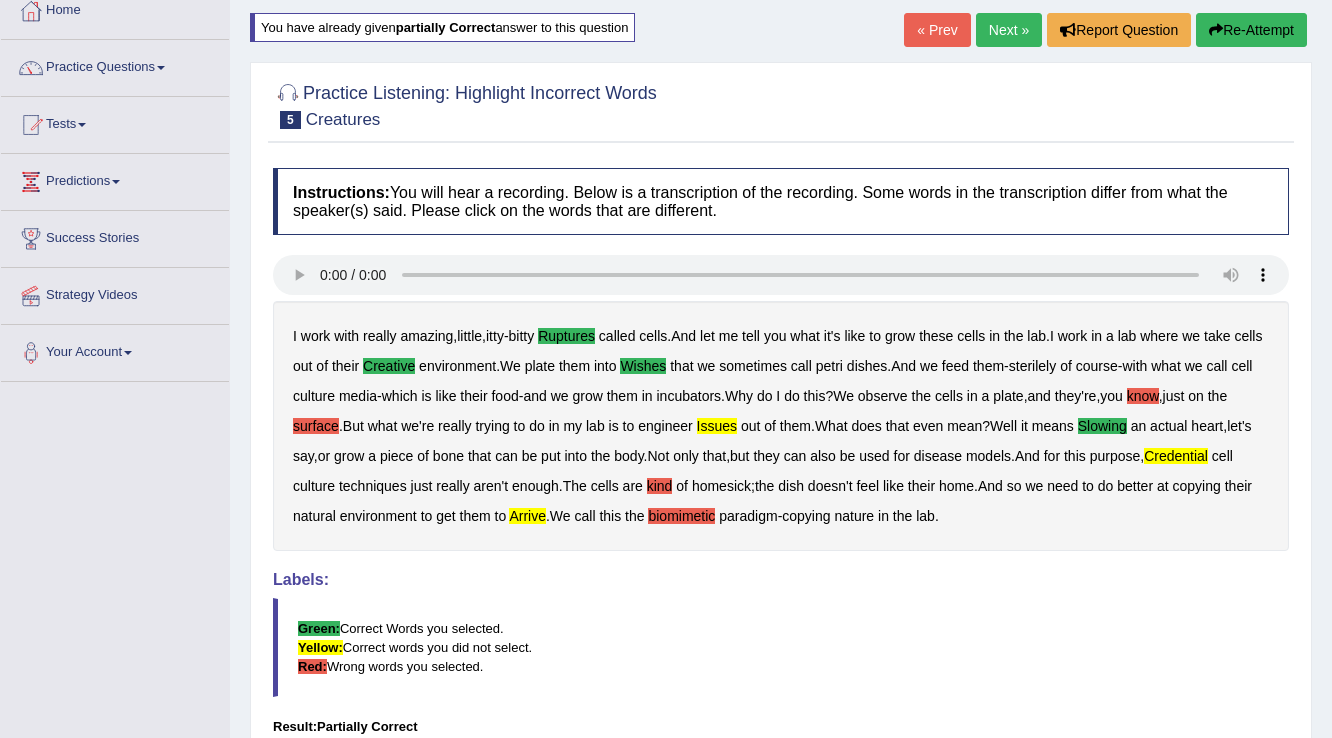 scroll, scrollTop: 80, scrollLeft: 0, axis: vertical 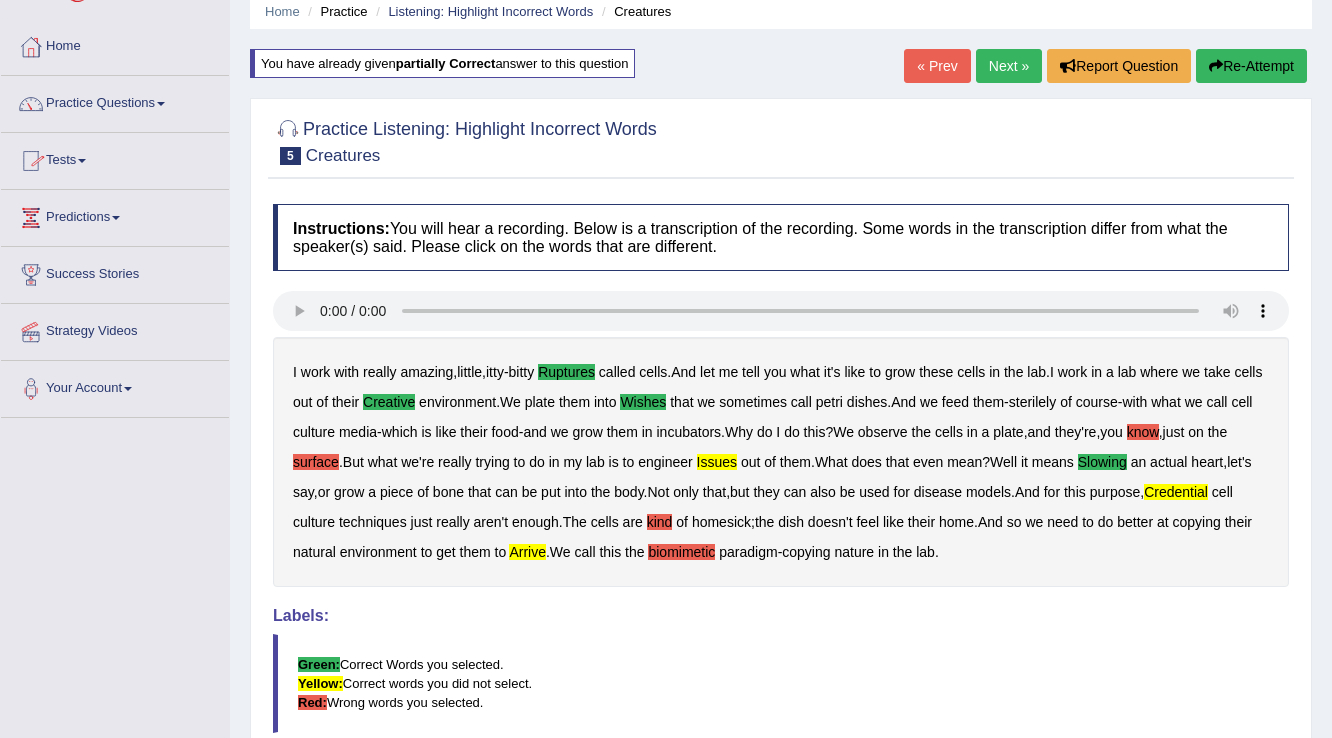 click on "Next »" at bounding box center [1009, 66] 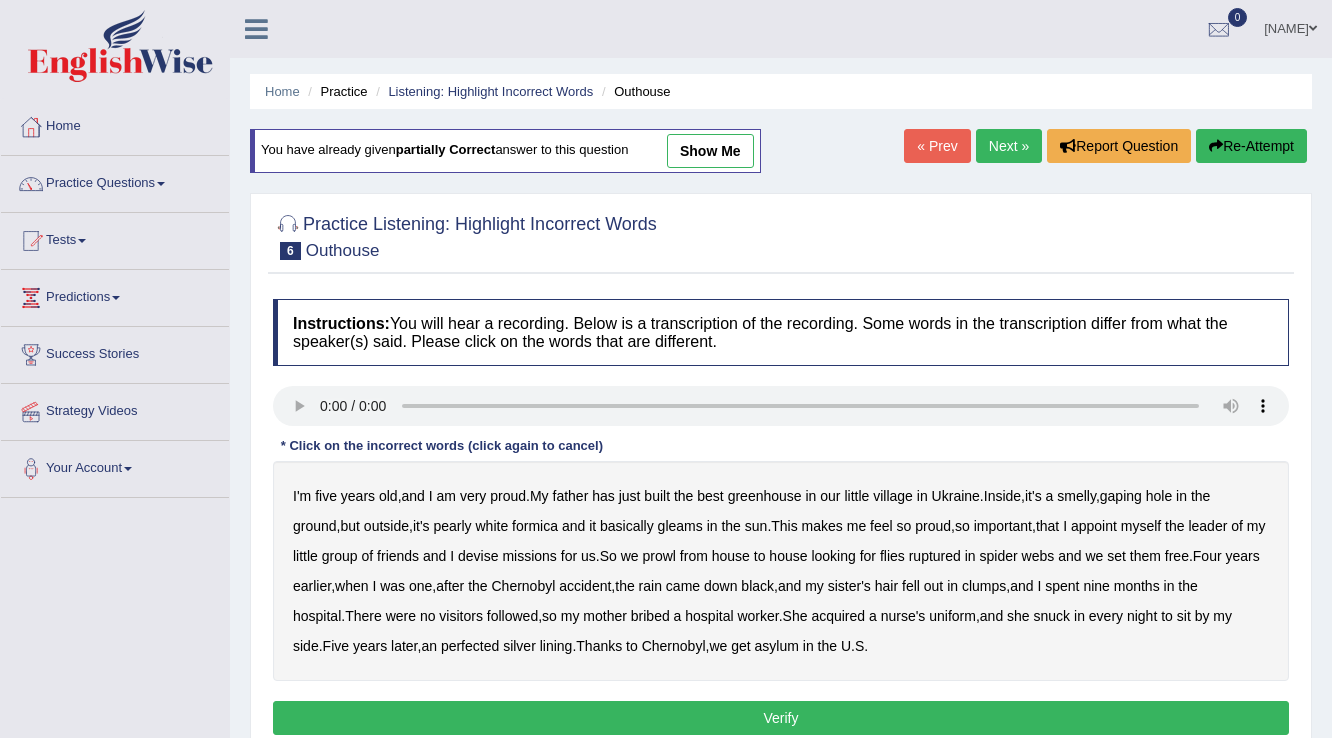 scroll, scrollTop: 0, scrollLeft: 0, axis: both 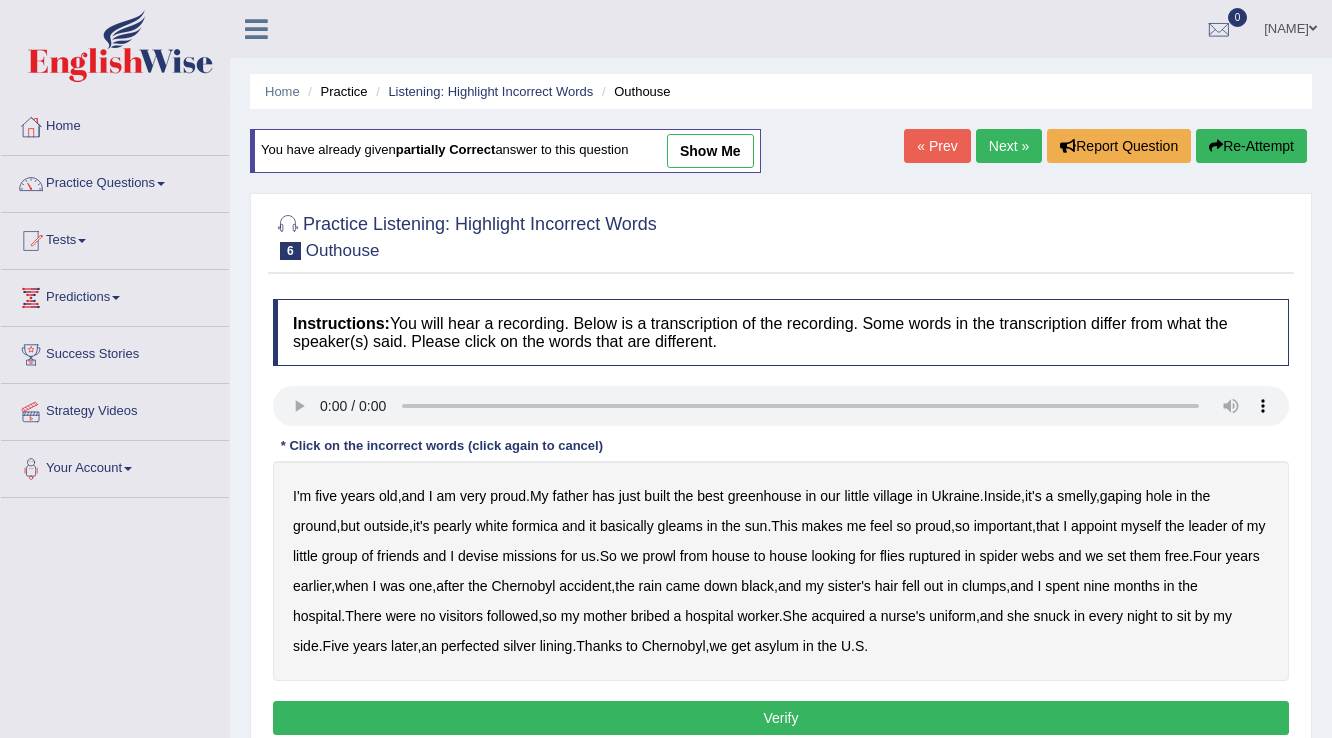 click on "greenhouse" at bounding box center [765, 496] 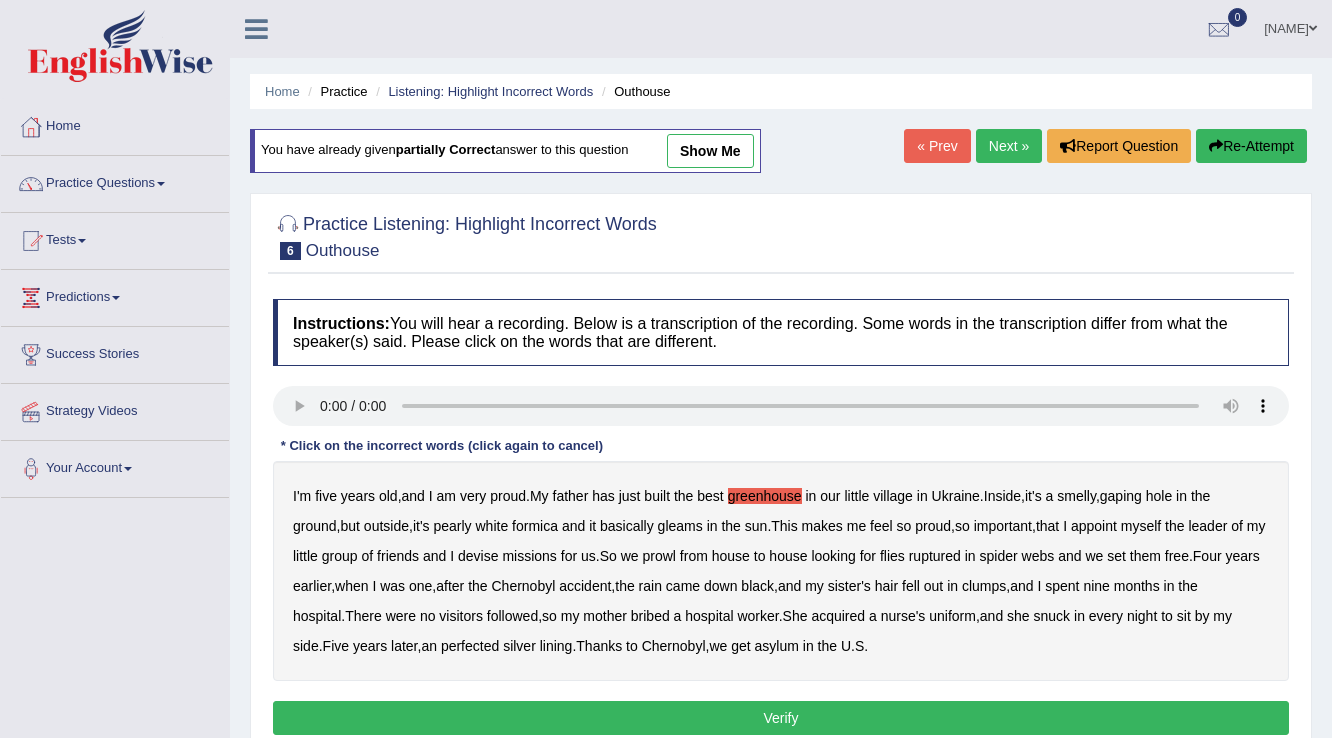 click on "perfected" at bounding box center (470, 646) 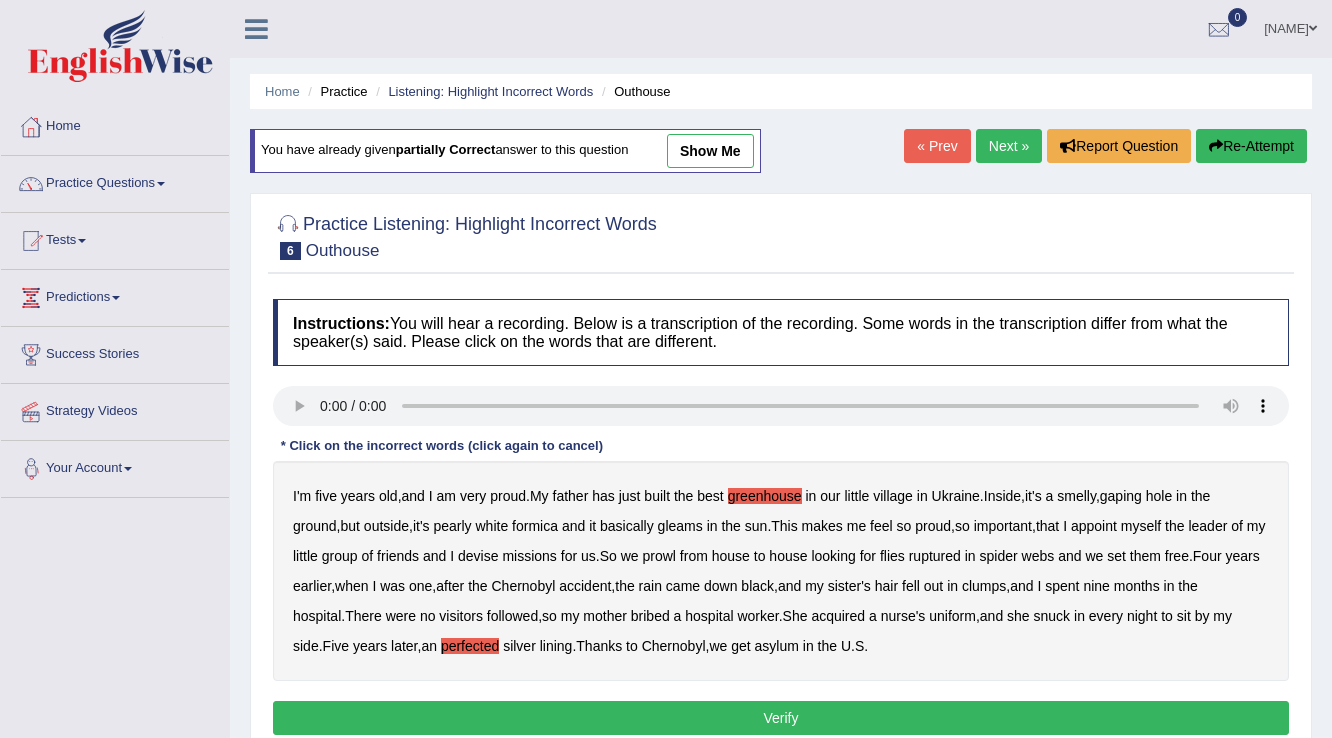 type 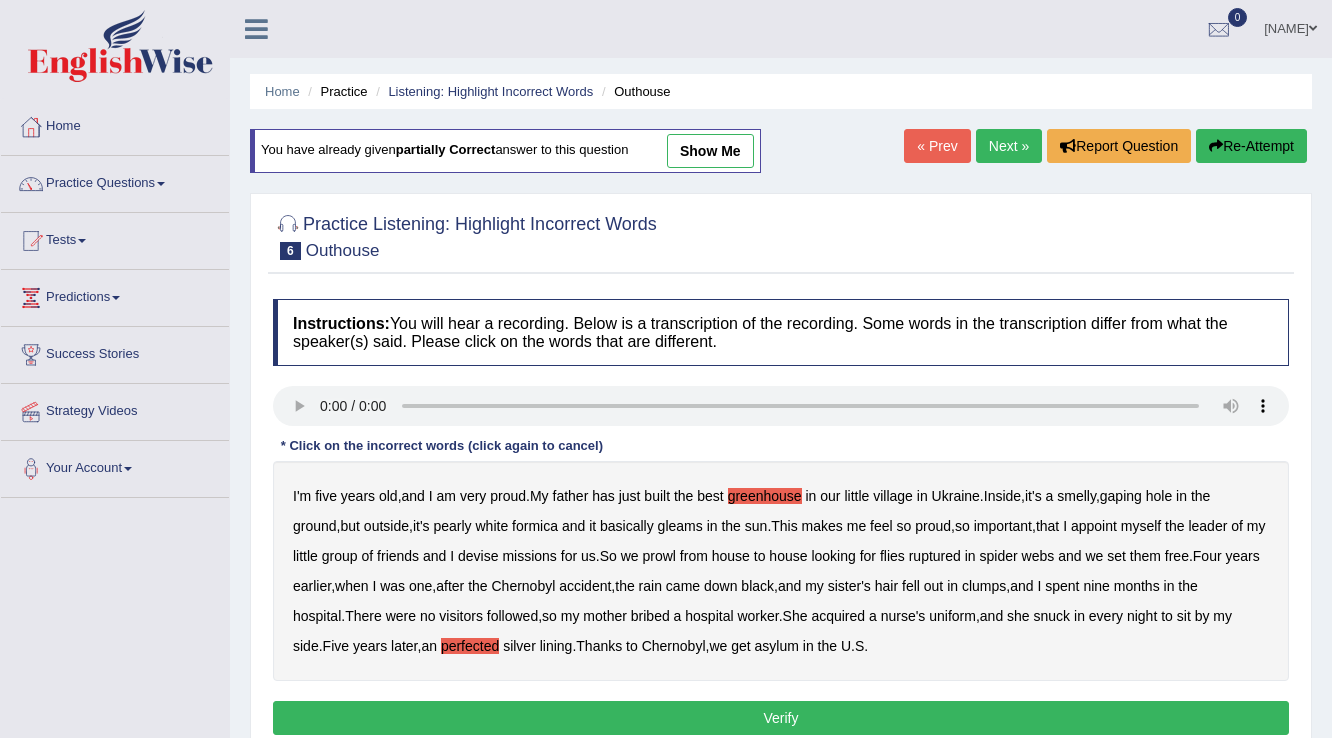 click on "asylum" at bounding box center [777, 646] 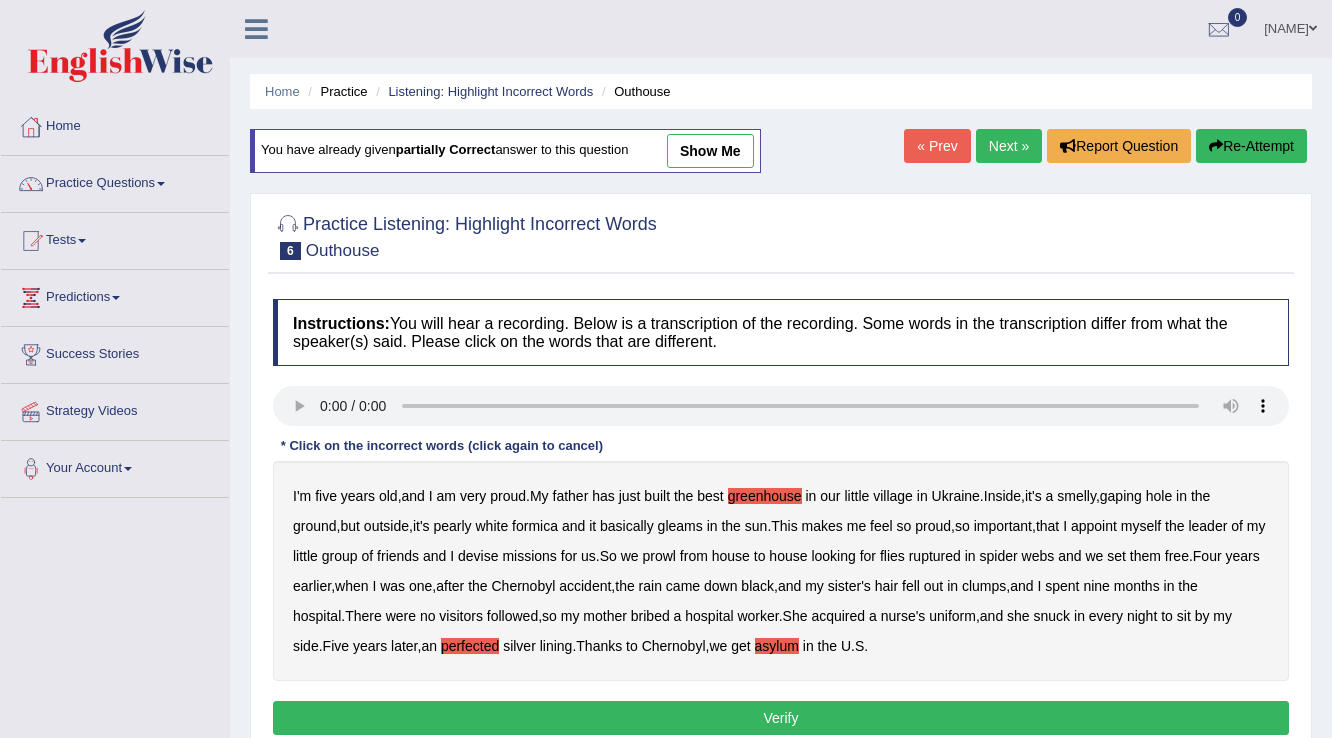 click on "Verify" at bounding box center [781, 718] 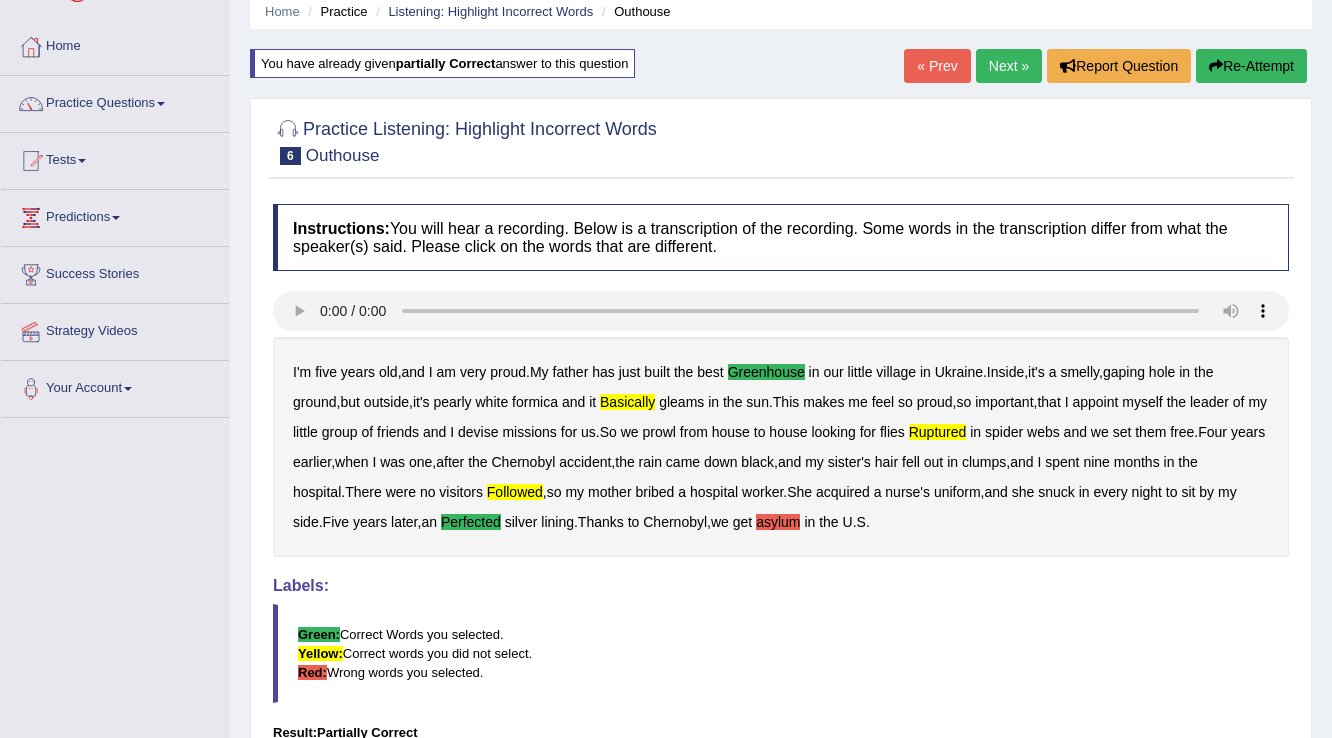 scroll, scrollTop: 0, scrollLeft: 0, axis: both 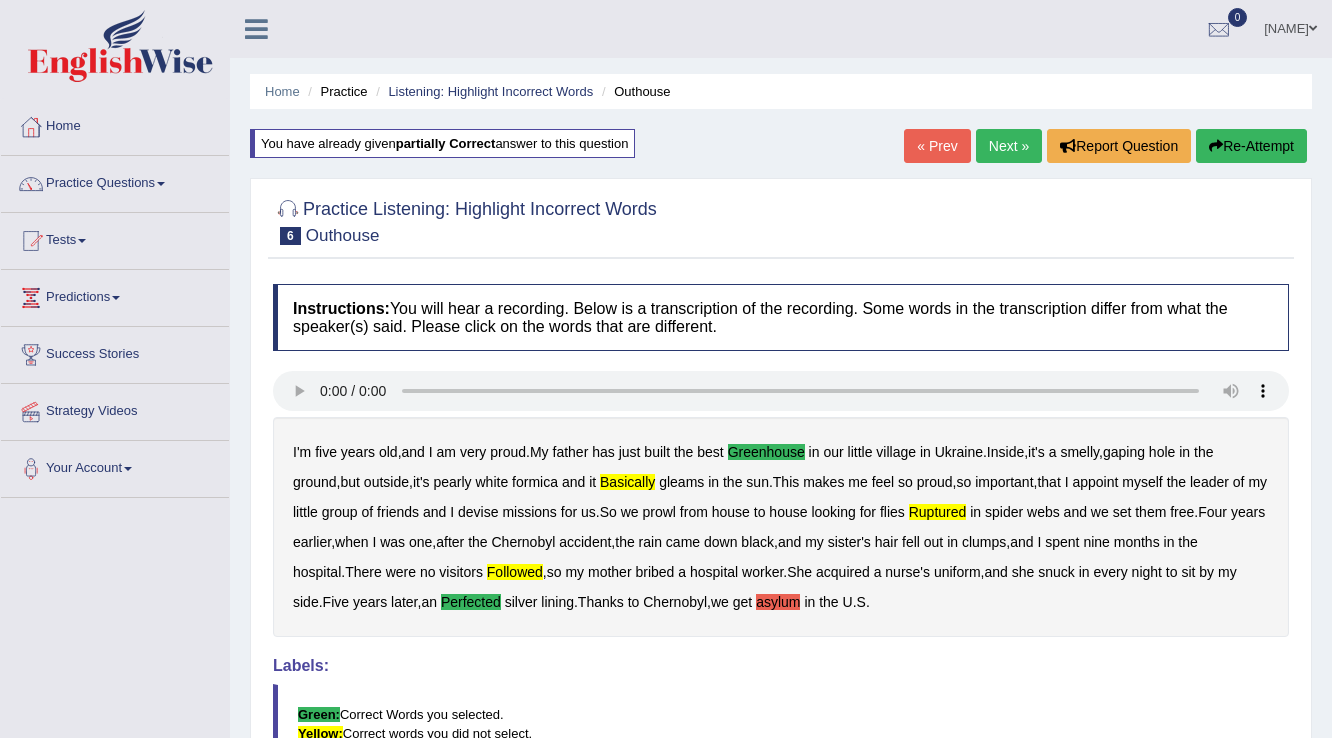 click on "Next »" at bounding box center (1009, 146) 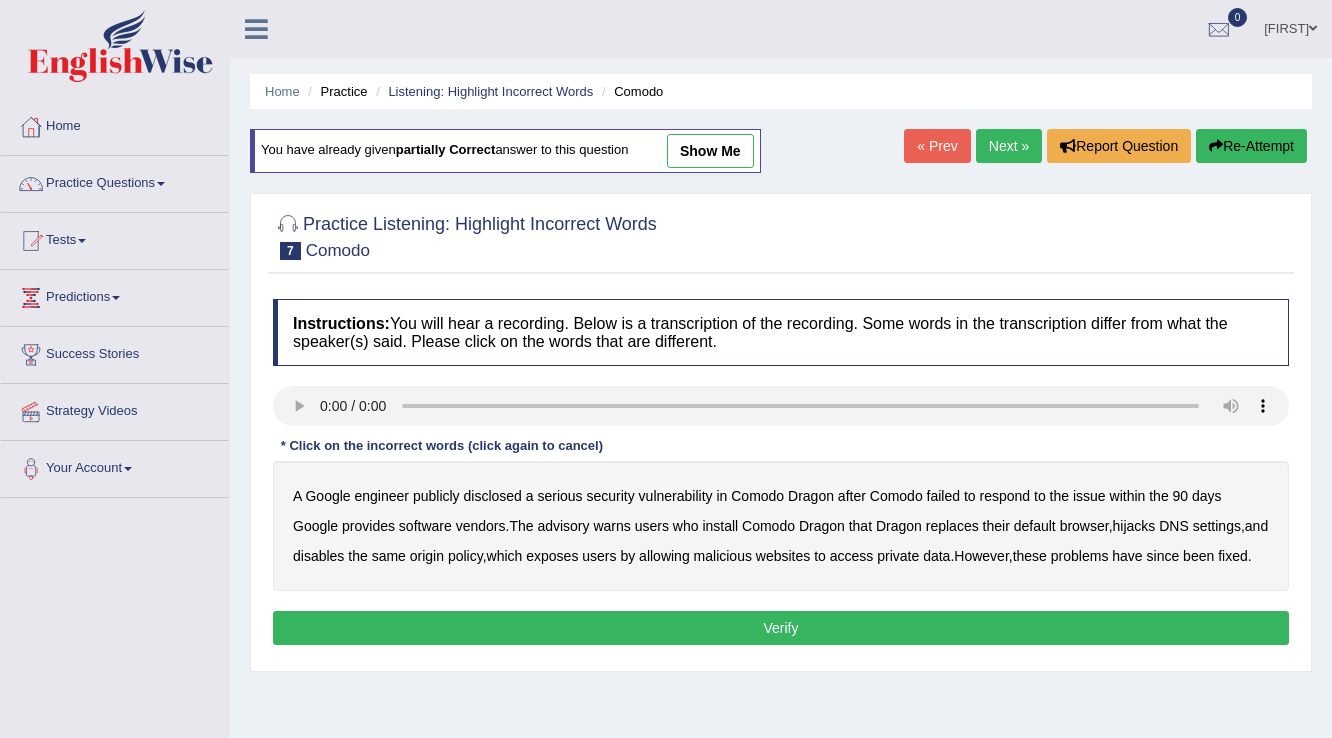 scroll, scrollTop: 0, scrollLeft: 0, axis: both 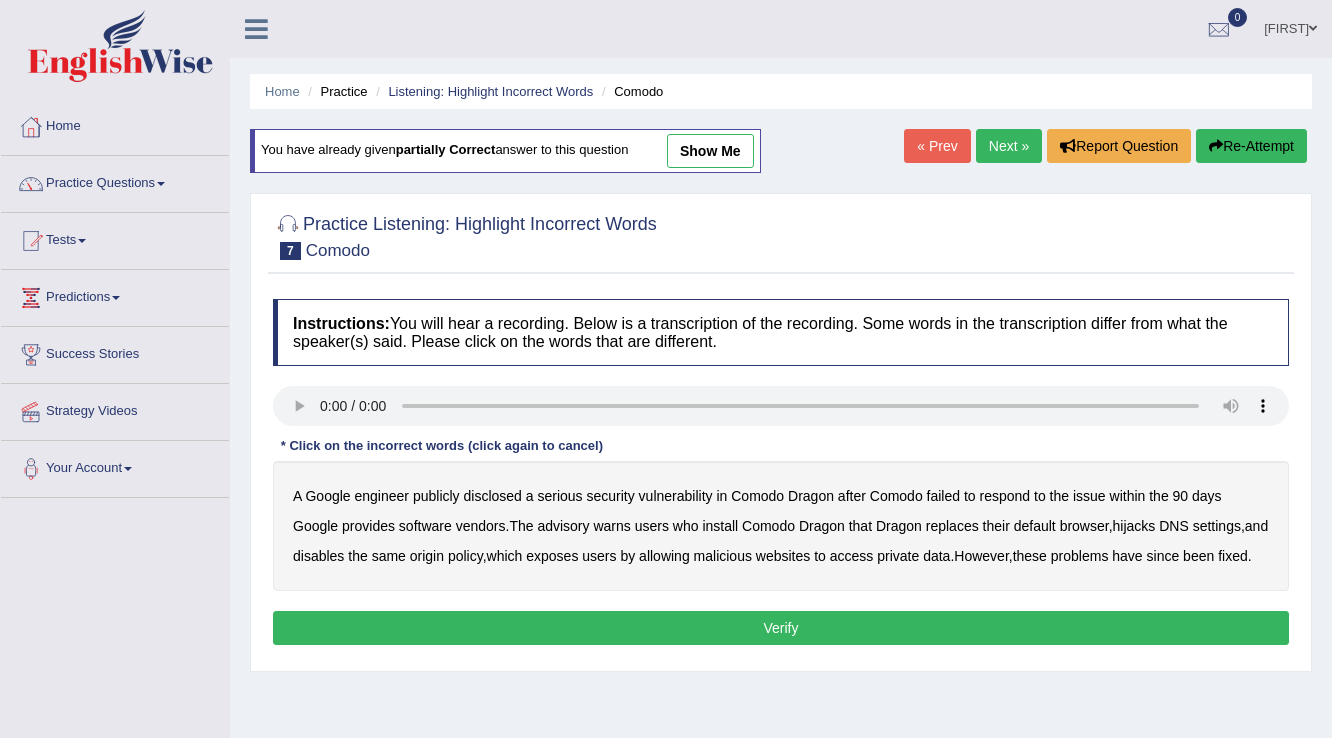 drag, startPoint x: 500, startPoint y: 489, endPoint x: 513, endPoint y: 486, distance: 13.341664 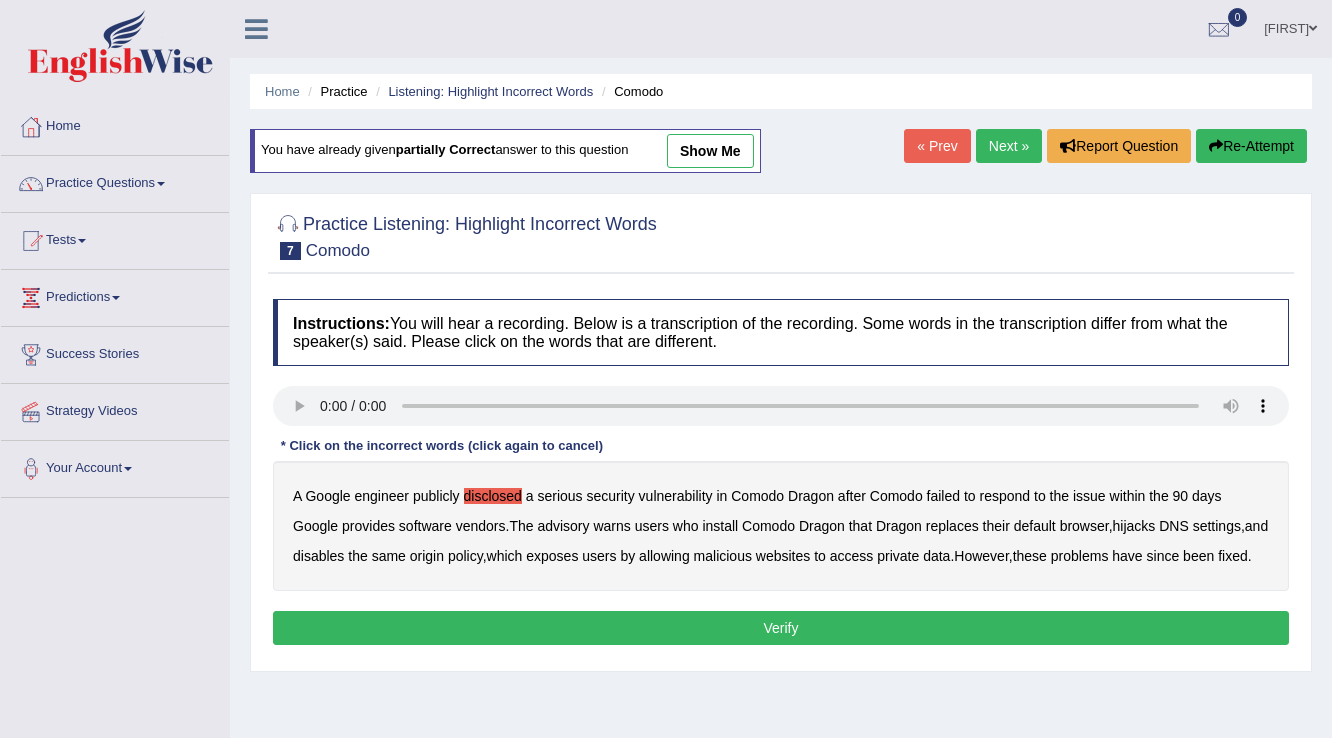 click on "default" at bounding box center (1035, 526) 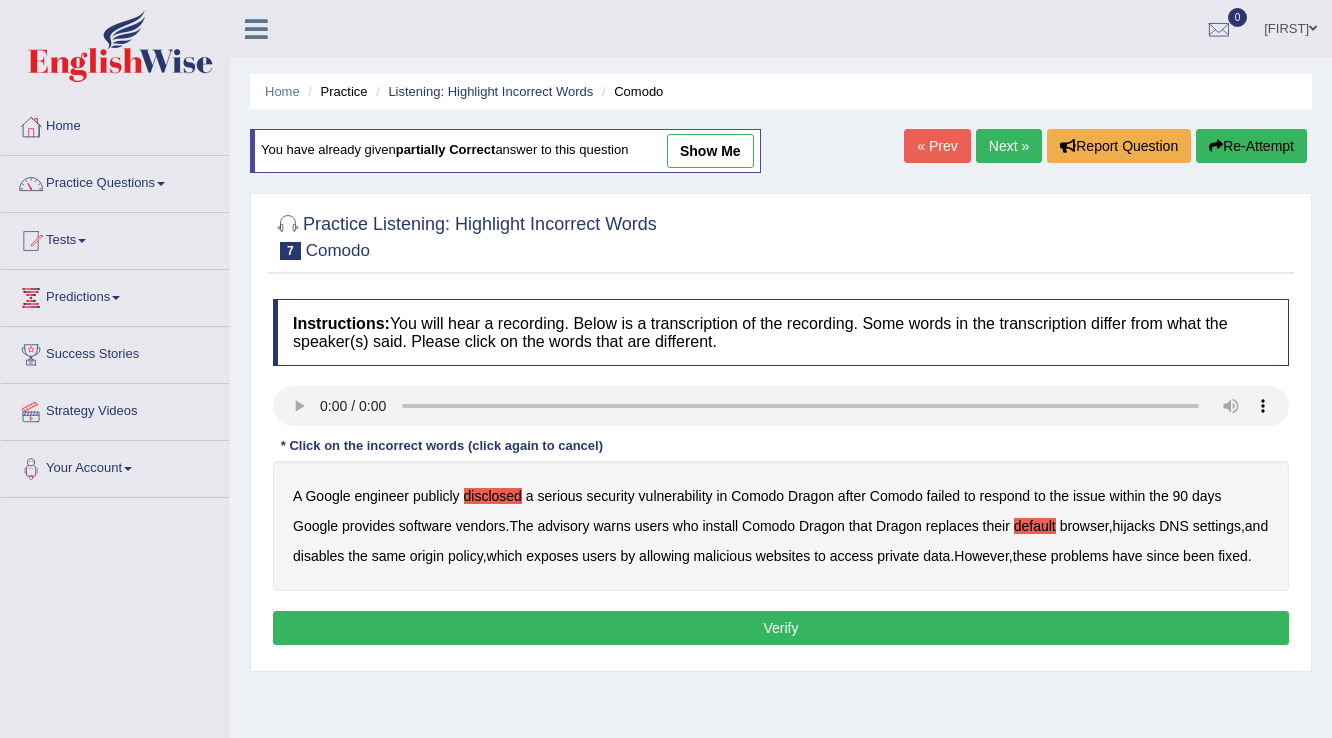 type 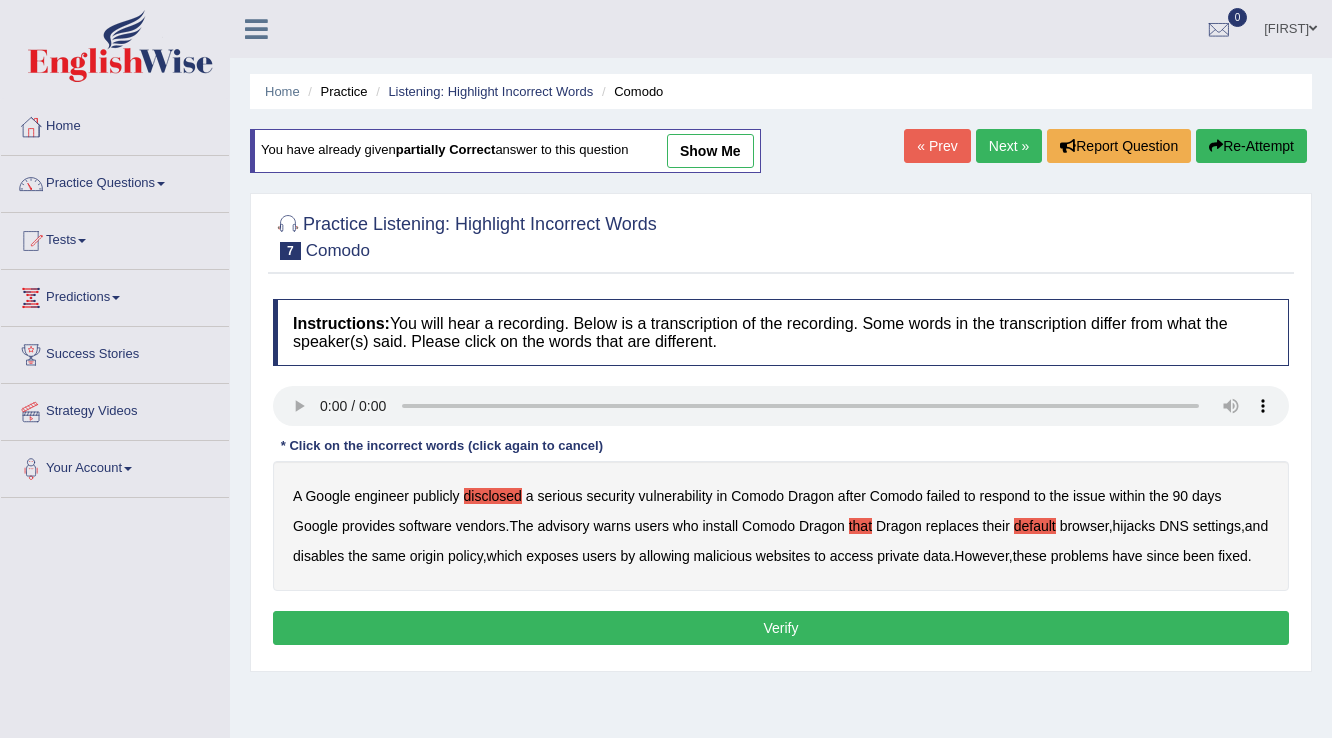 click on "Verify" at bounding box center (781, 628) 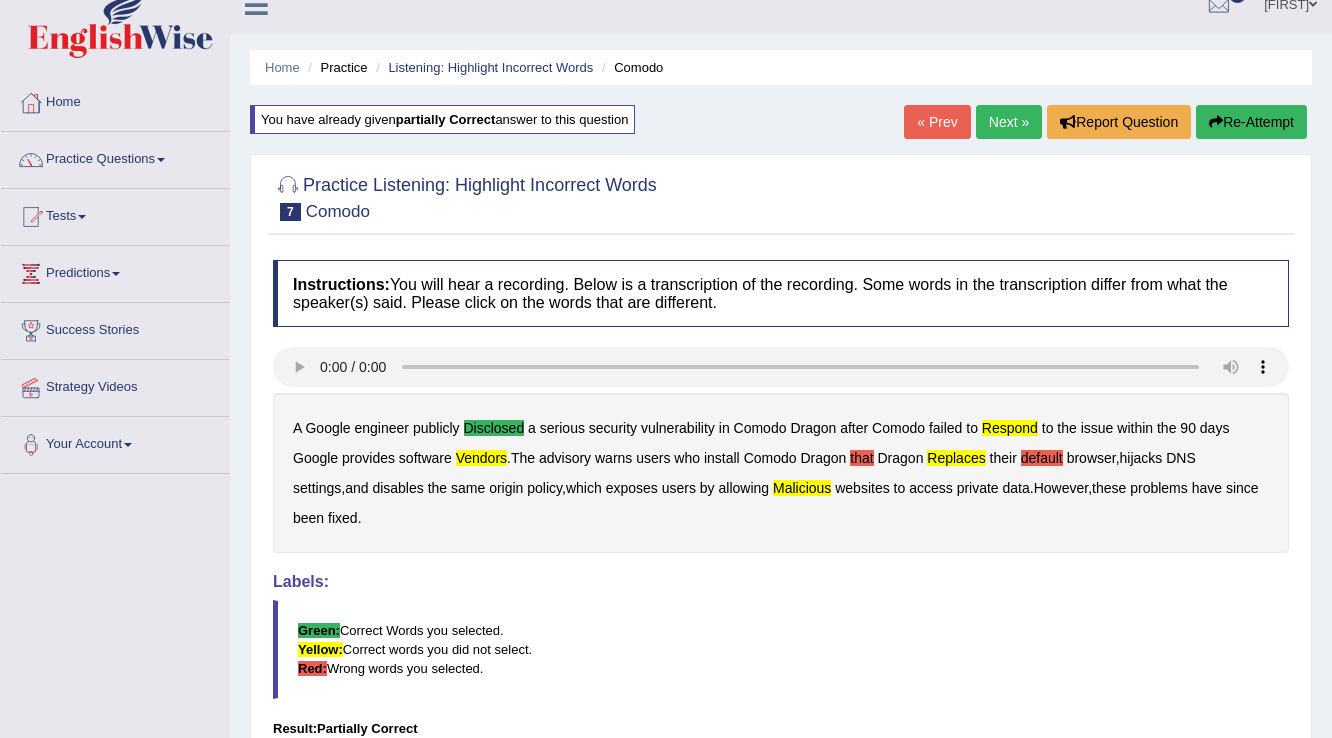 scroll, scrollTop: 0, scrollLeft: 0, axis: both 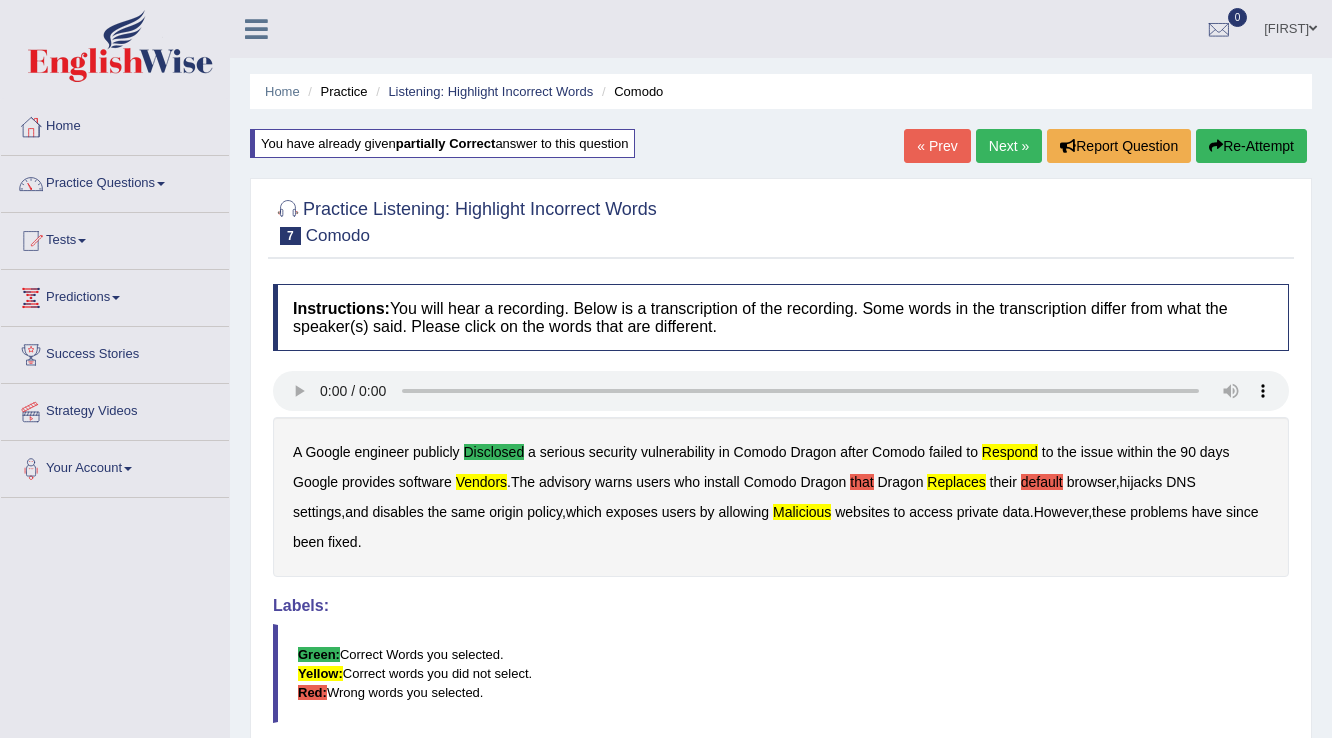 click on "Next »" at bounding box center [1009, 146] 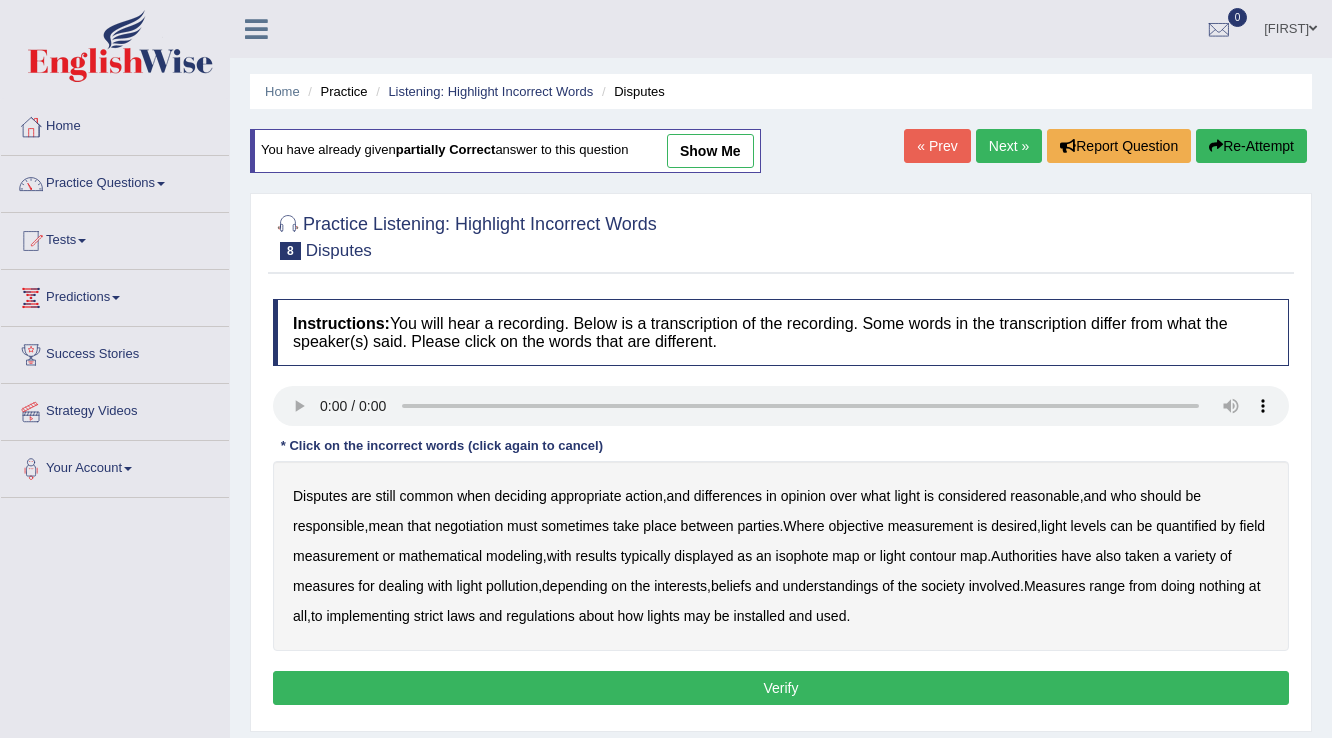 scroll, scrollTop: 0, scrollLeft: 0, axis: both 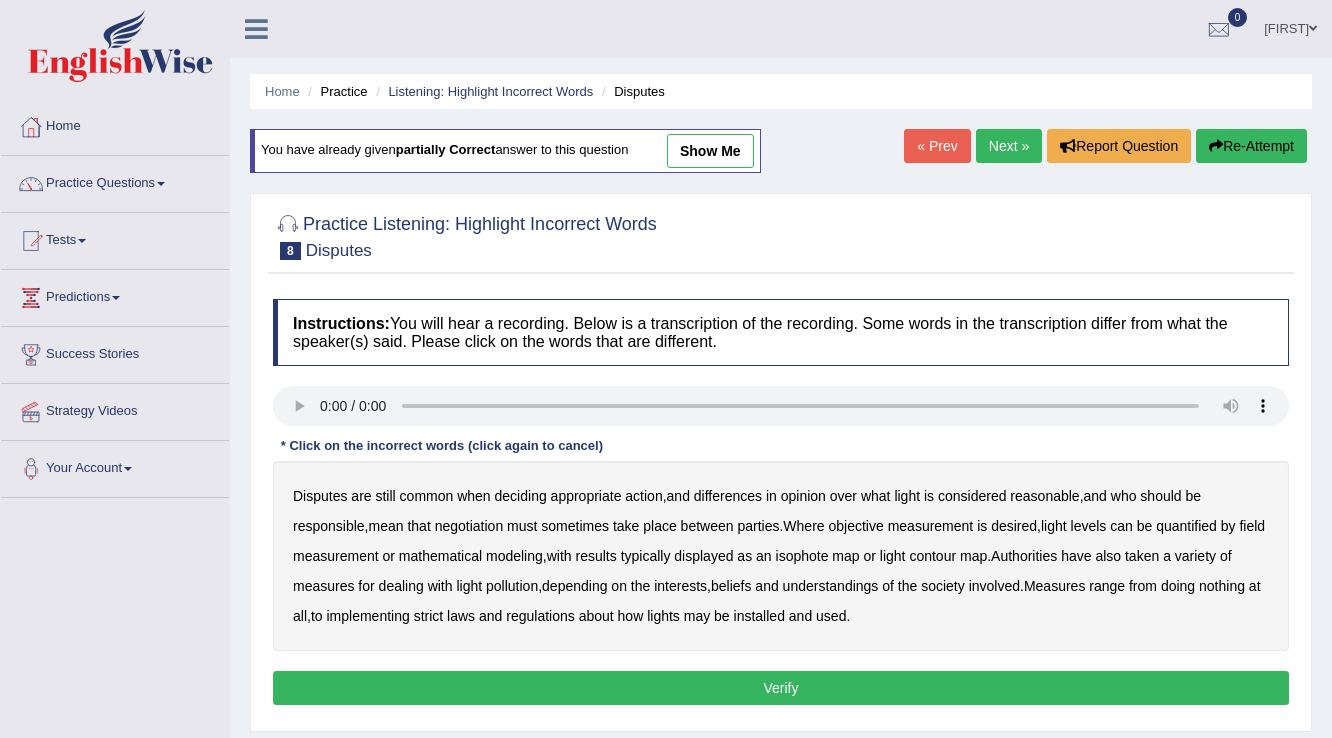 type 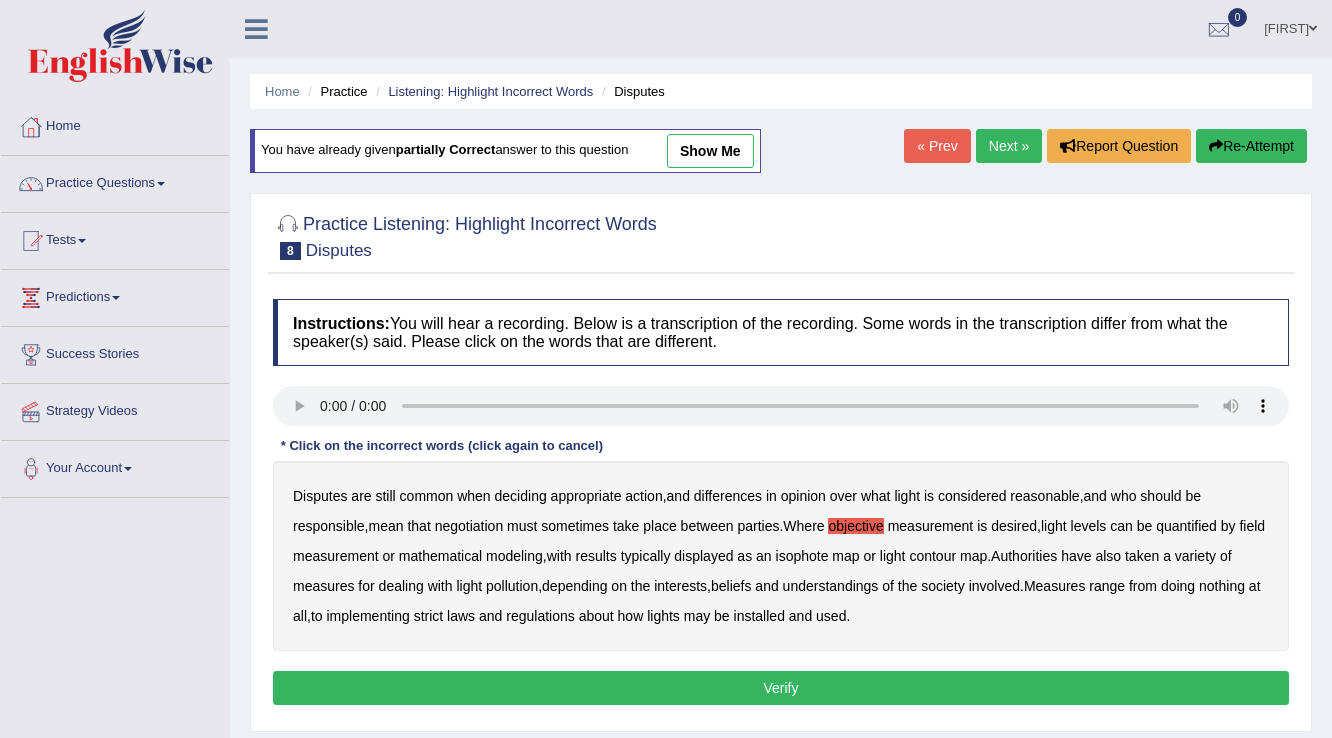 click on "reasonable" at bounding box center [1044, 496] 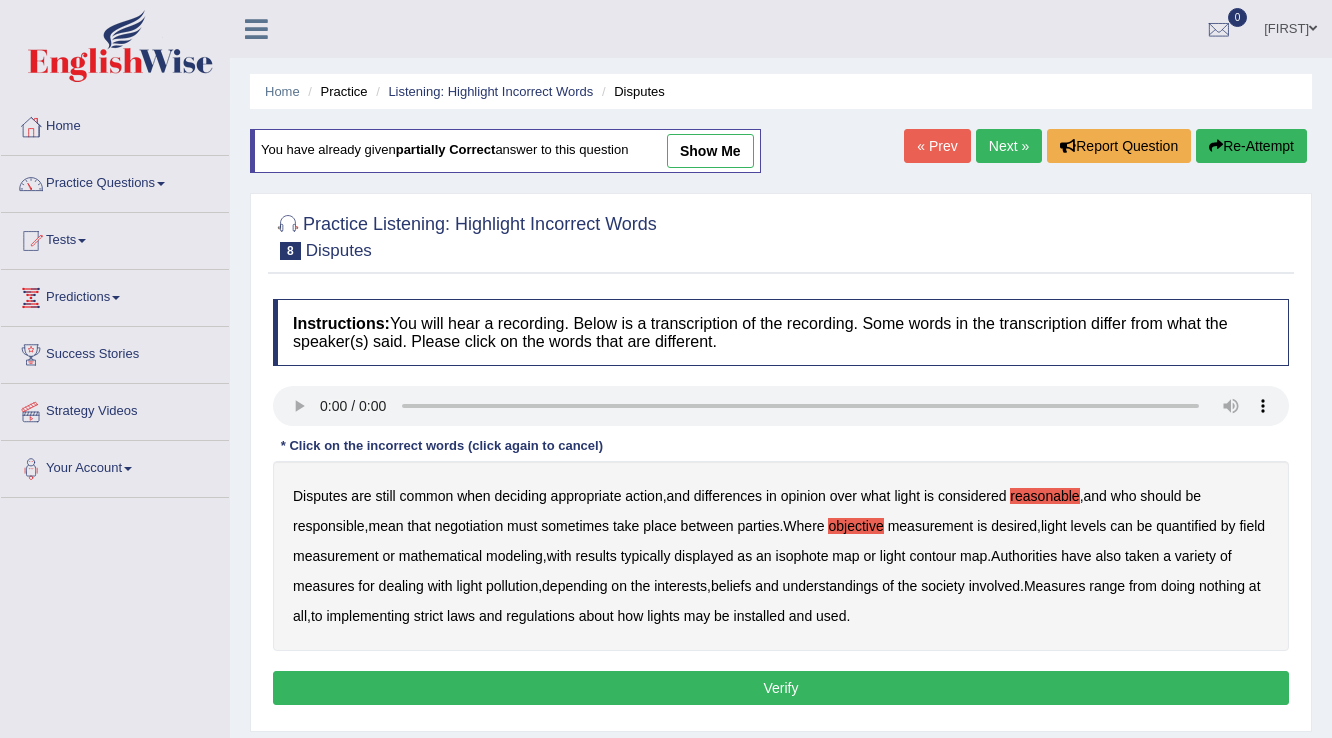 click on "displayed" at bounding box center [703, 556] 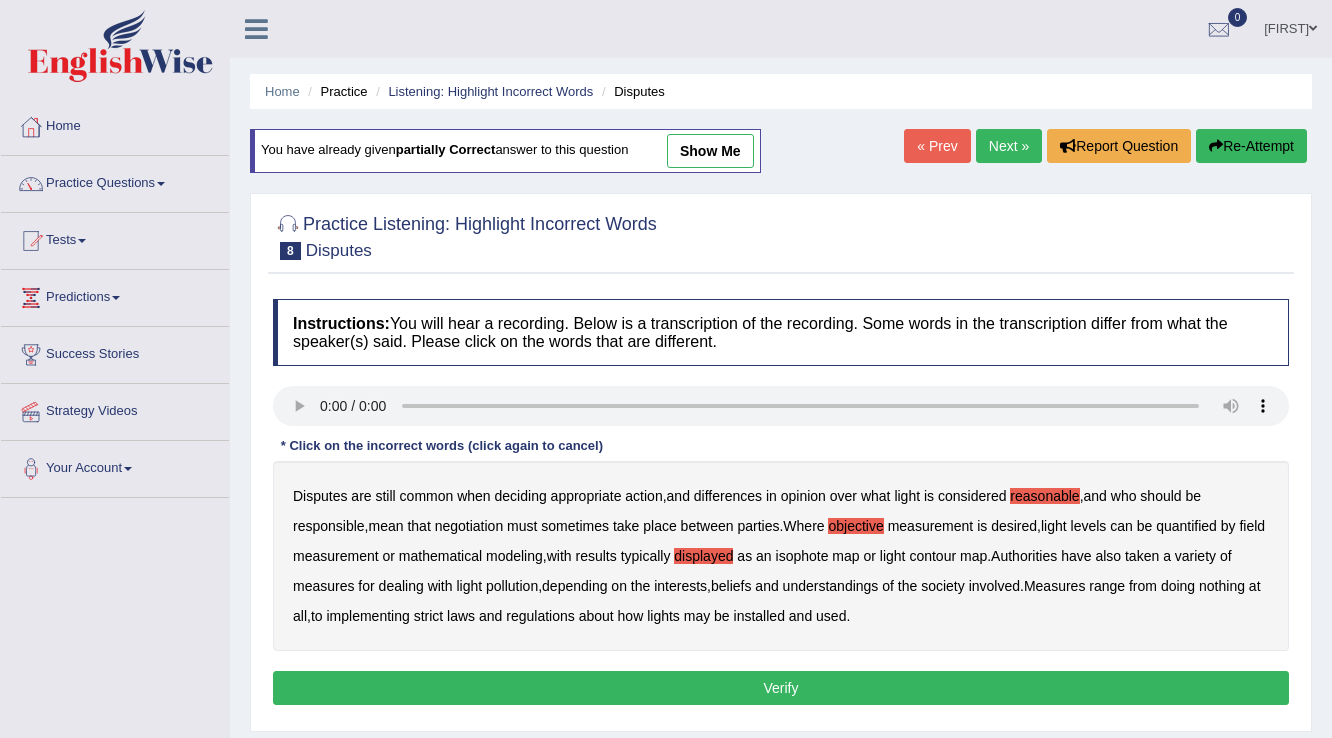 click on "typically" at bounding box center (646, 556) 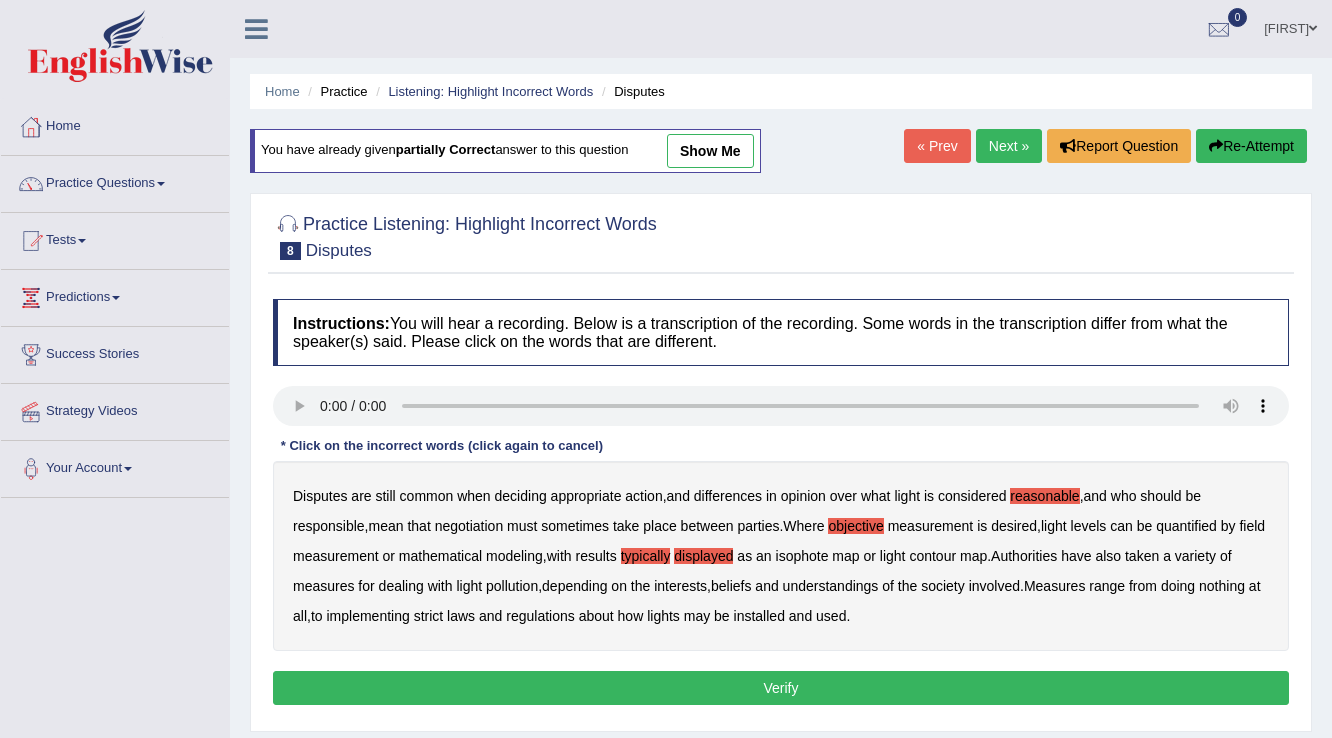 click on "displayed" at bounding box center [703, 556] 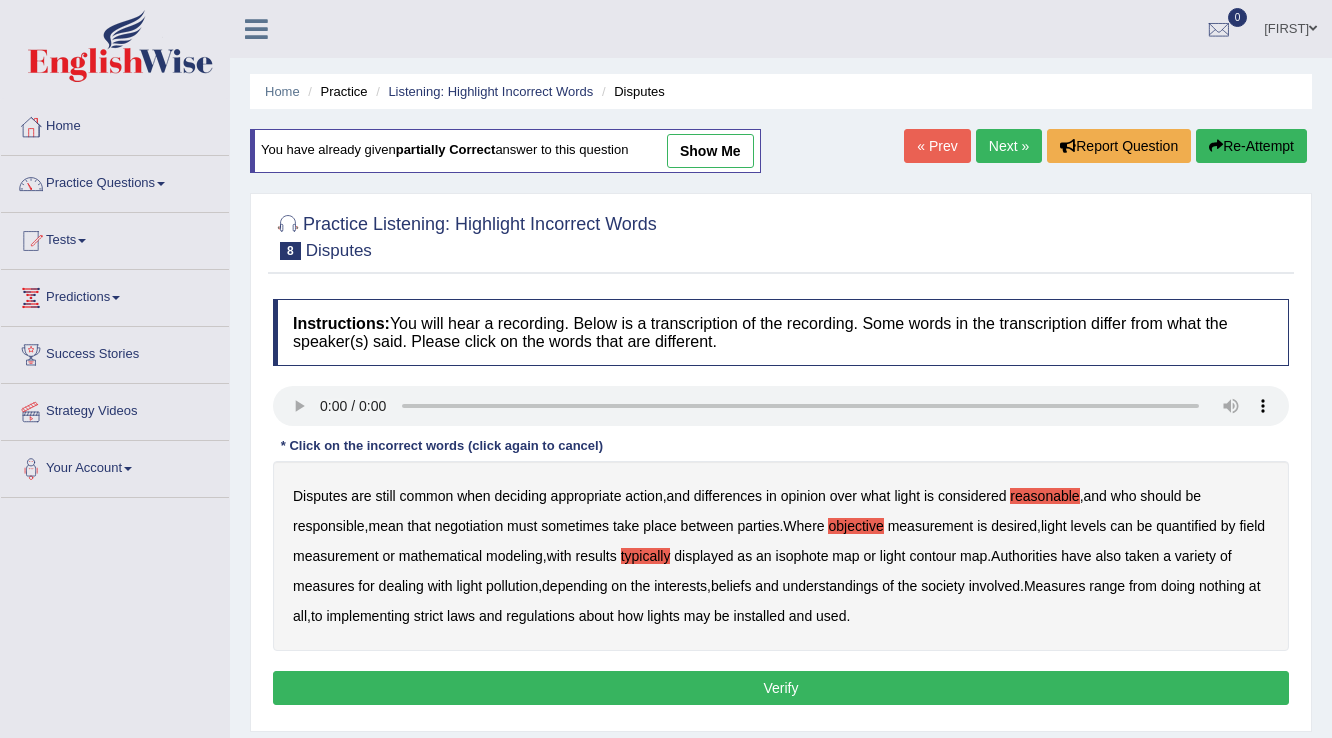 click on "nothing" at bounding box center [1222, 586] 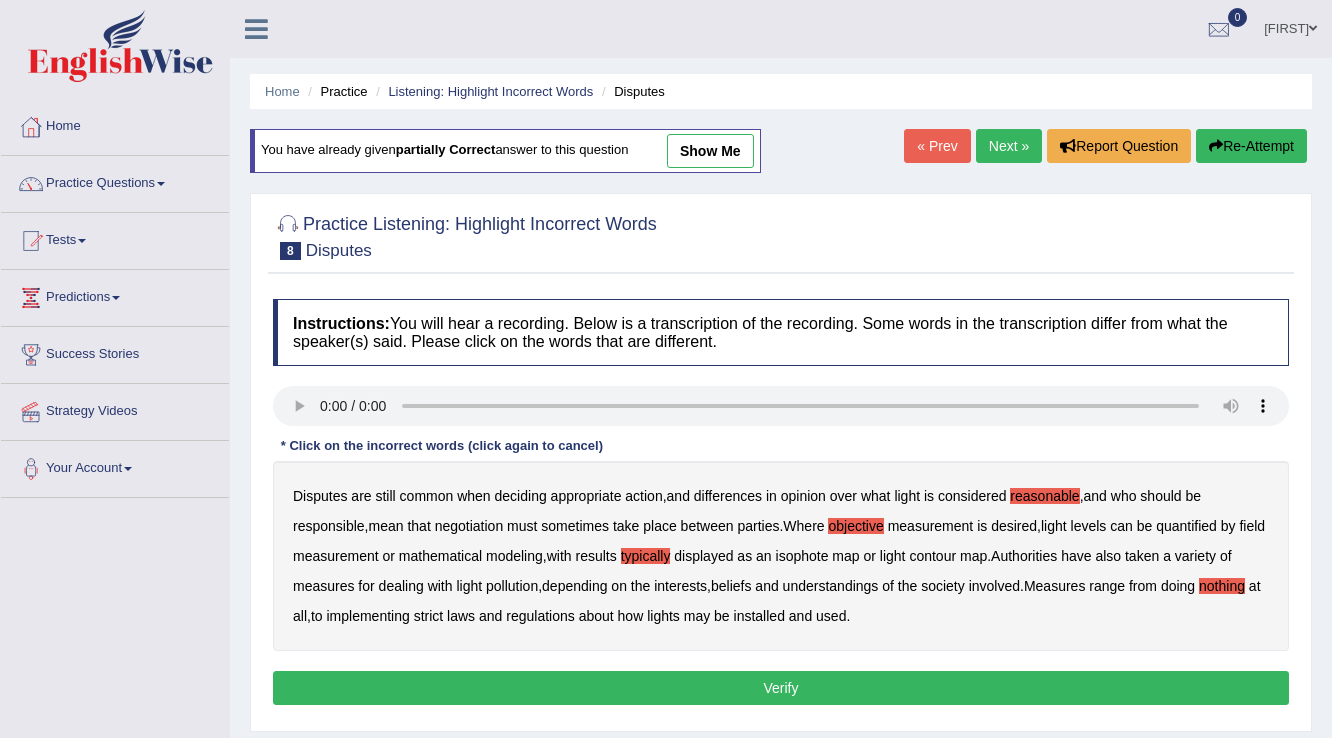 click on "Verify" at bounding box center (781, 688) 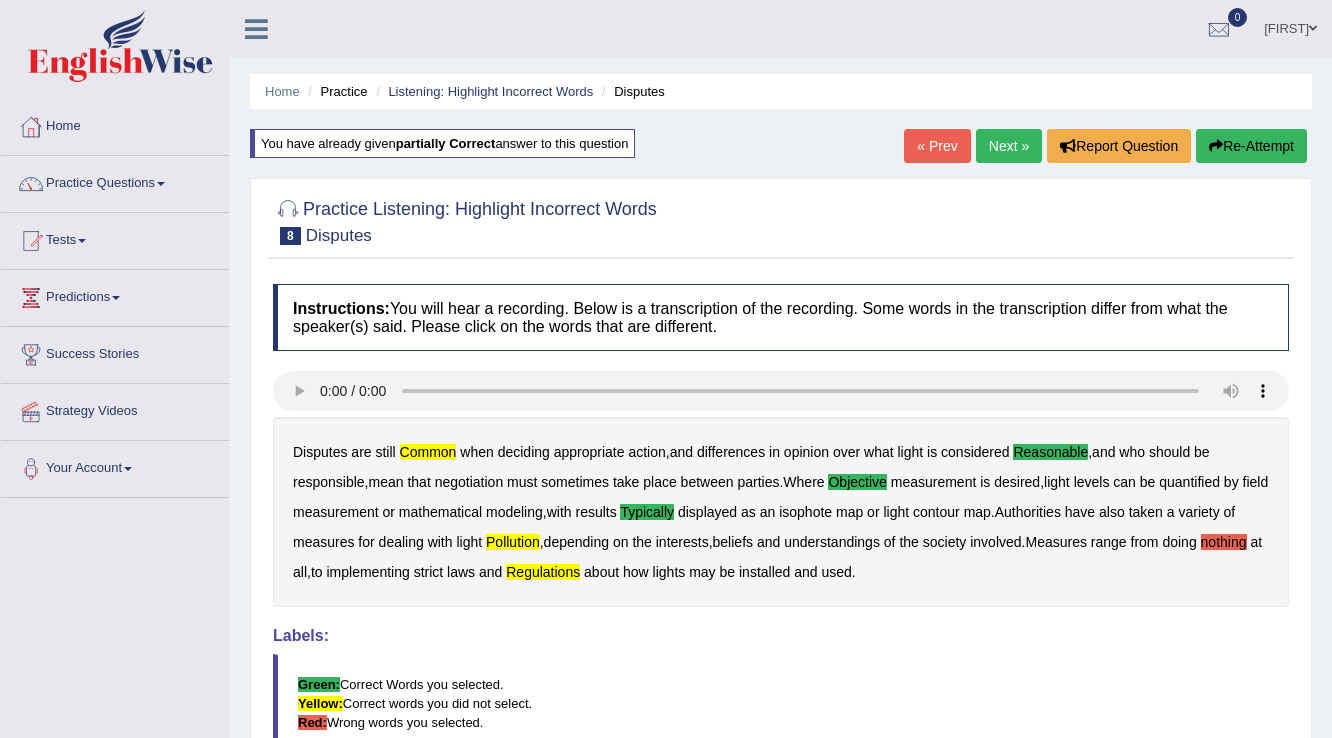 scroll, scrollTop: 0, scrollLeft: 0, axis: both 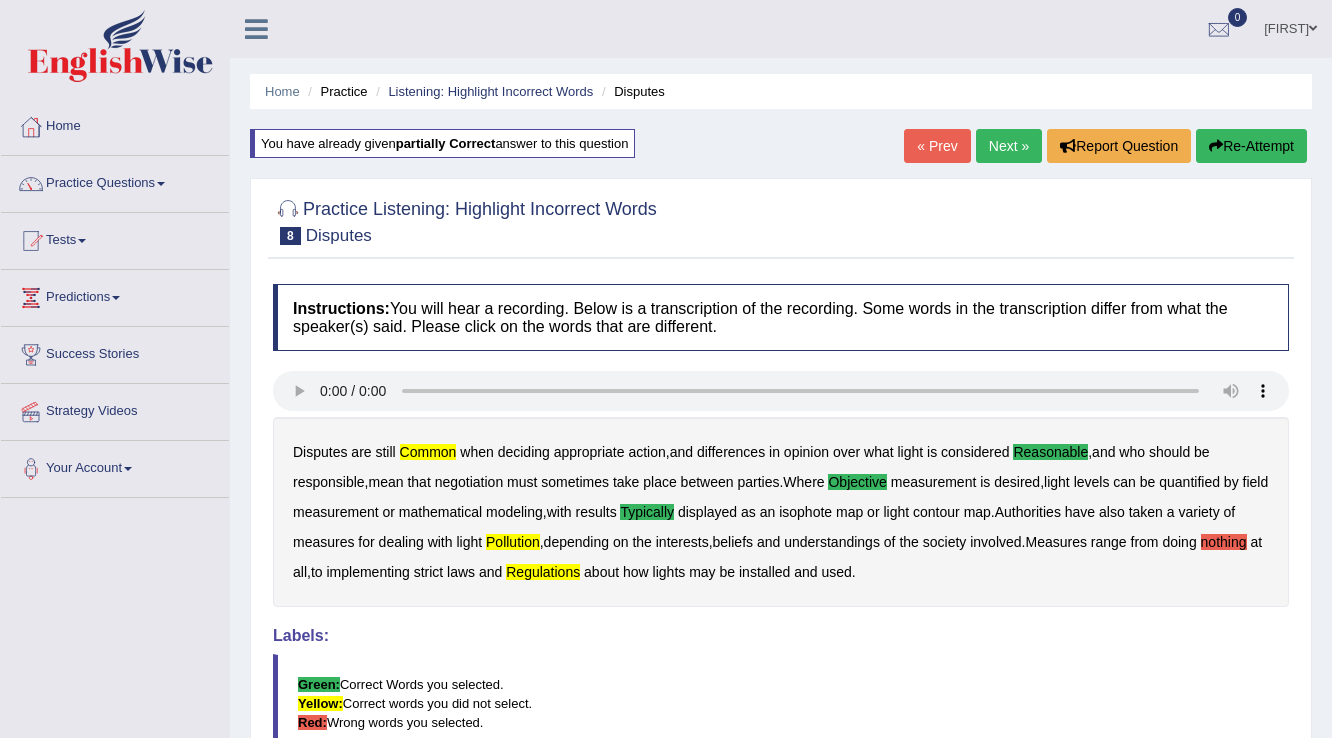 click at bounding box center [1313, 28] 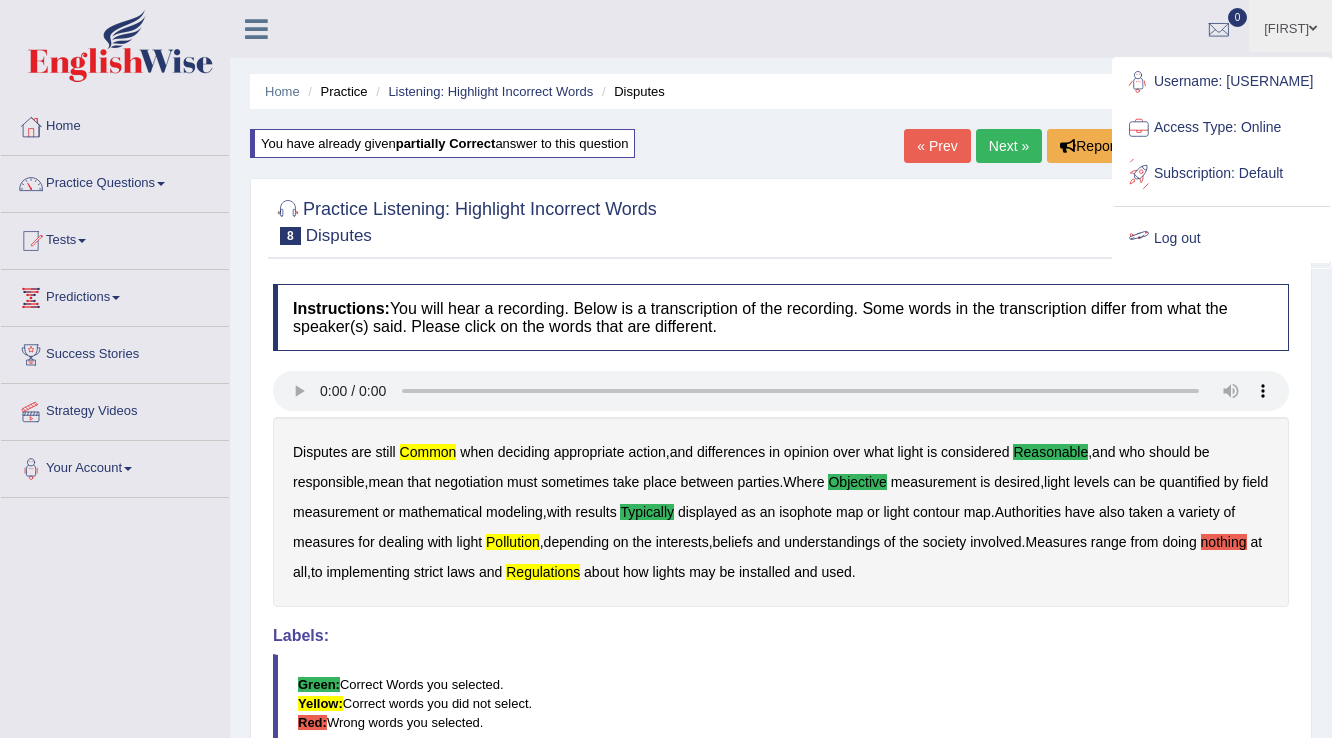 click on "Log out" at bounding box center [1222, 239] 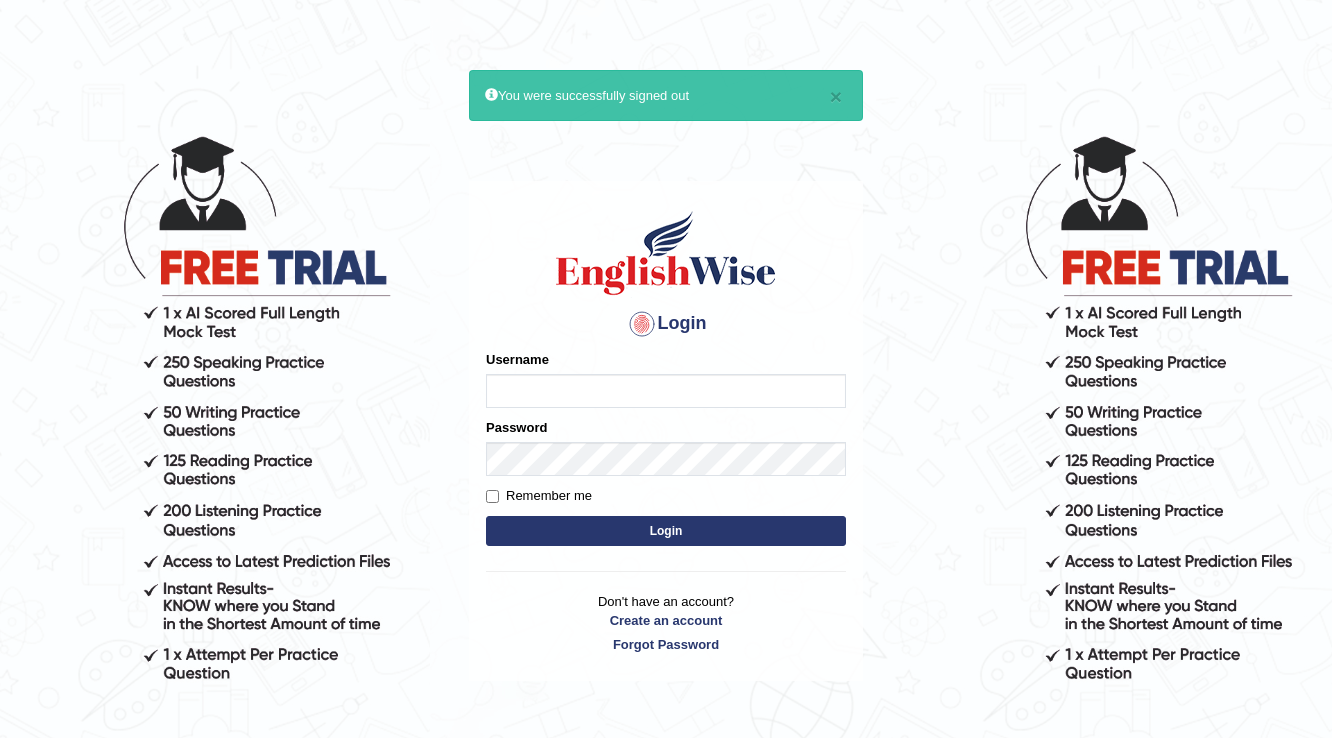 scroll, scrollTop: 0, scrollLeft: 0, axis: both 